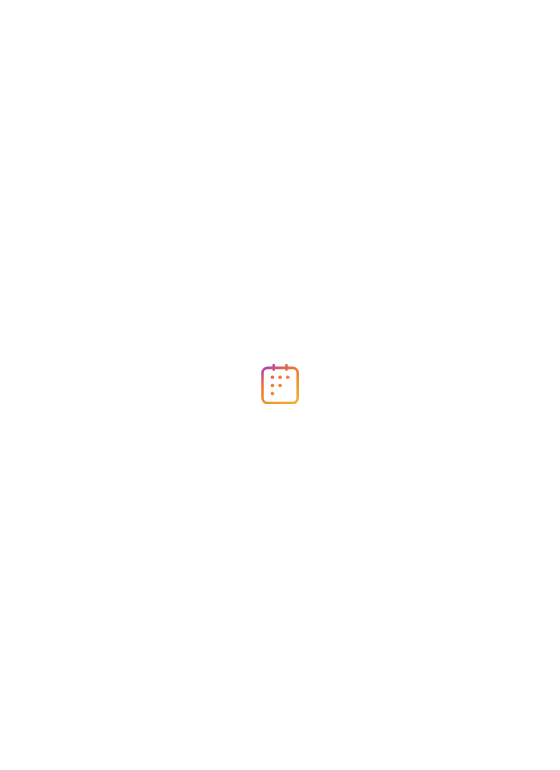 scroll, scrollTop: 0, scrollLeft: 0, axis: both 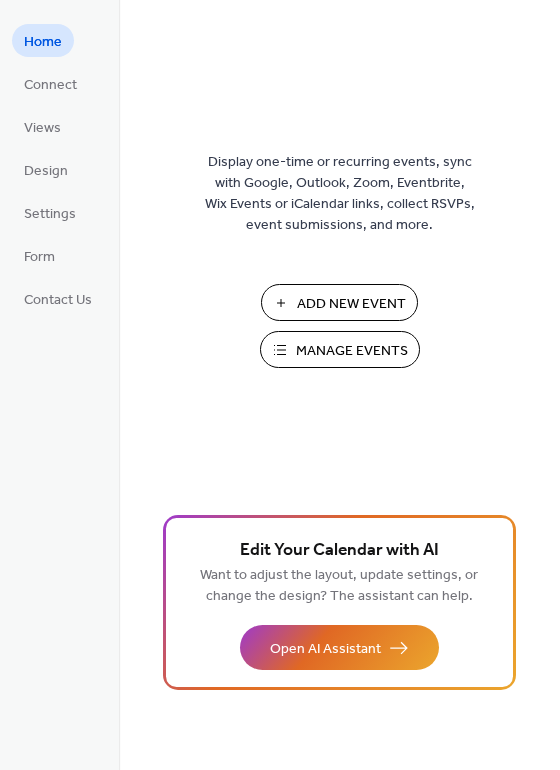 click on "Manage Events" at bounding box center (352, 351) 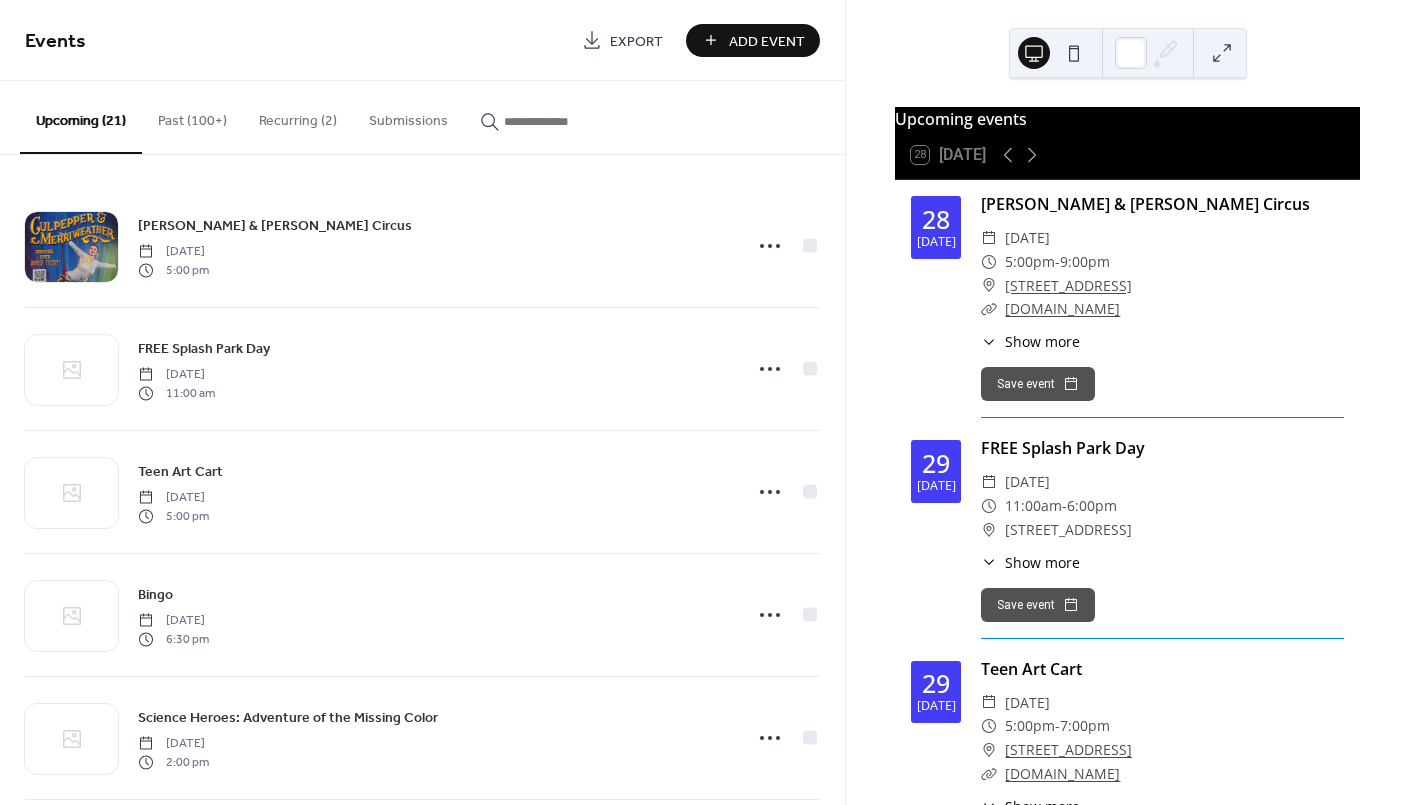scroll, scrollTop: 0, scrollLeft: 0, axis: both 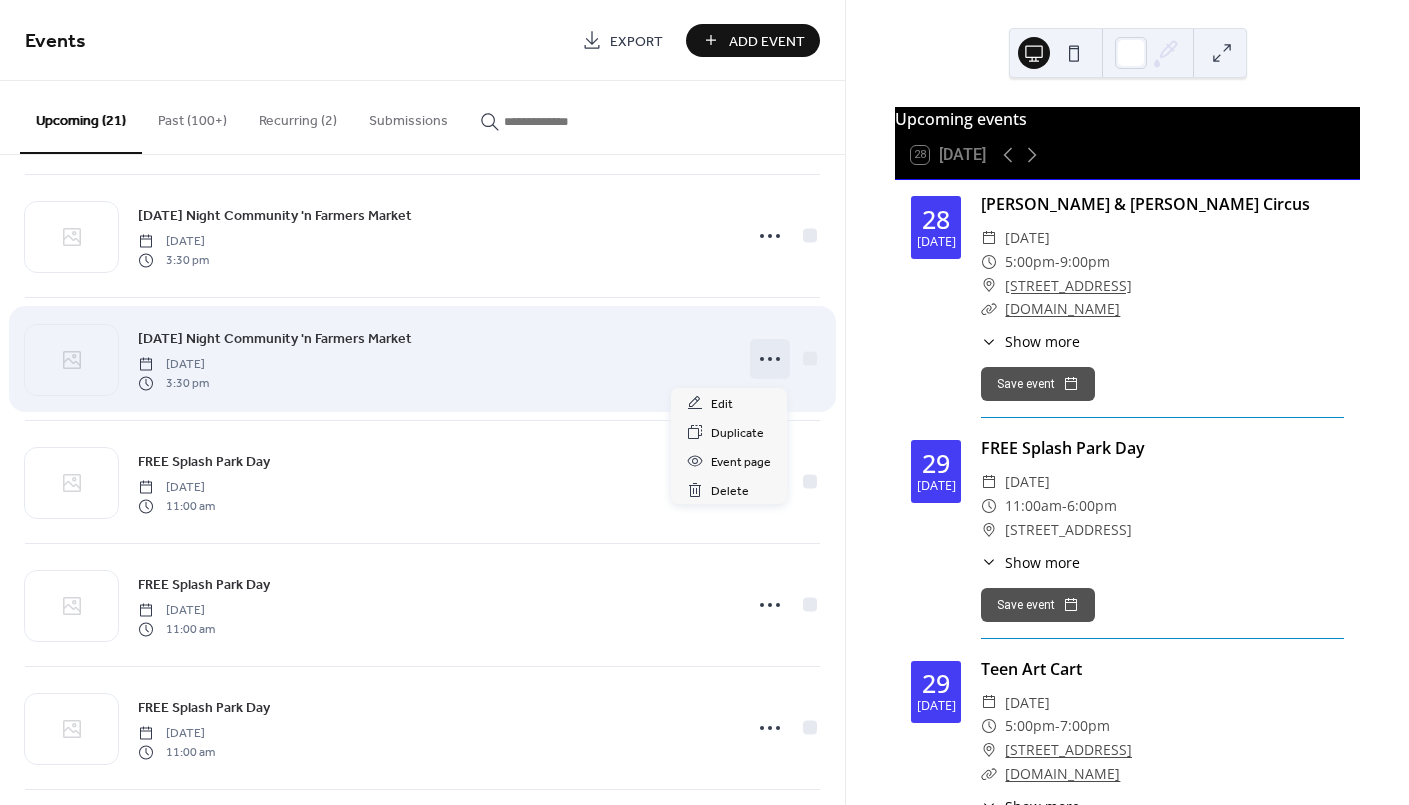 click 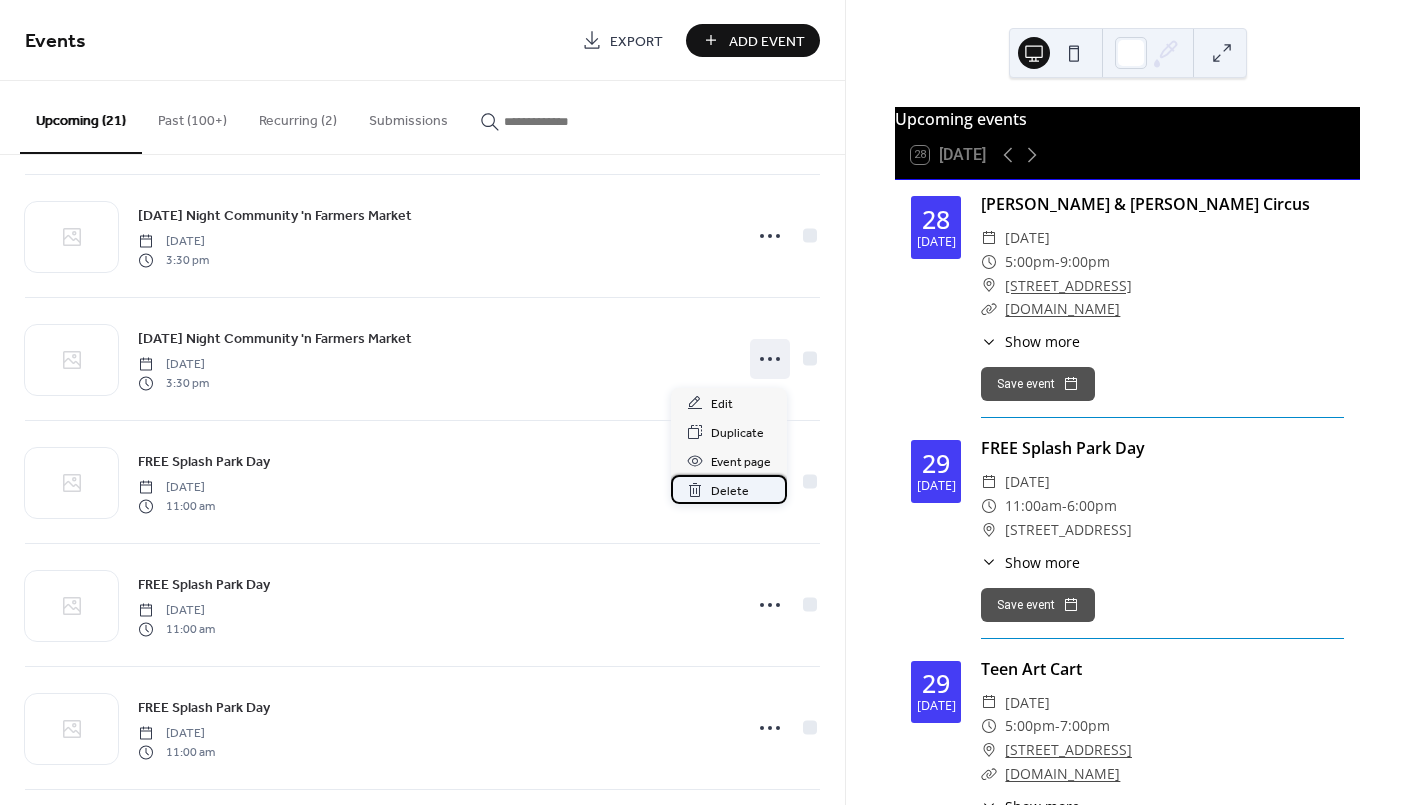 click on "Delete" at bounding box center (730, 491) 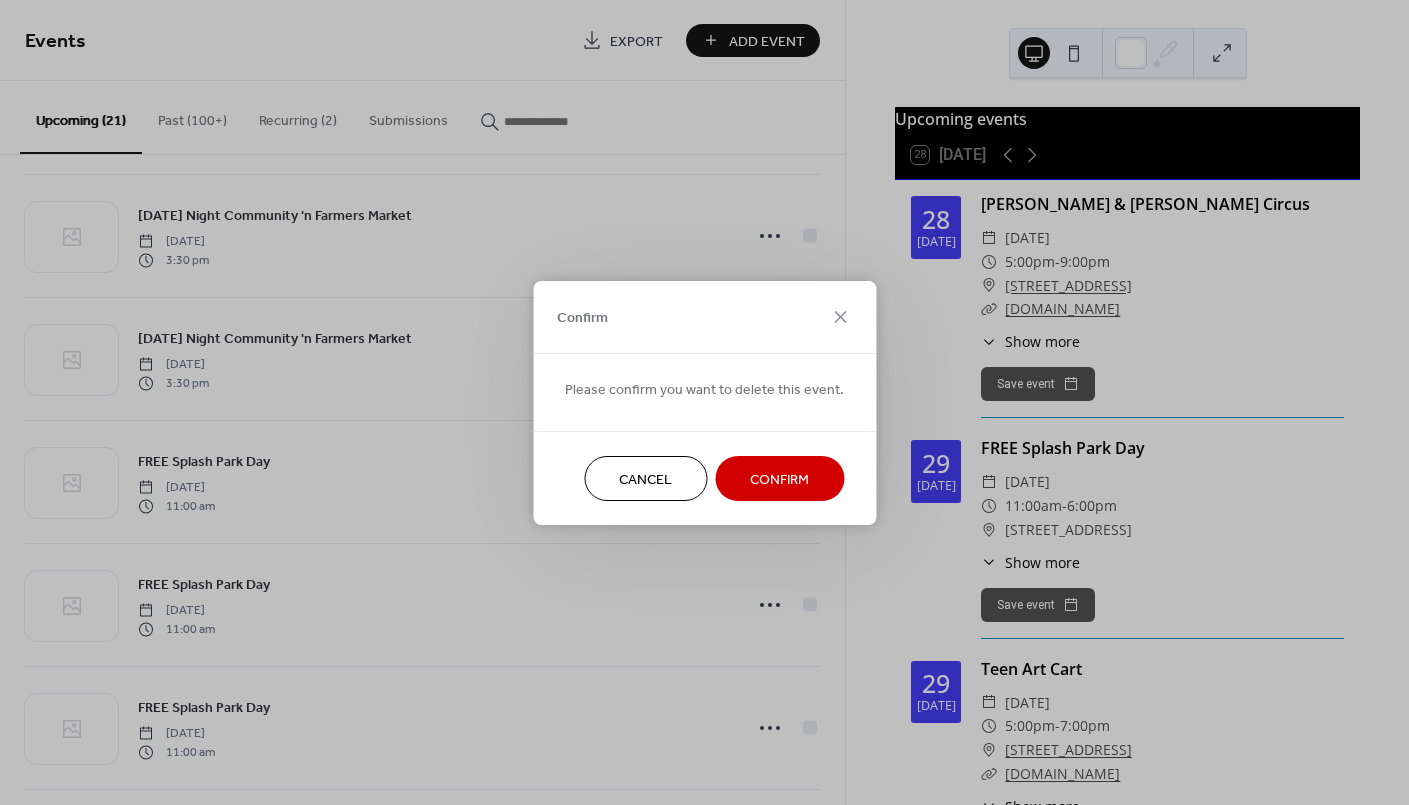 click on "Confirm" at bounding box center [779, 479] 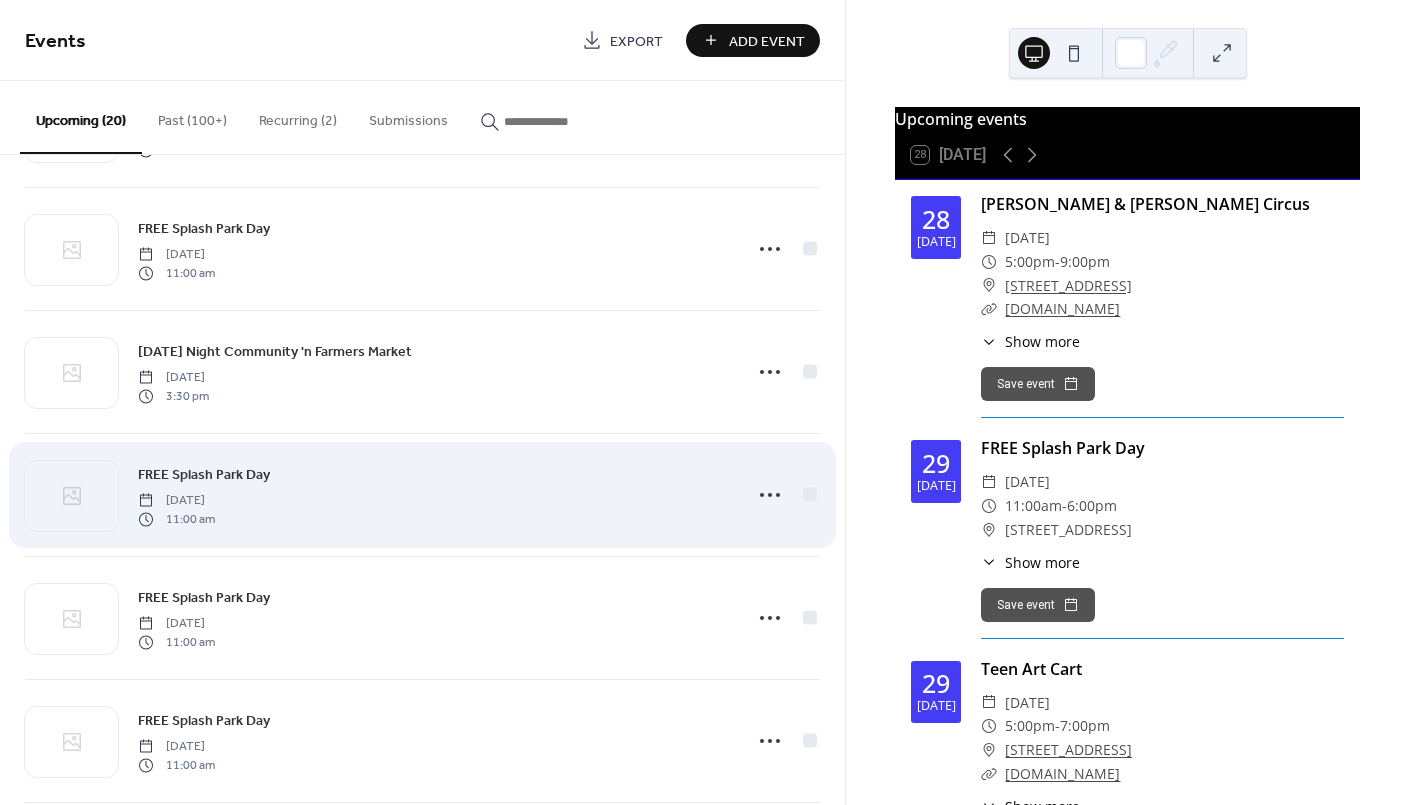 scroll, scrollTop: 1608, scrollLeft: 0, axis: vertical 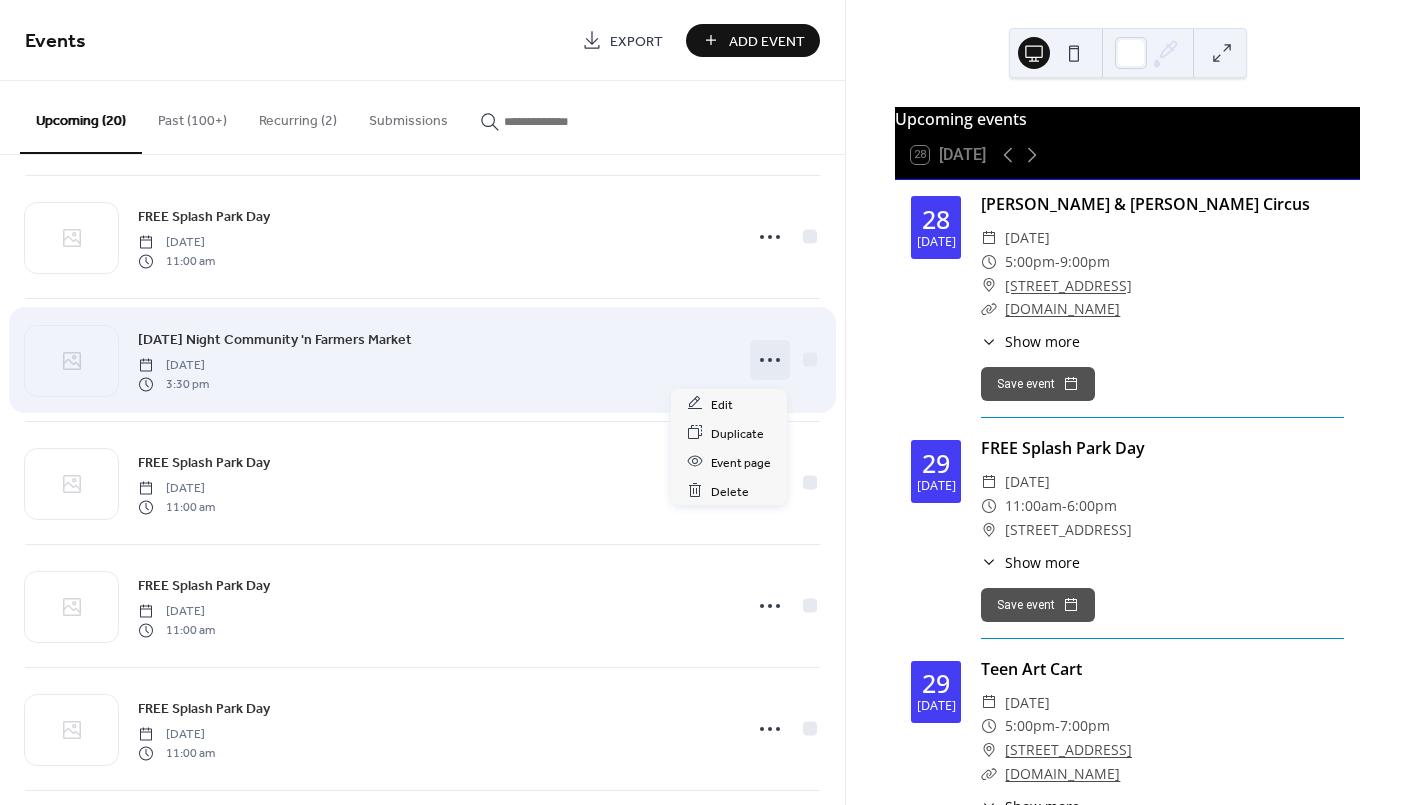 click 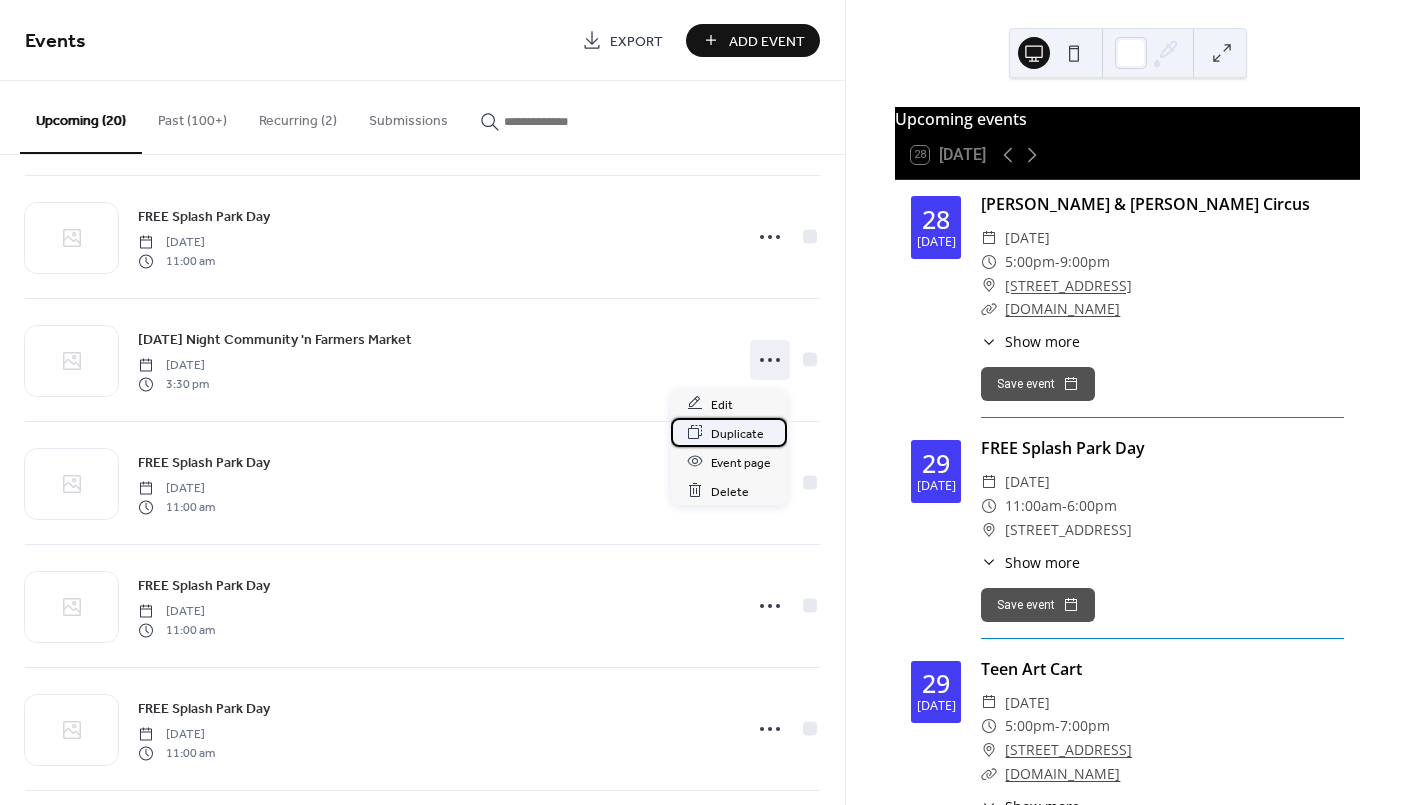 click on "Duplicate" at bounding box center [737, 433] 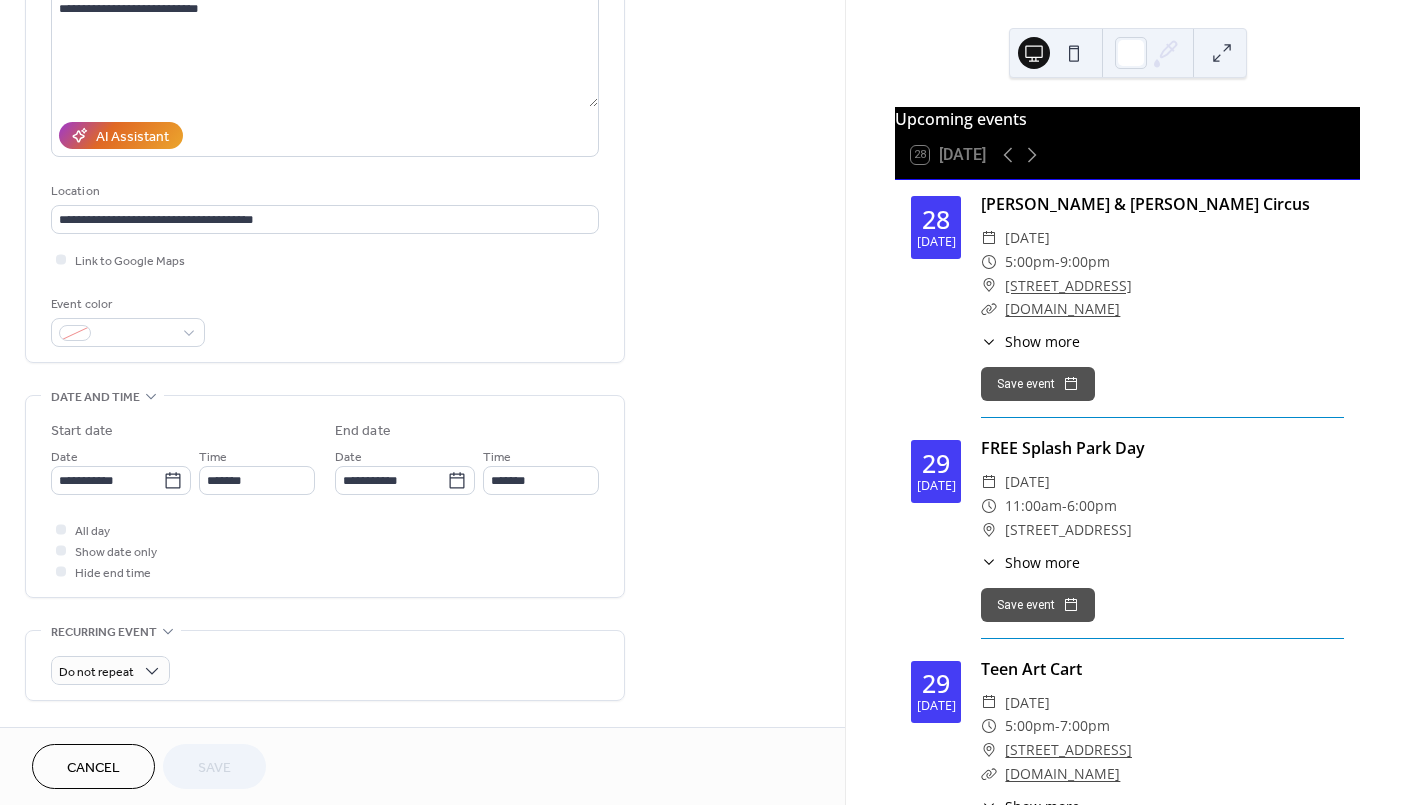 scroll, scrollTop: 266, scrollLeft: 0, axis: vertical 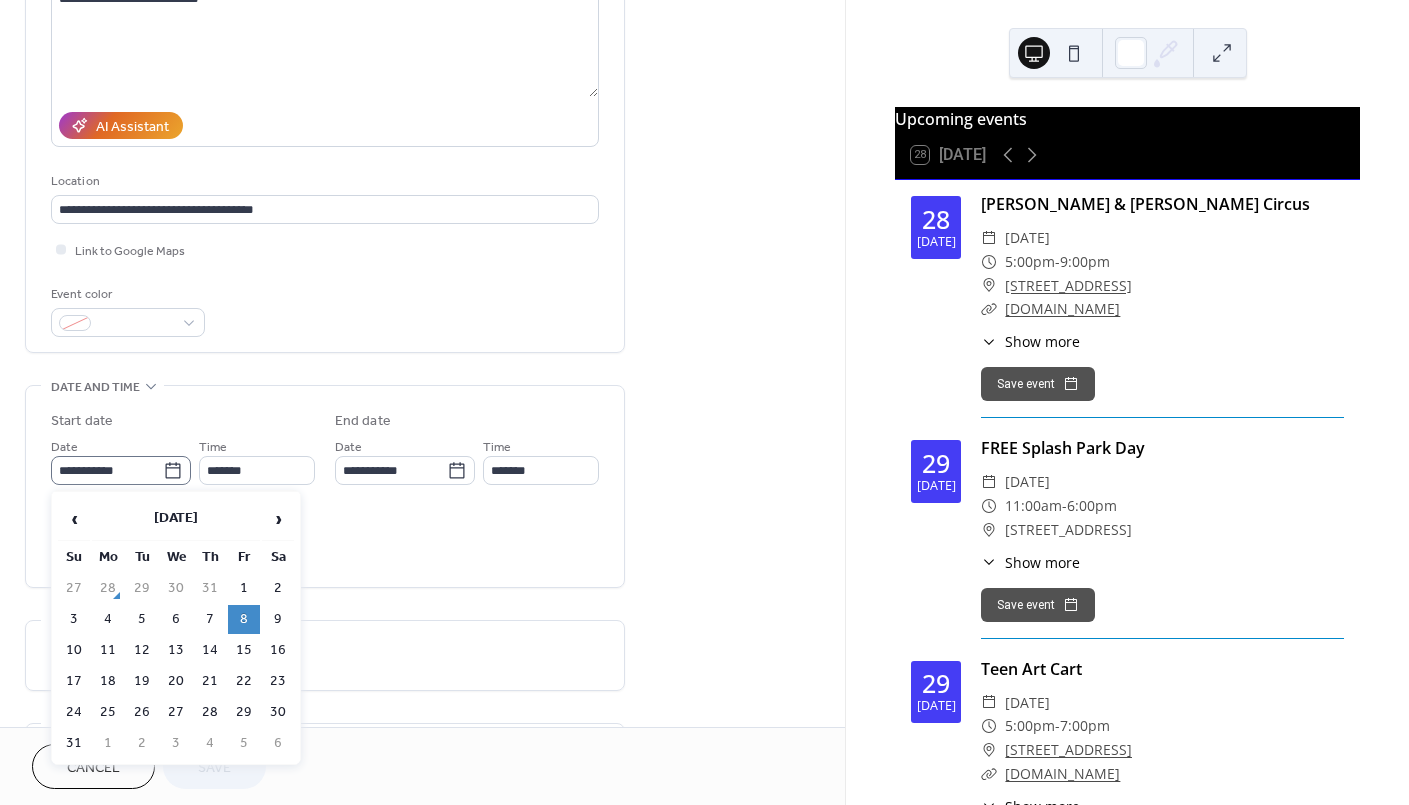 click 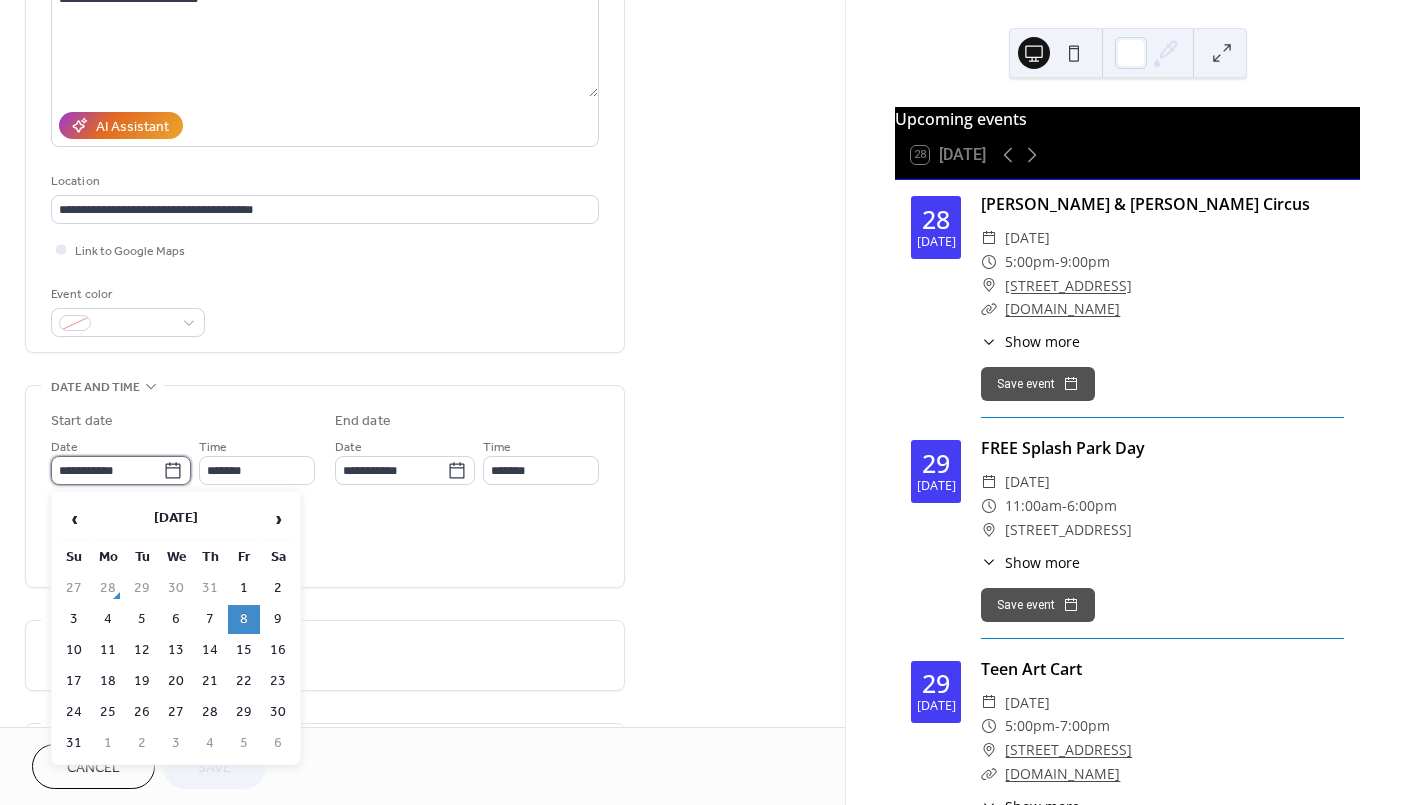 click on "**********" at bounding box center (107, 470) 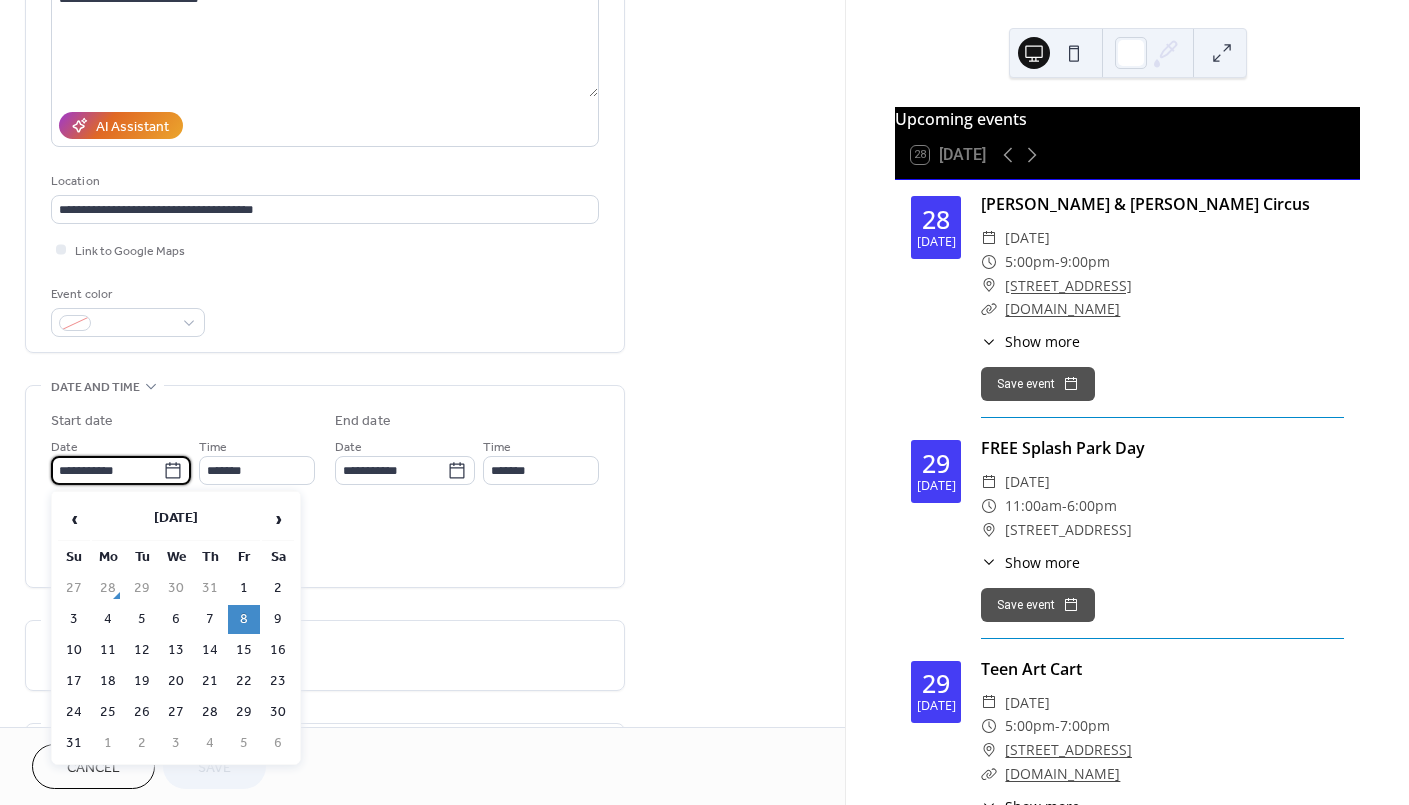 click on "15" at bounding box center [244, 650] 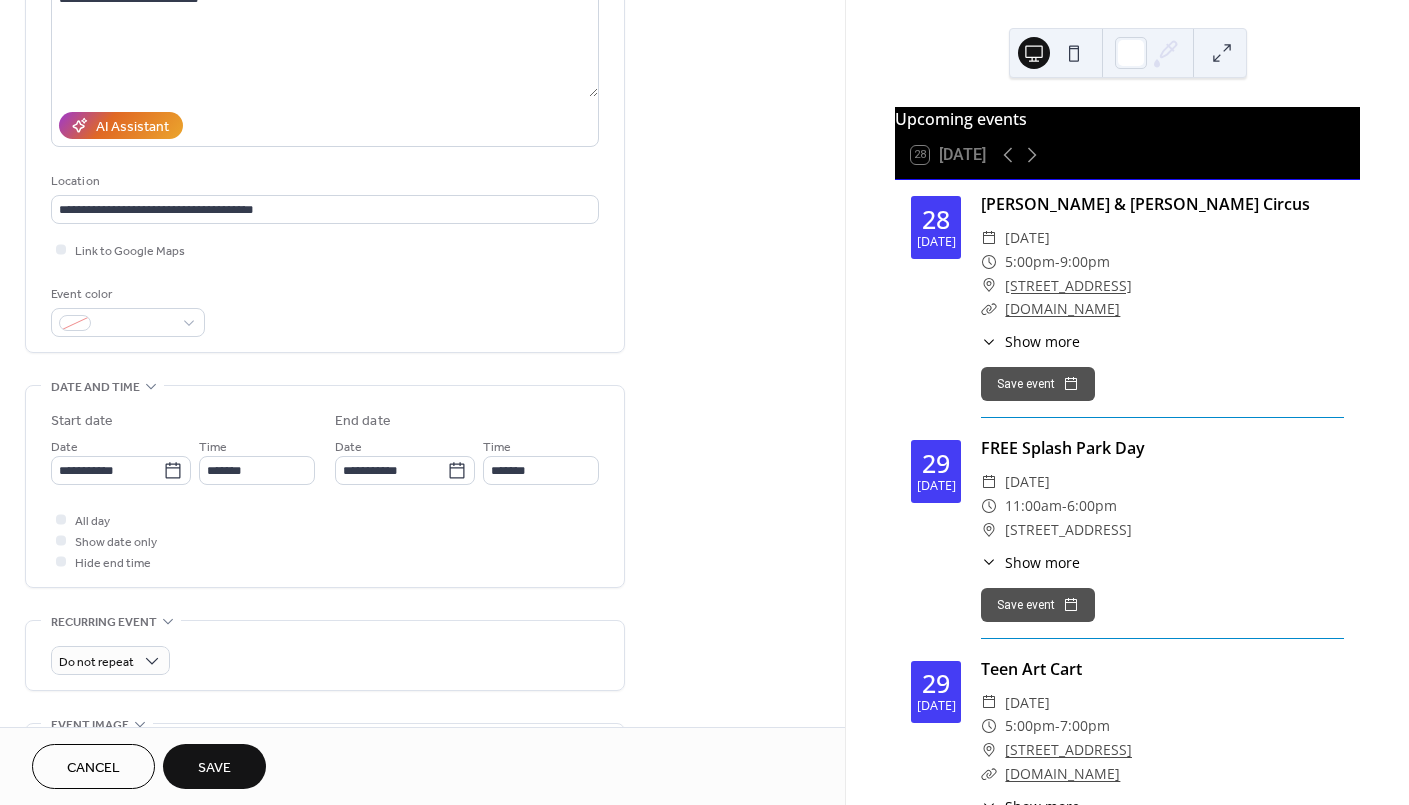 click on "Save" at bounding box center [214, 768] 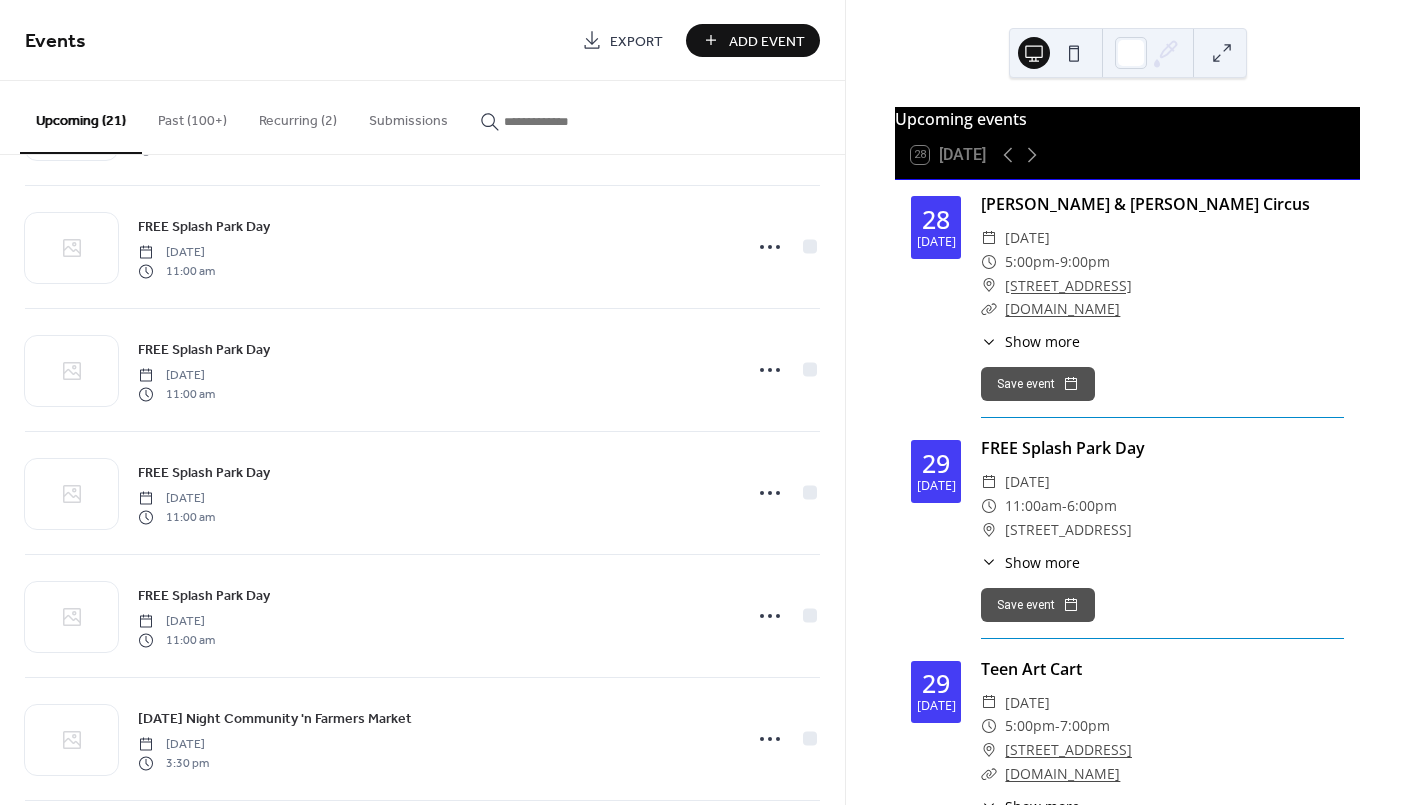 scroll, scrollTop: 1998, scrollLeft: 0, axis: vertical 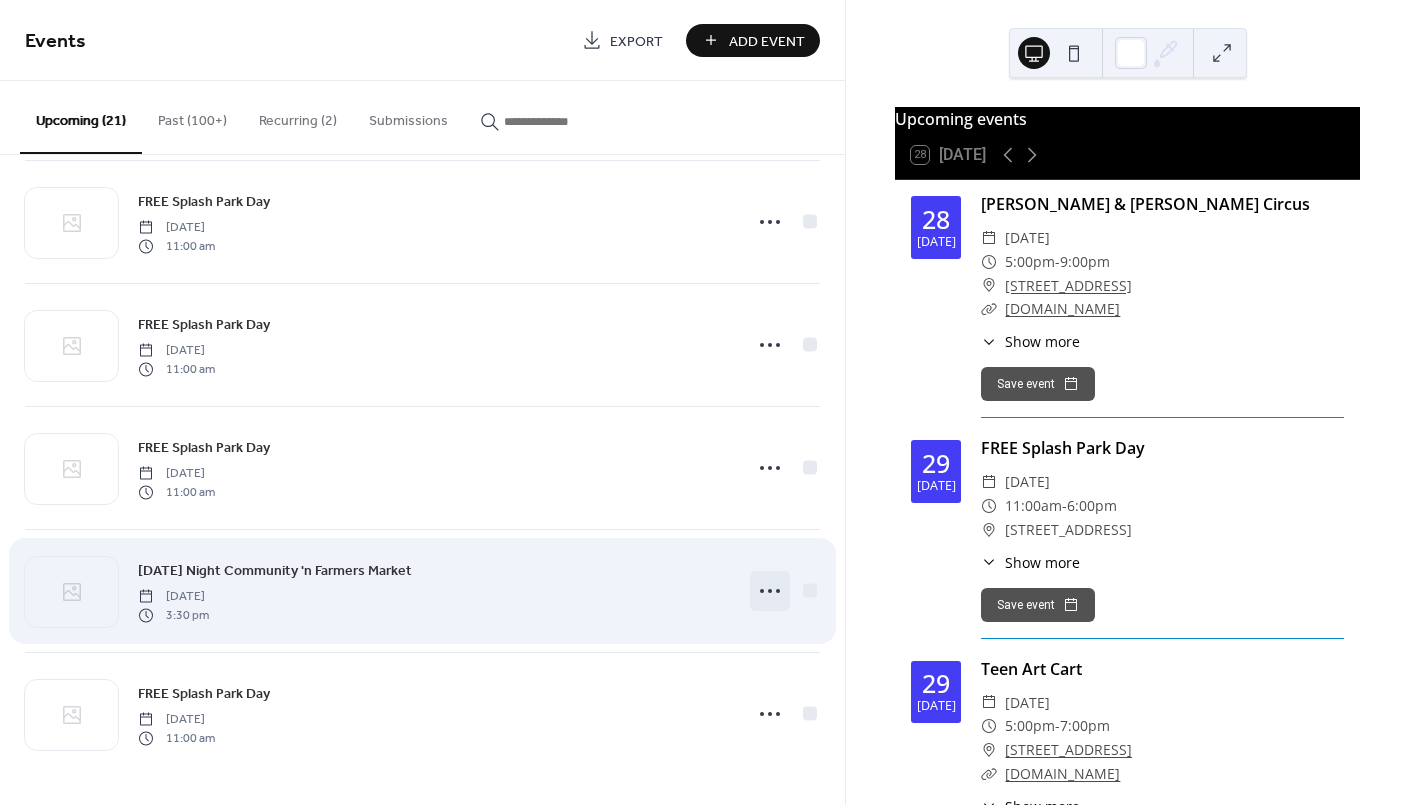 click 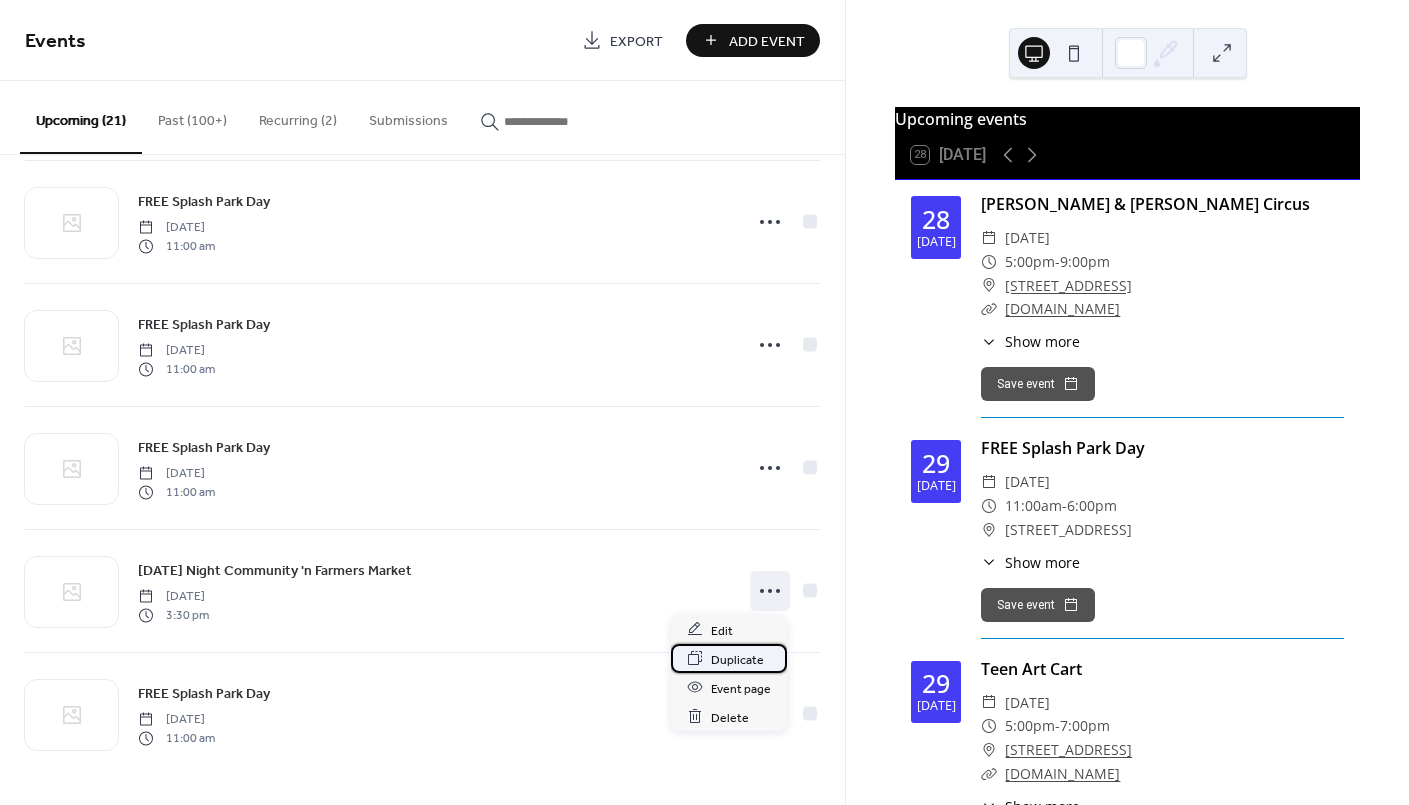 click on "Duplicate" at bounding box center [737, 659] 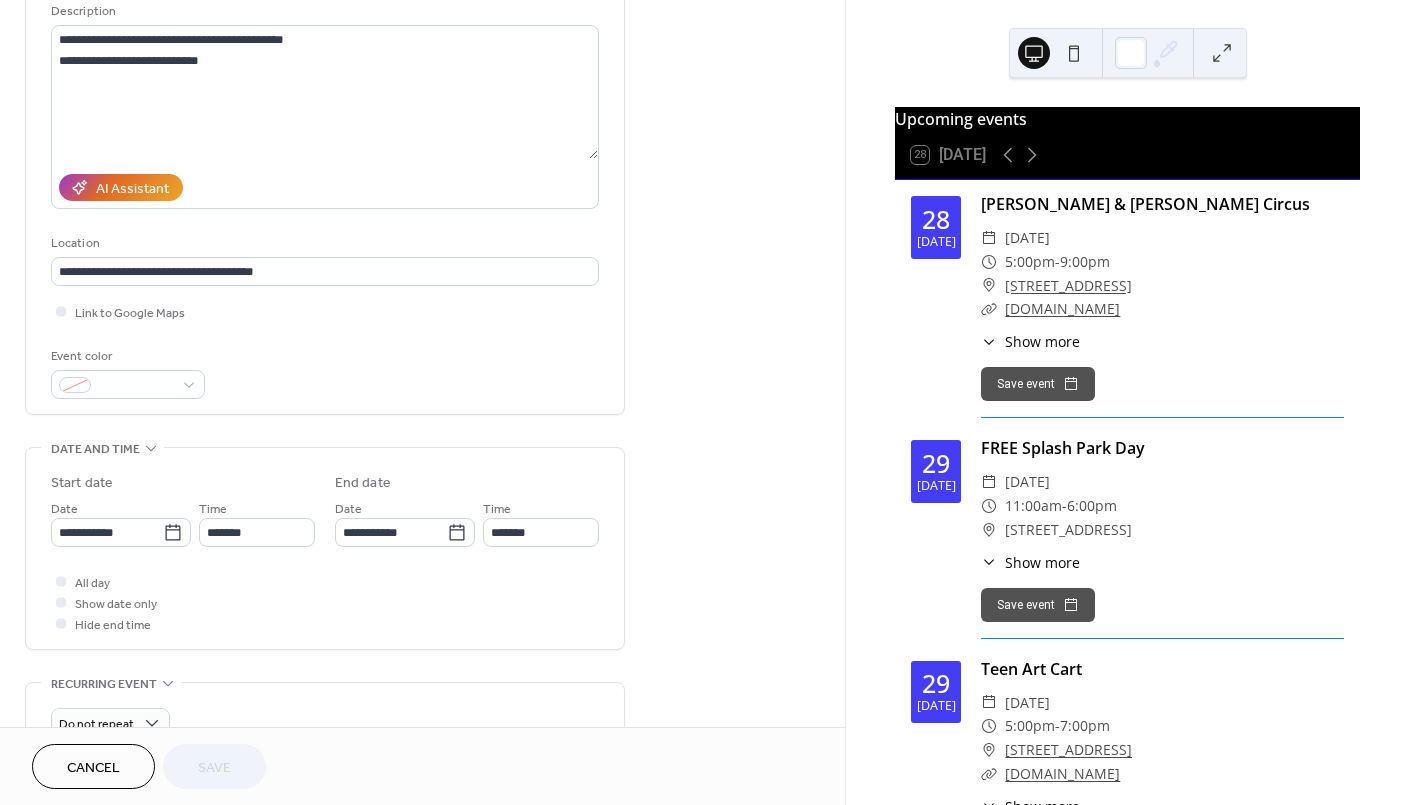 scroll, scrollTop: 400, scrollLeft: 0, axis: vertical 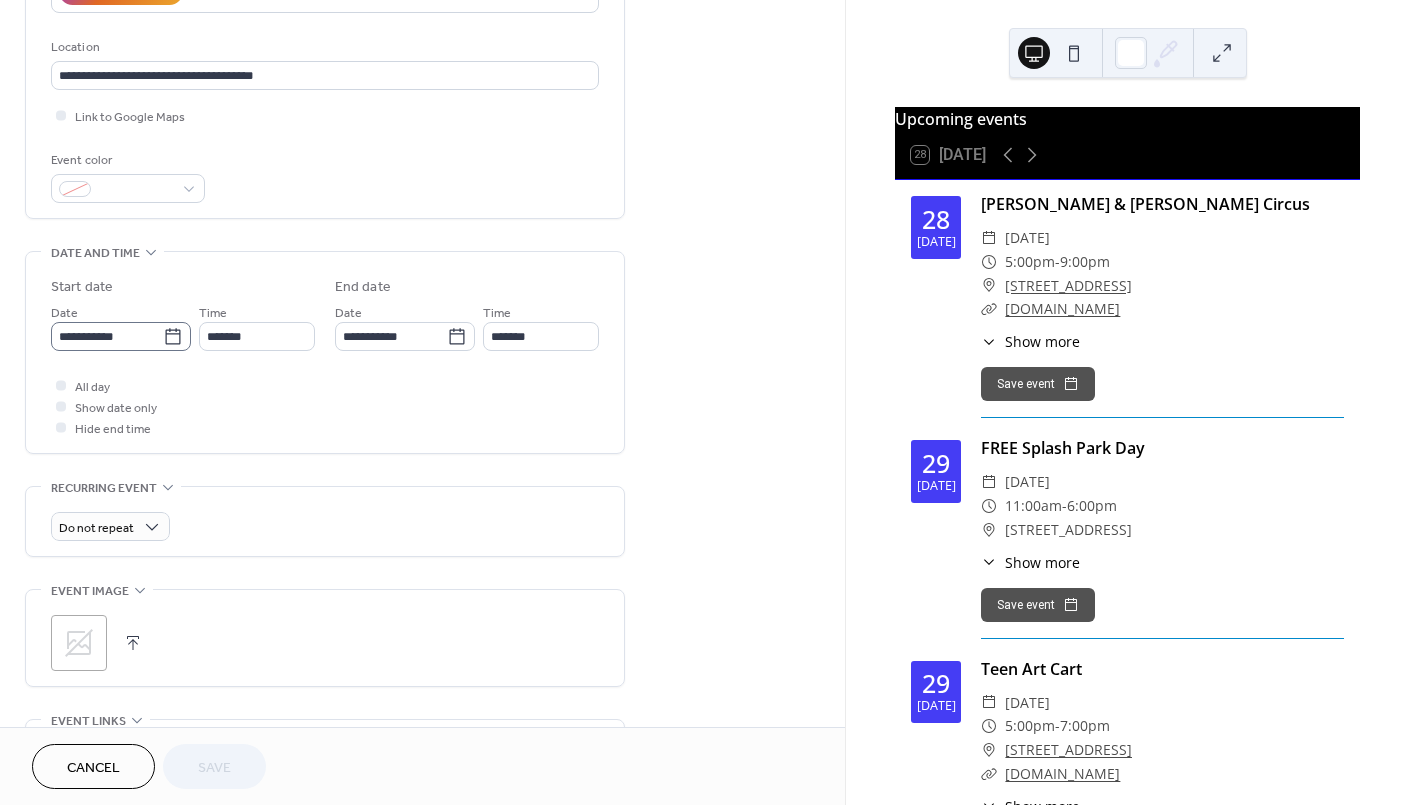 click 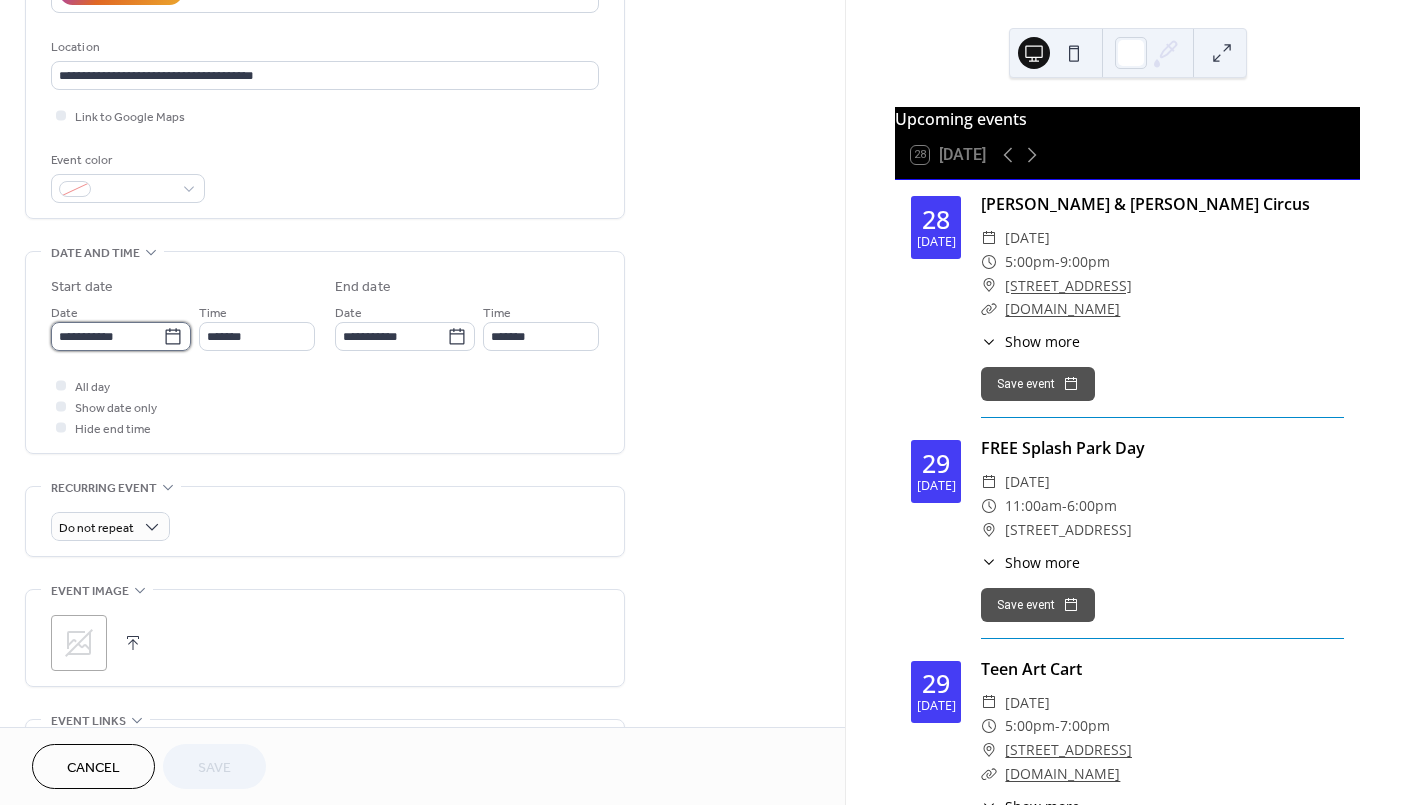 click on "**********" at bounding box center [107, 336] 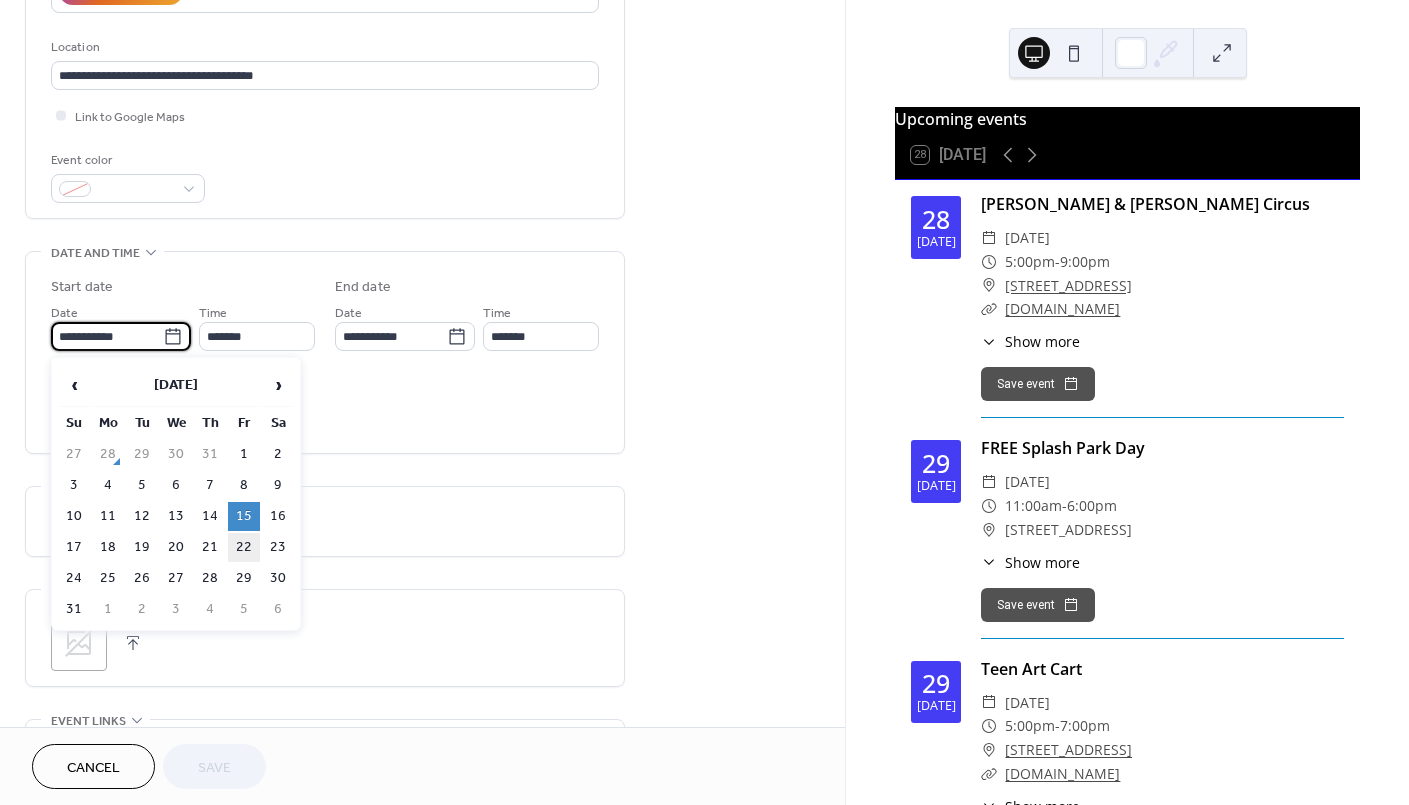 click on "22" at bounding box center (244, 547) 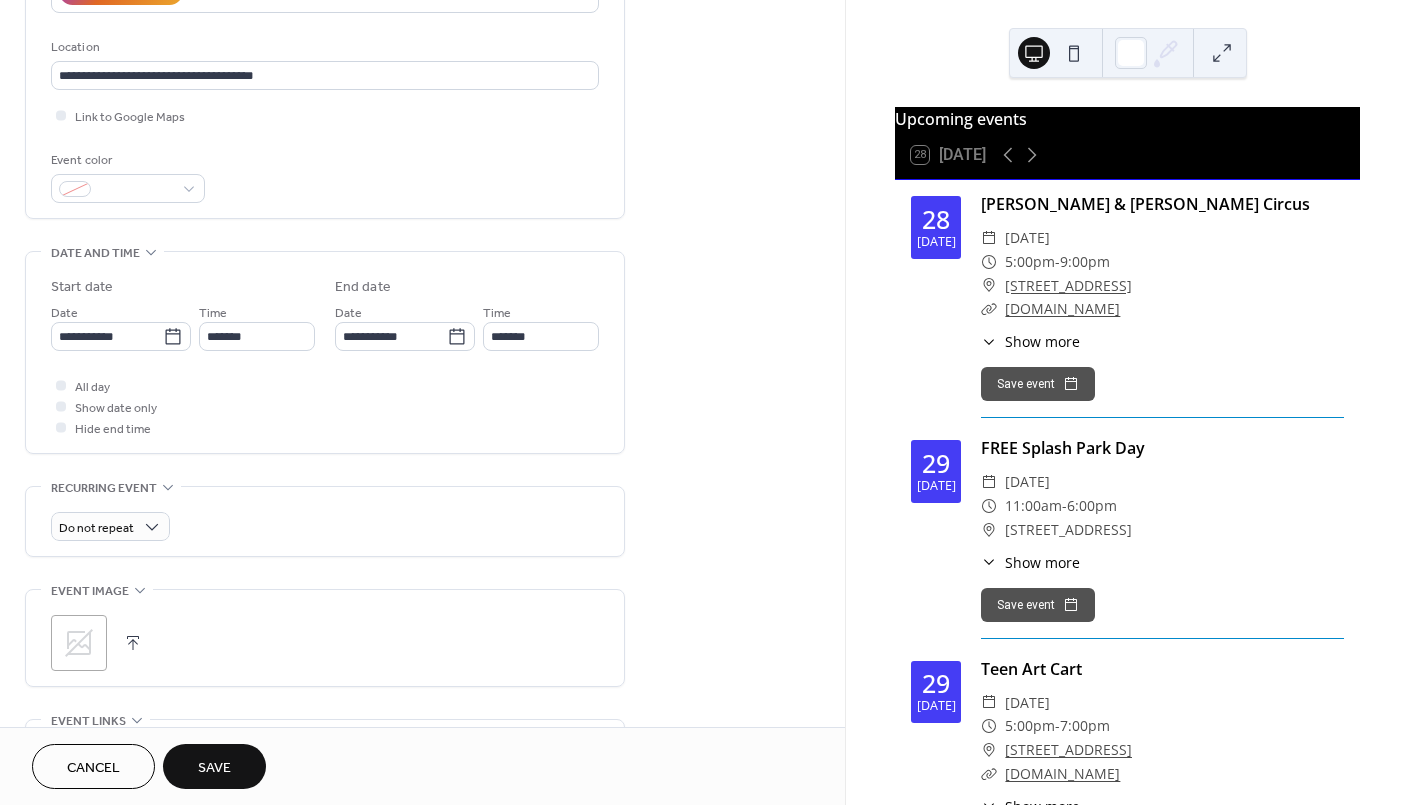 click on "Save" at bounding box center (214, 766) 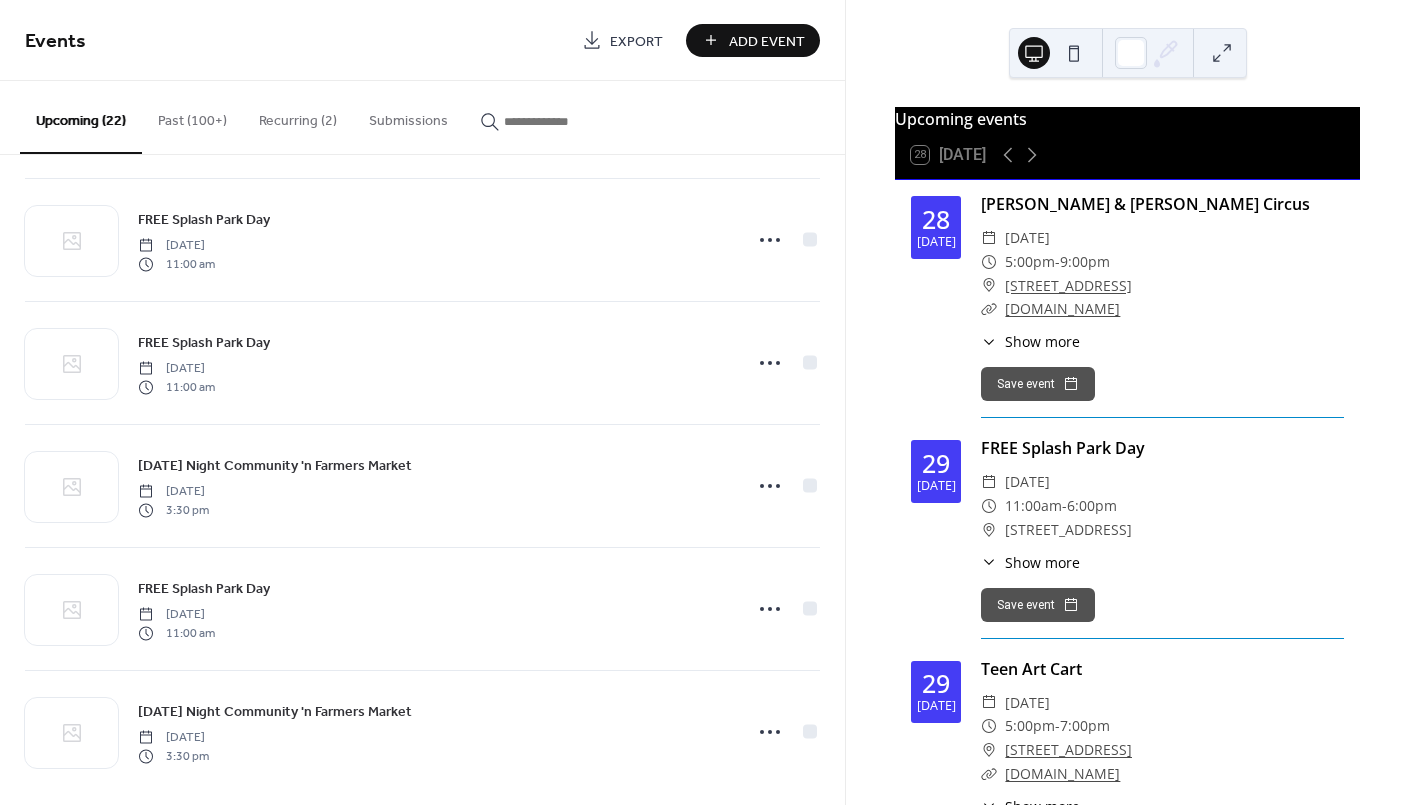 scroll, scrollTop: 2121, scrollLeft: 0, axis: vertical 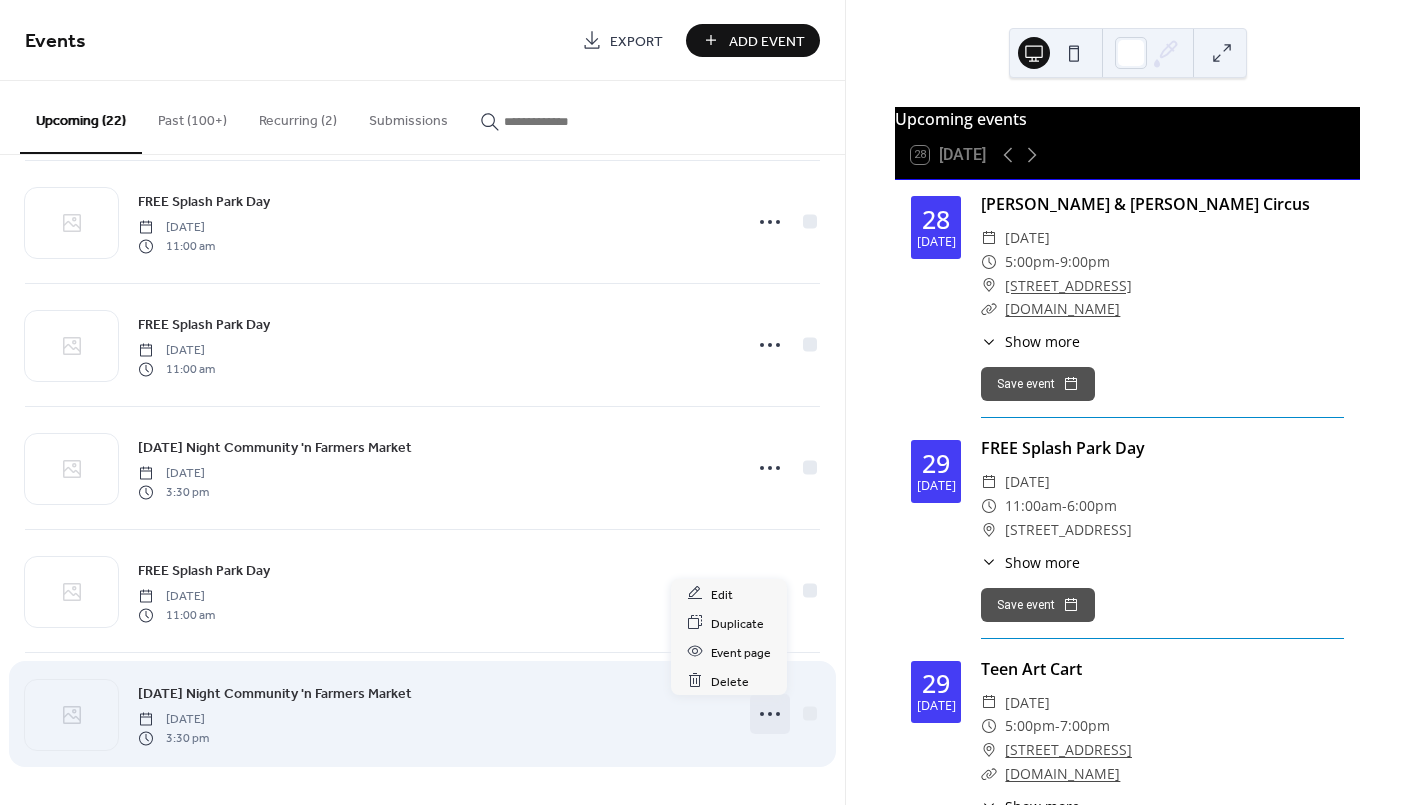 click 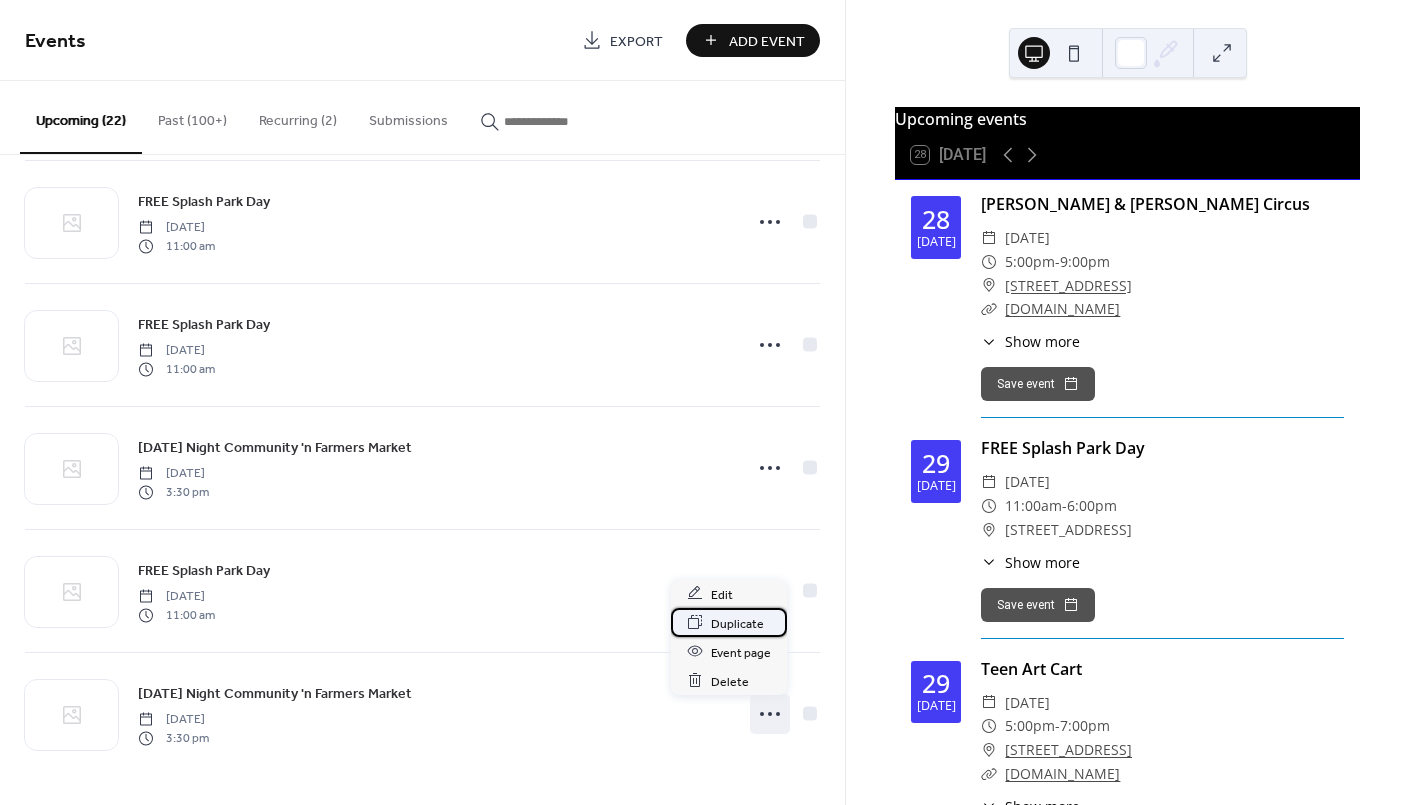 click on "Duplicate" at bounding box center [737, 623] 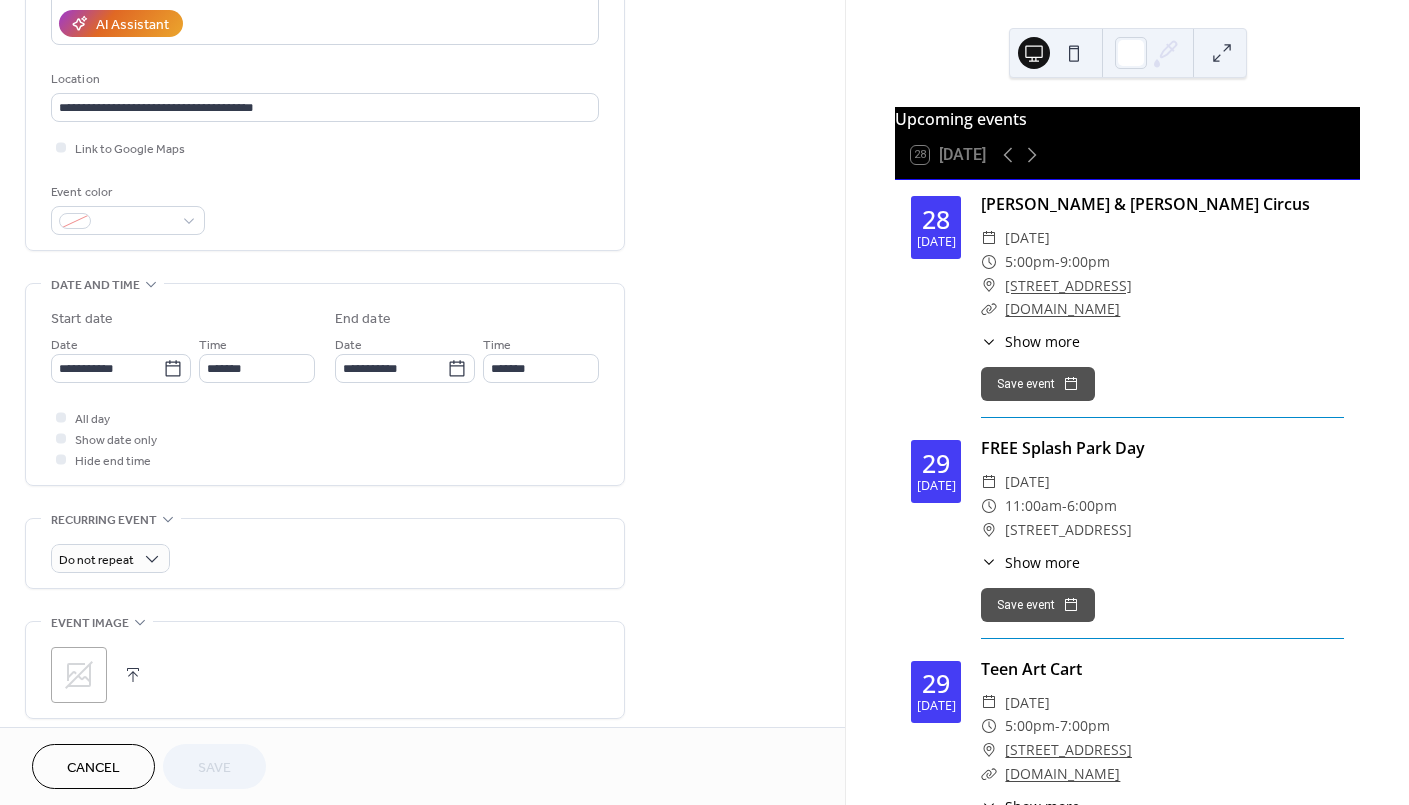 scroll, scrollTop: 400, scrollLeft: 0, axis: vertical 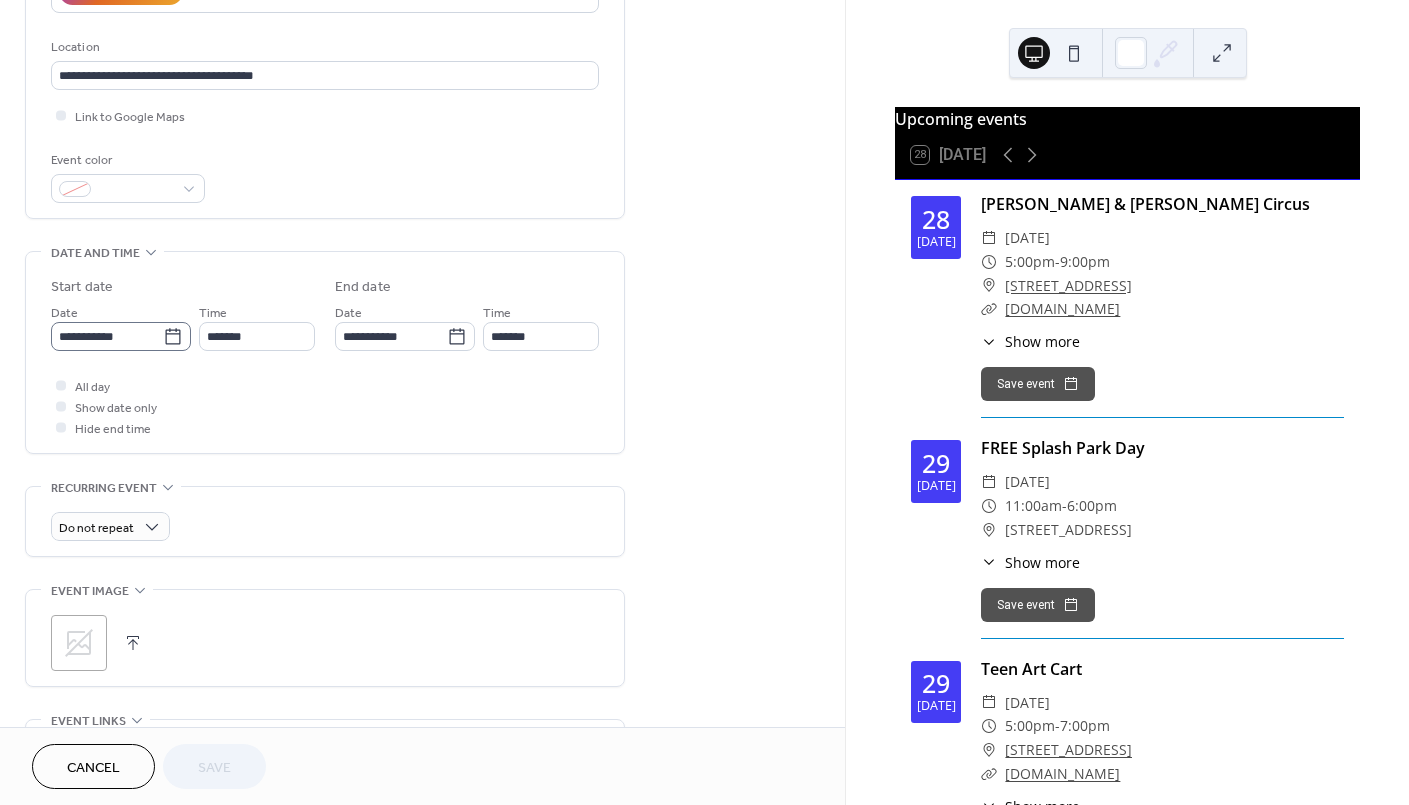 click 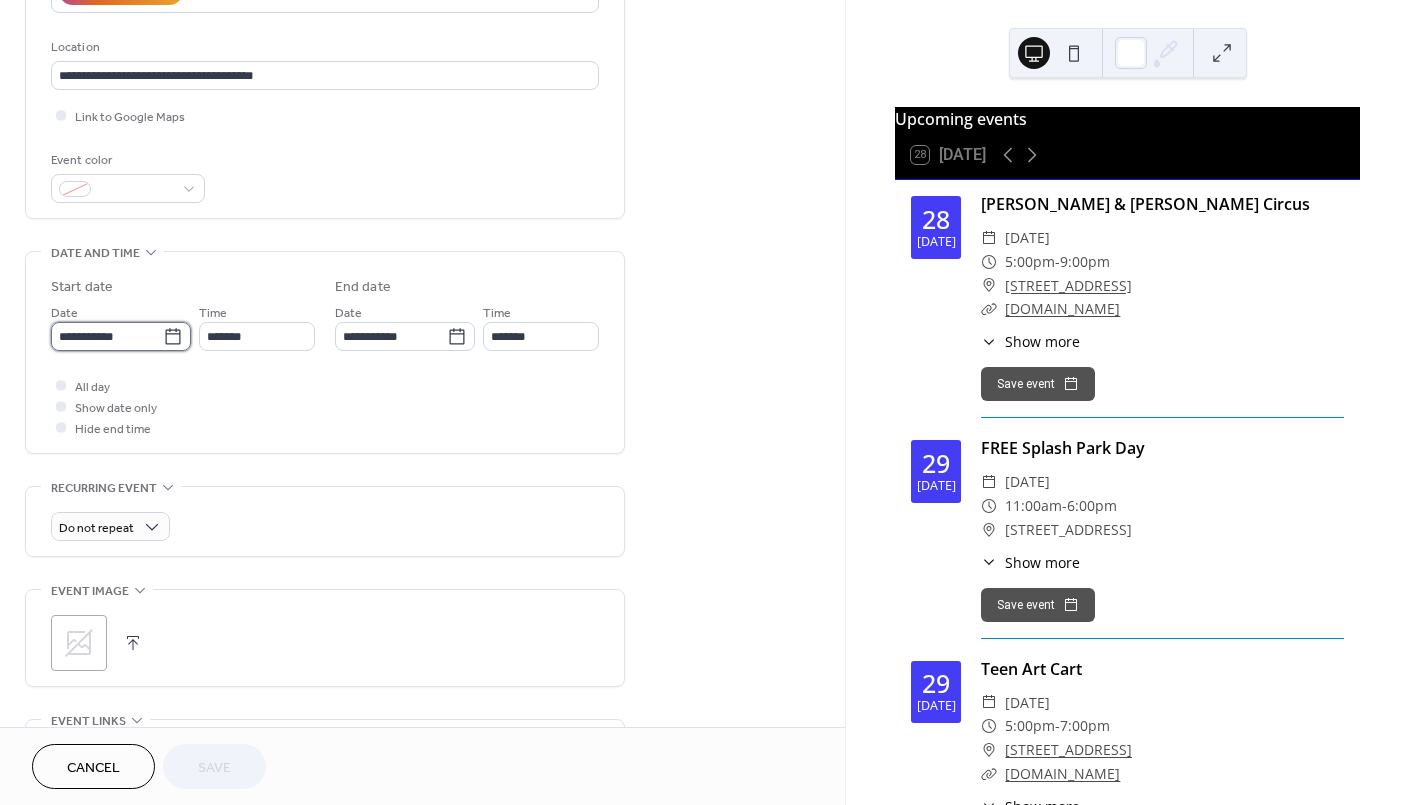 click on "**********" at bounding box center (107, 336) 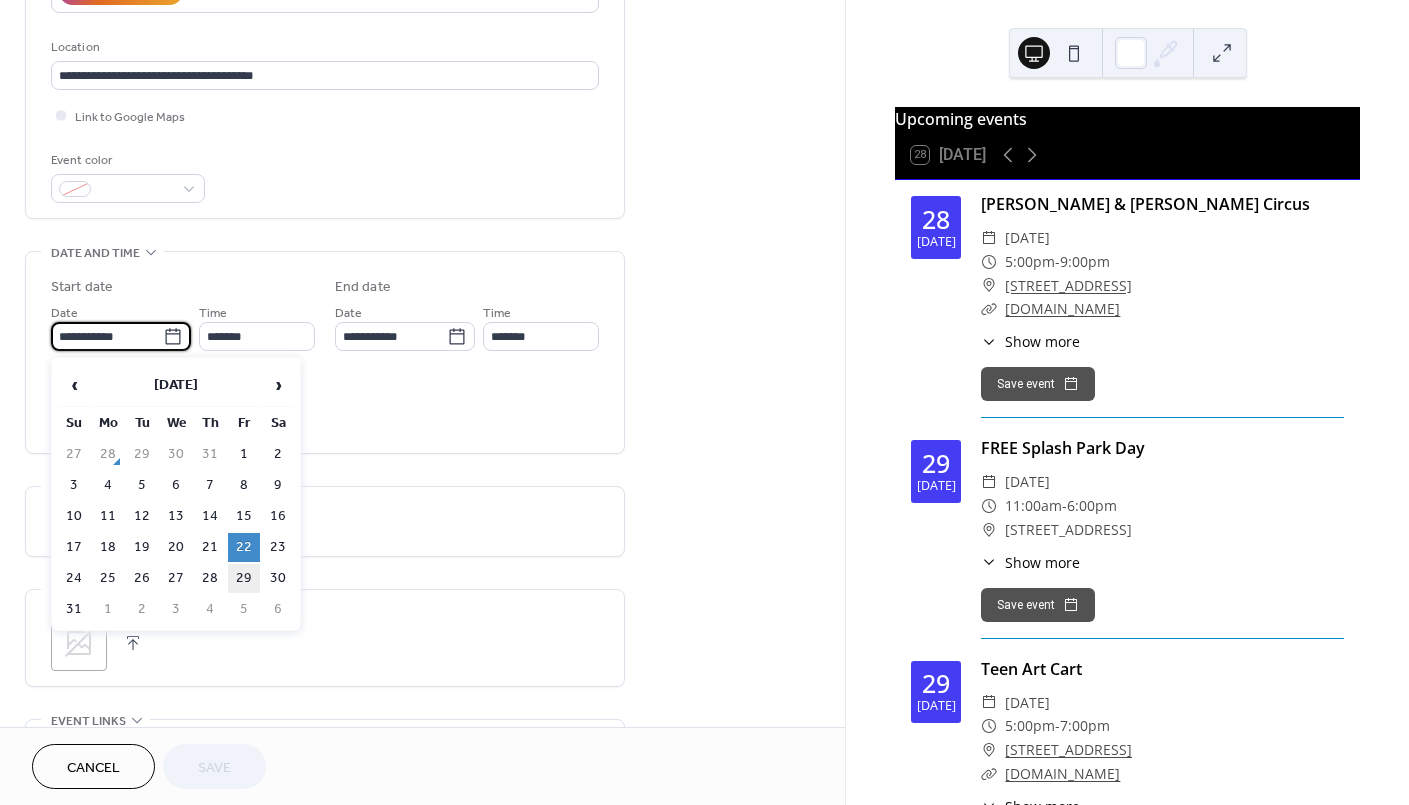 click on "29" at bounding box center [244, 578] 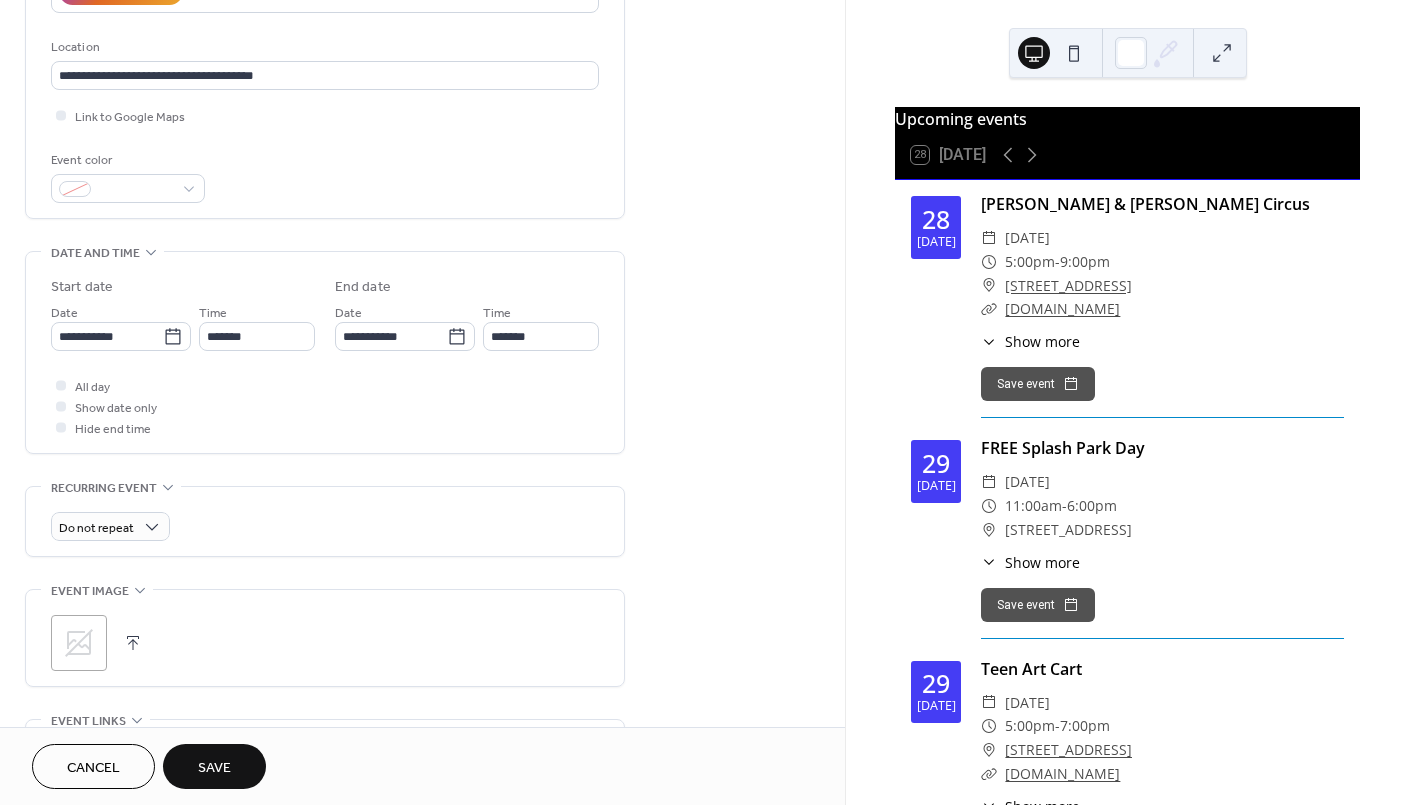 click on "Save" at bounding box center (214, 768) 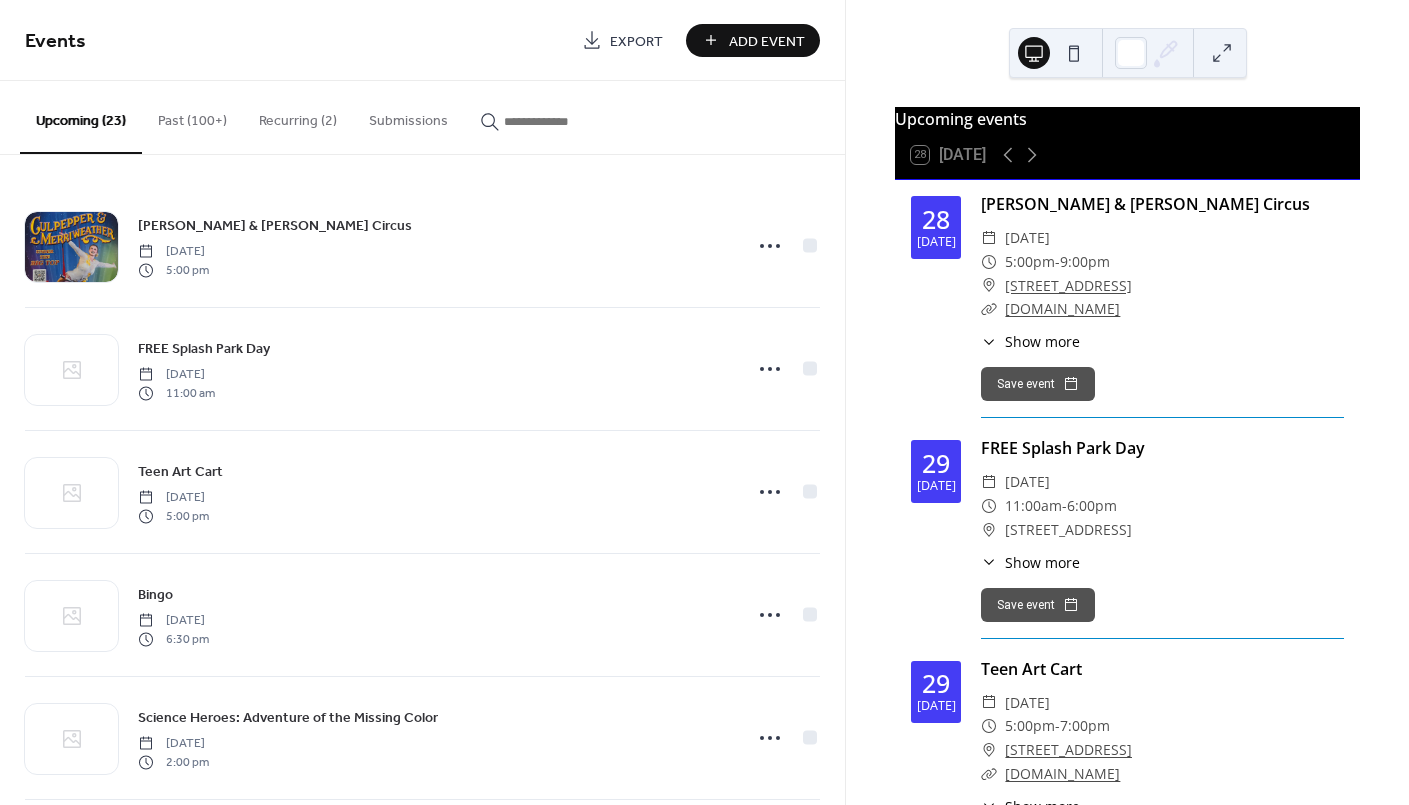 click on "Add Event" at bounding box center [767, 41] 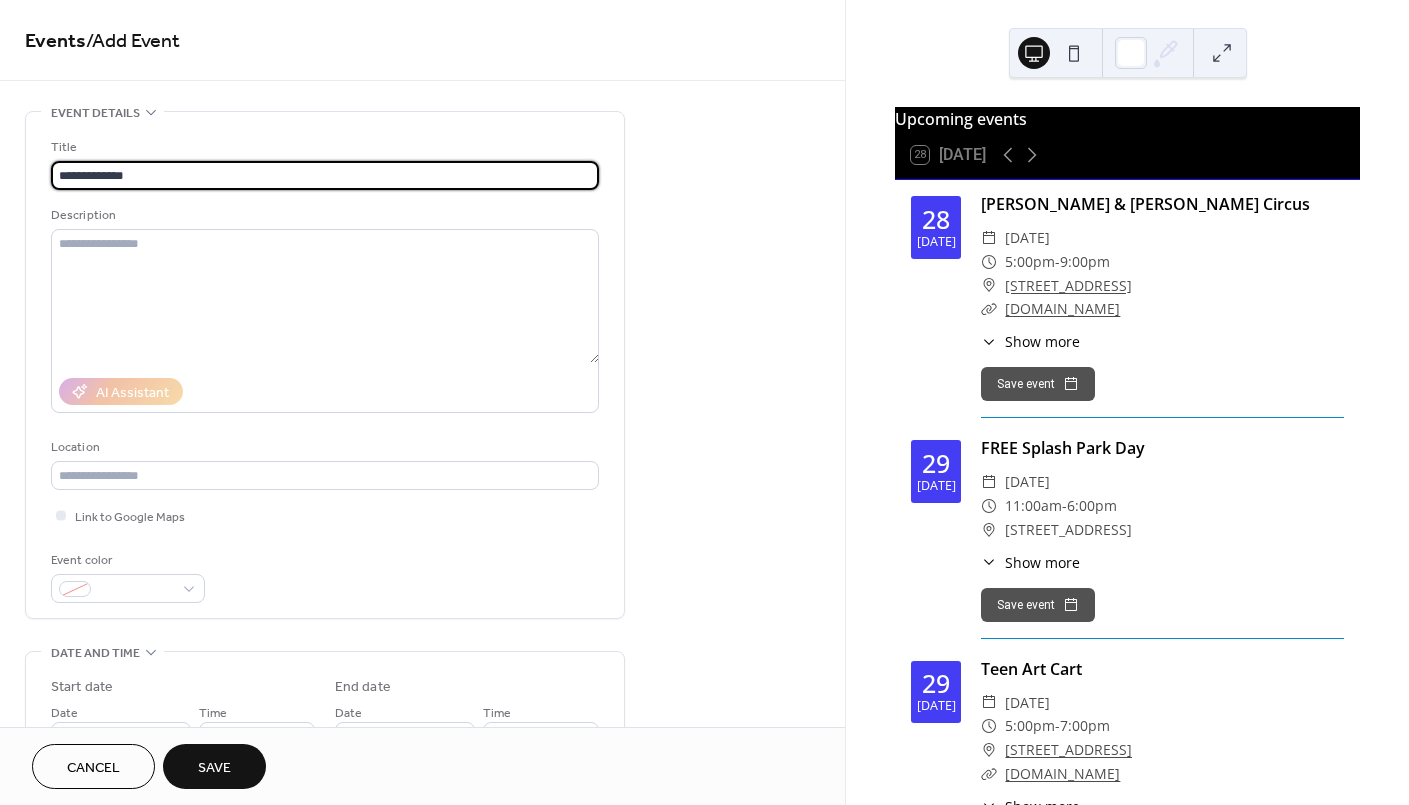 type on "**********" 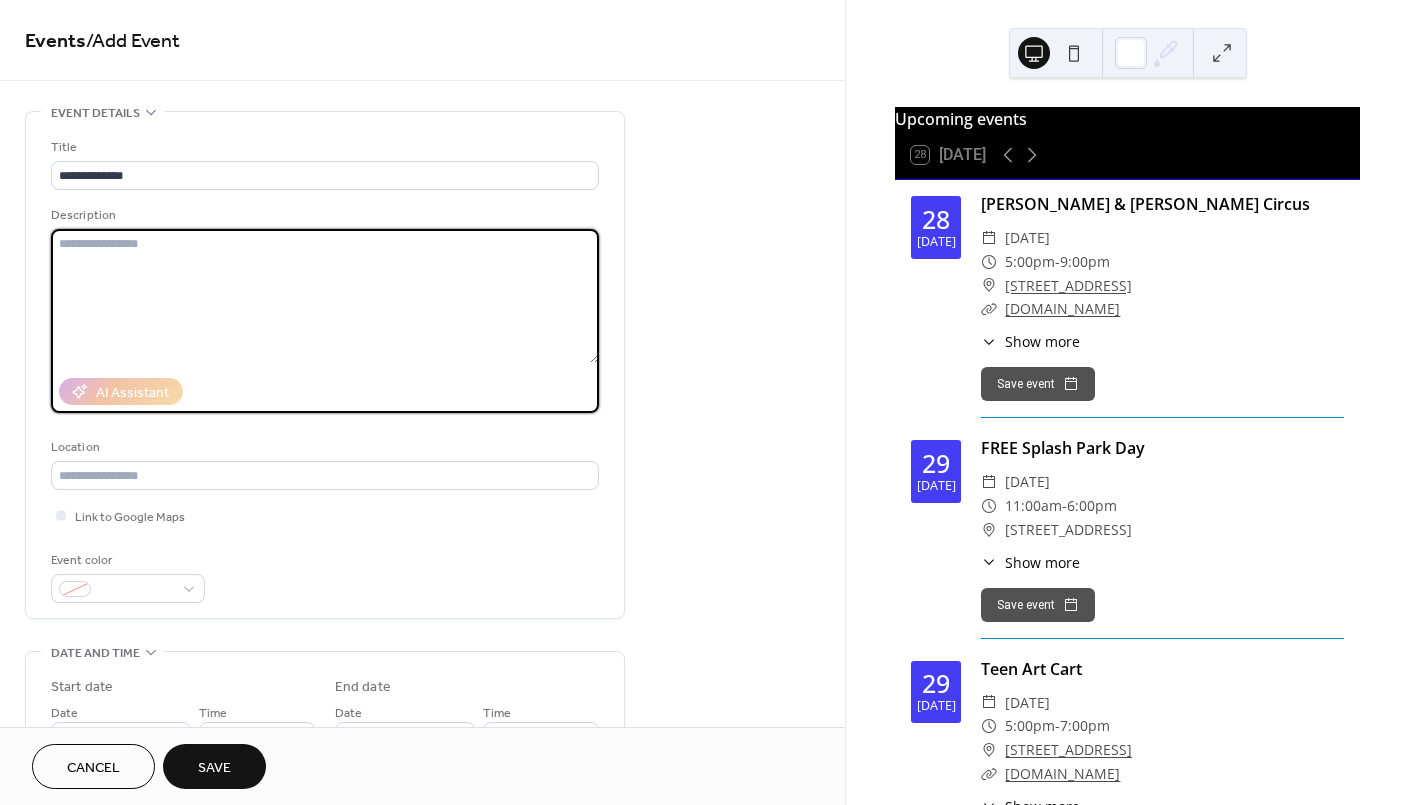 paste on "**********" 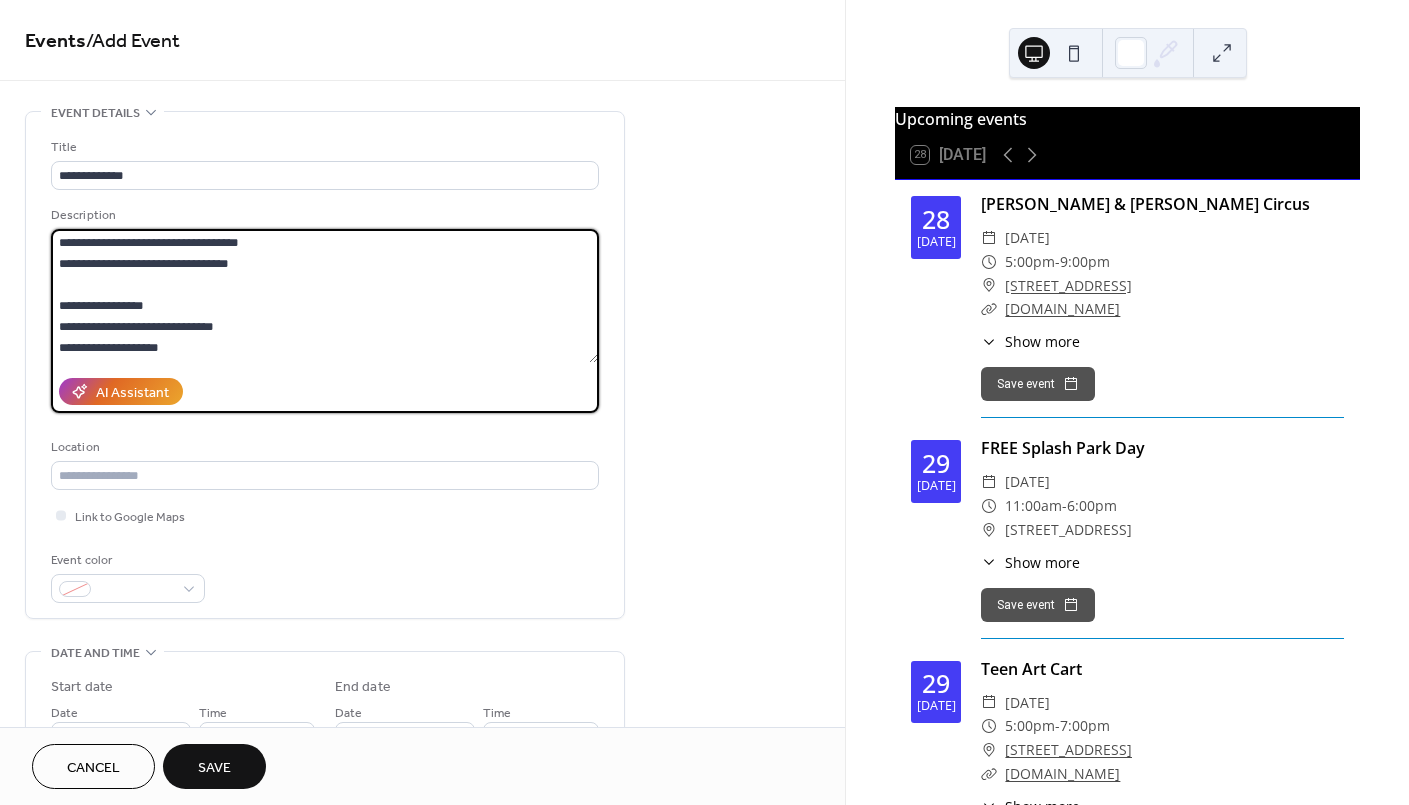scroll, scrollTop: 0, scrollLeft: 0, axis: both 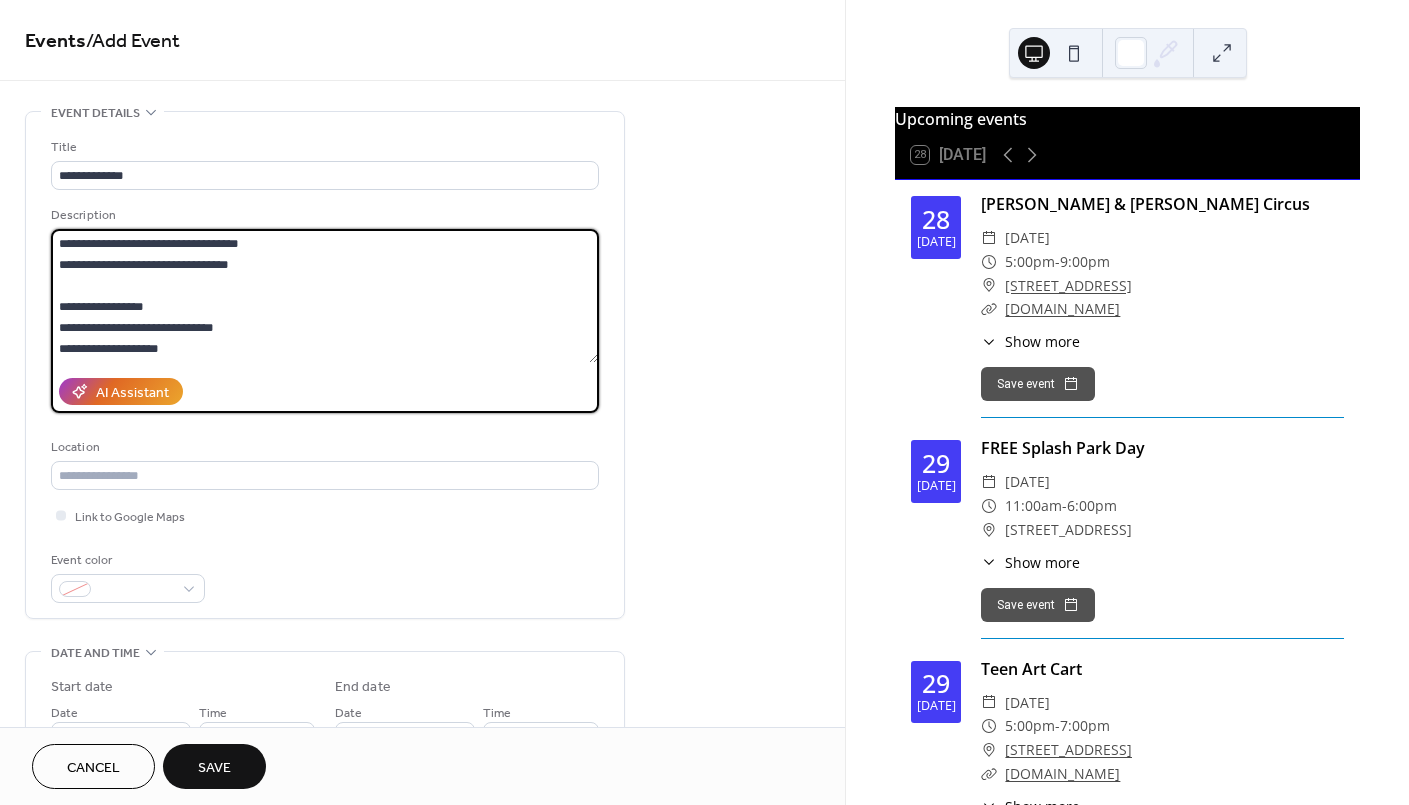 drag, startPoint x: 273, startPoint y: 258, endPoint x: 38, endPoint y: 262, distance: 235.03404 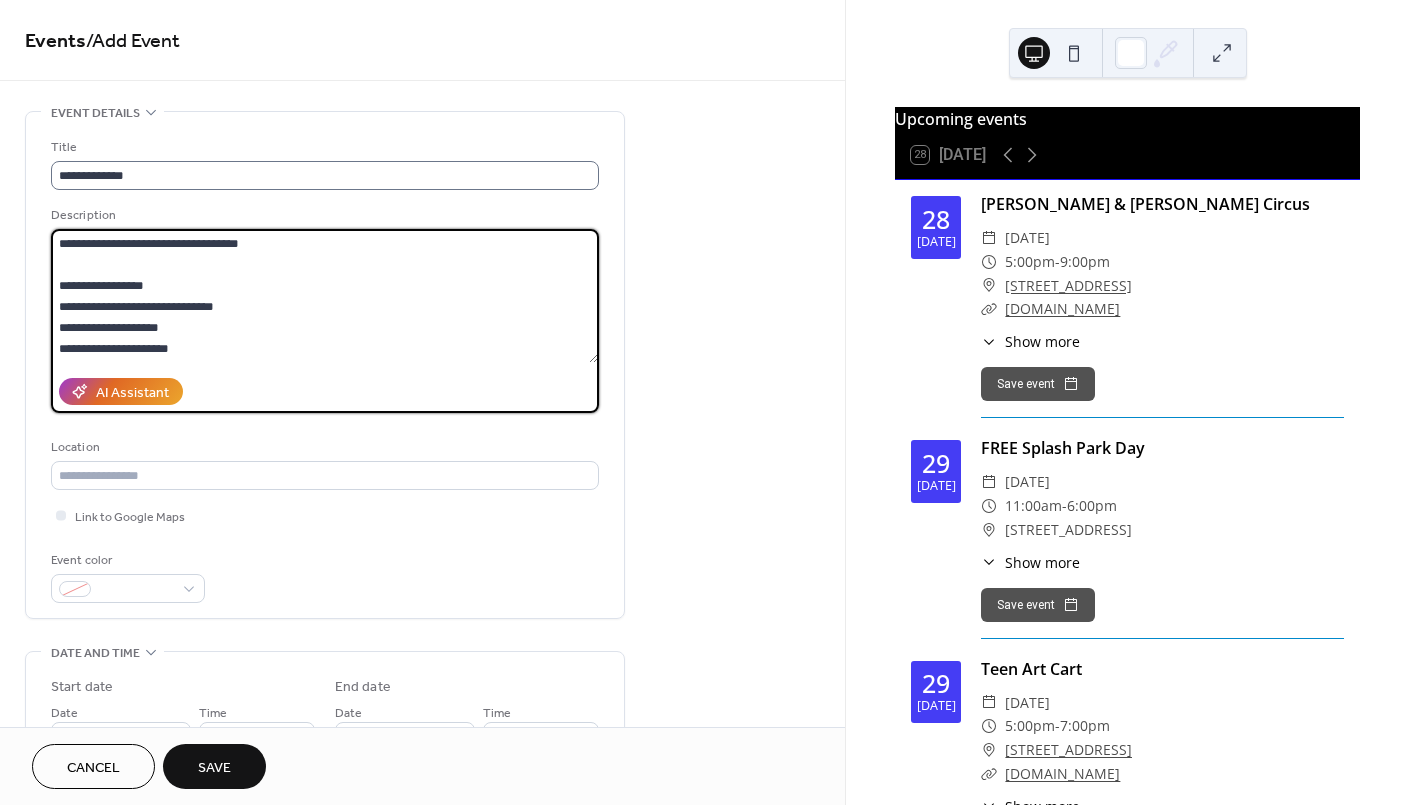type on "**********" 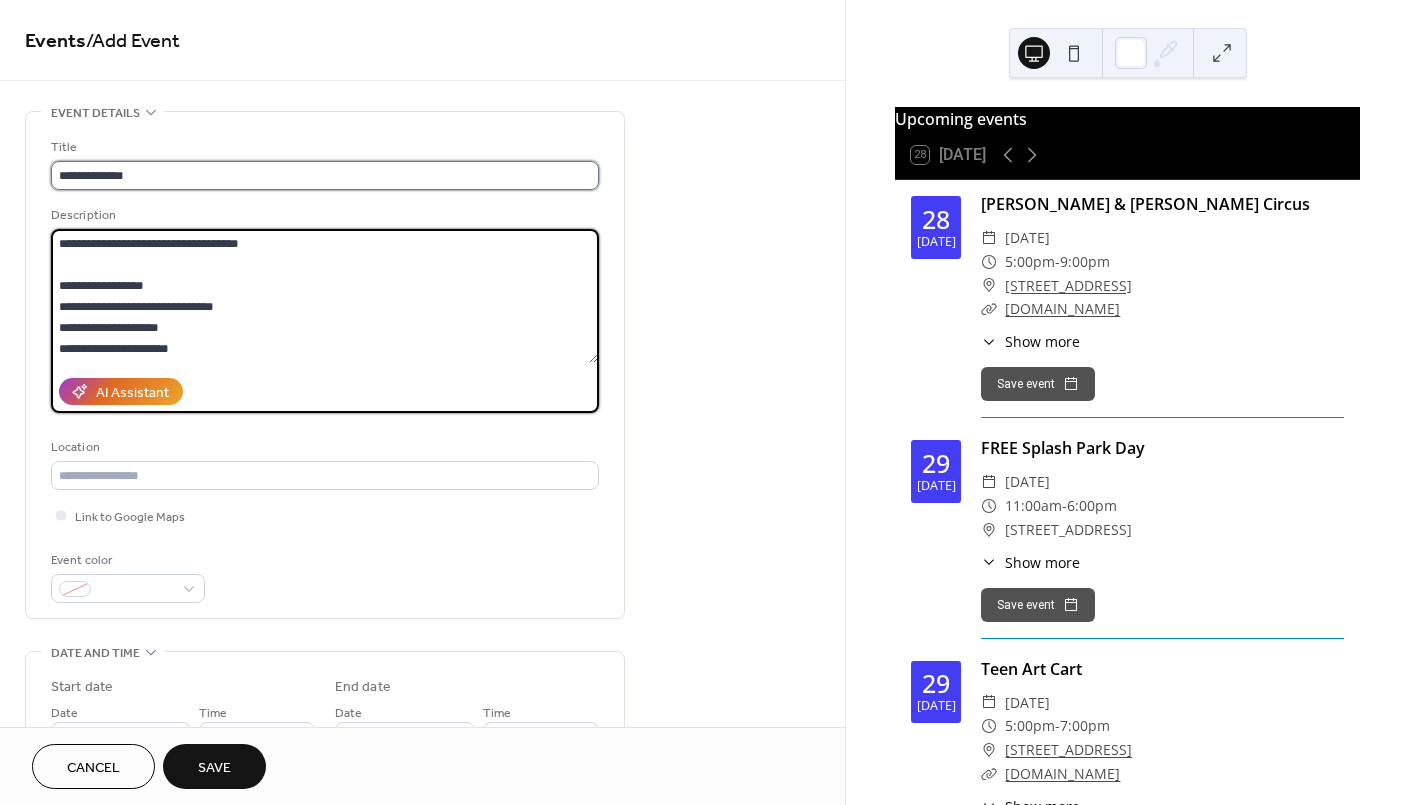 click on "**********" at bounding box center (325, 175) 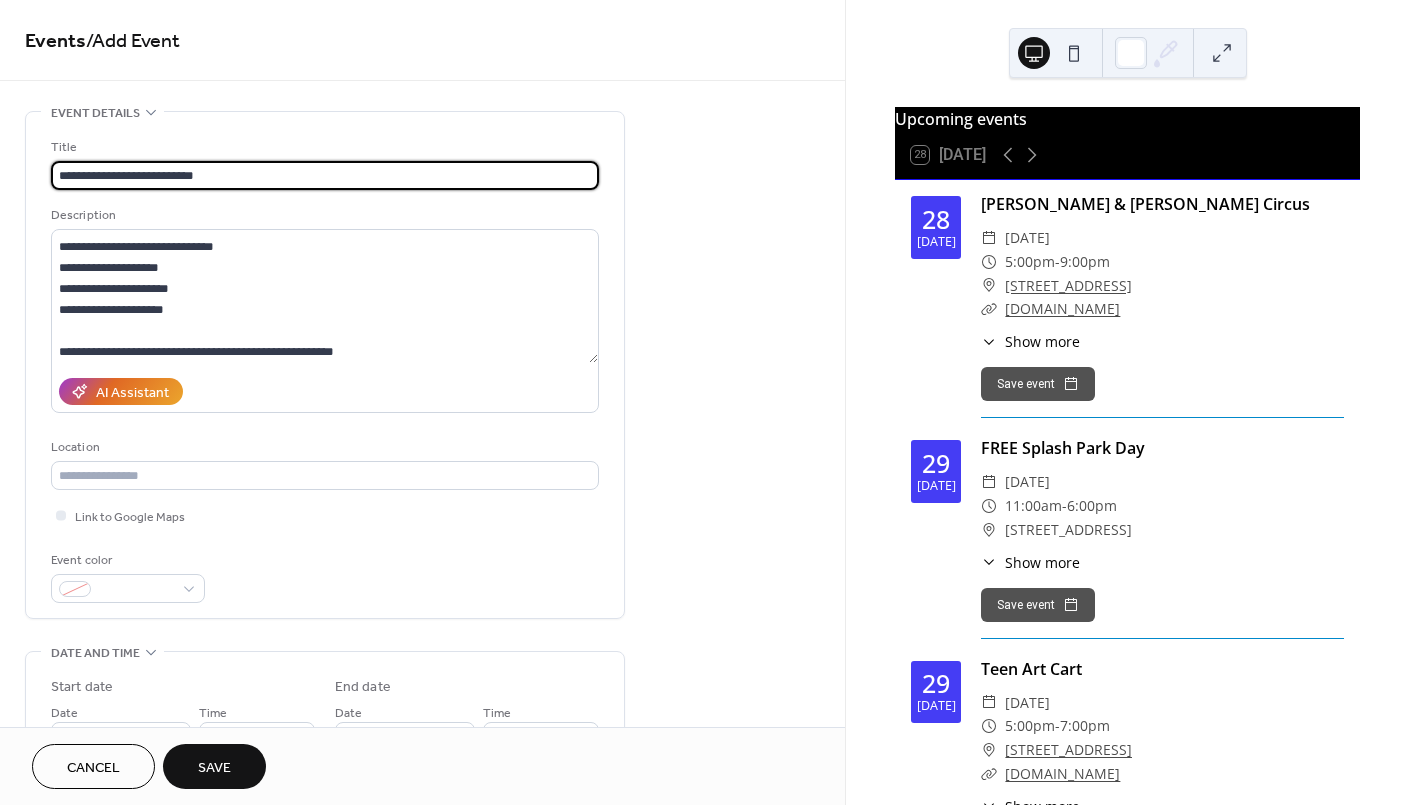 scroll, scrollTop: 62, scrollLeft: 0, axis: vertical 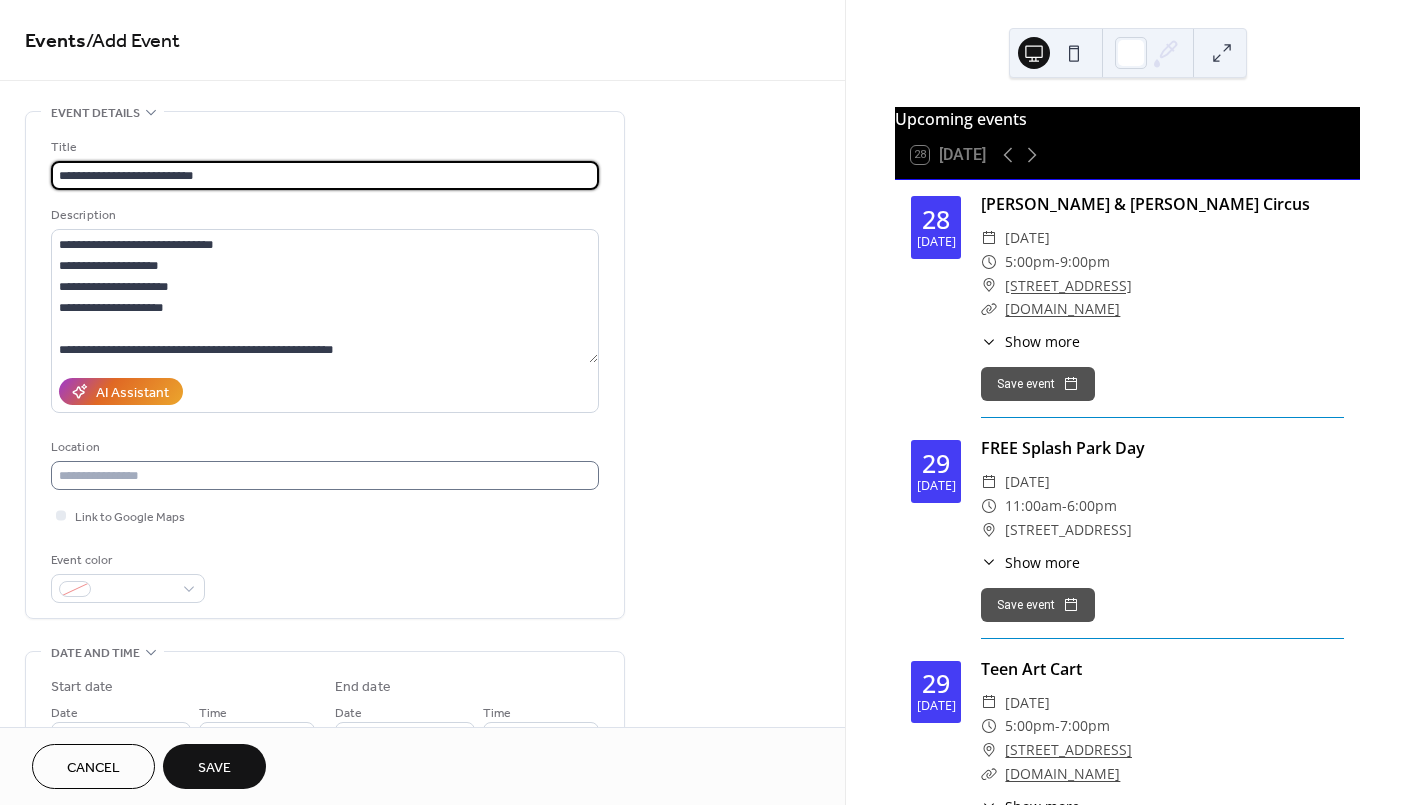 type on "**********" 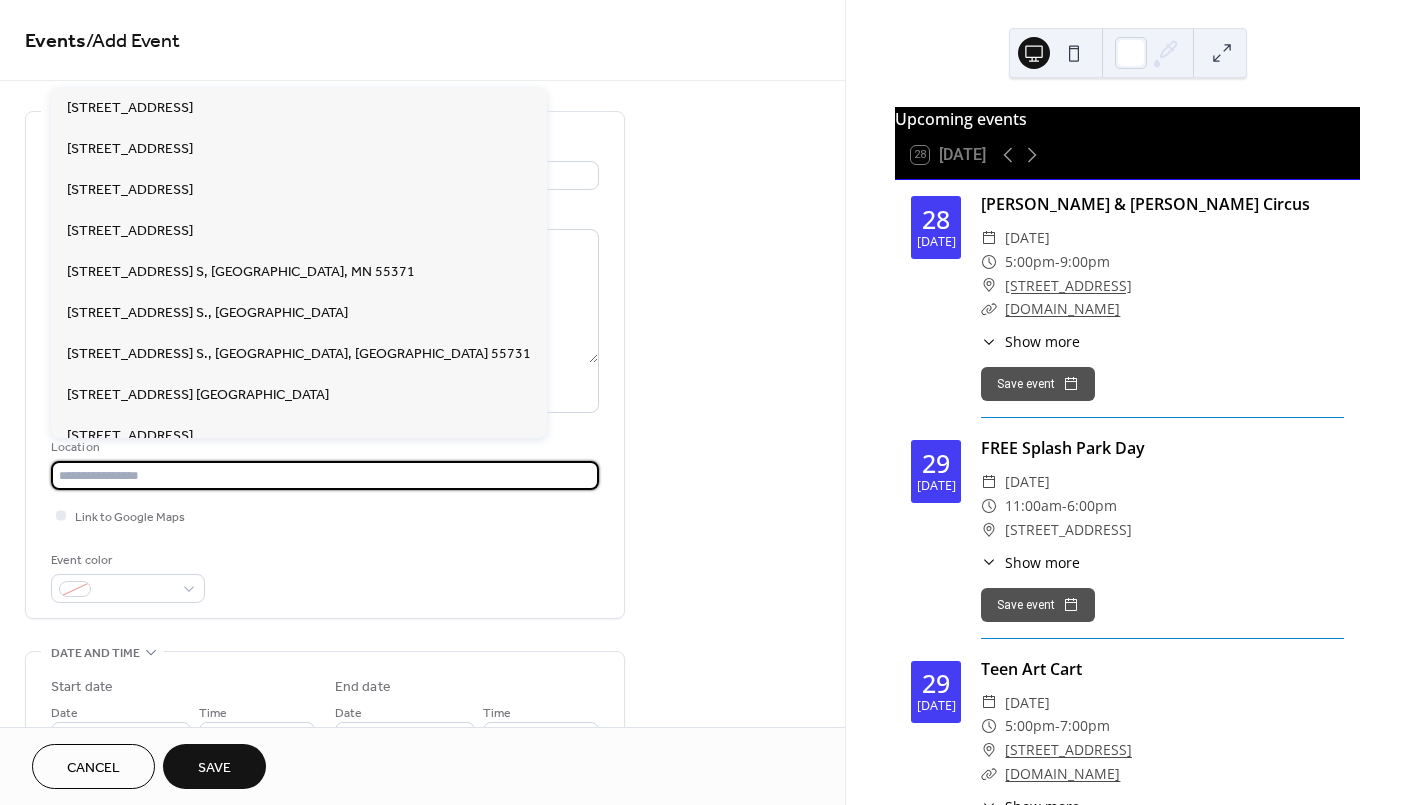 click at bounding box center [325, 475] 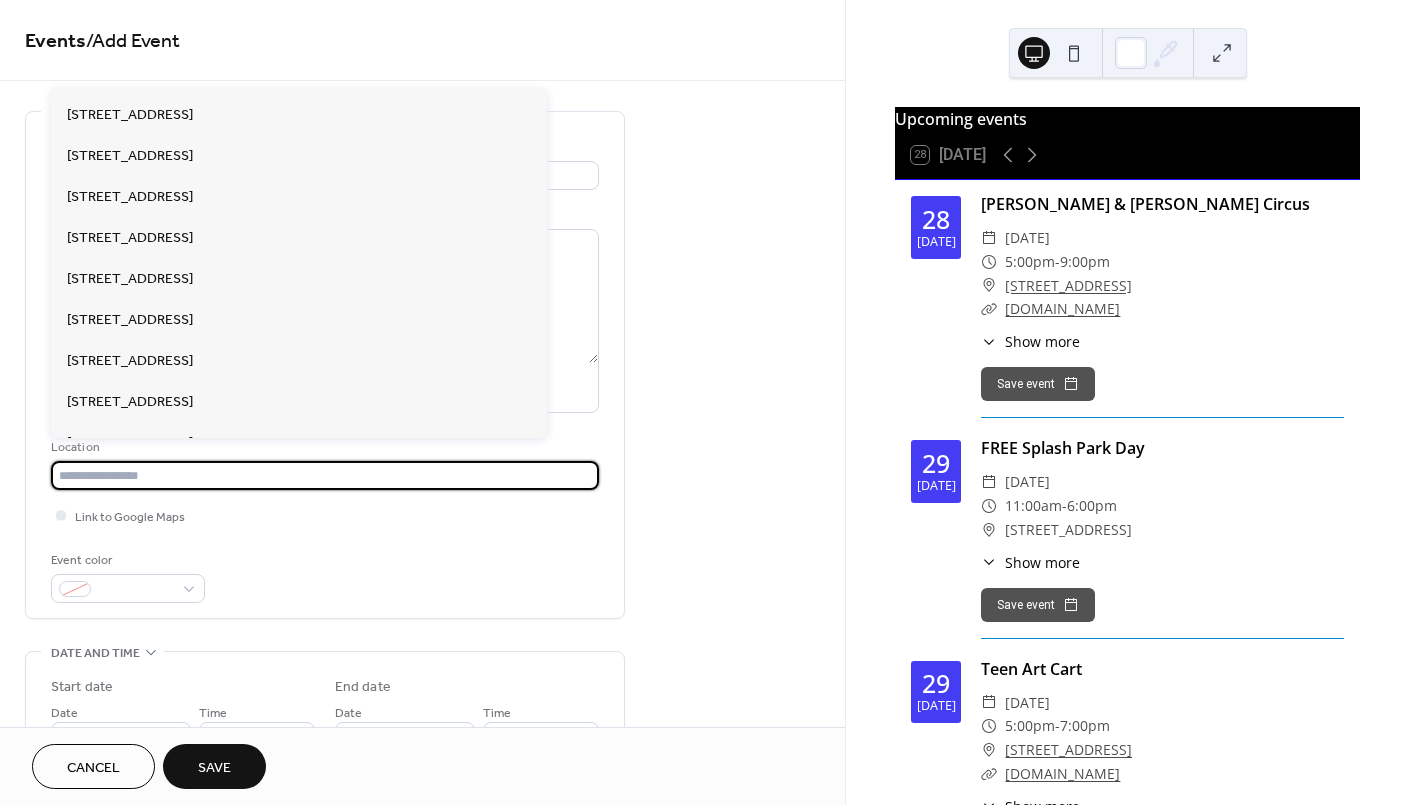 scroll, scrollTop: 2000, scrollLeft: 0, axis: vertical 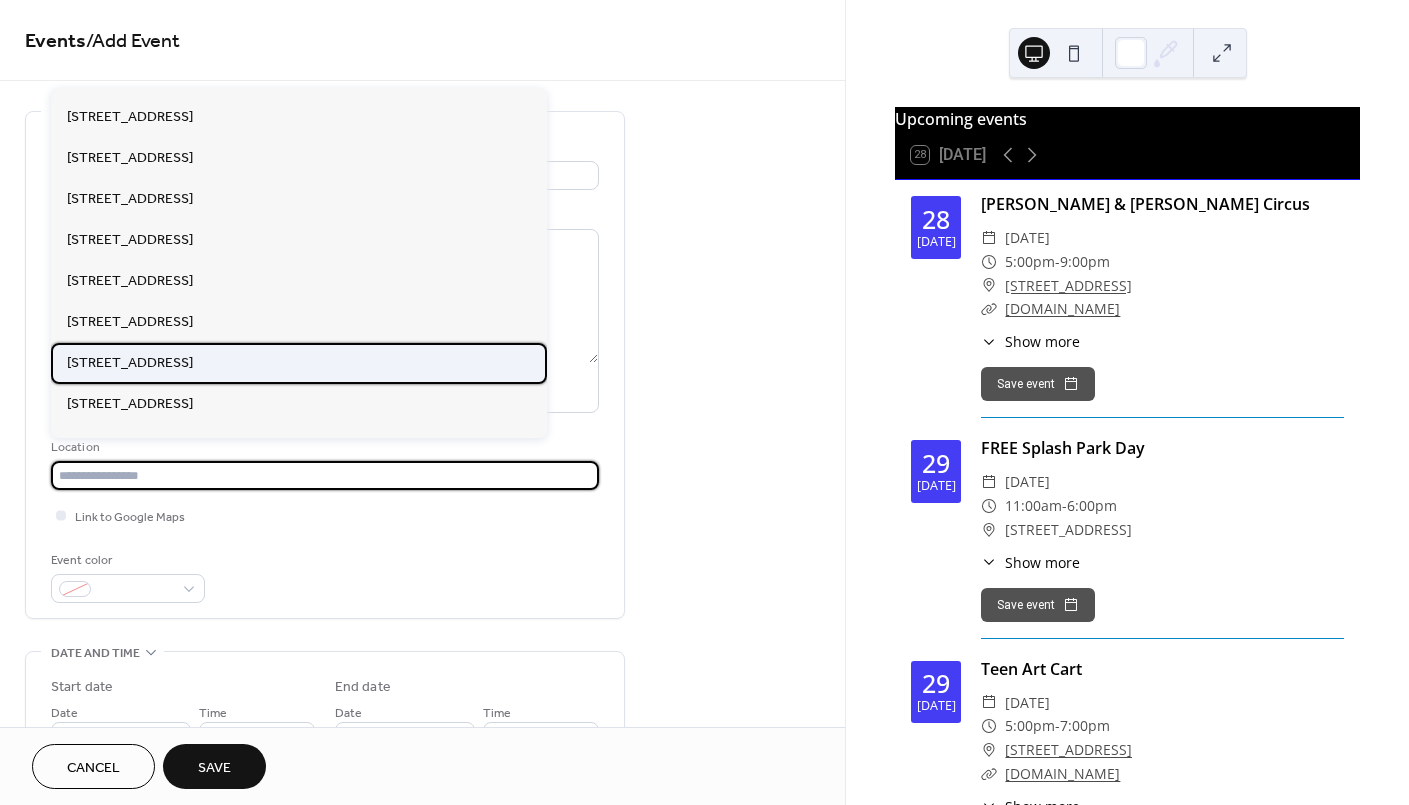 click on "[STREET_ADDRESS]" at bounding box center [130, 362] 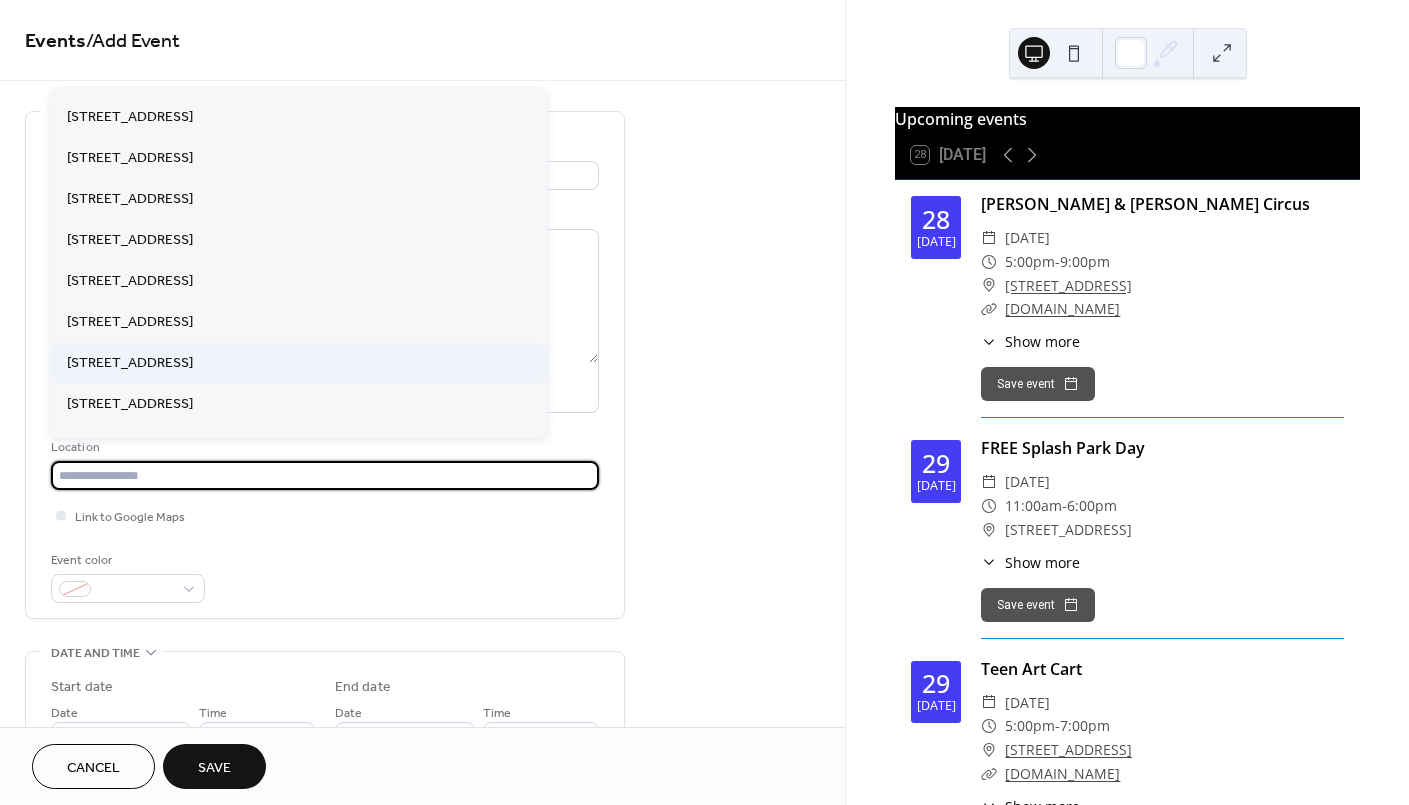 type on "**********" 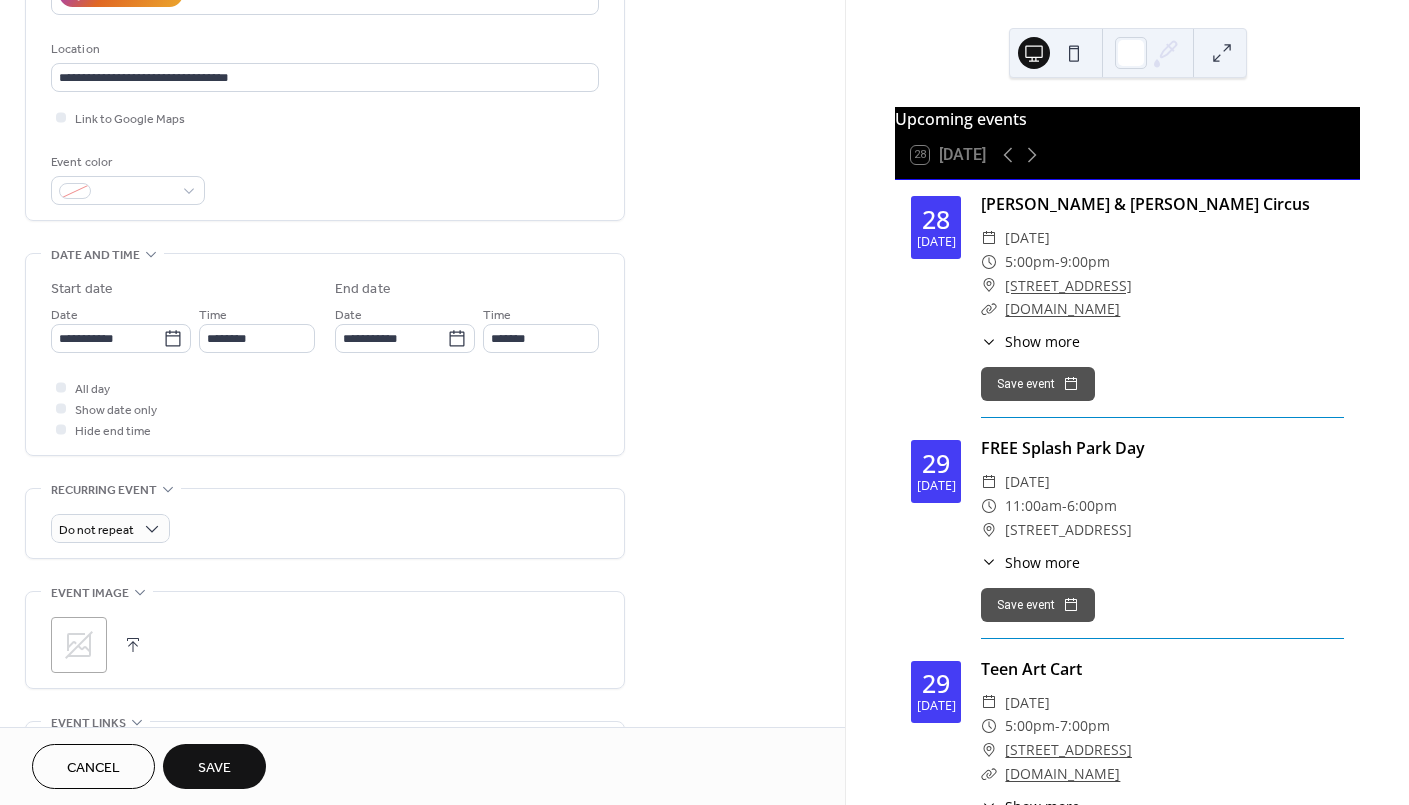 scroll, scrollTop: 400, scrollLeft: 0, axis: vertical 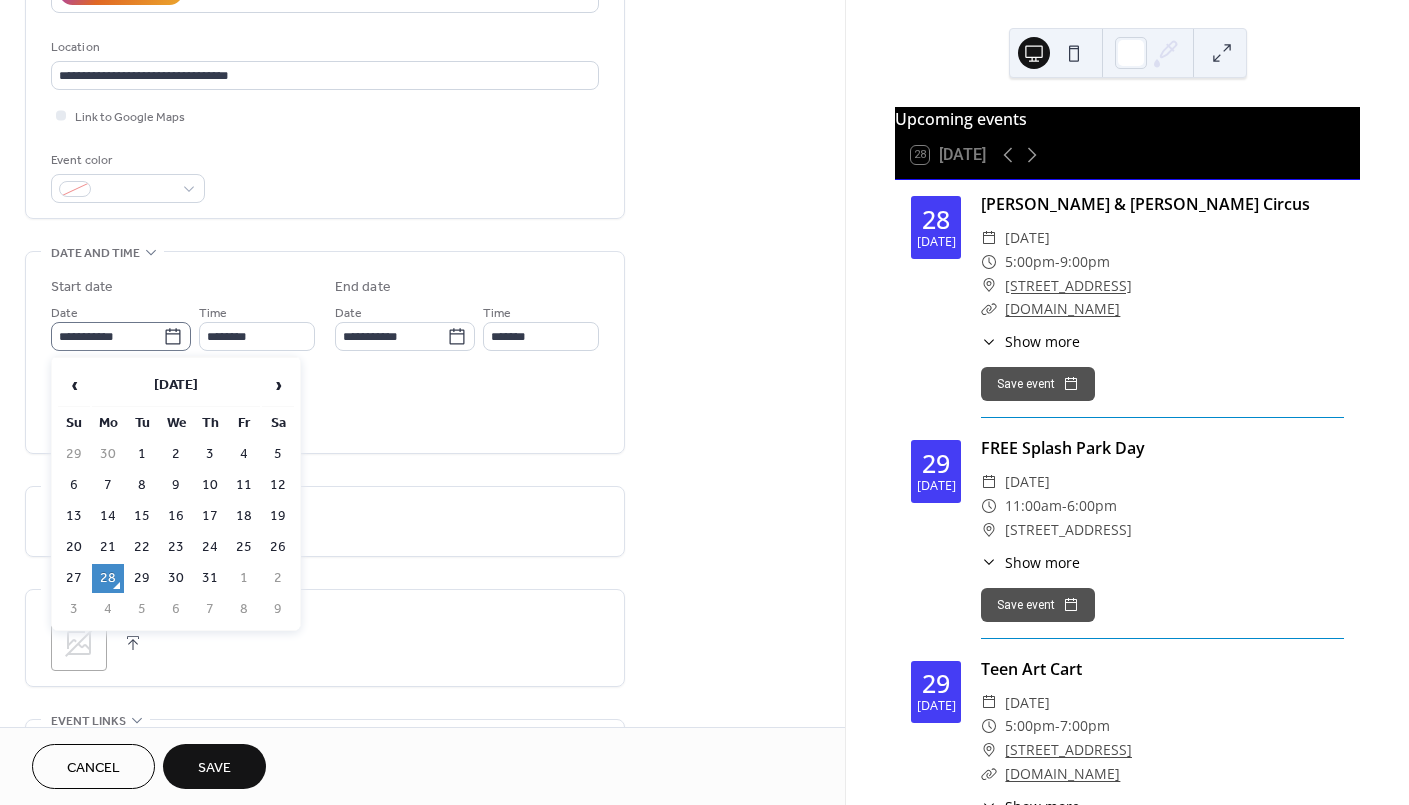 click 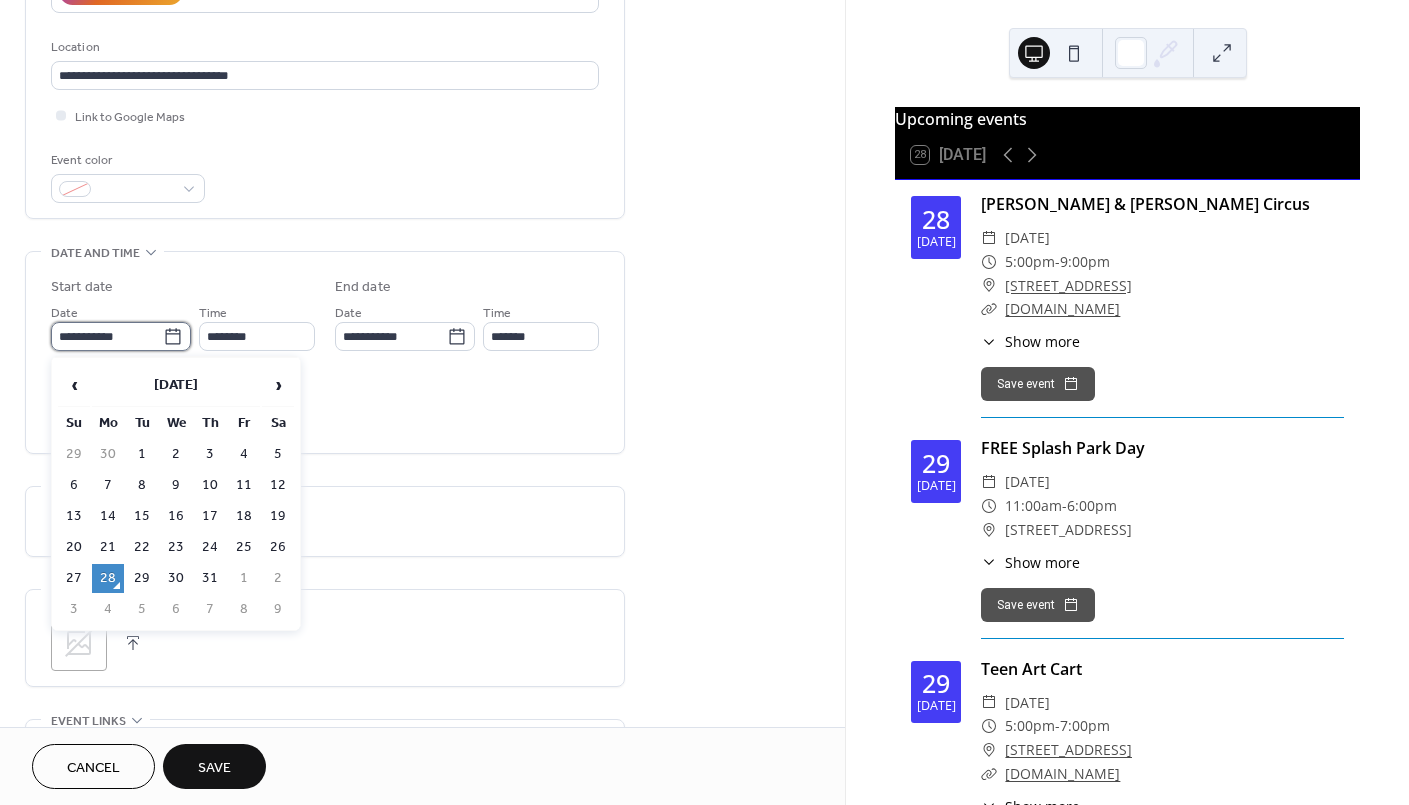 click on "**********" at bounding box center [107, 336] 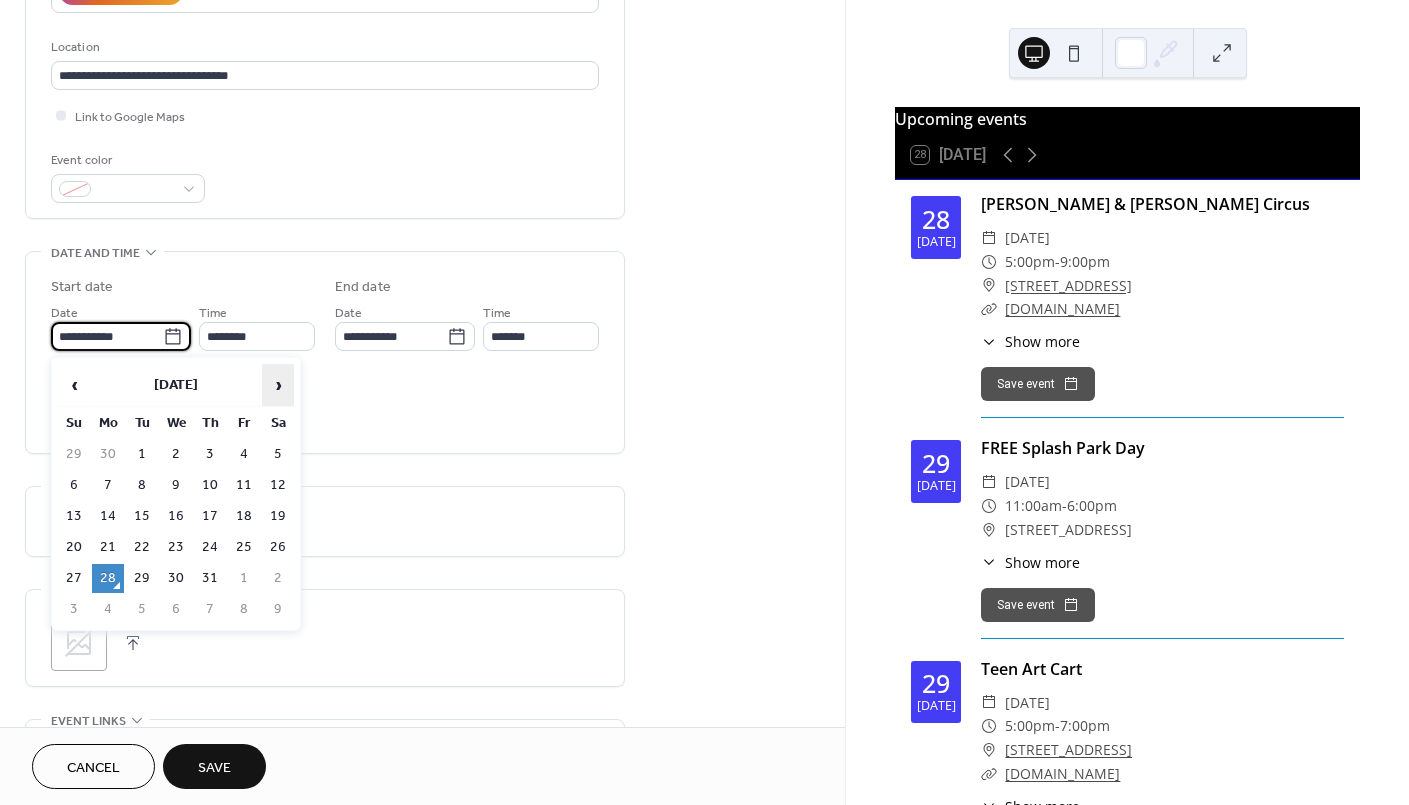 click on "›" at bounding box center (278, 385) 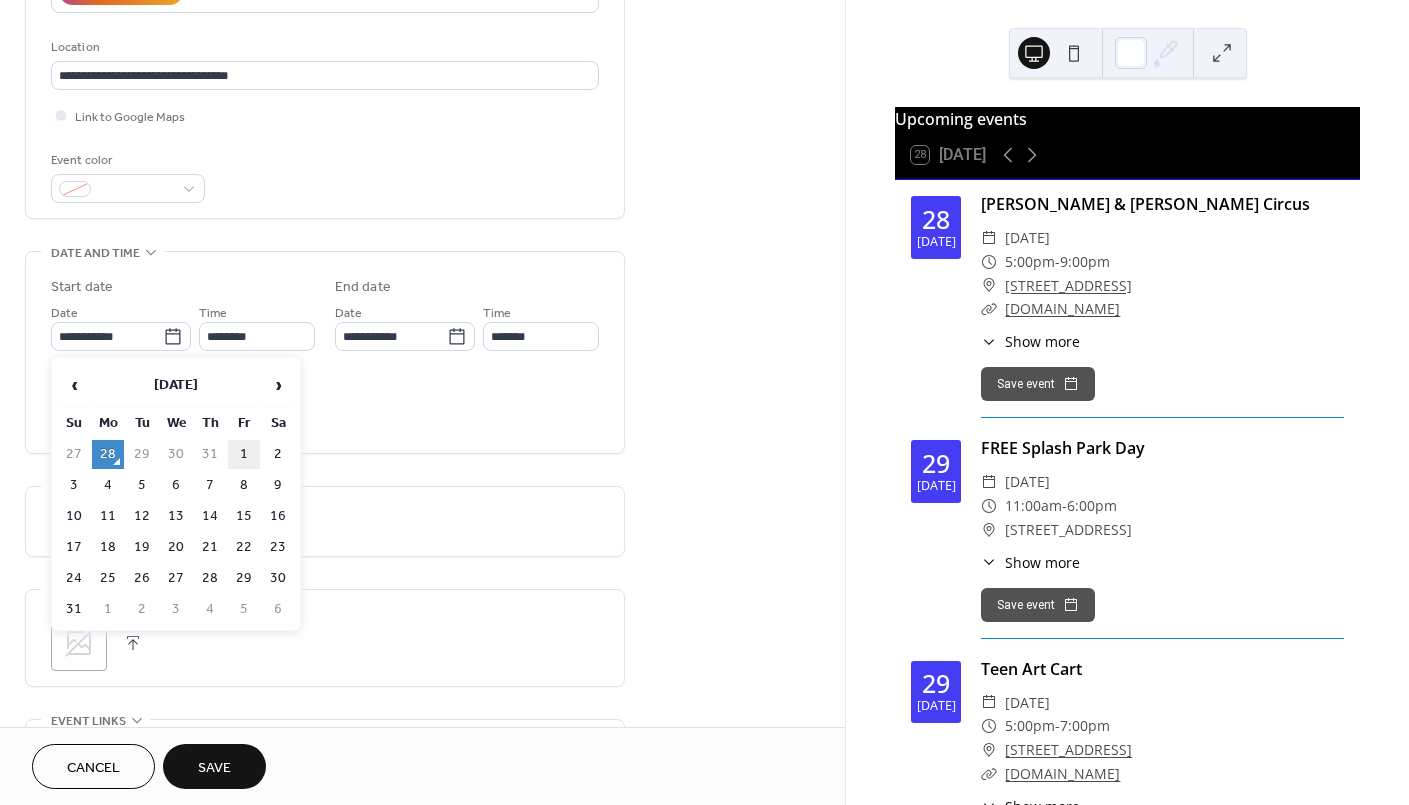 click on "1" at bounding box center (244, 454) 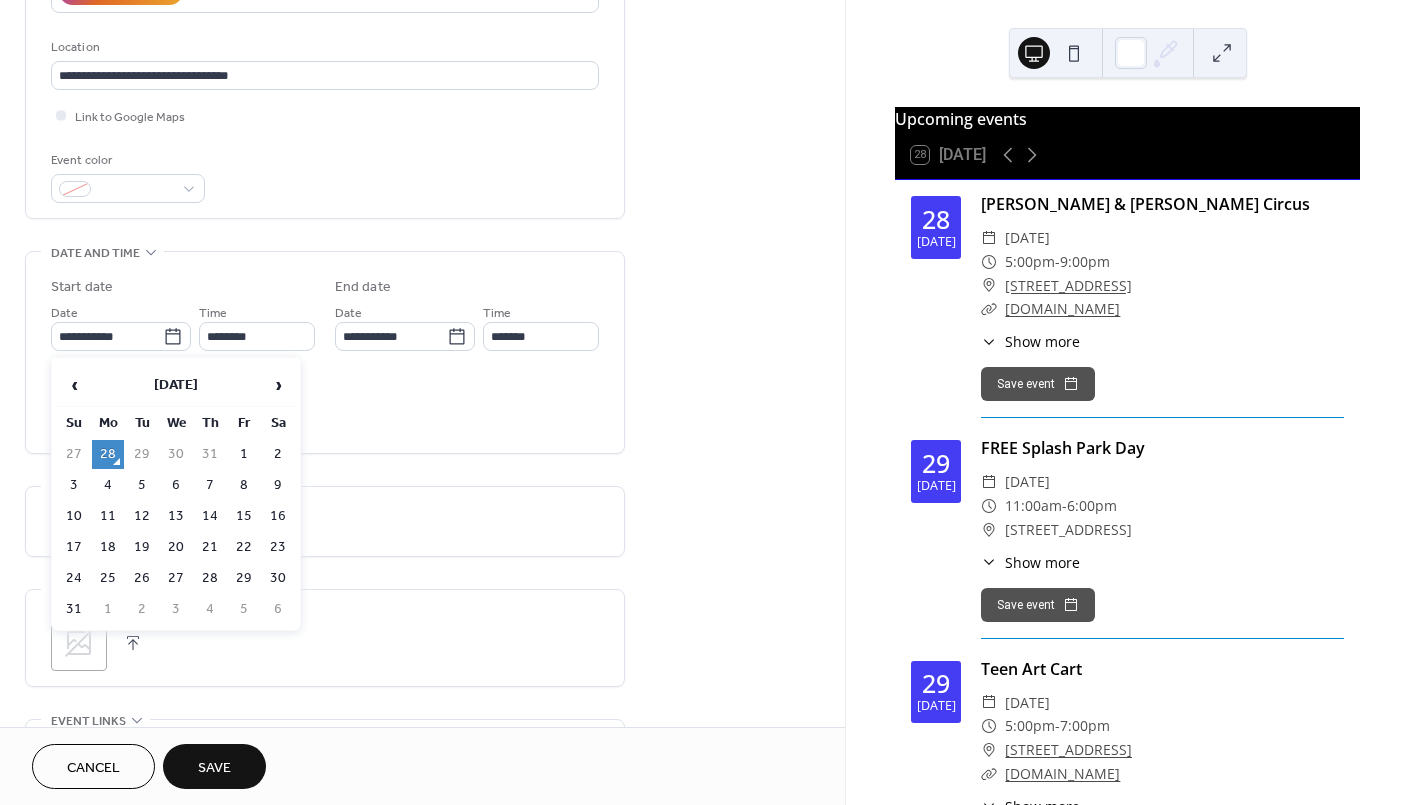 type on "**********" 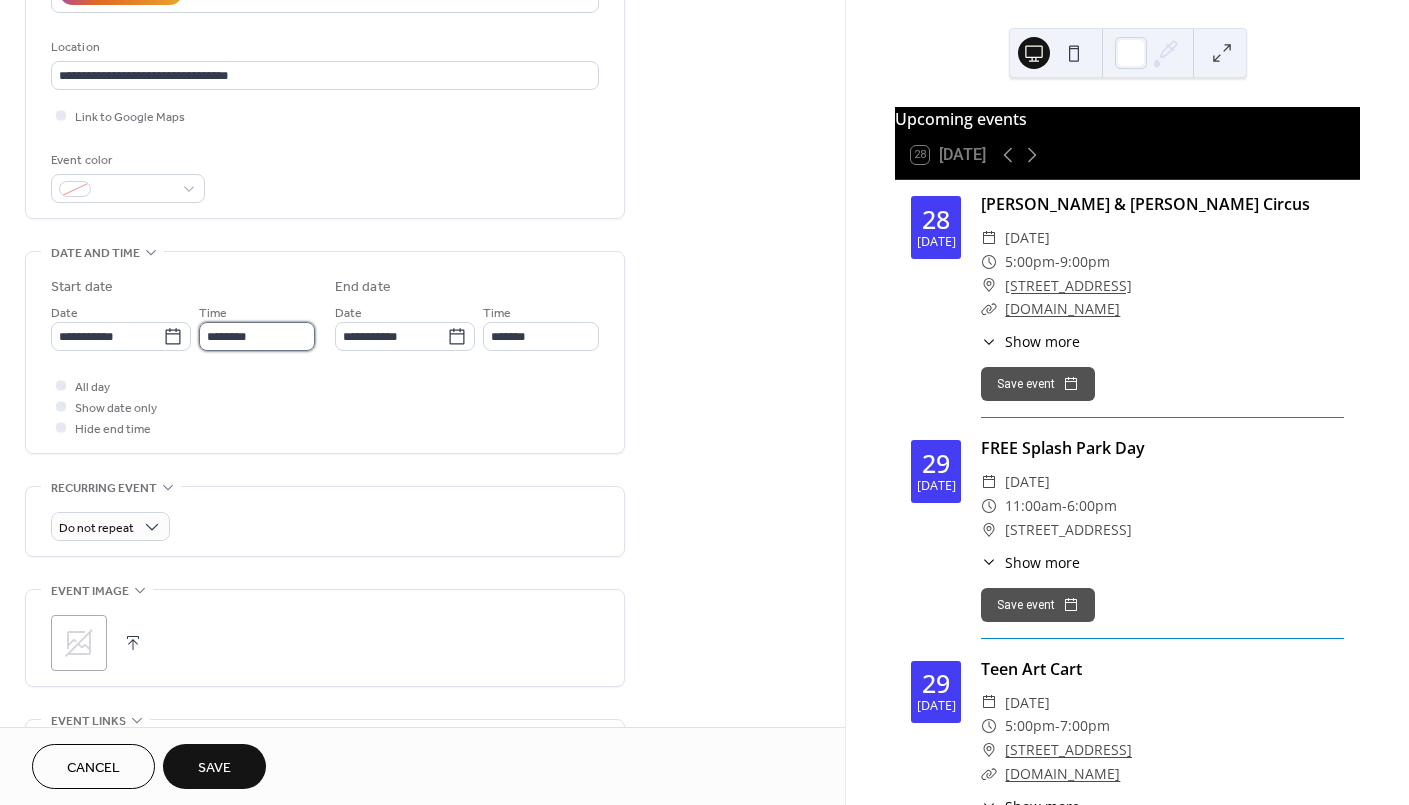 click on "********" at bounding box center (257, 336) 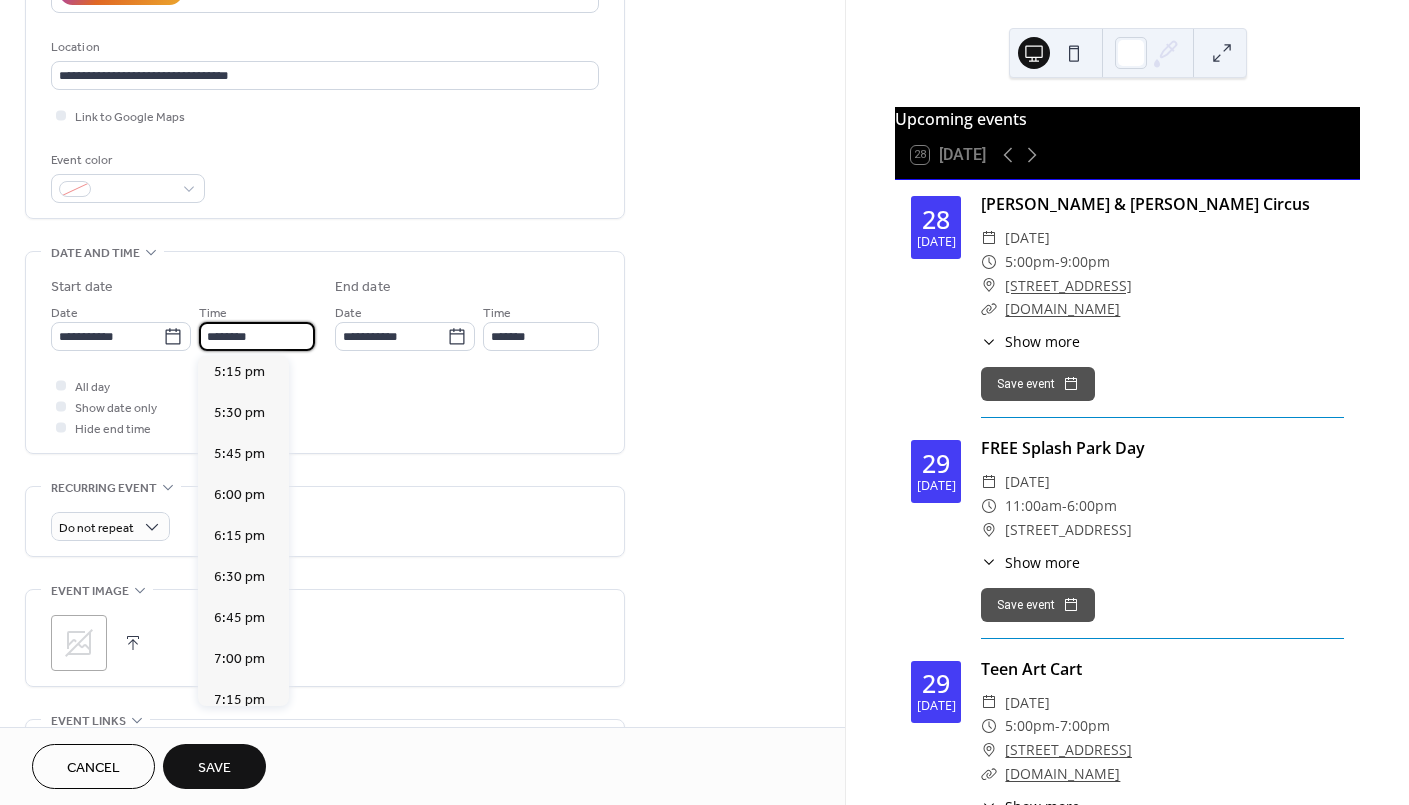 scroll, scrollTop: 2837, scrollLeft: 0, axis: vertical 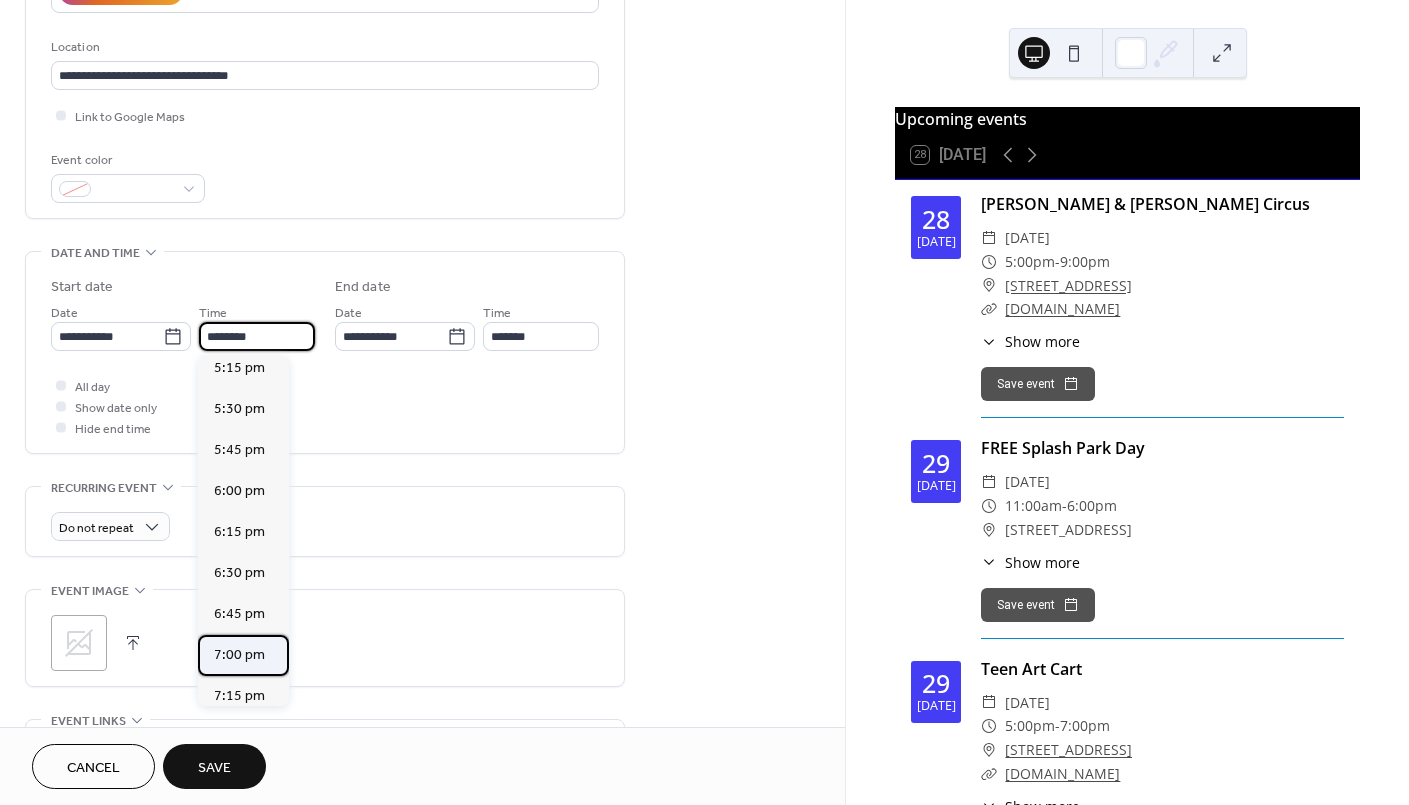 click on "7:00 pm" at bounding box center (239, 655) 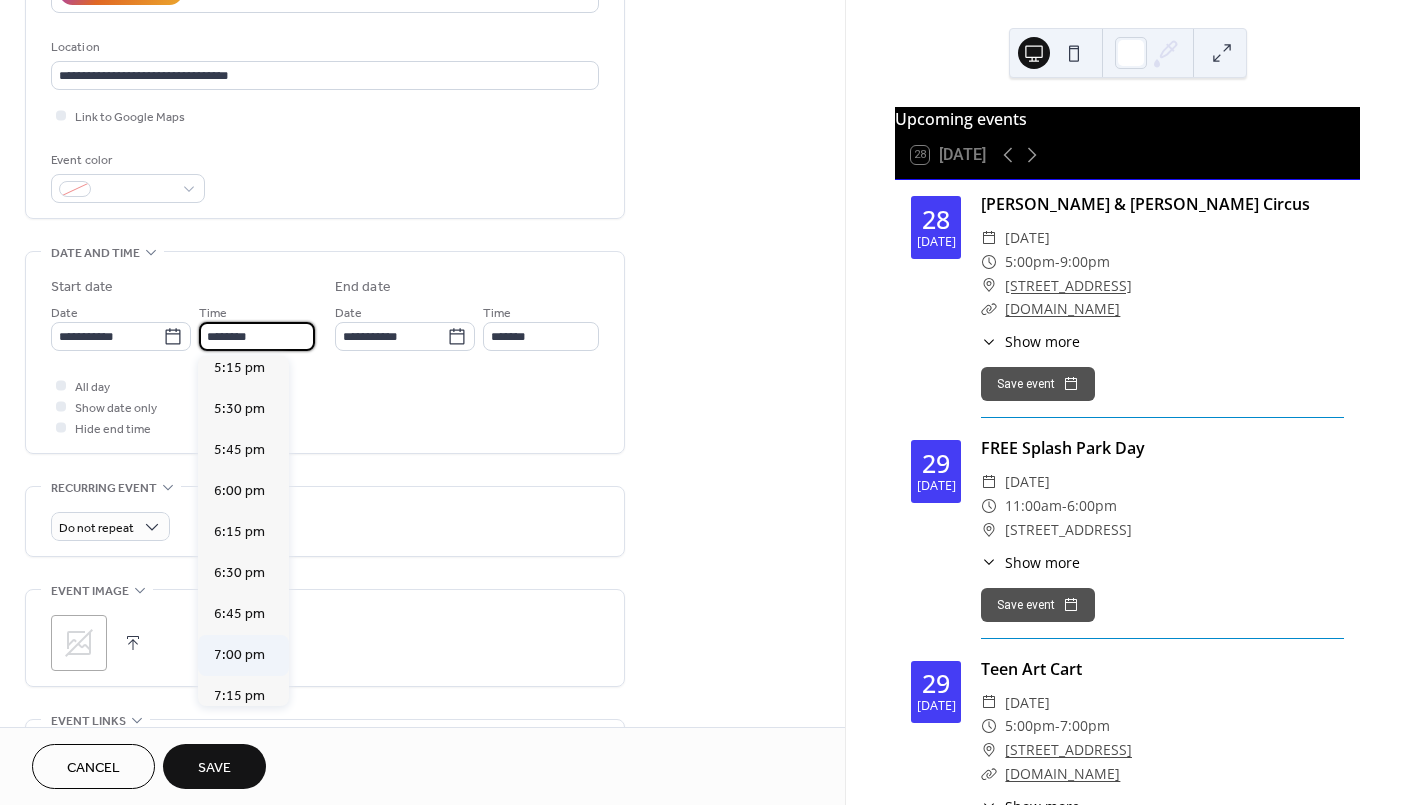 type on "*******" 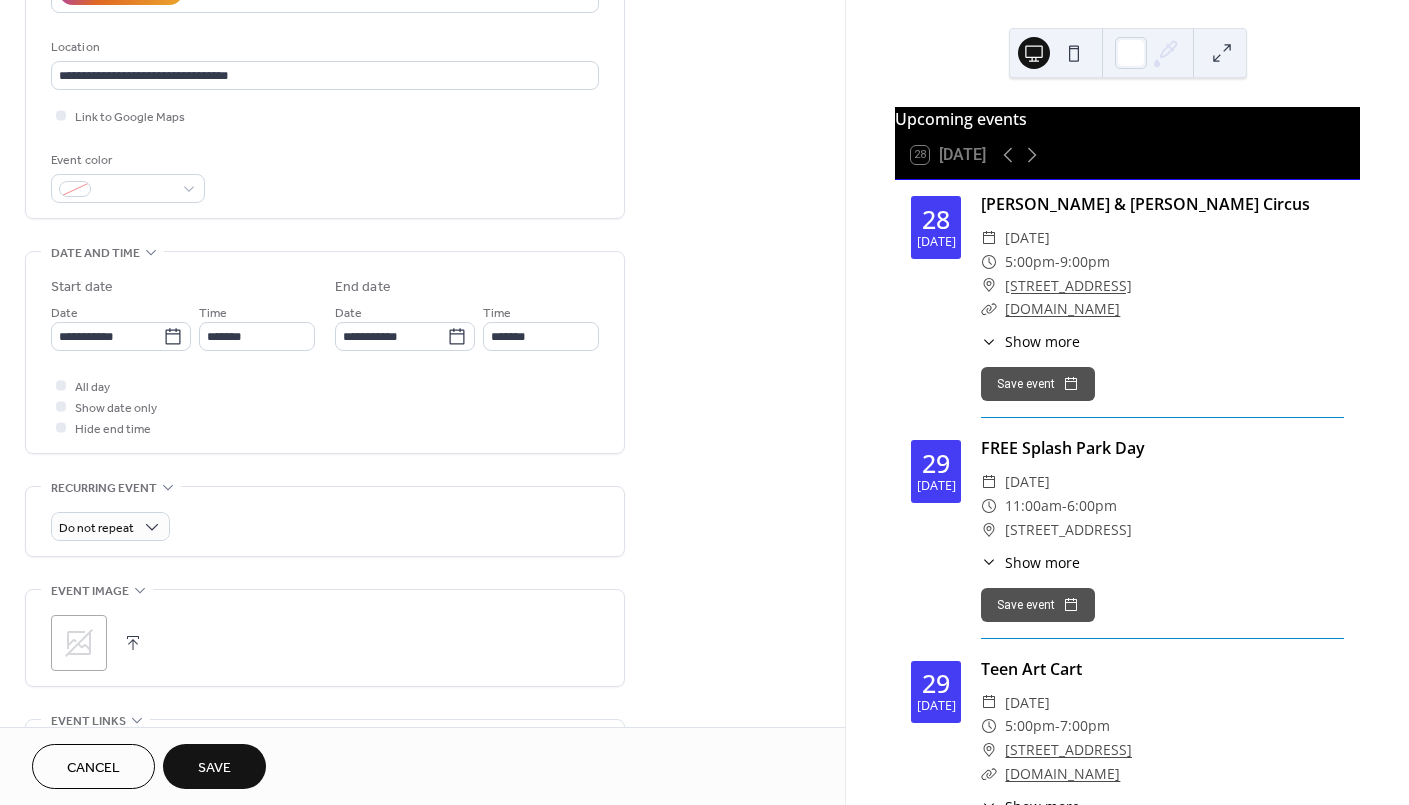 click on "Time *******" at bounding box center (541, 326) 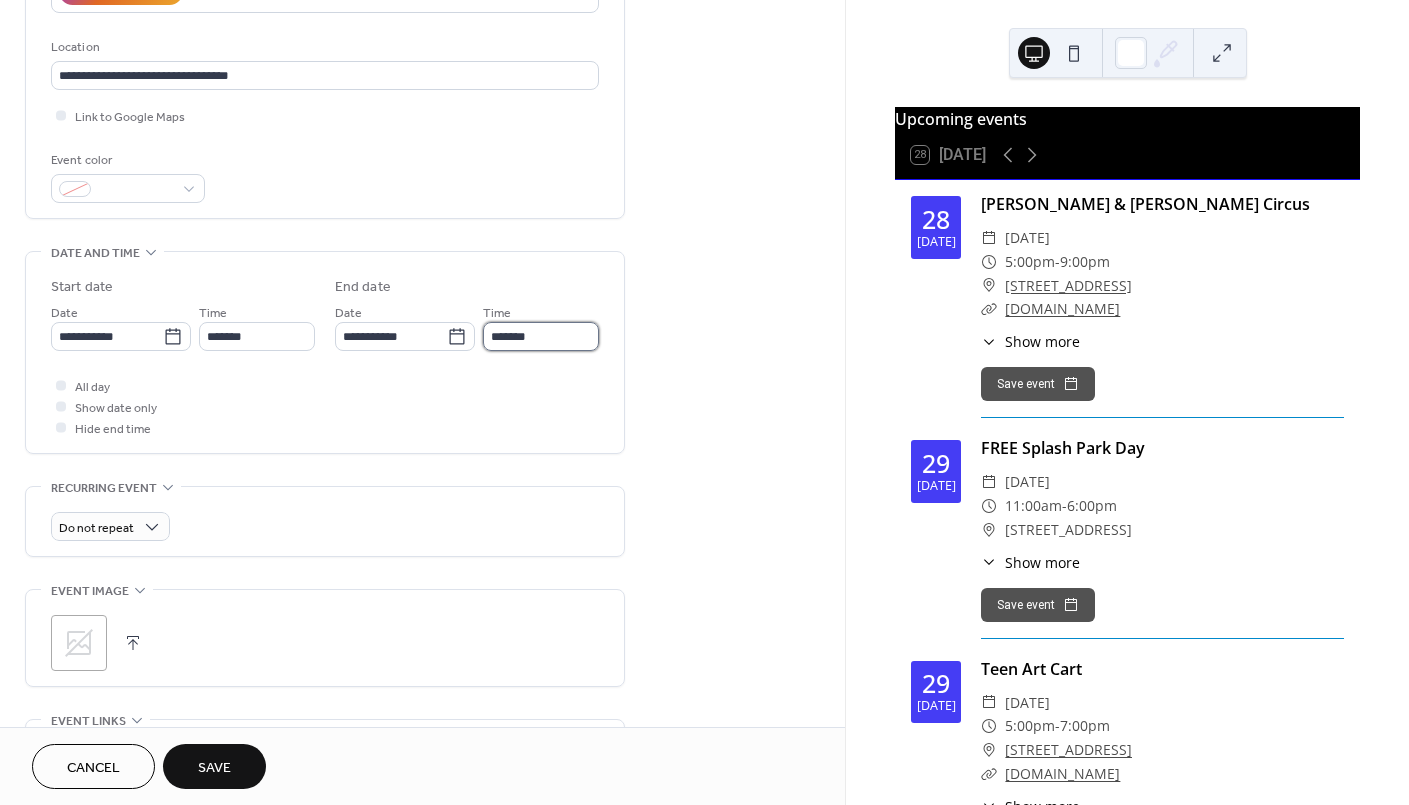 click on "*******" at bounding box center [541, 336] 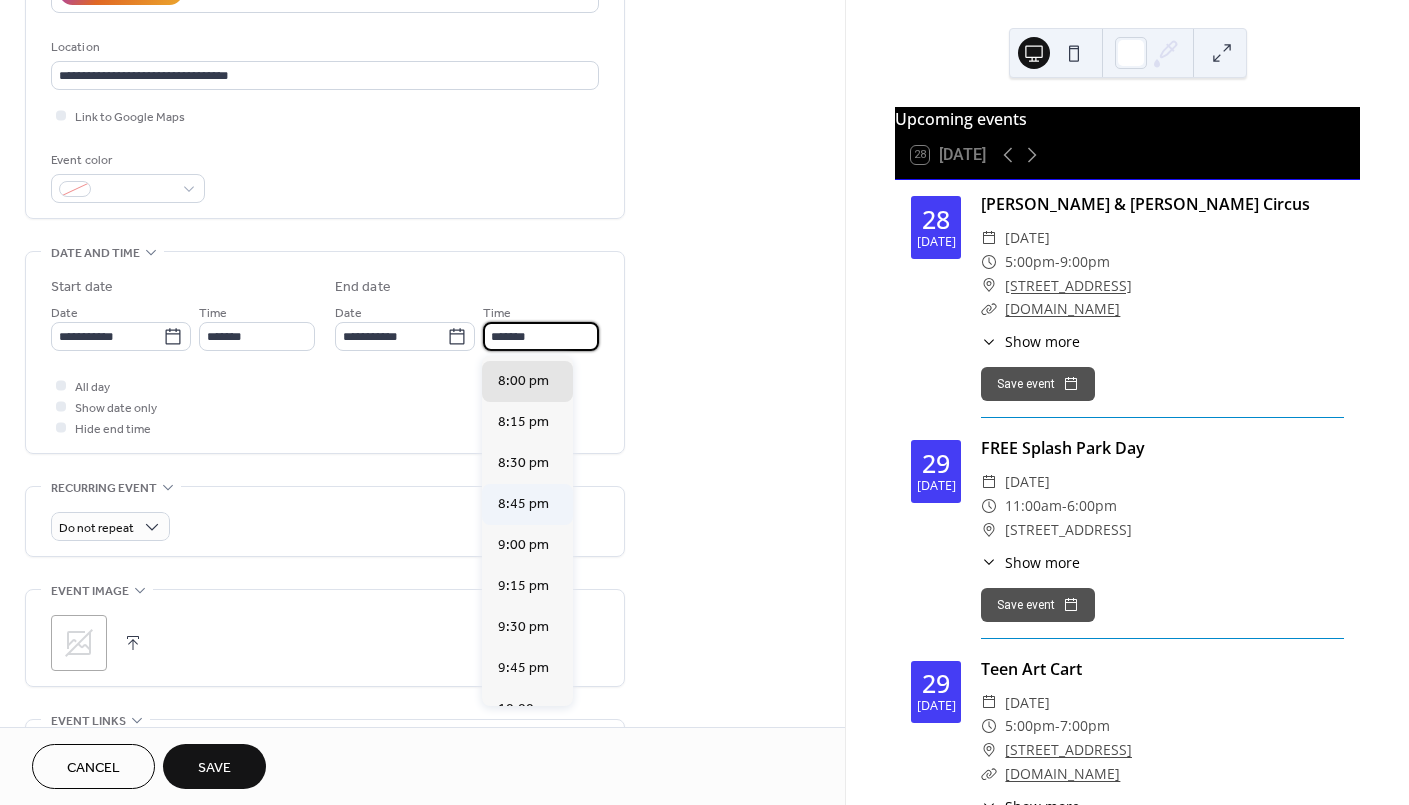 scroll, scrollTop: 133, scrollLeft: 0, axis: vertical 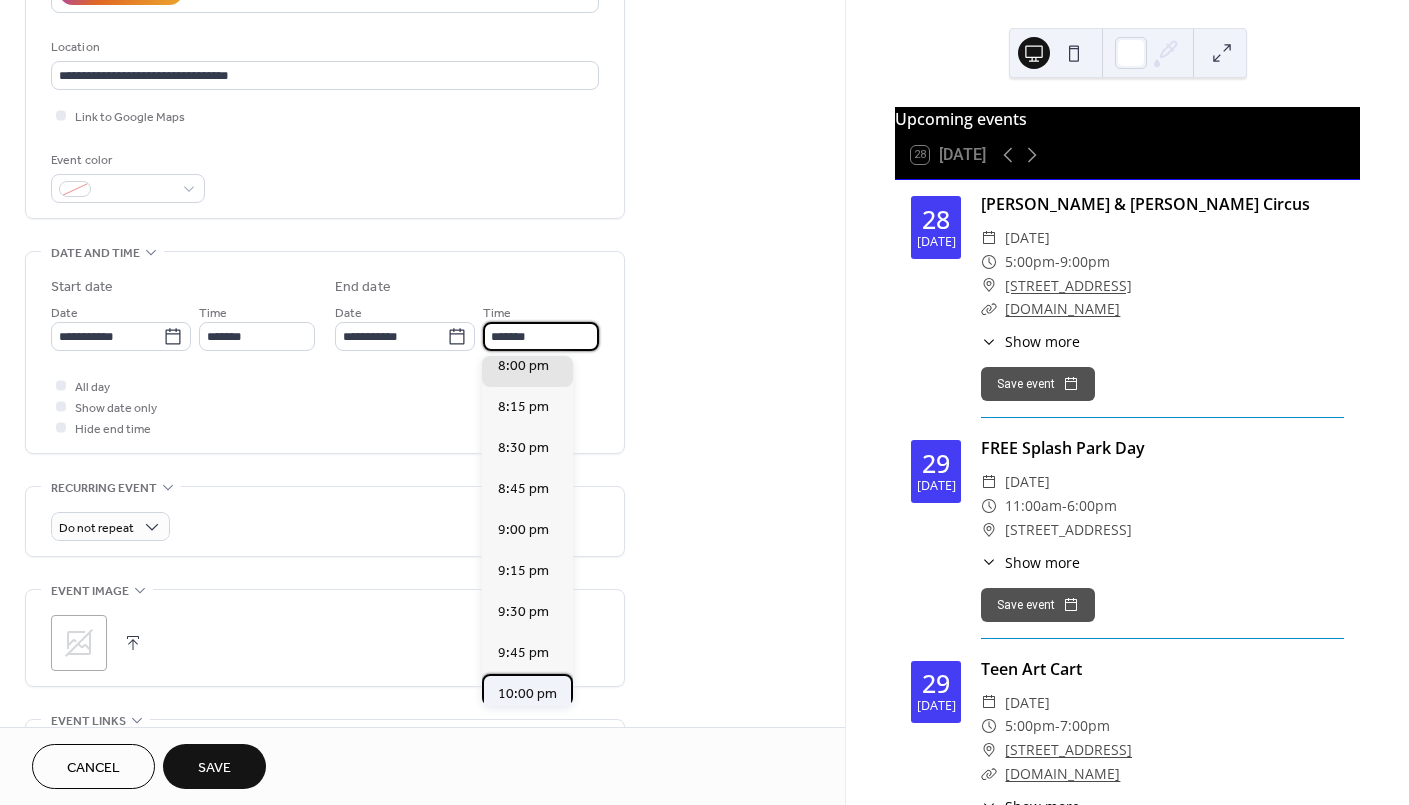 click on "10:00 pm" at bounding box center (527, 694) 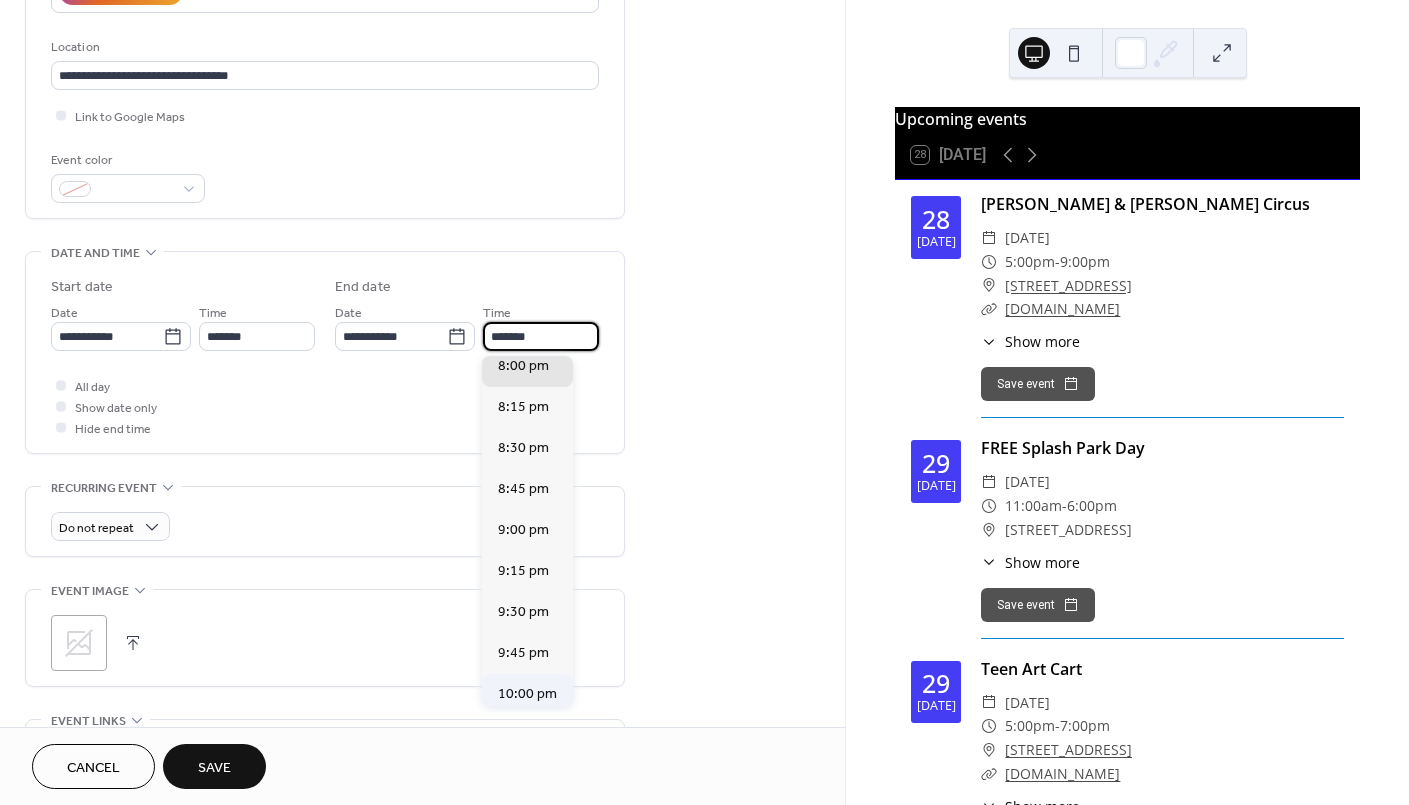 type on "********" 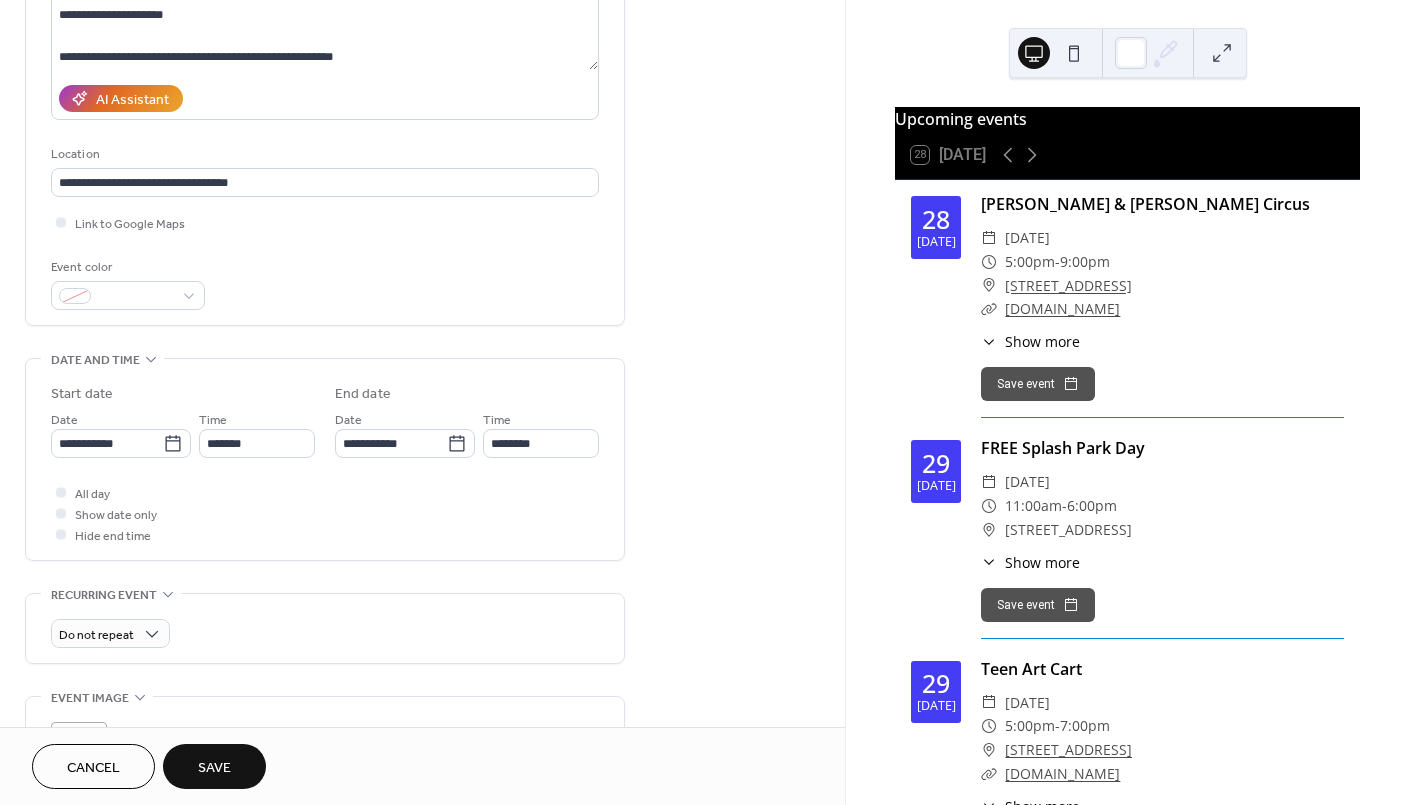 scroll, scrollTop: 232, scrollLeft: 0, axis: vertical 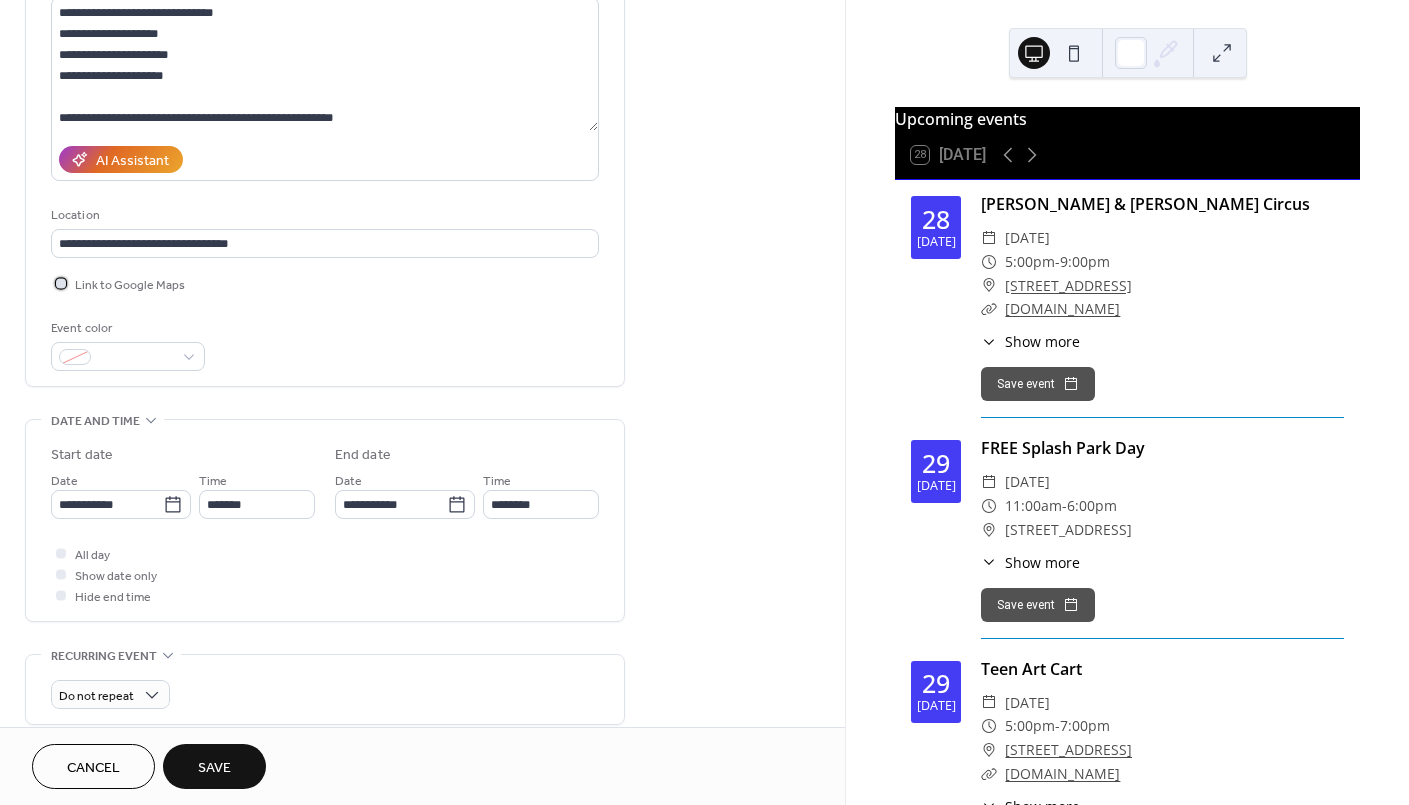 click at bounding box center [61, 283] 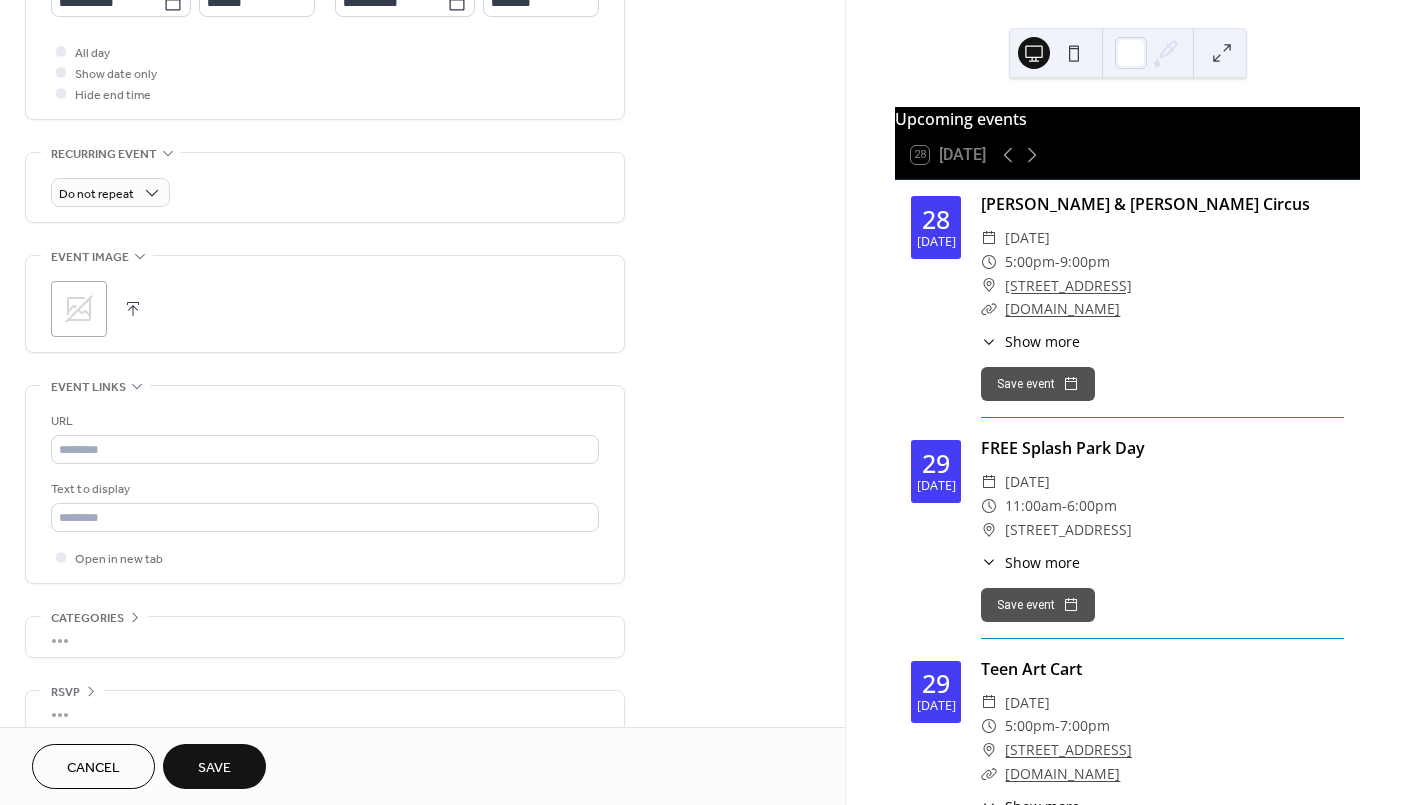 scroll, scrollTop: 765, scrollLeft: 0, axis: vertical 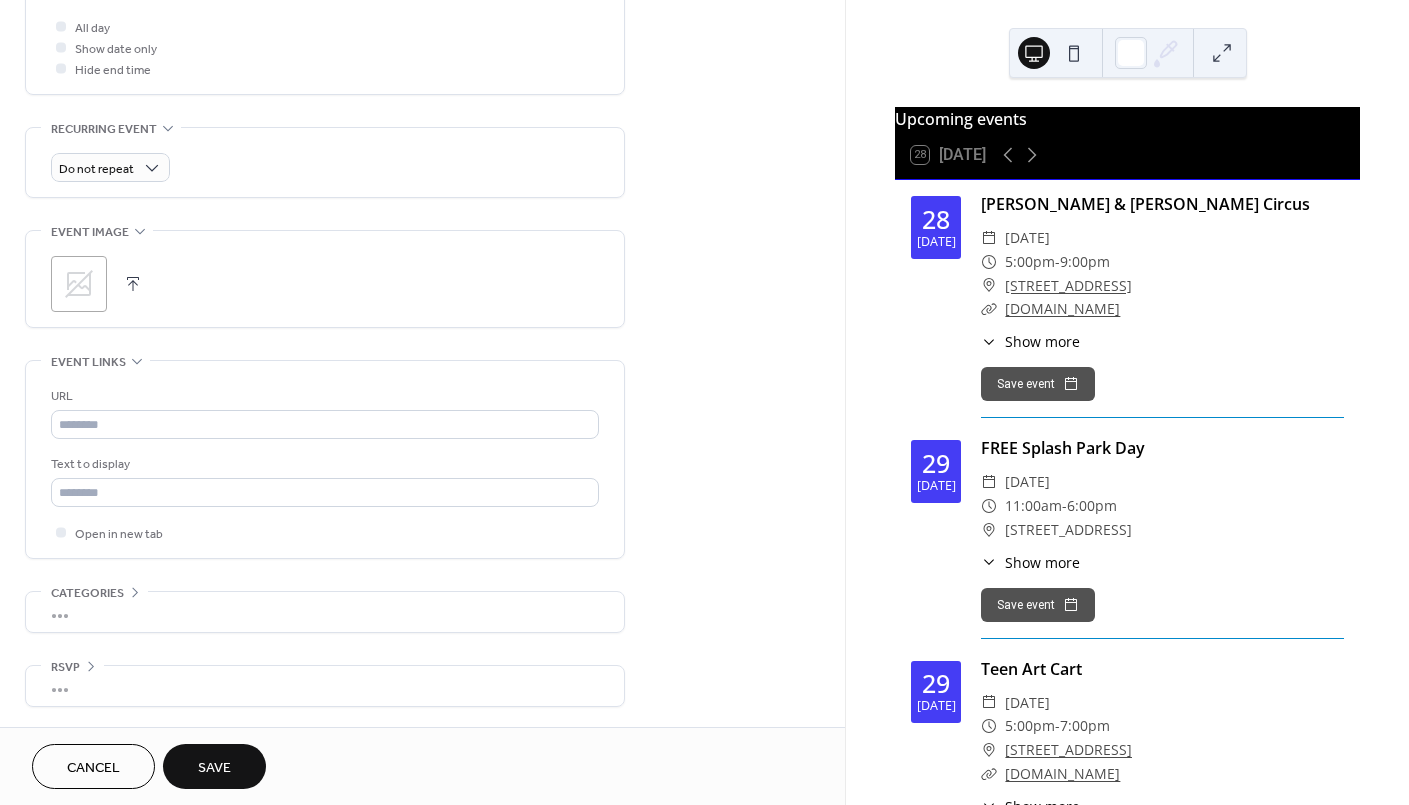 click on "Save" at bounding box center (214, 768) 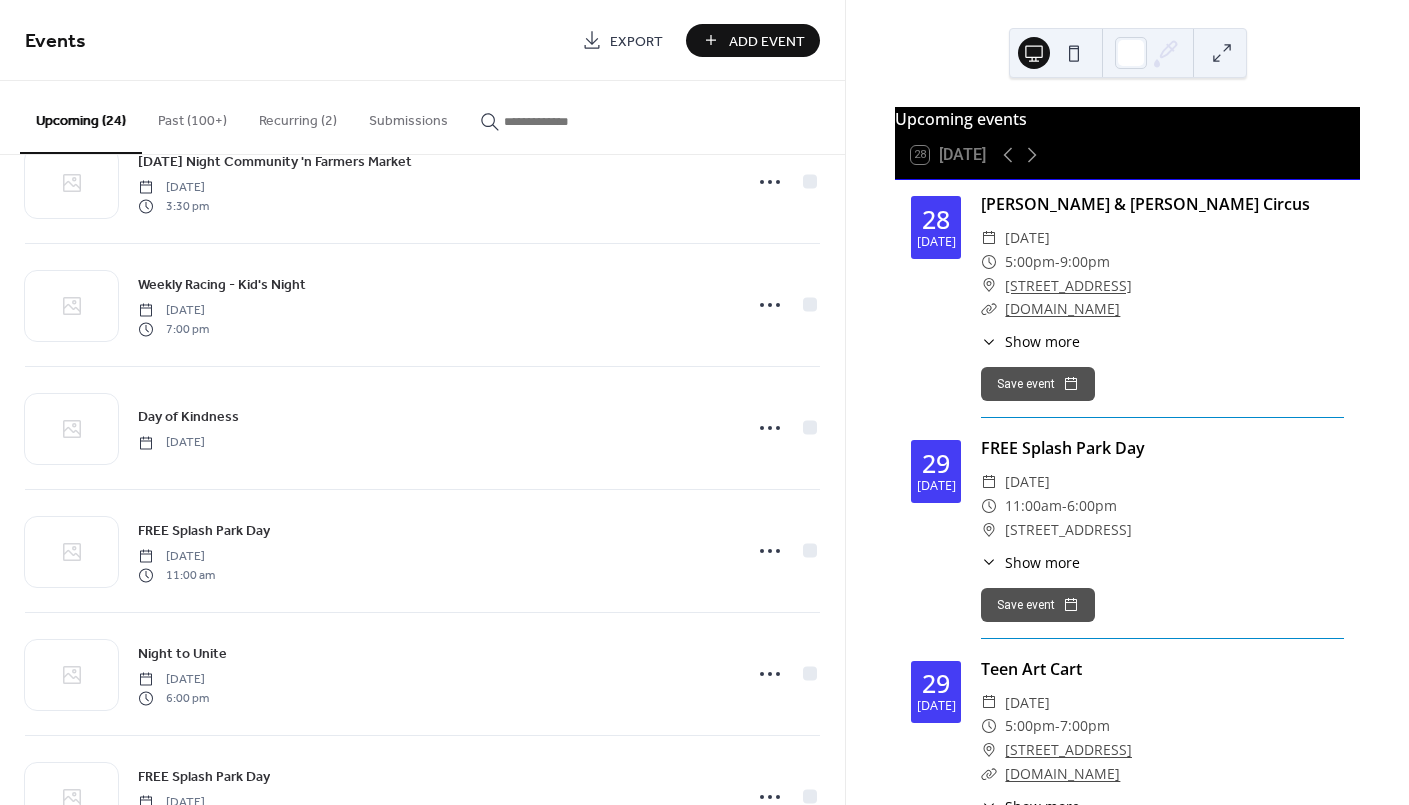 scroll, scrollTop: 1066, scrollLeft: 0, axis: vertical 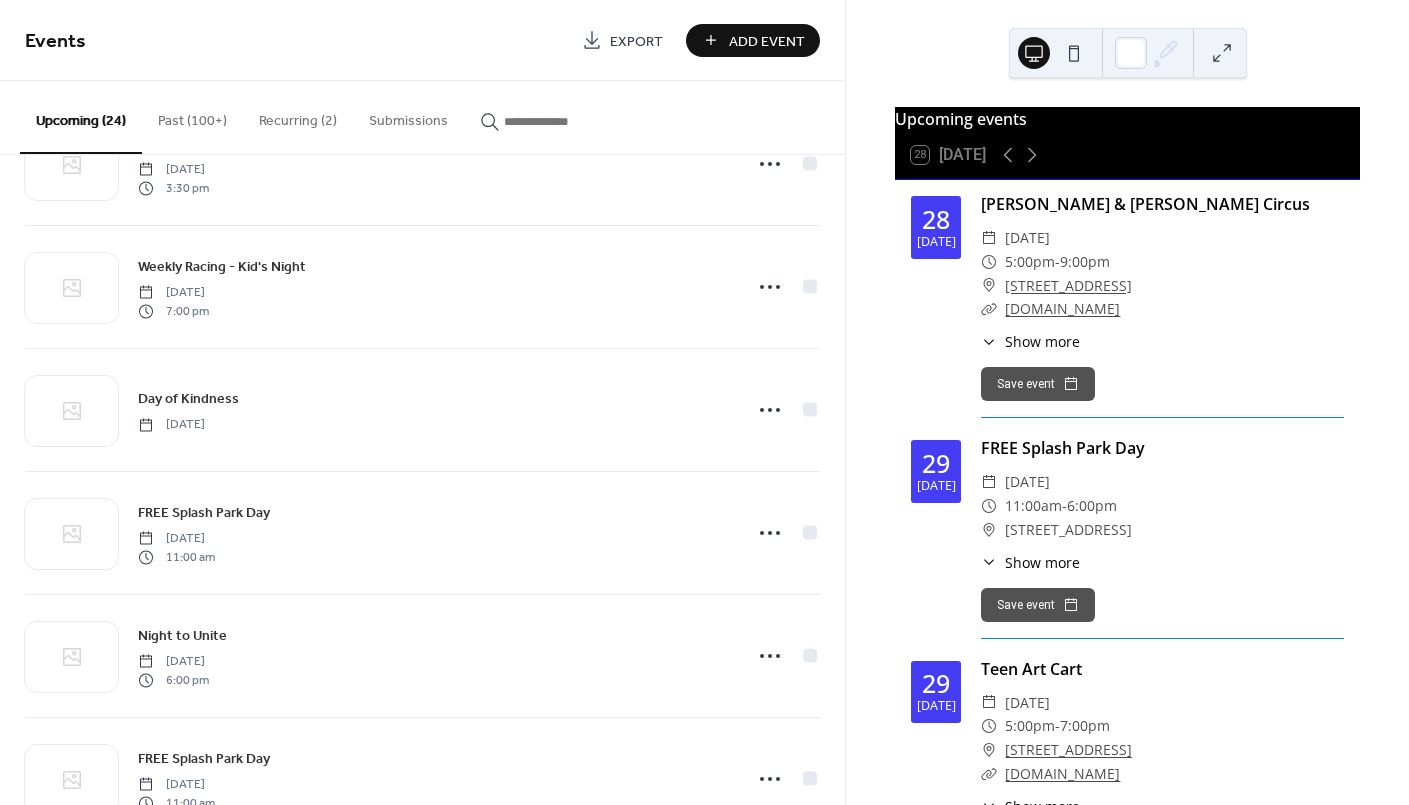 click on "Add Event" at bounding box center (753, 40) 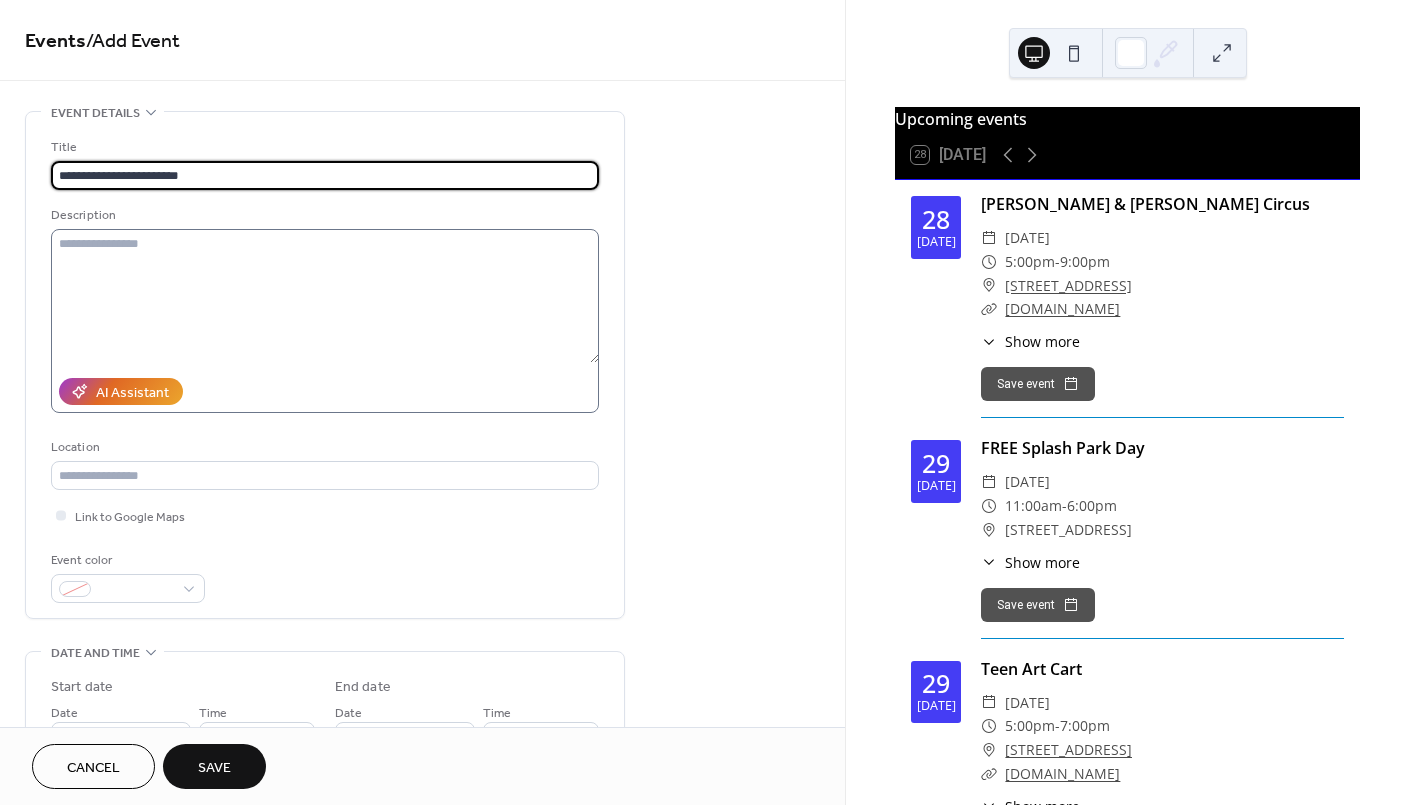 type on "**********" 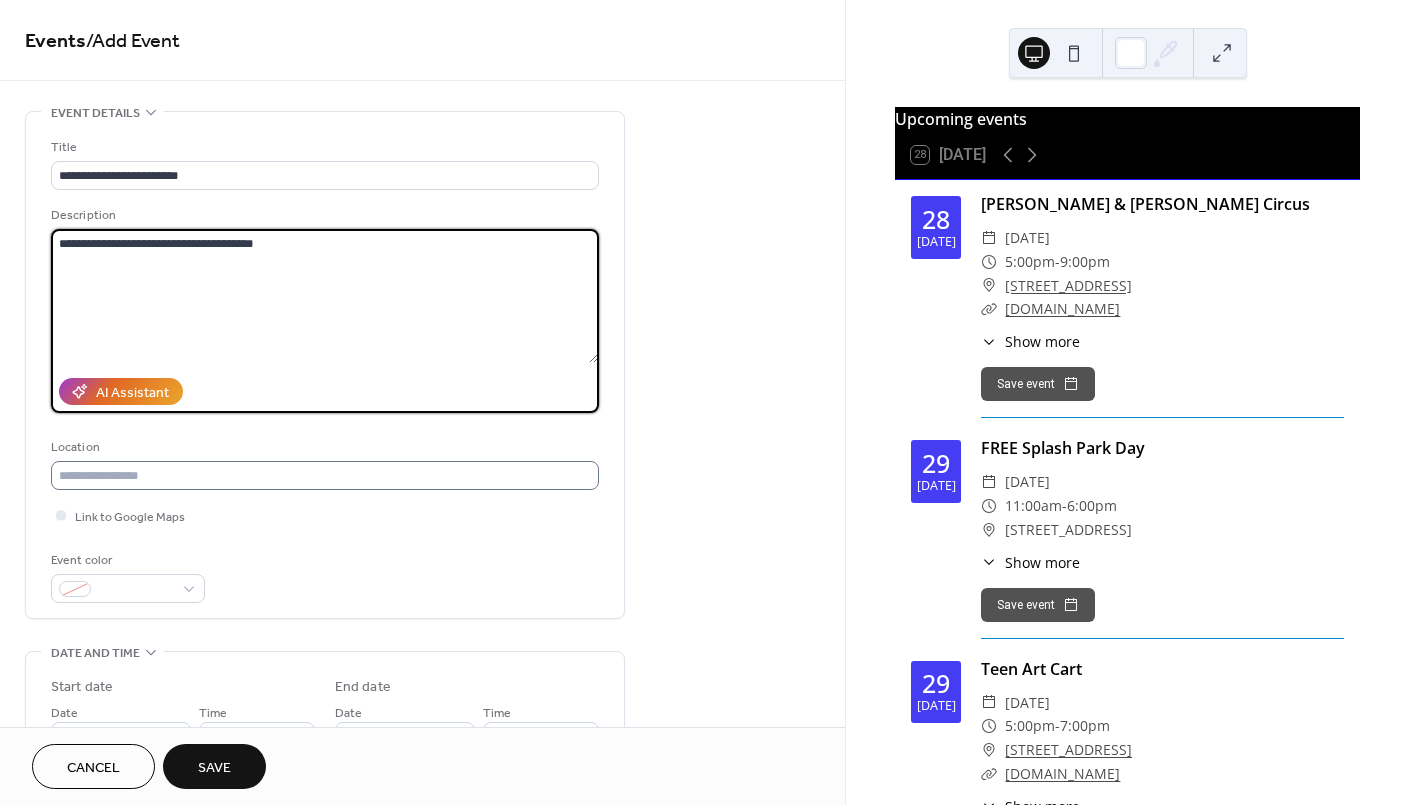 type on "**********" 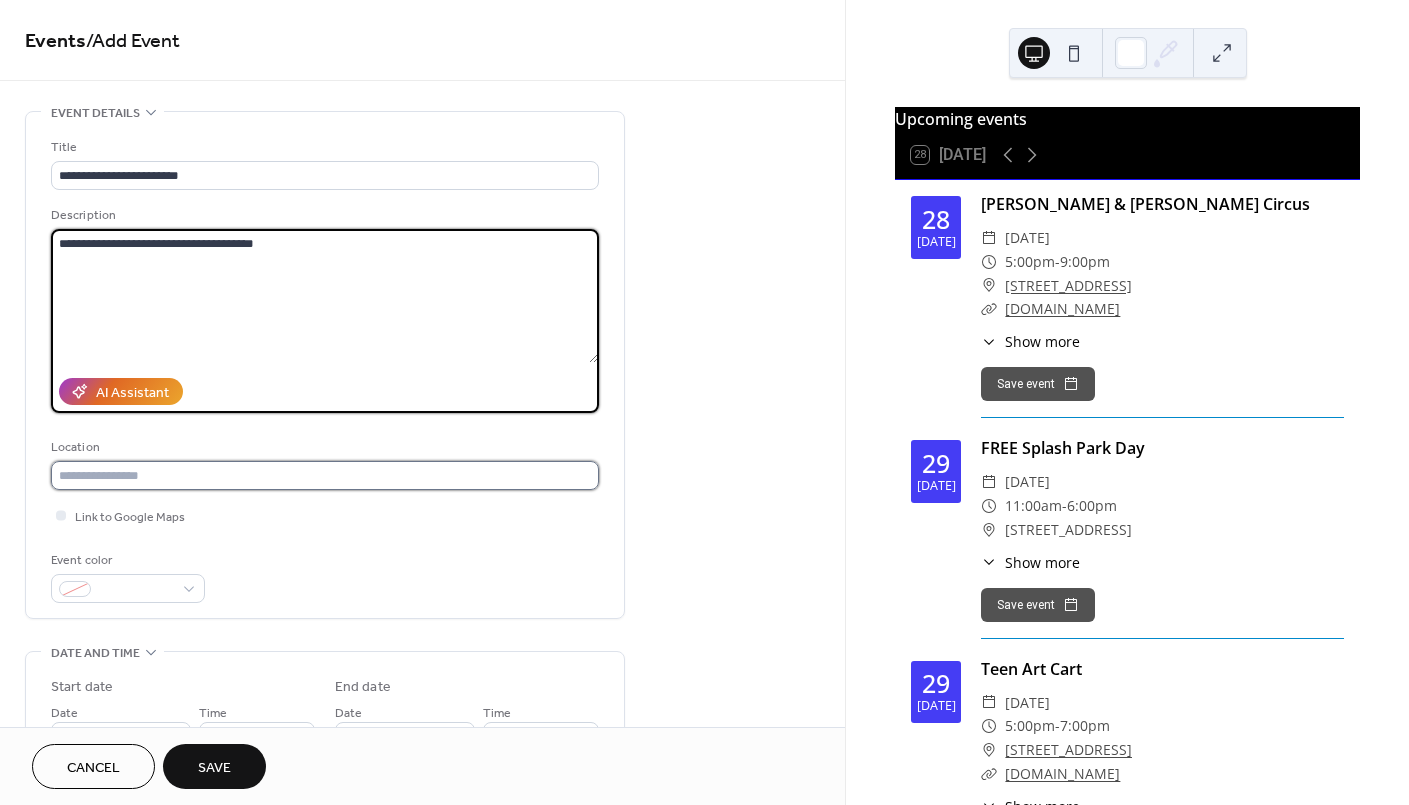 click at bounding box center [325, 475] 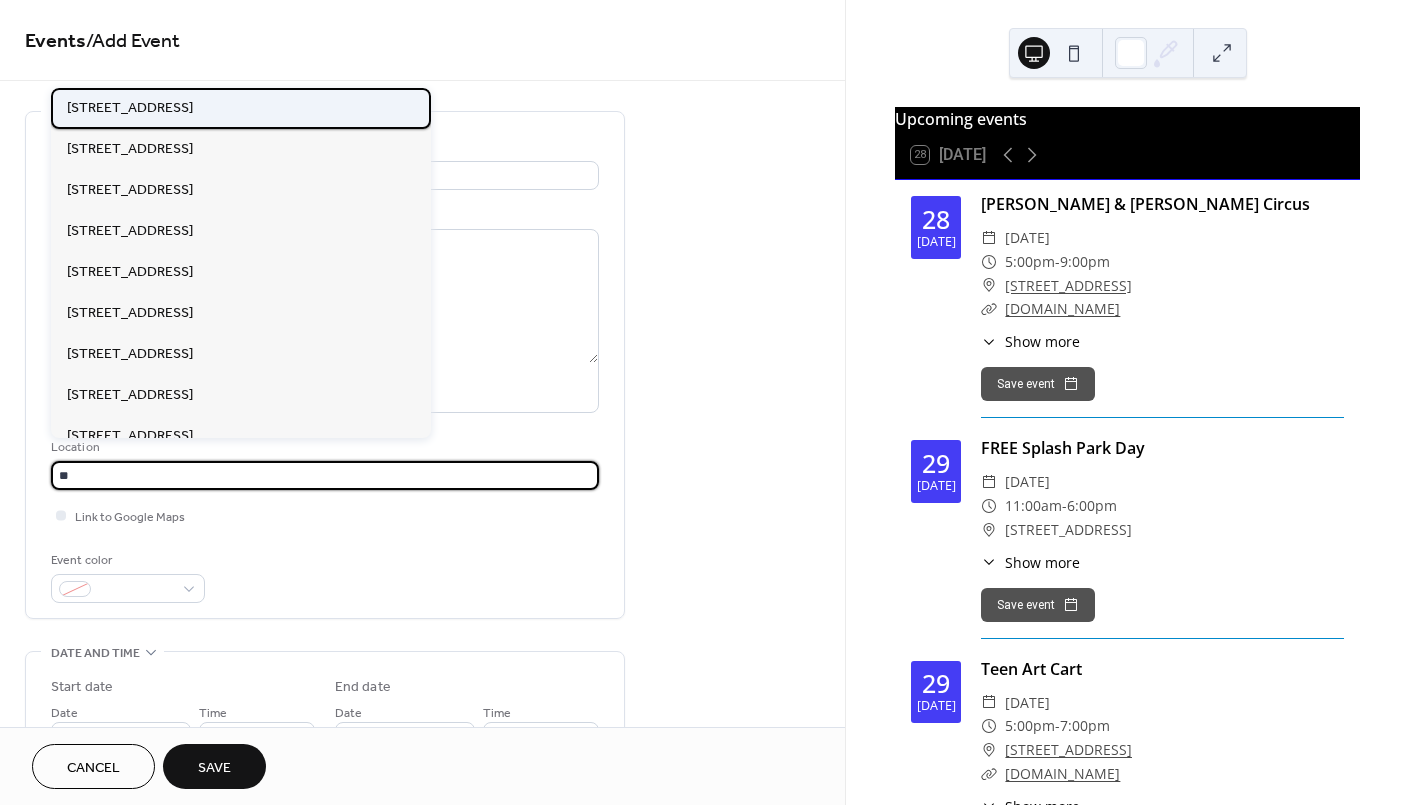 click on "[STREET_ADDRESS]" at bounding box center [130, 107] 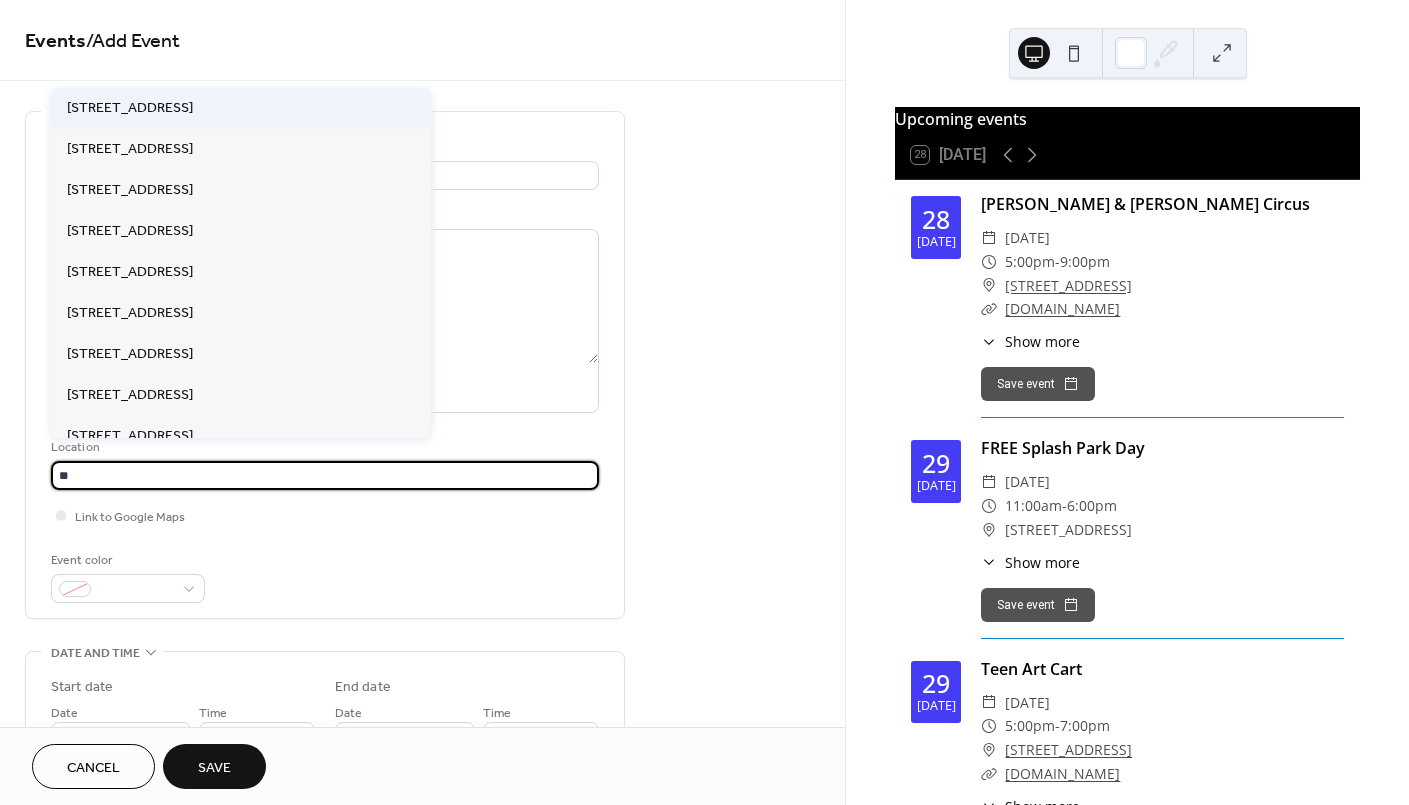 type on "**********" 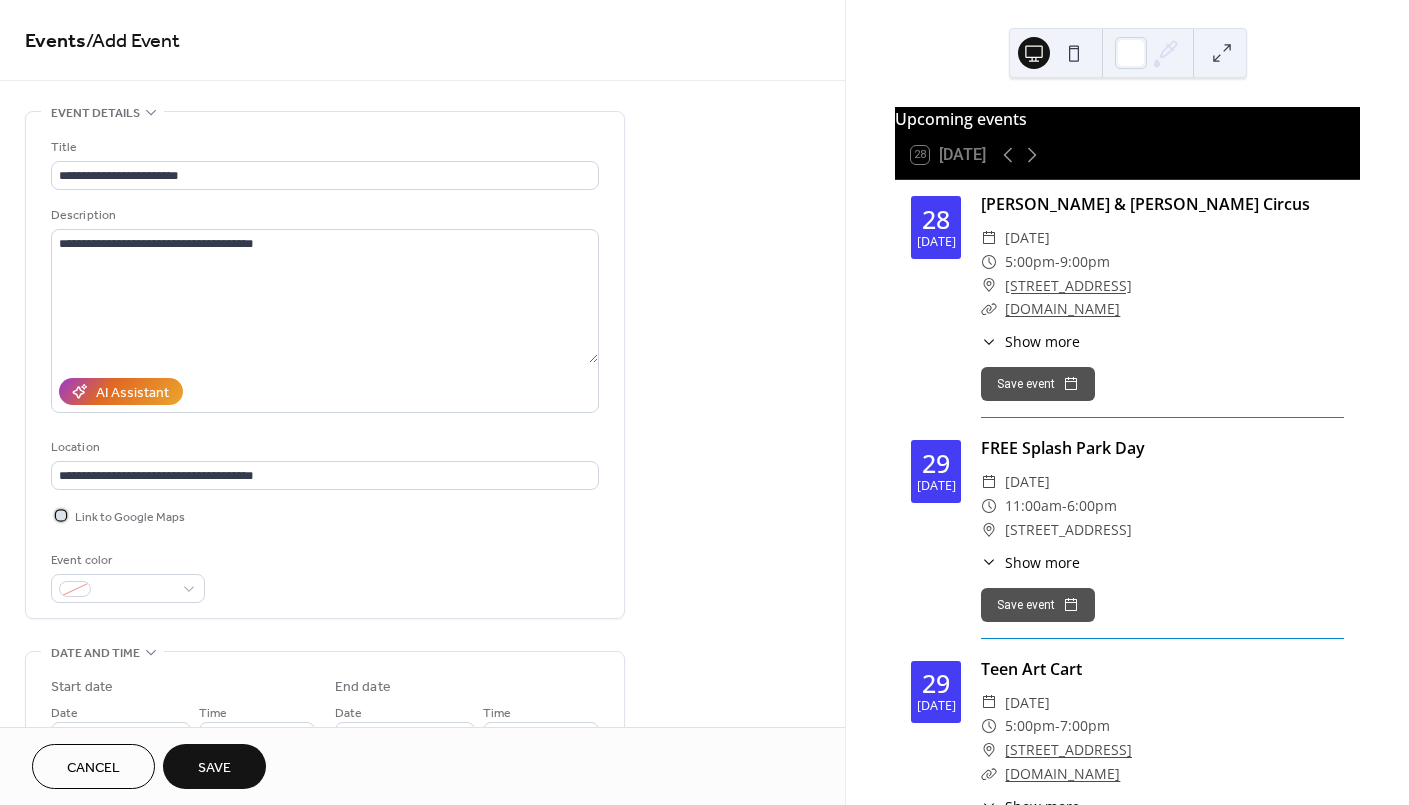click at bounding box center (61, 515) 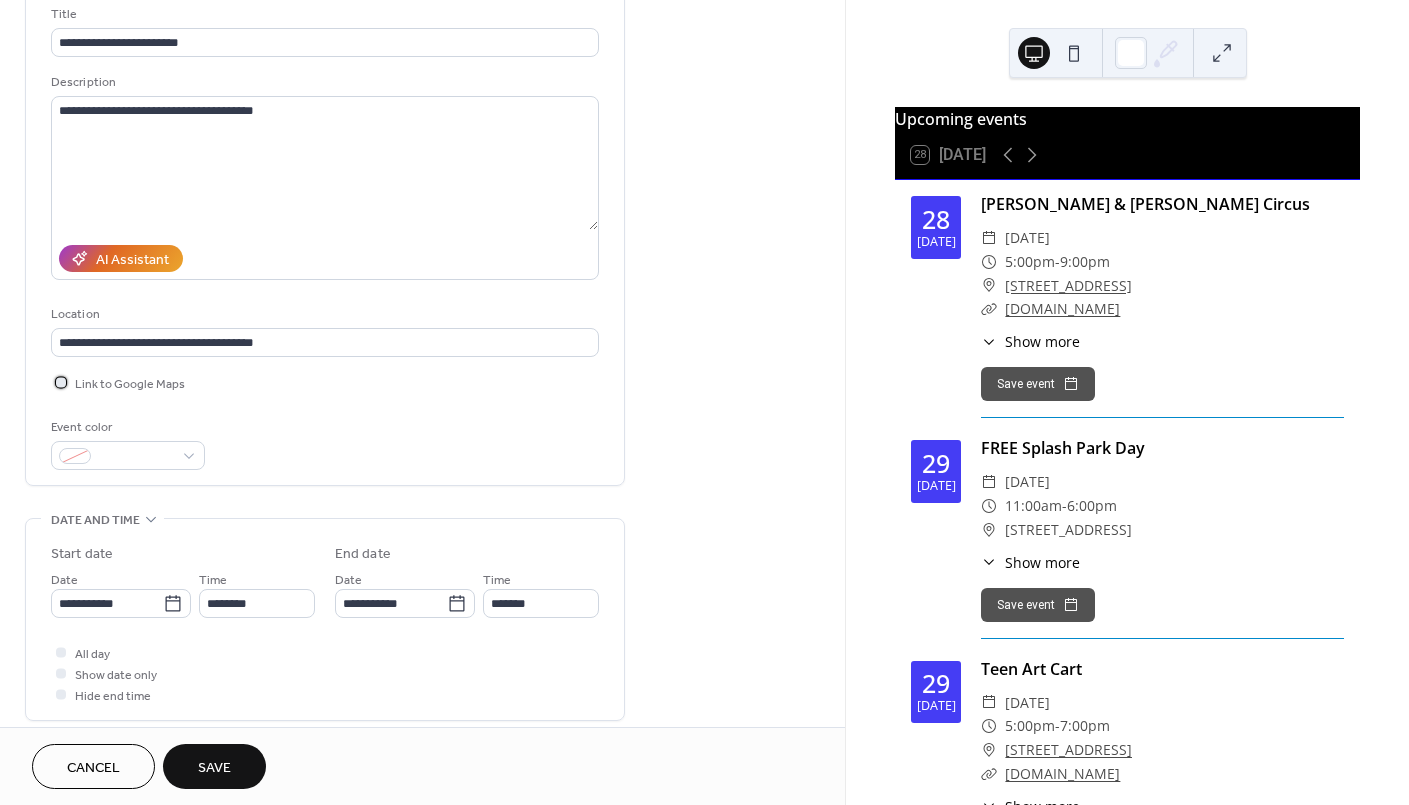 scroll, scrollTop: 266, scrollLeft: 0, axis: vertical 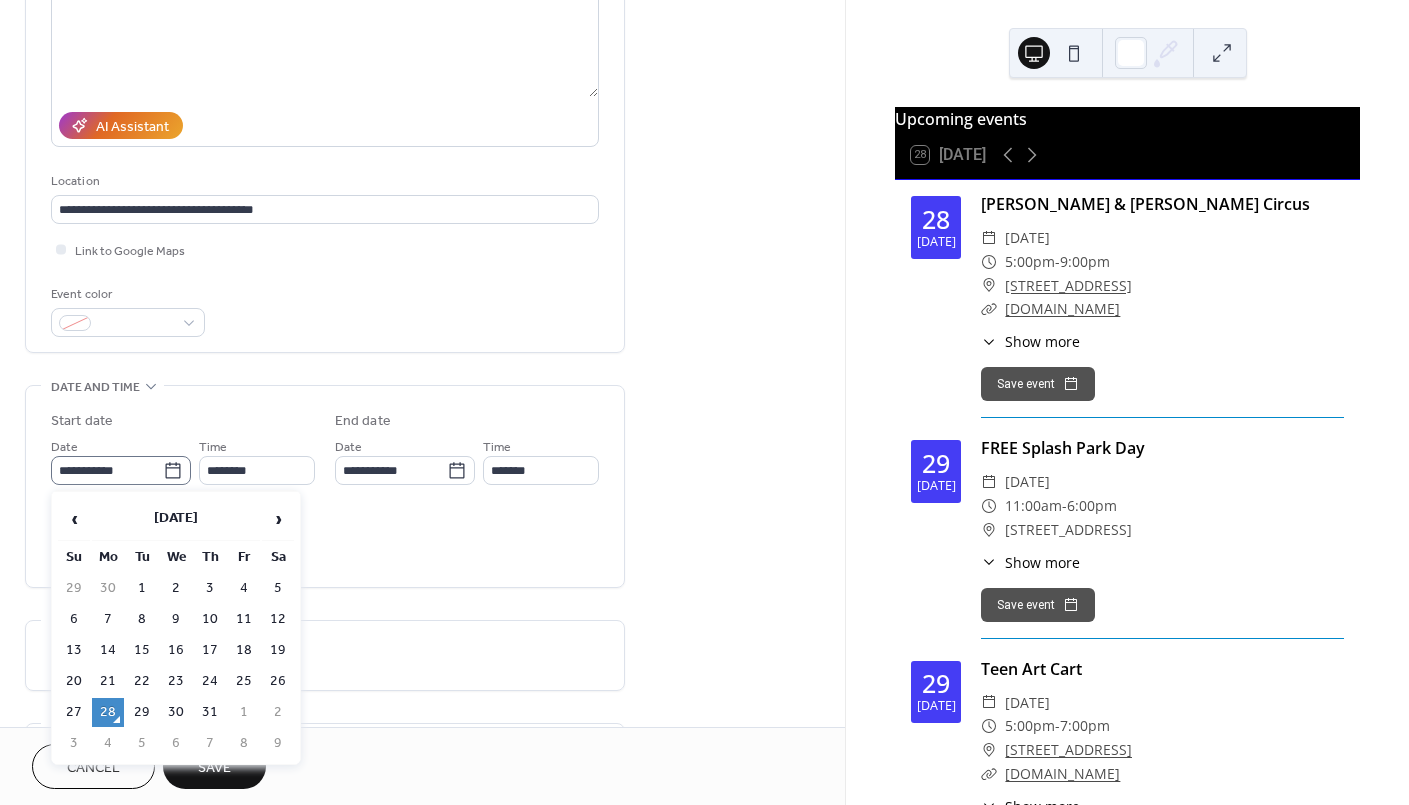 click 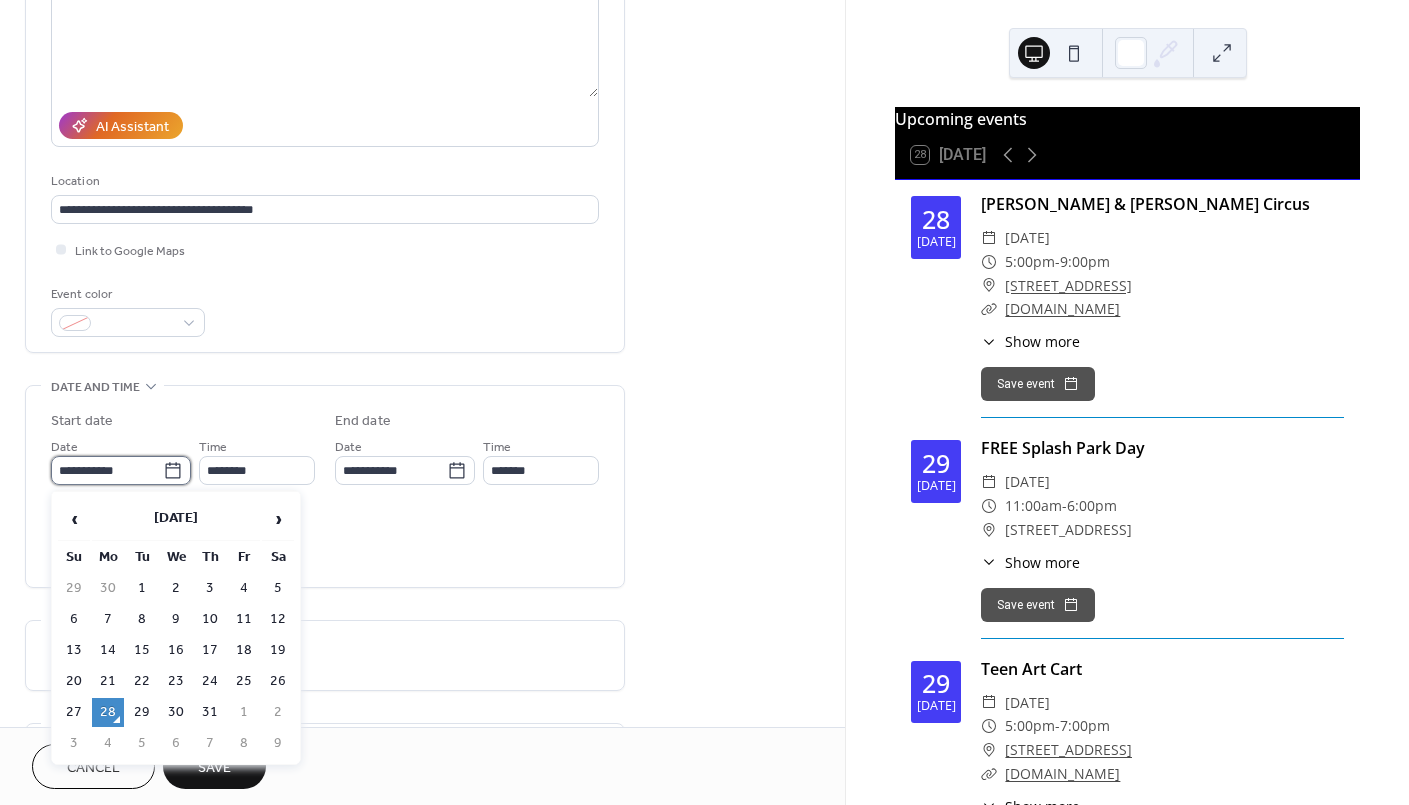 click on "**********" at bounding box center [107, 470] 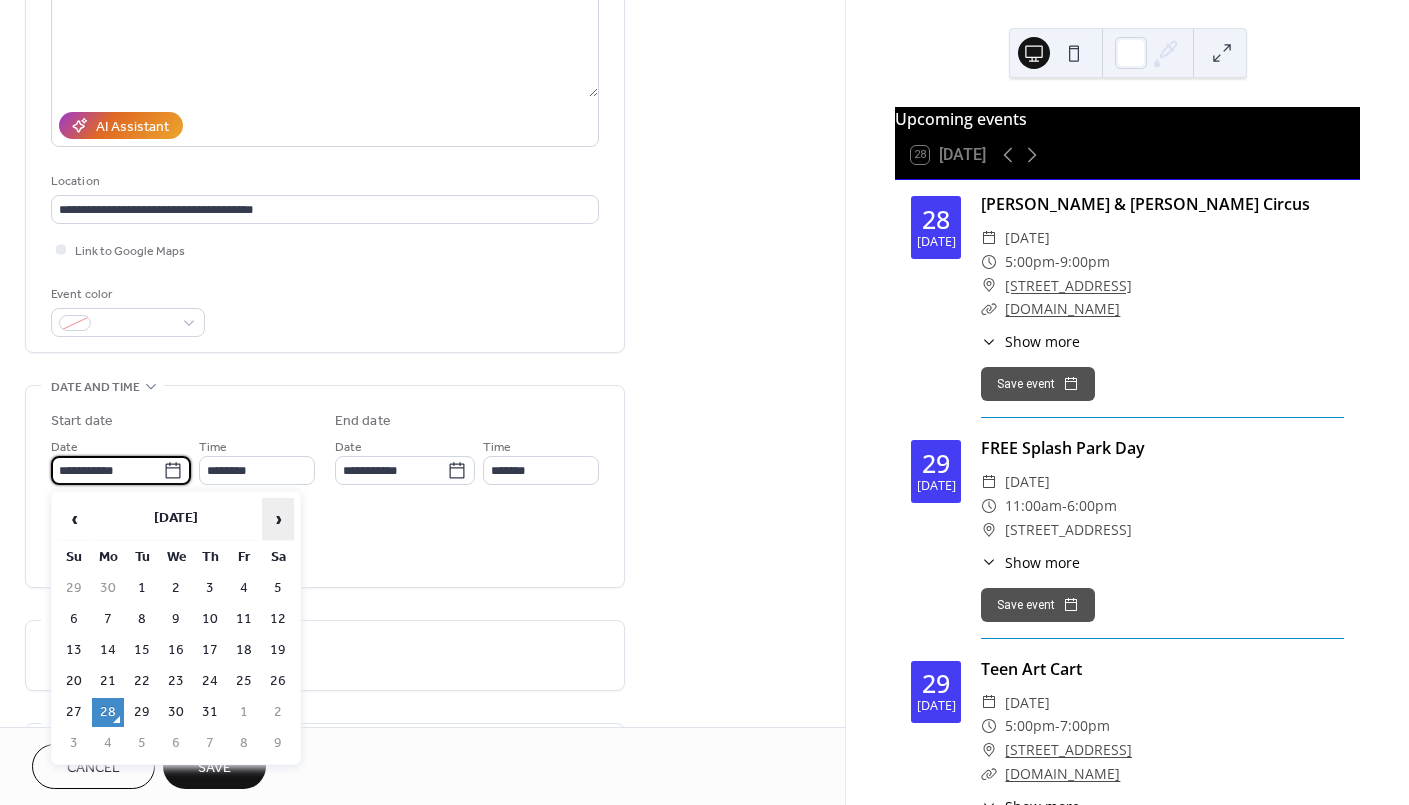click on "›" at bounding box center (278, 519) 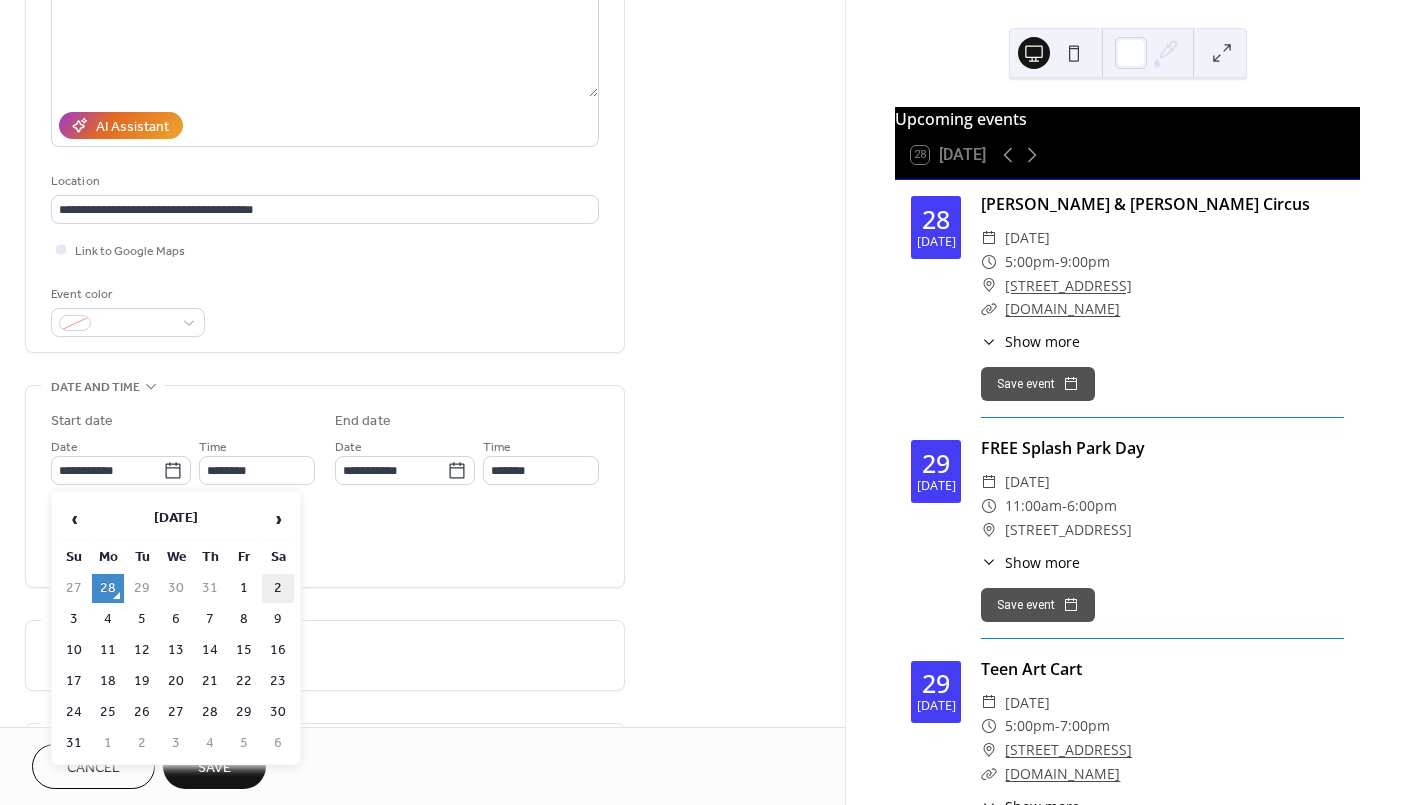 click on "2" at bounding box center [278, 588] 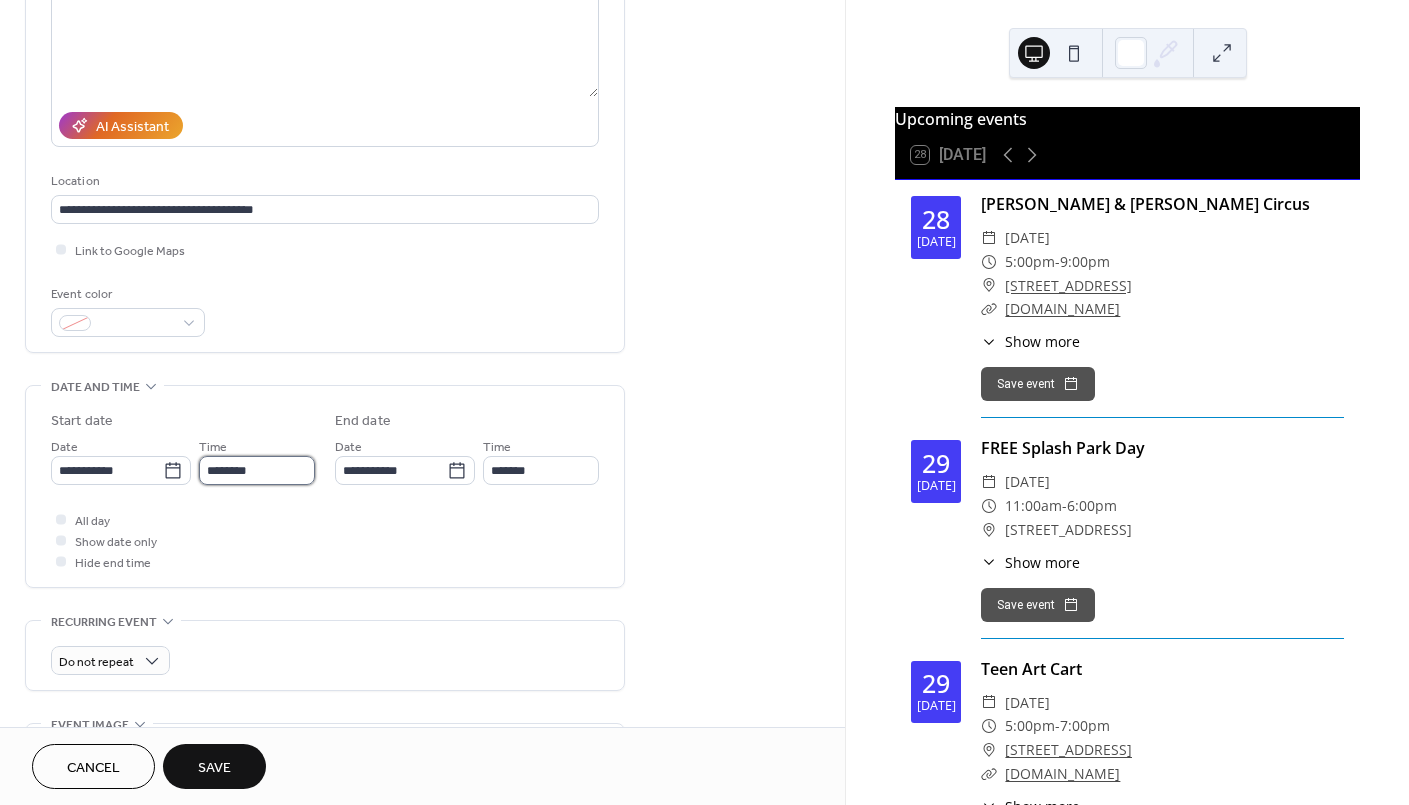 click on "********" at bounding box center [257, 470] 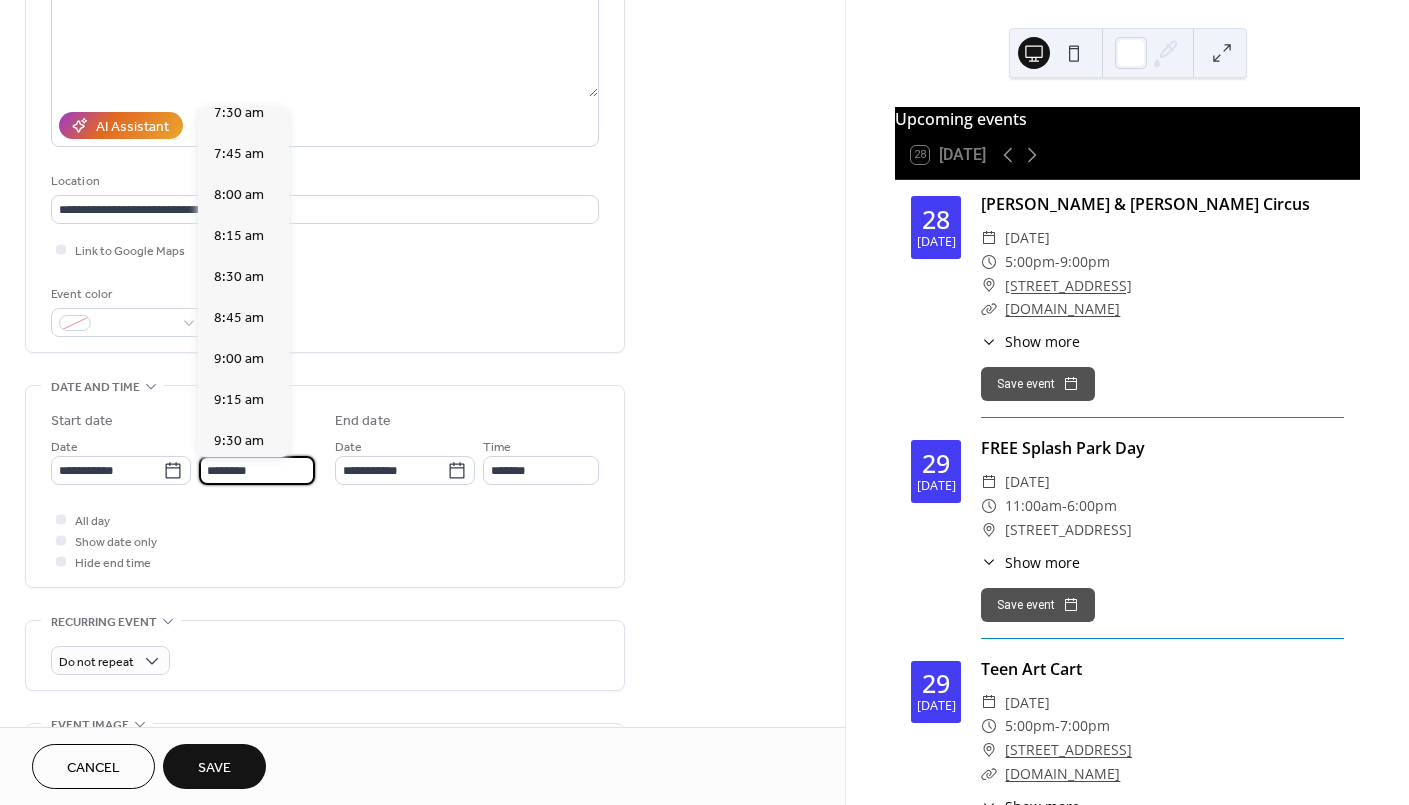 scroll, scrollTop: 1237, scrollLeft: 0, axis: vertical 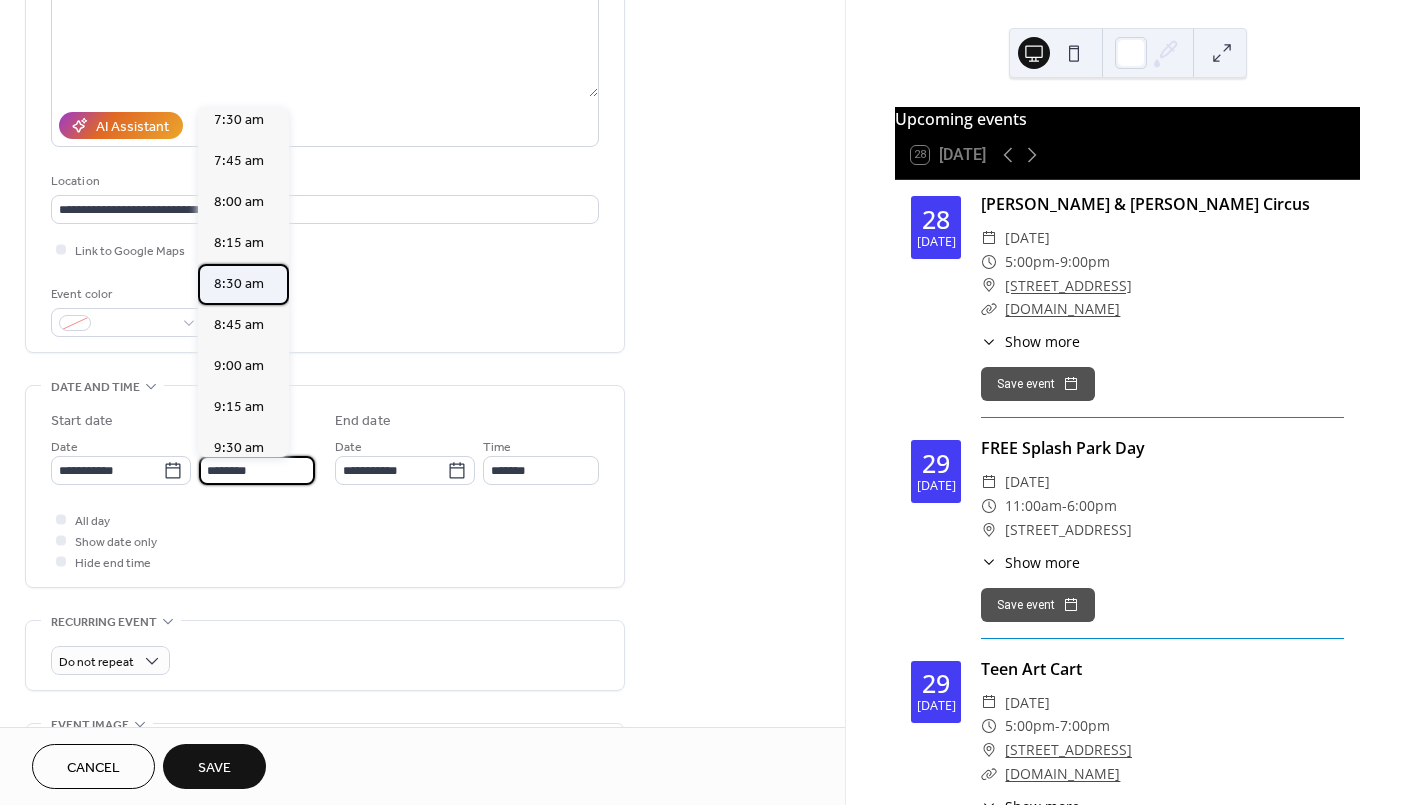 click on "8:30 am" at bounding box center (239, 283) 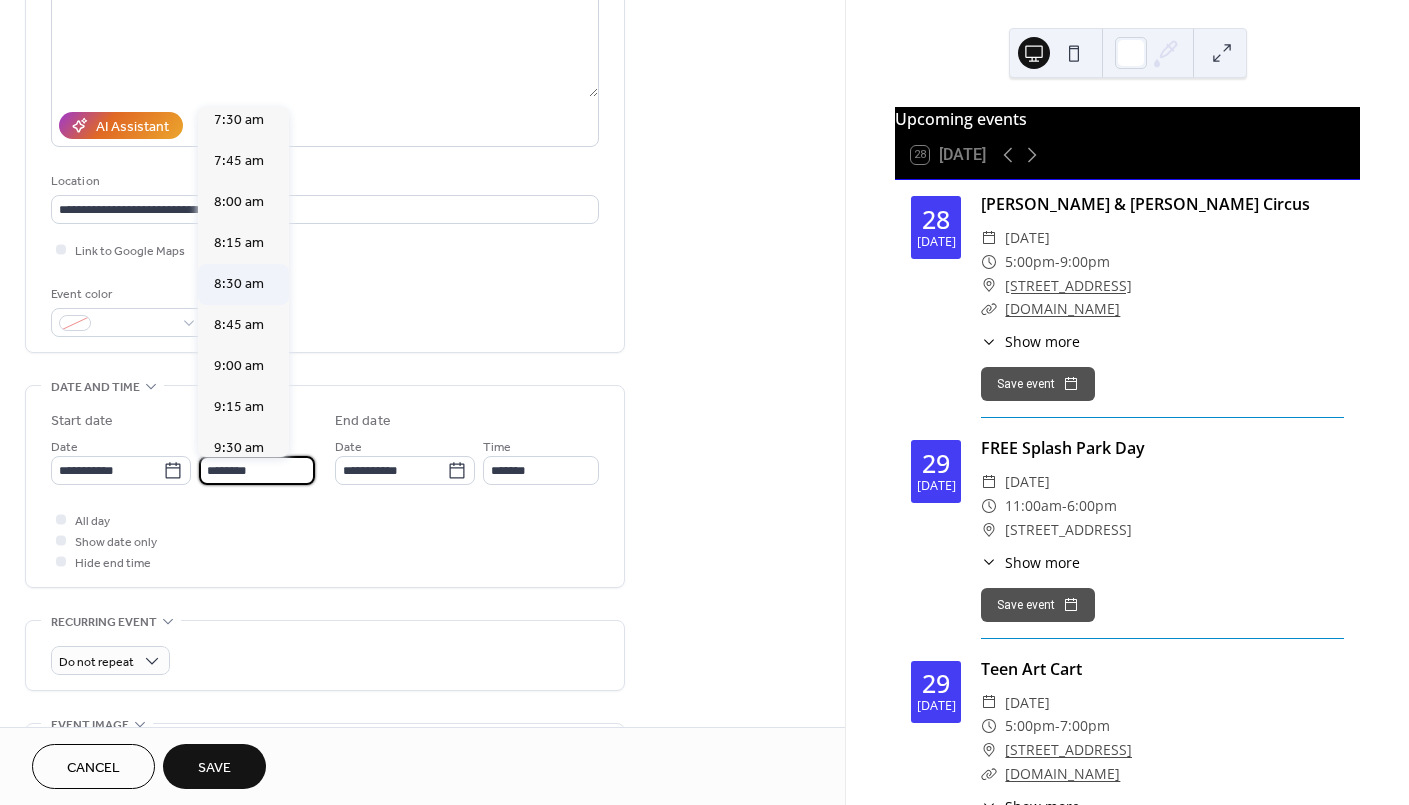 type on "*******" 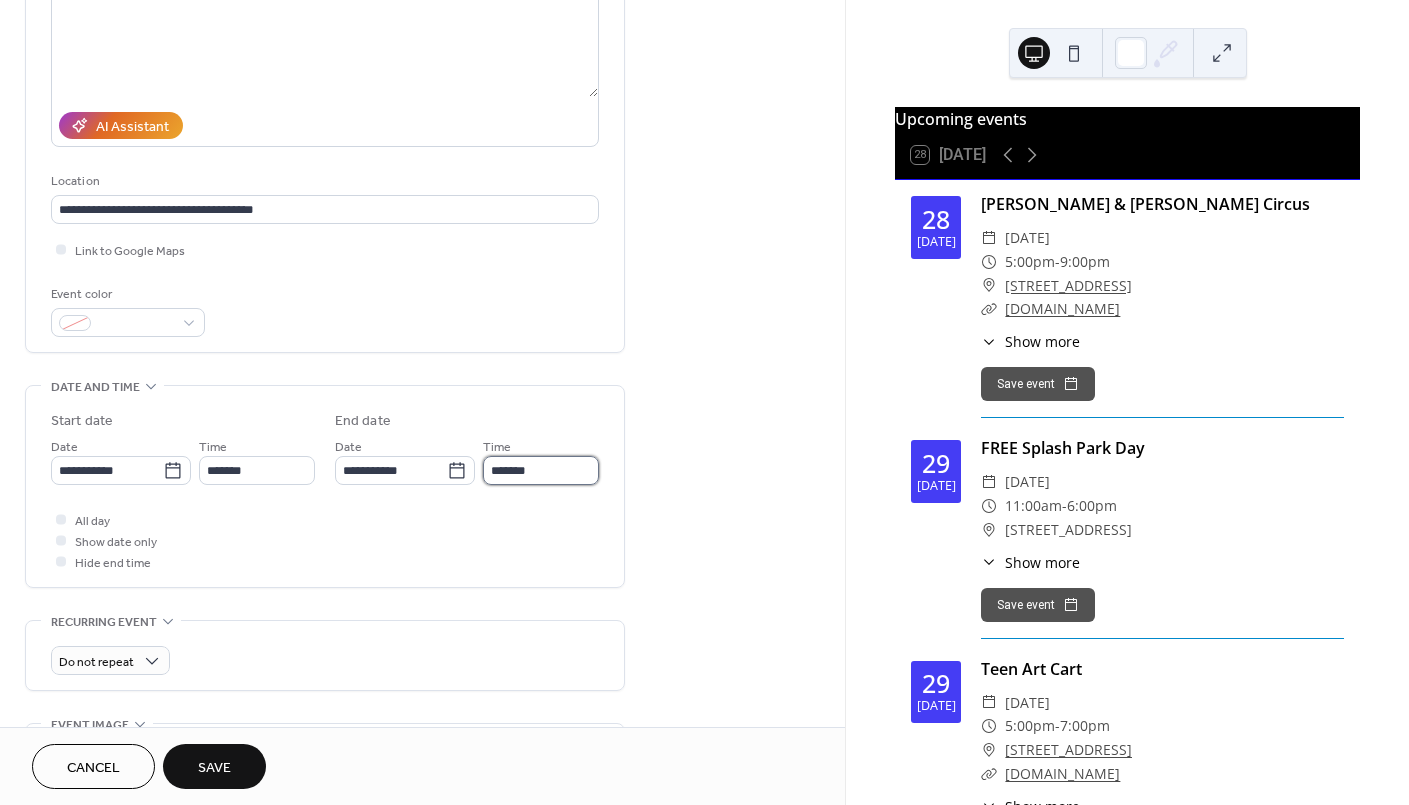 click on "*******" at bounding box center (541, 470) 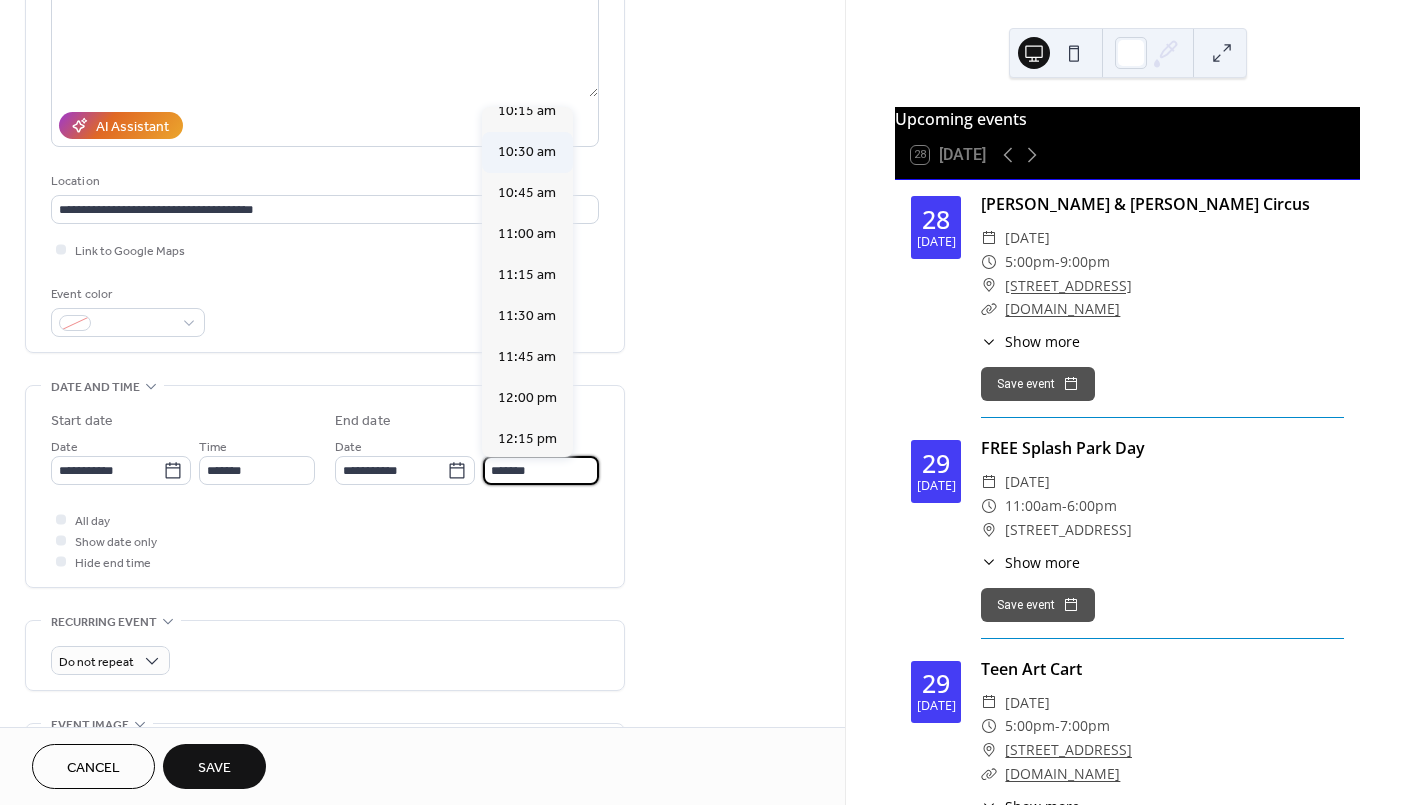 scroll, scrollTop: 266, scrollLeft: 0, axis: vertical 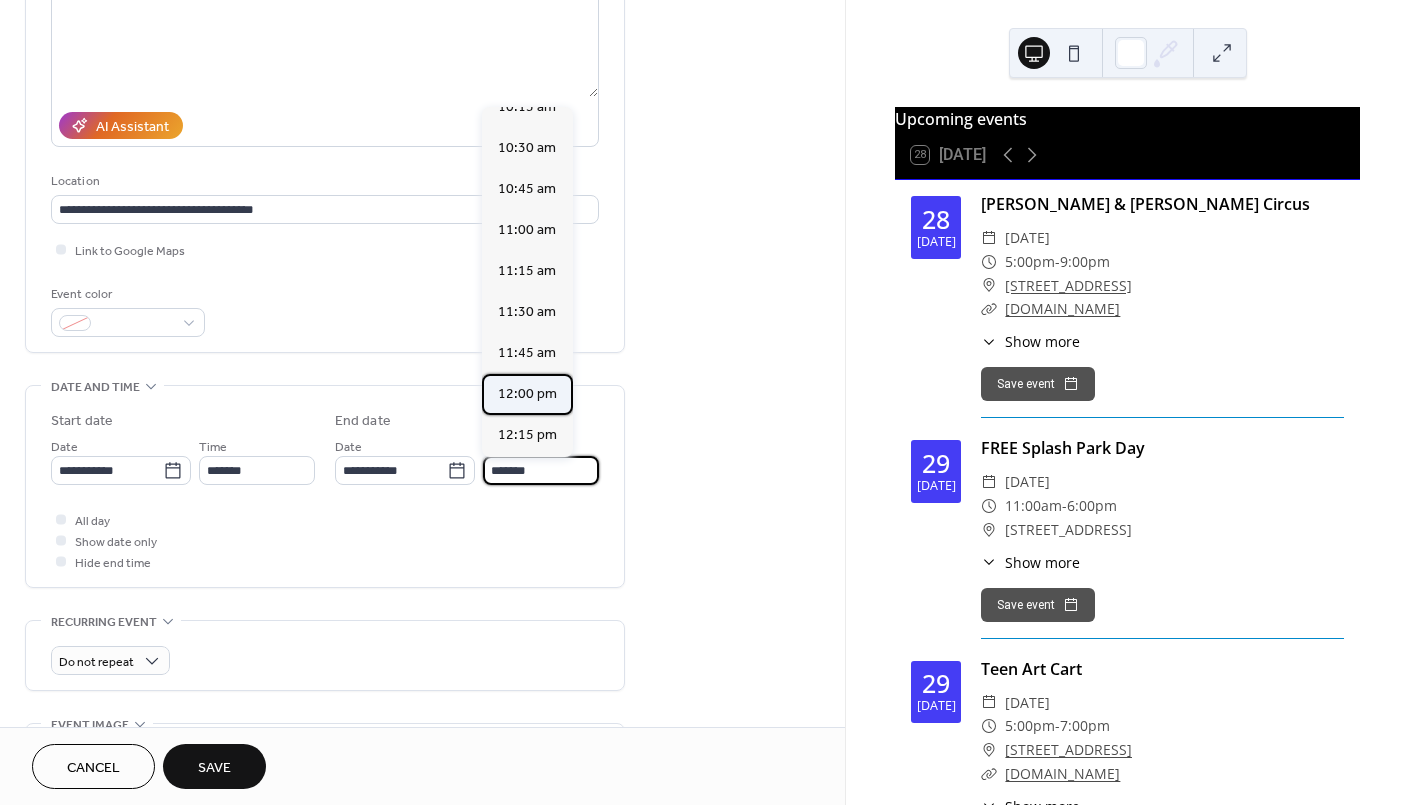 click on "12:00 pm" at bounding box center (527, 393) 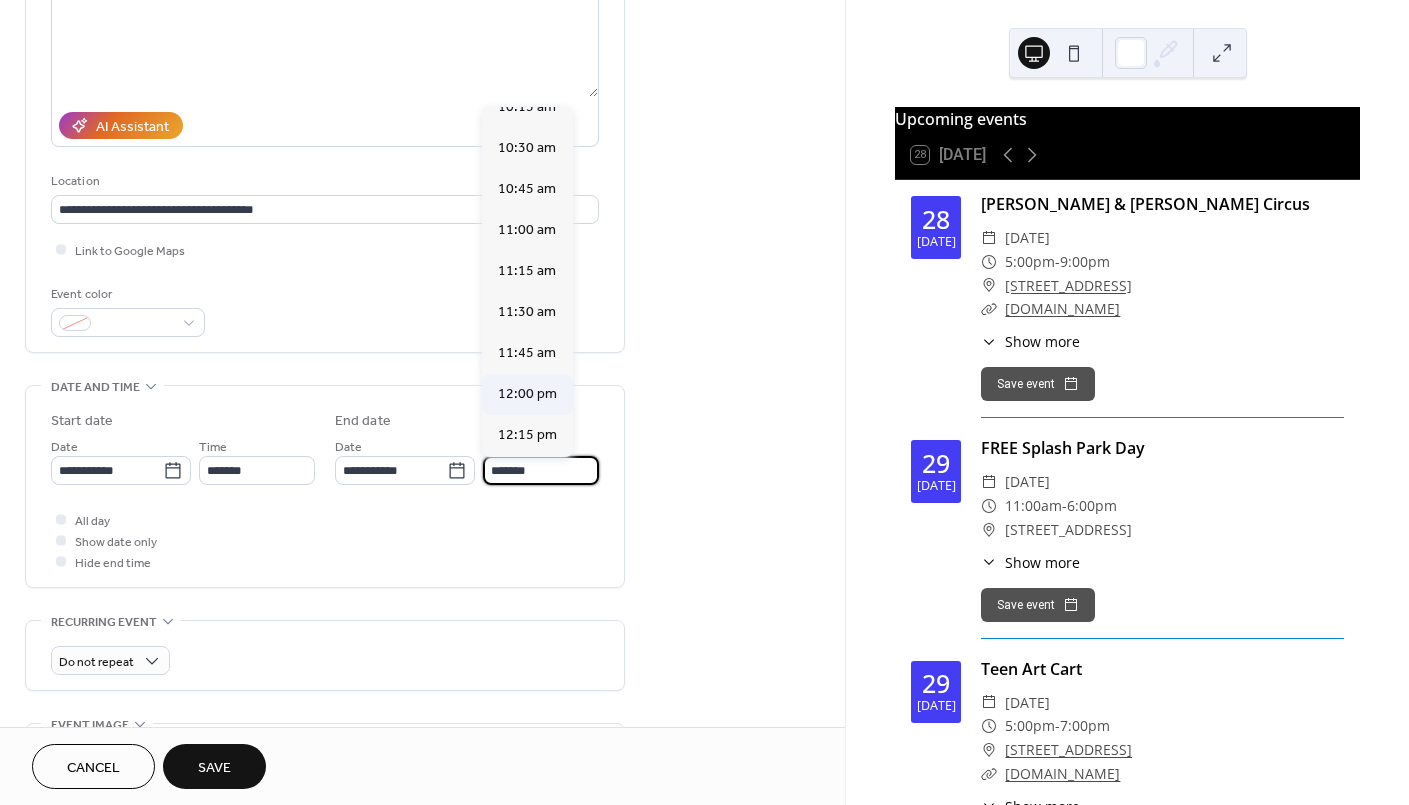 type on "********" 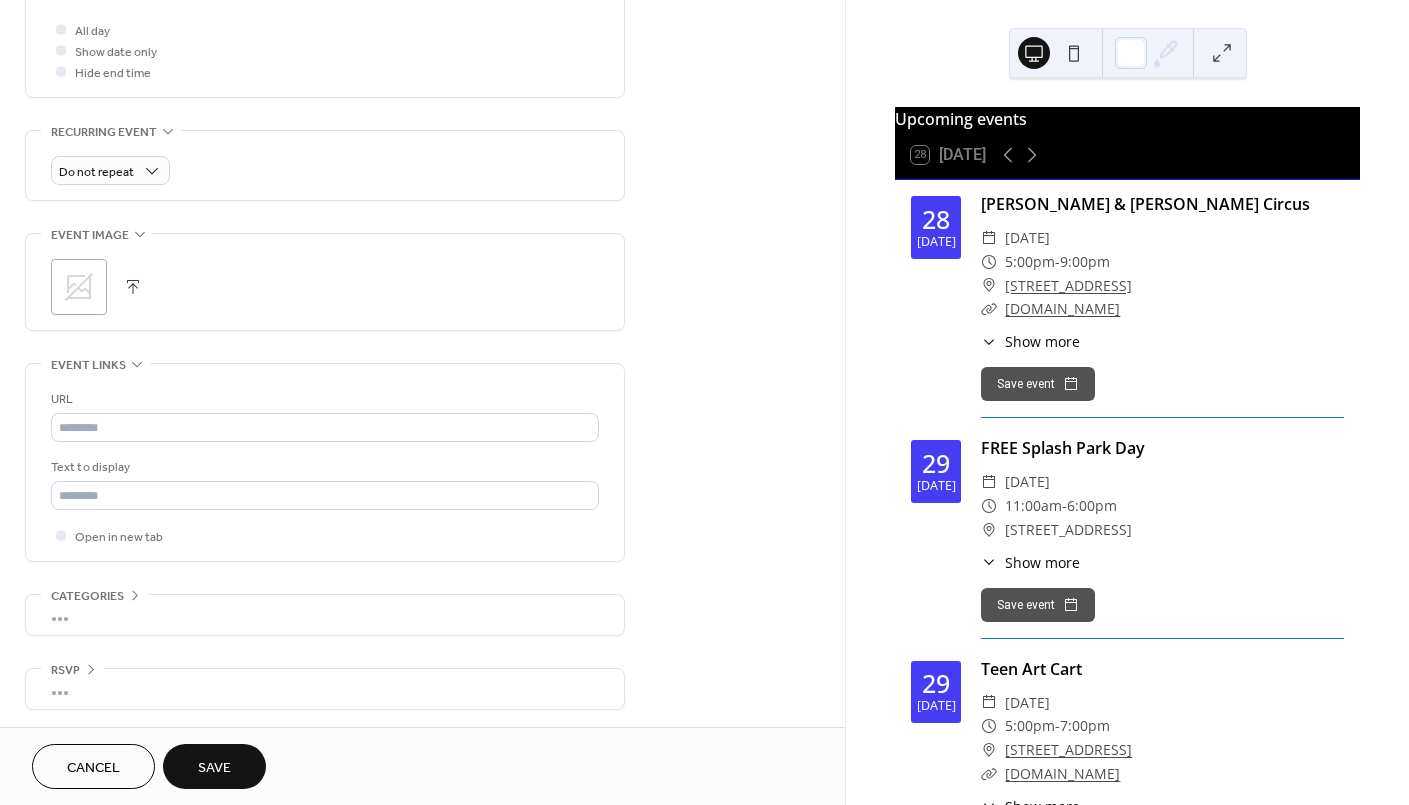 scroll, scrollTop: 765, scrollLeft: 0, axis: vertical 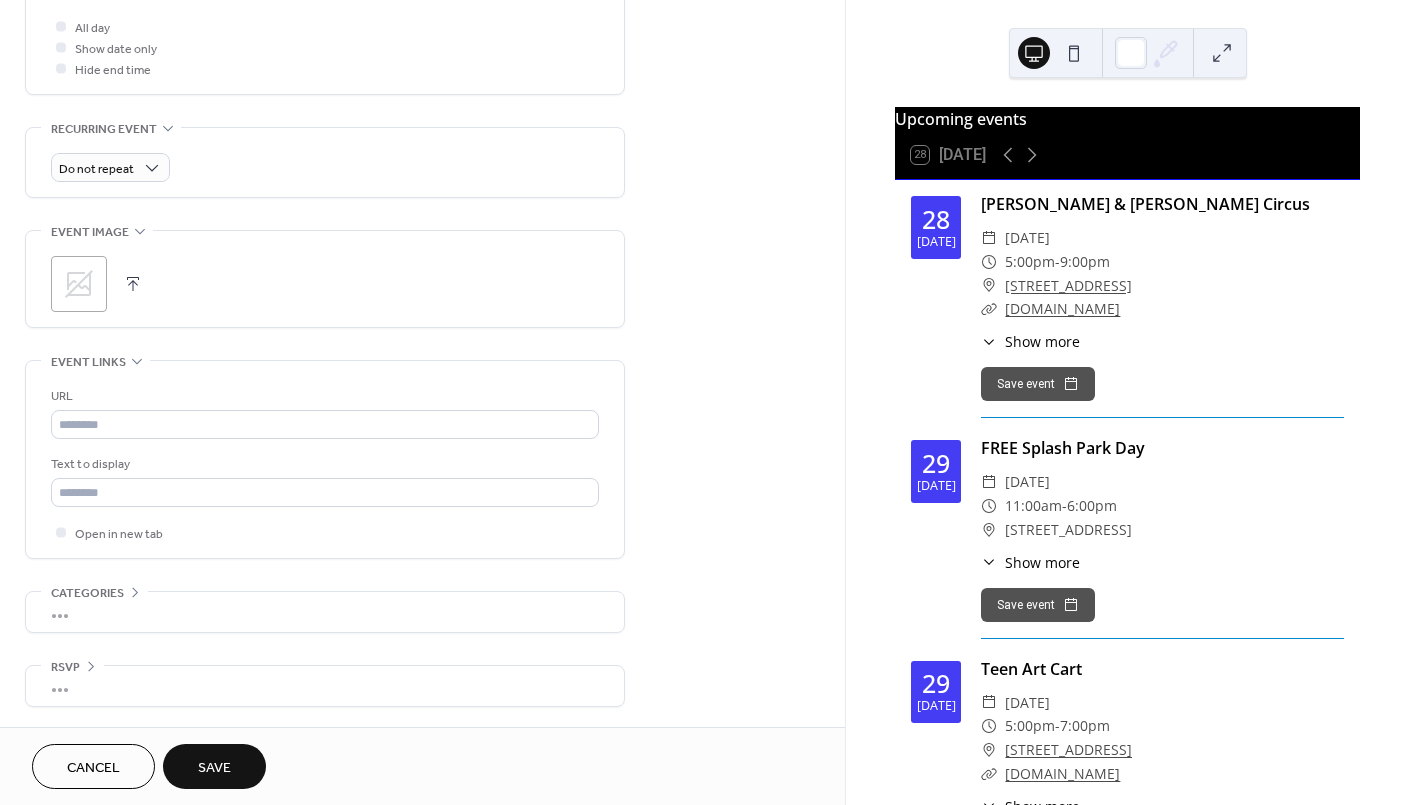 click on "Save" at bounding box center [214, 768] 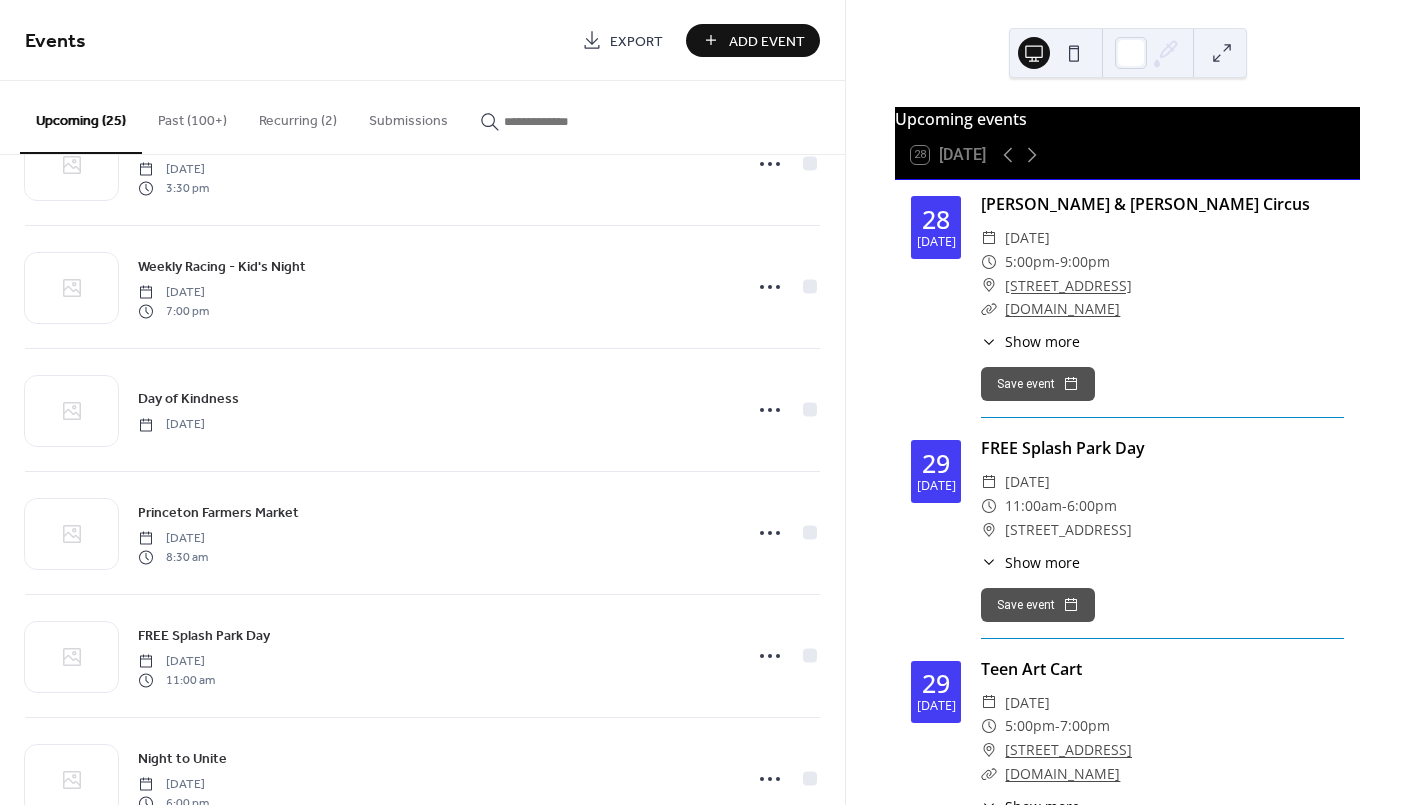 scroll, scrollTop: 1200, scrollLeft: 0, axis: vertical 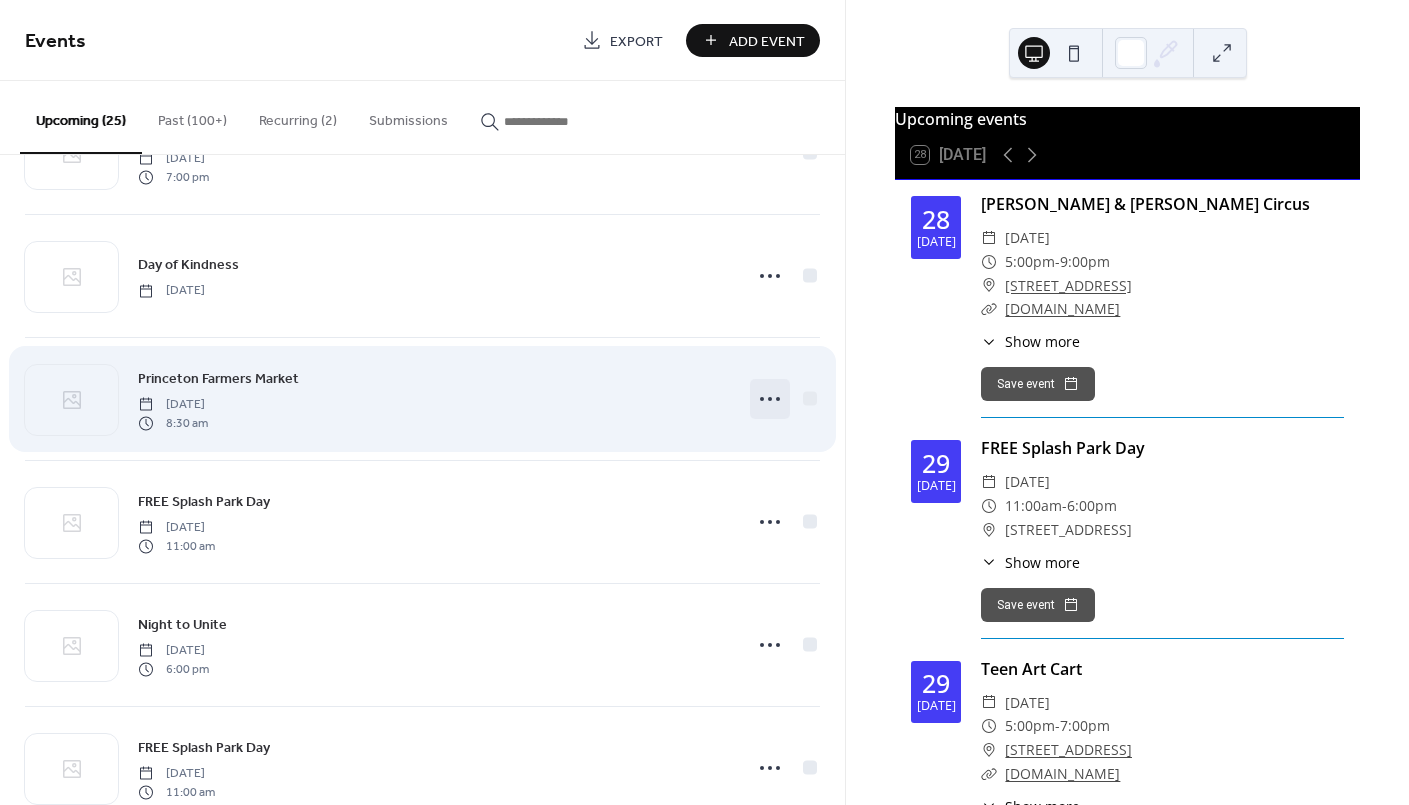click 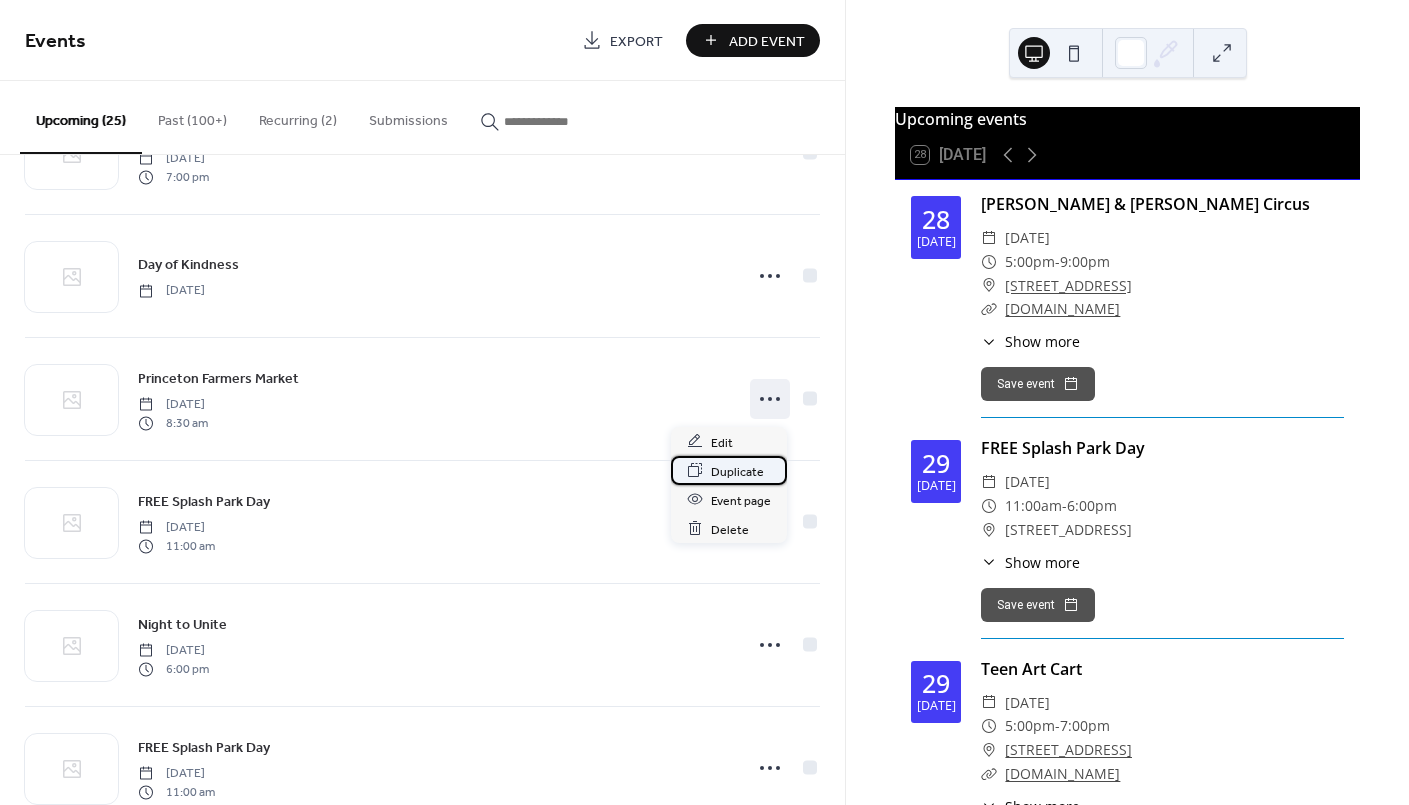 click on "Duplicate" at bounding box center (737, 471) 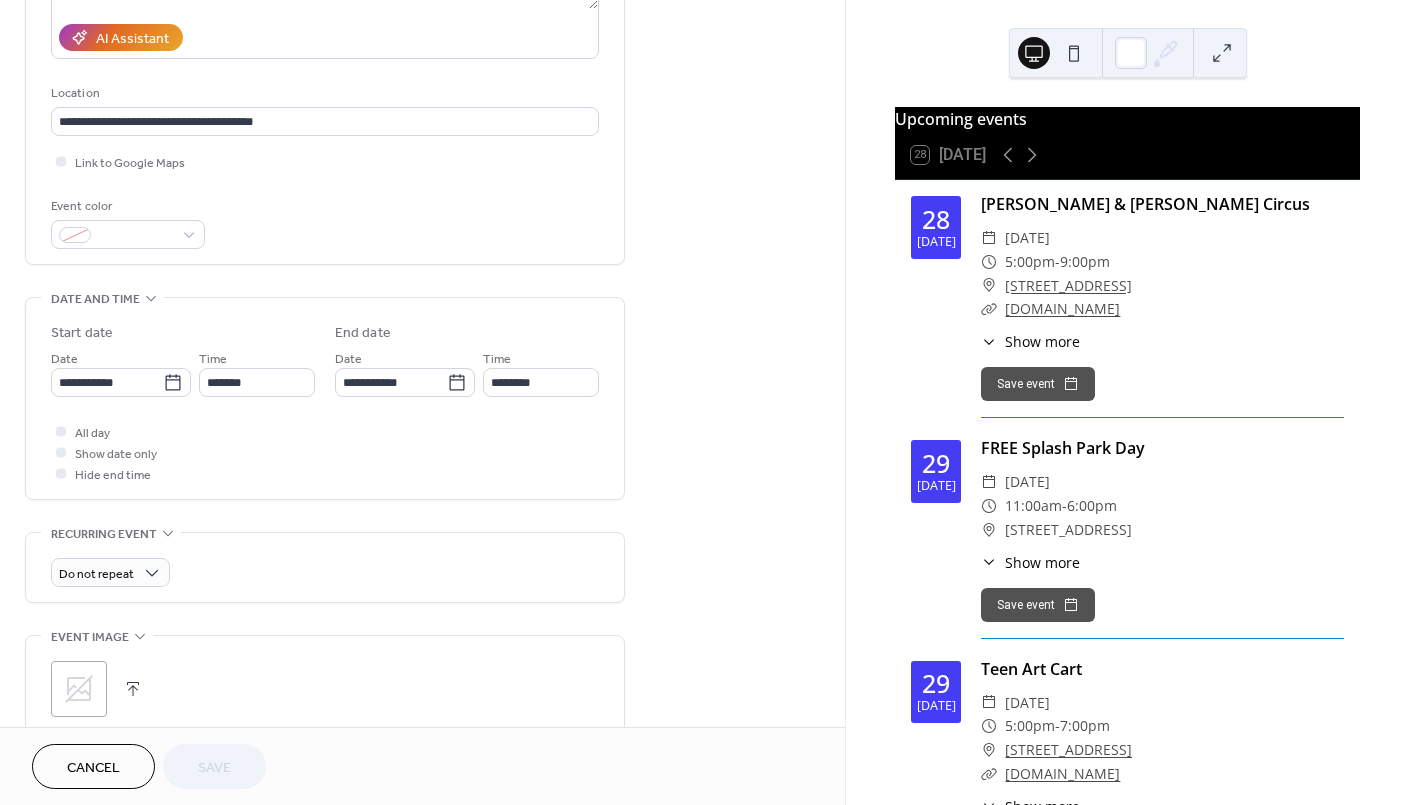 scroll, scrollTop: 400, scrollLeft: 0, axis: vertical 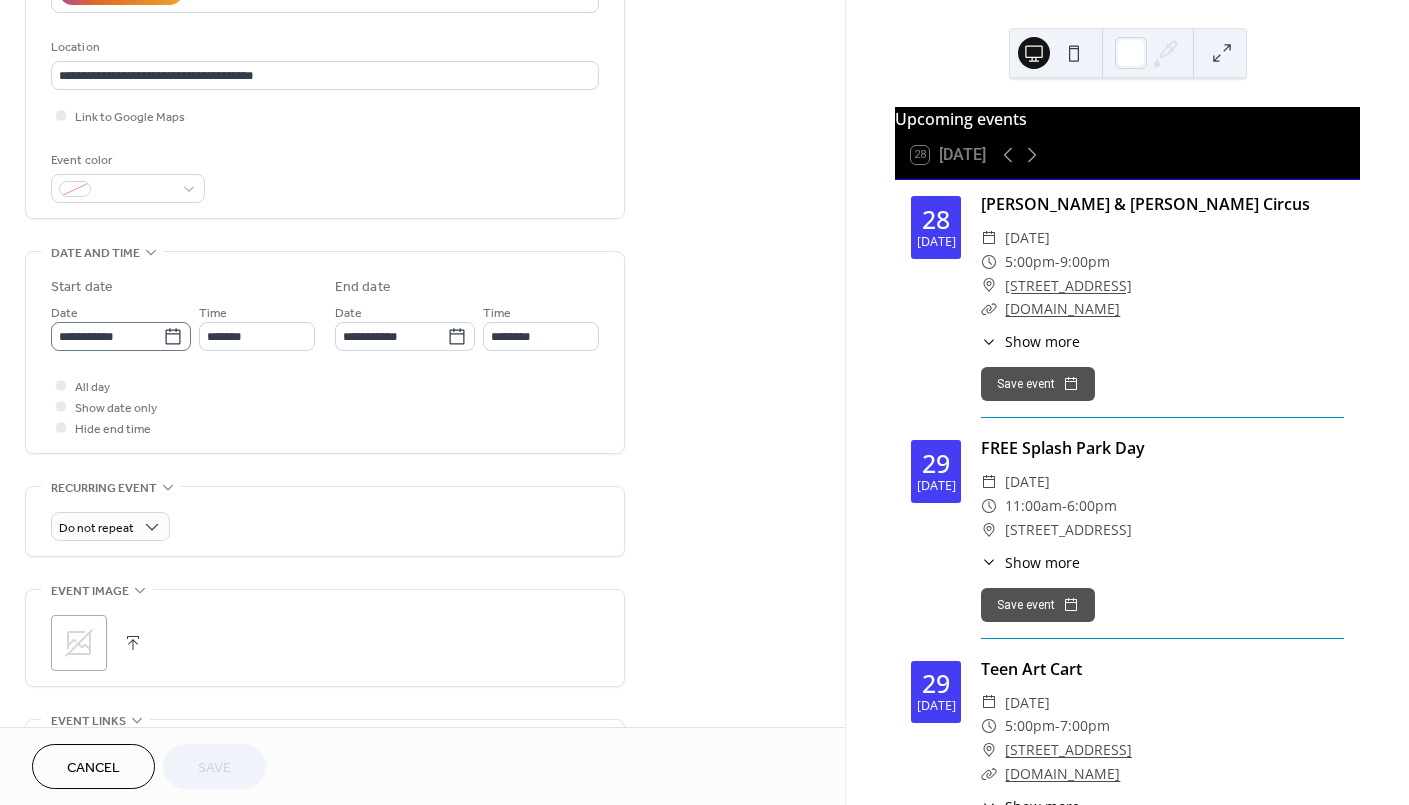 click 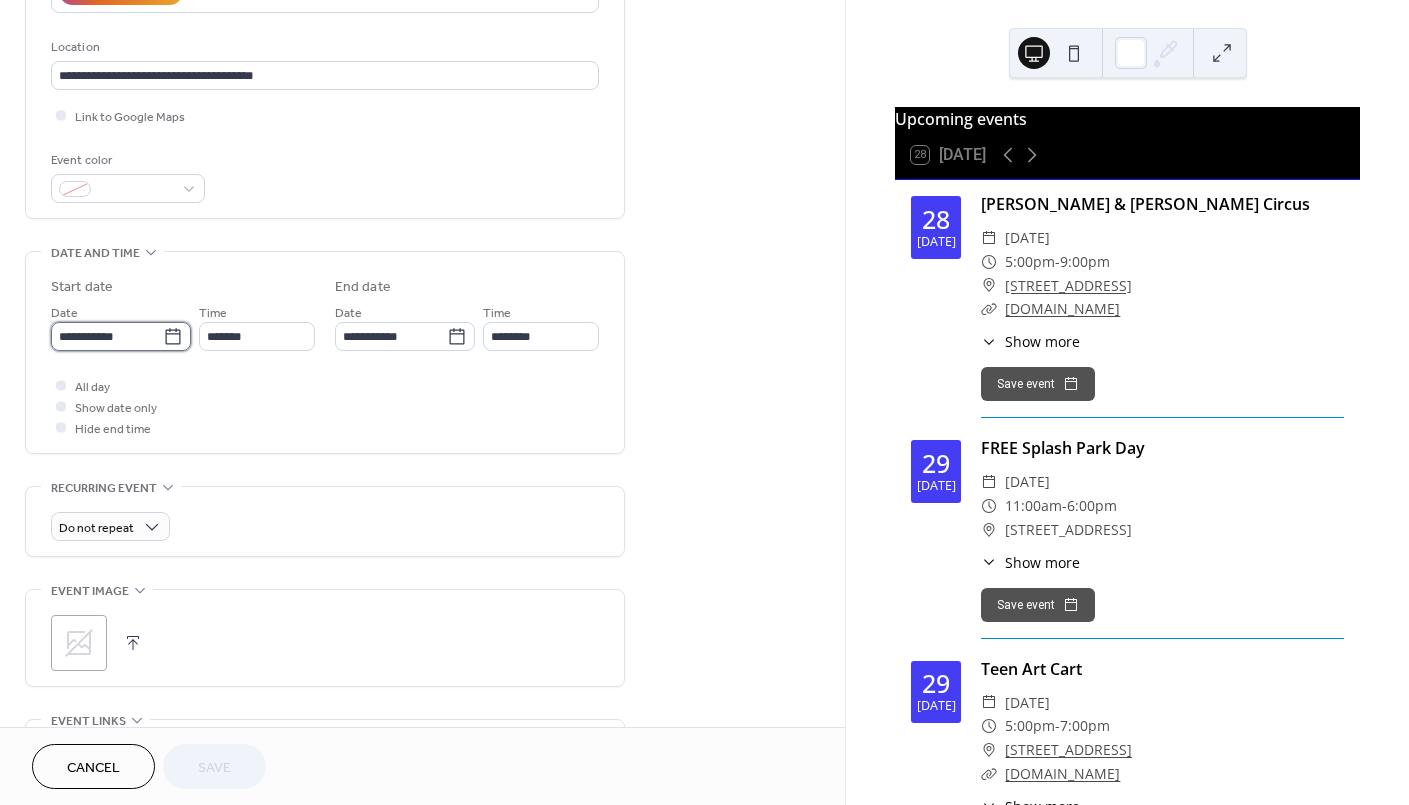 click on "**********" at bounding box center [107, 336] 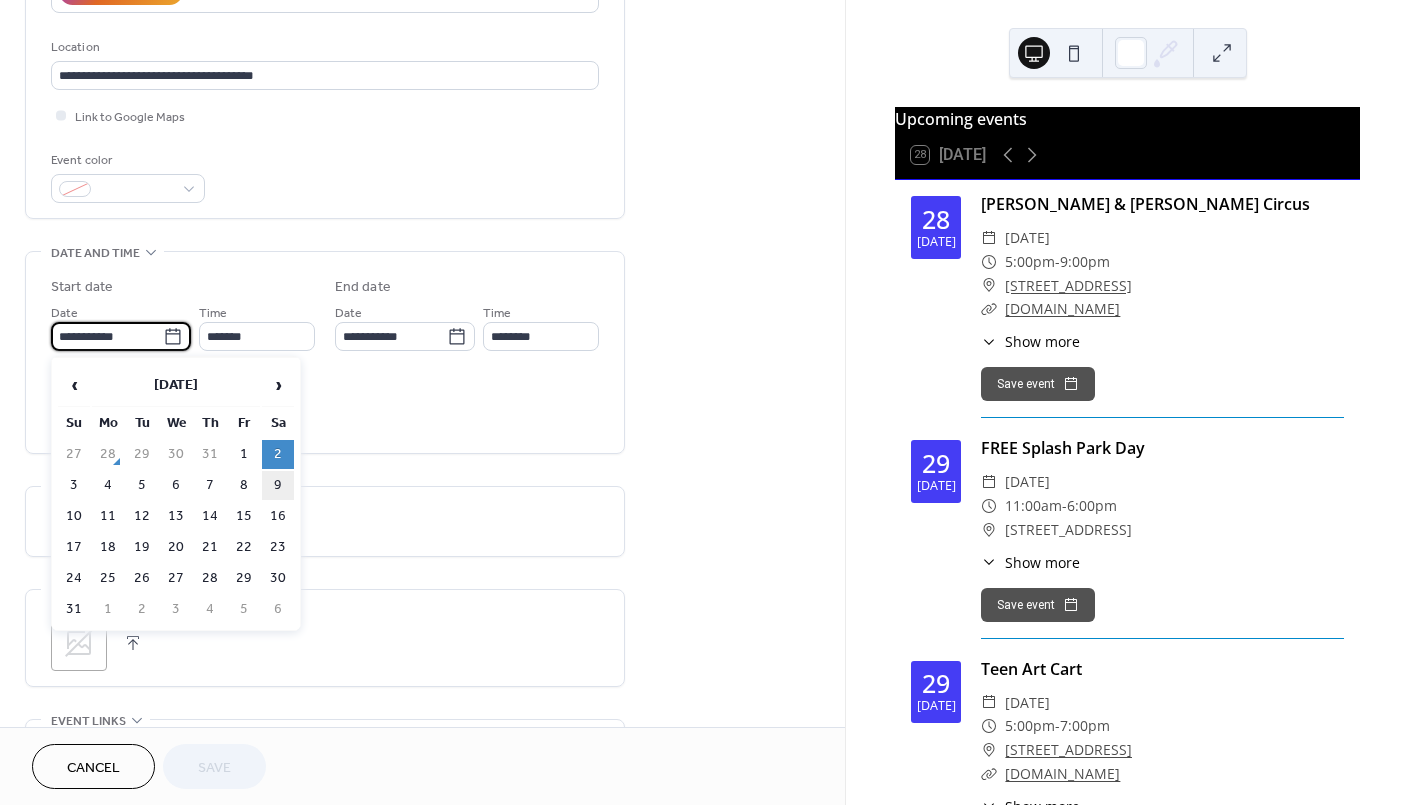 click on "9" at bounding box center [278, 485] 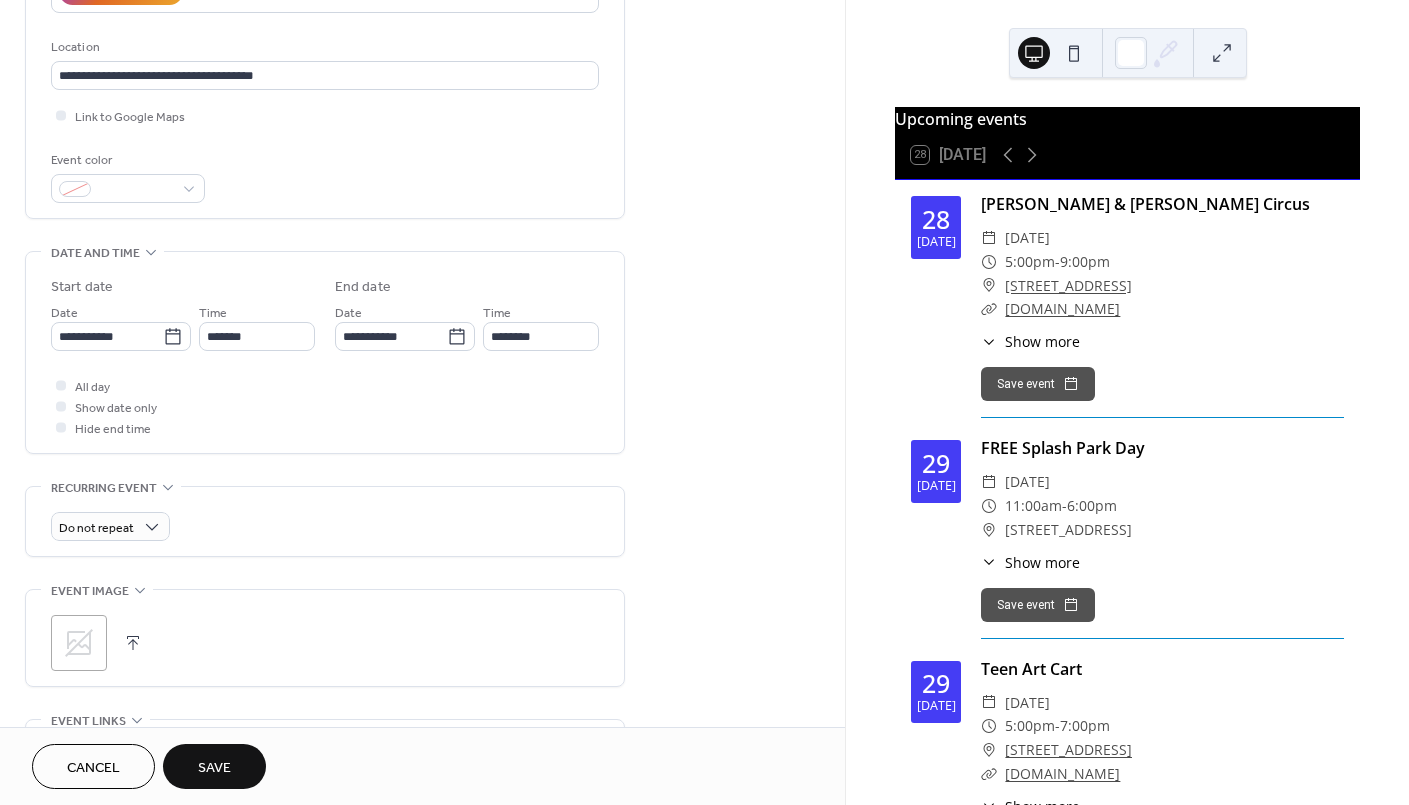 click on "Save" at bounding box center (214, 768) 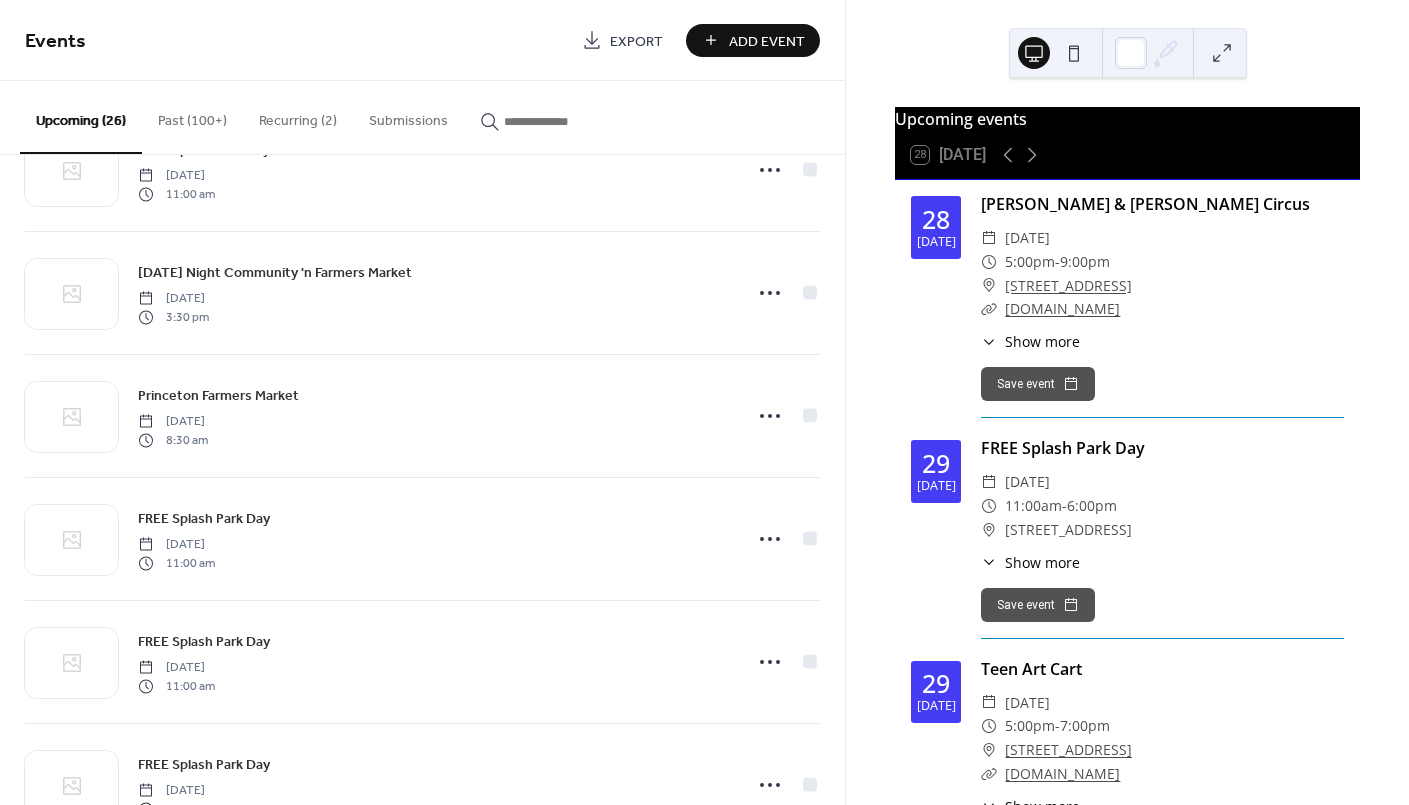 scroll, scrollTop: 2000, scrollLeft: 0, axis: vertical 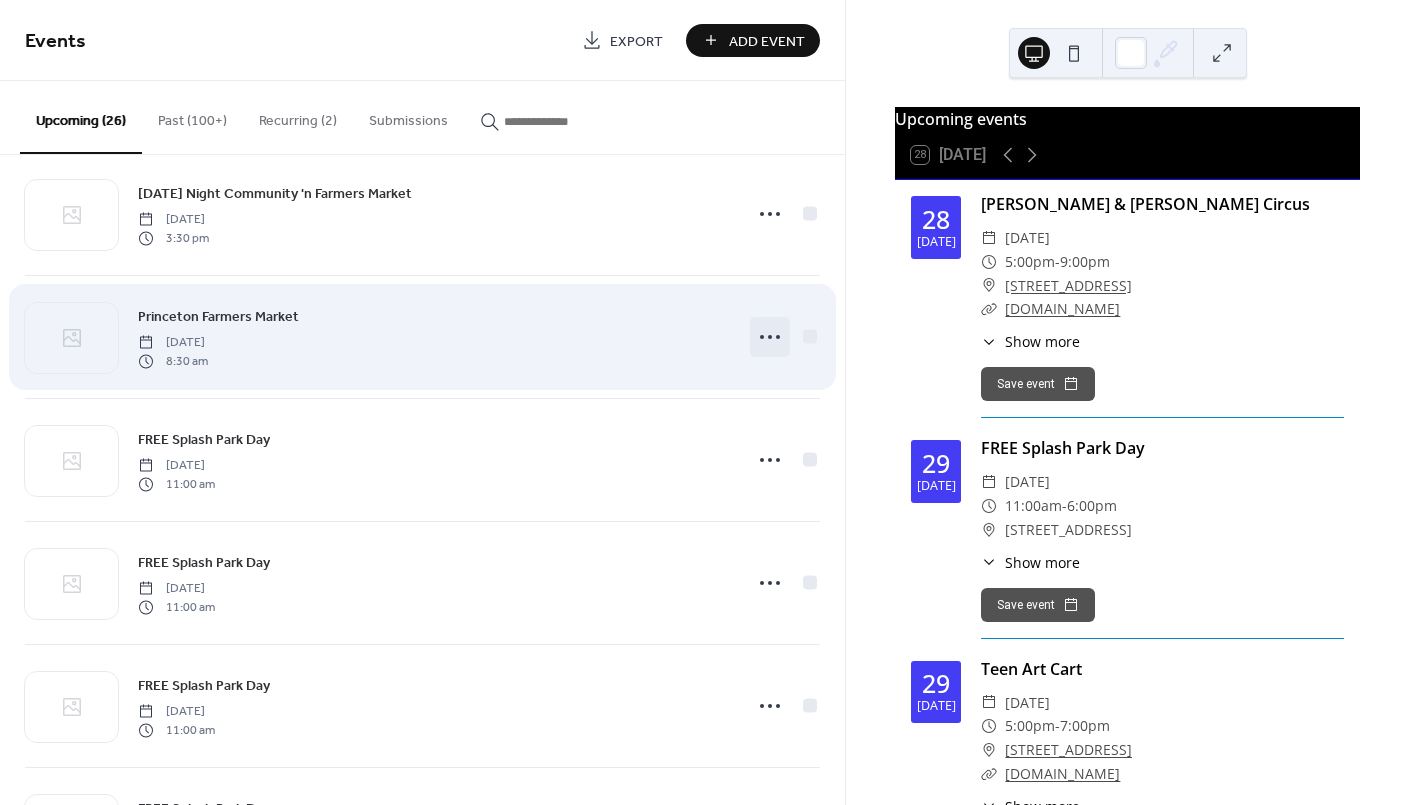 click 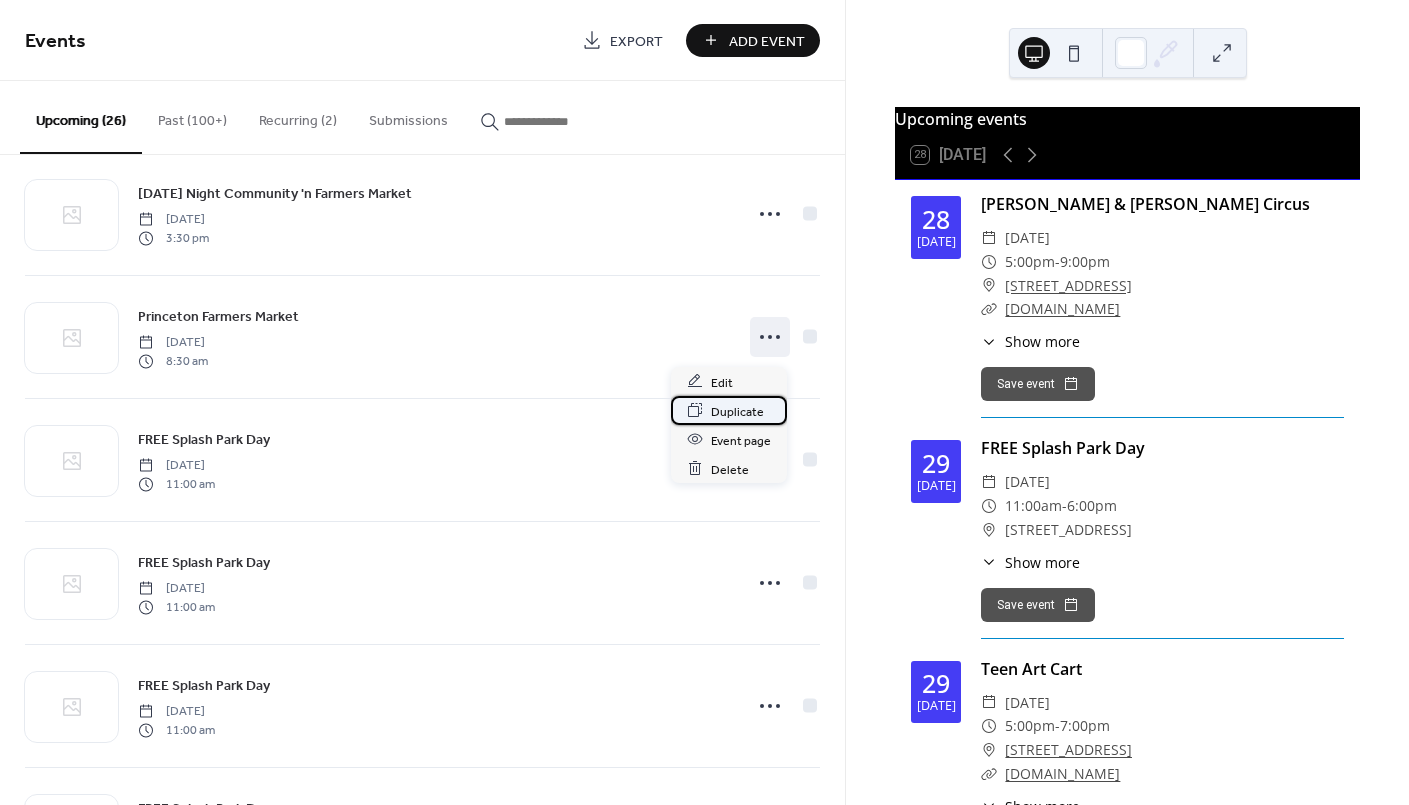 click on "Duplicate" at bounding box center (737, 411) 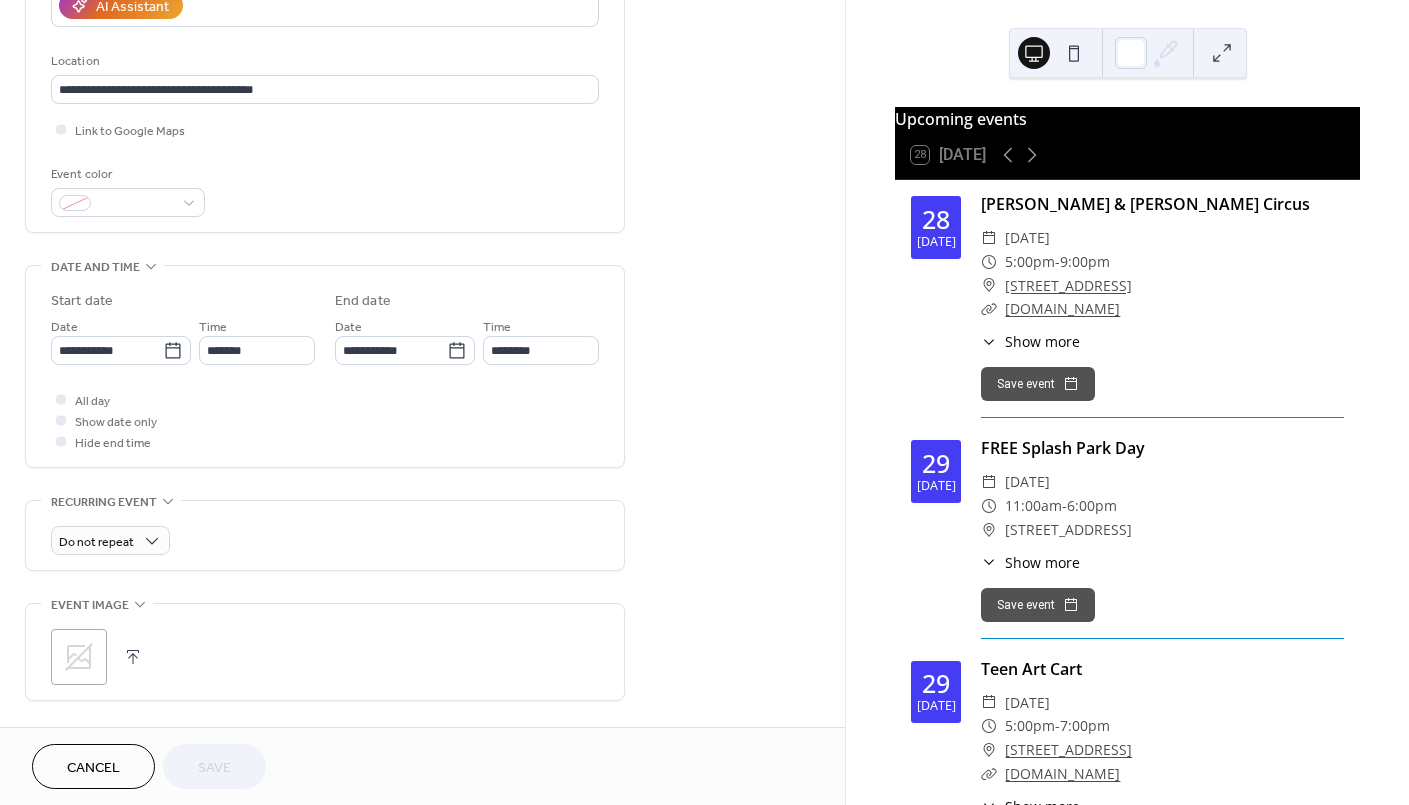 scroll, scrollTop: 400, scrollLeft: 0, axis: vertical 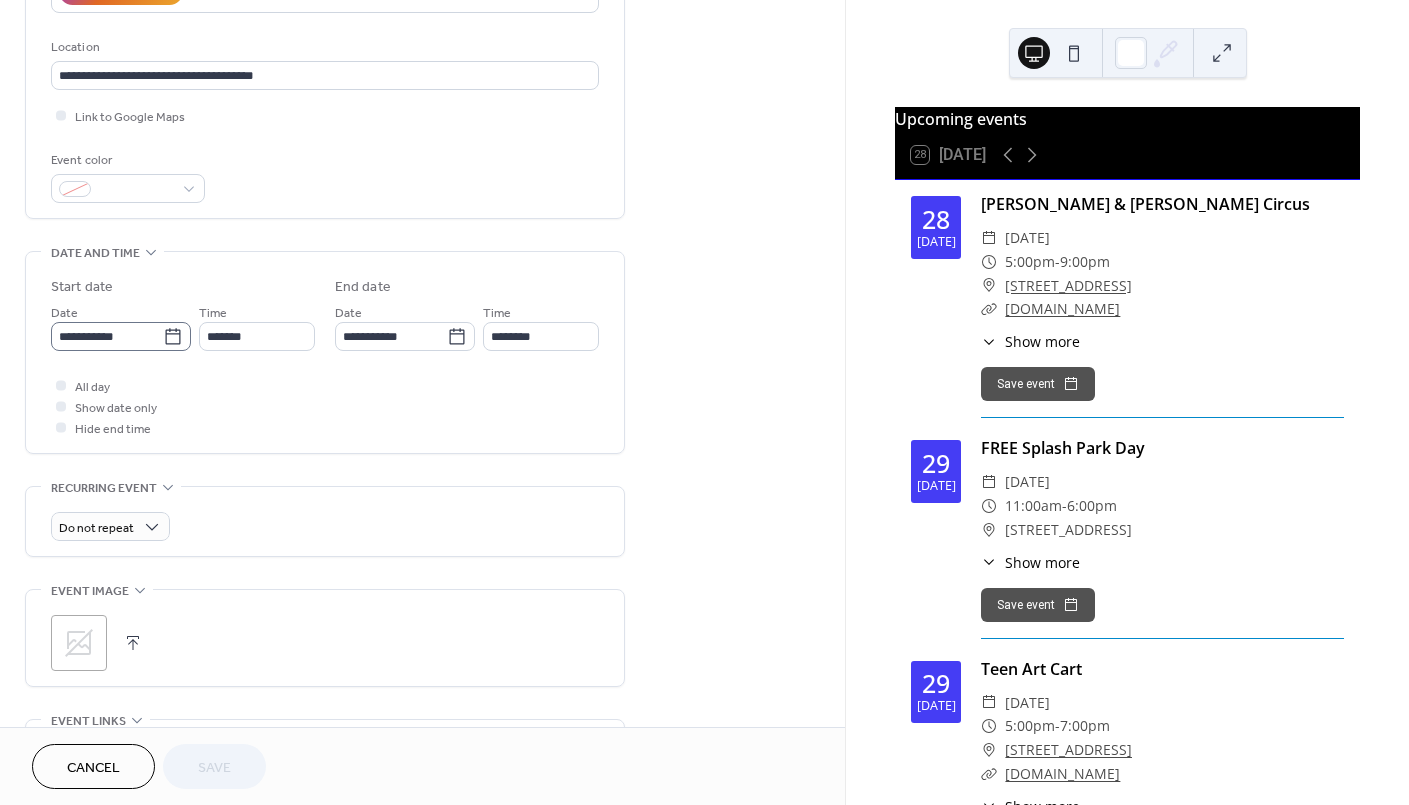 click 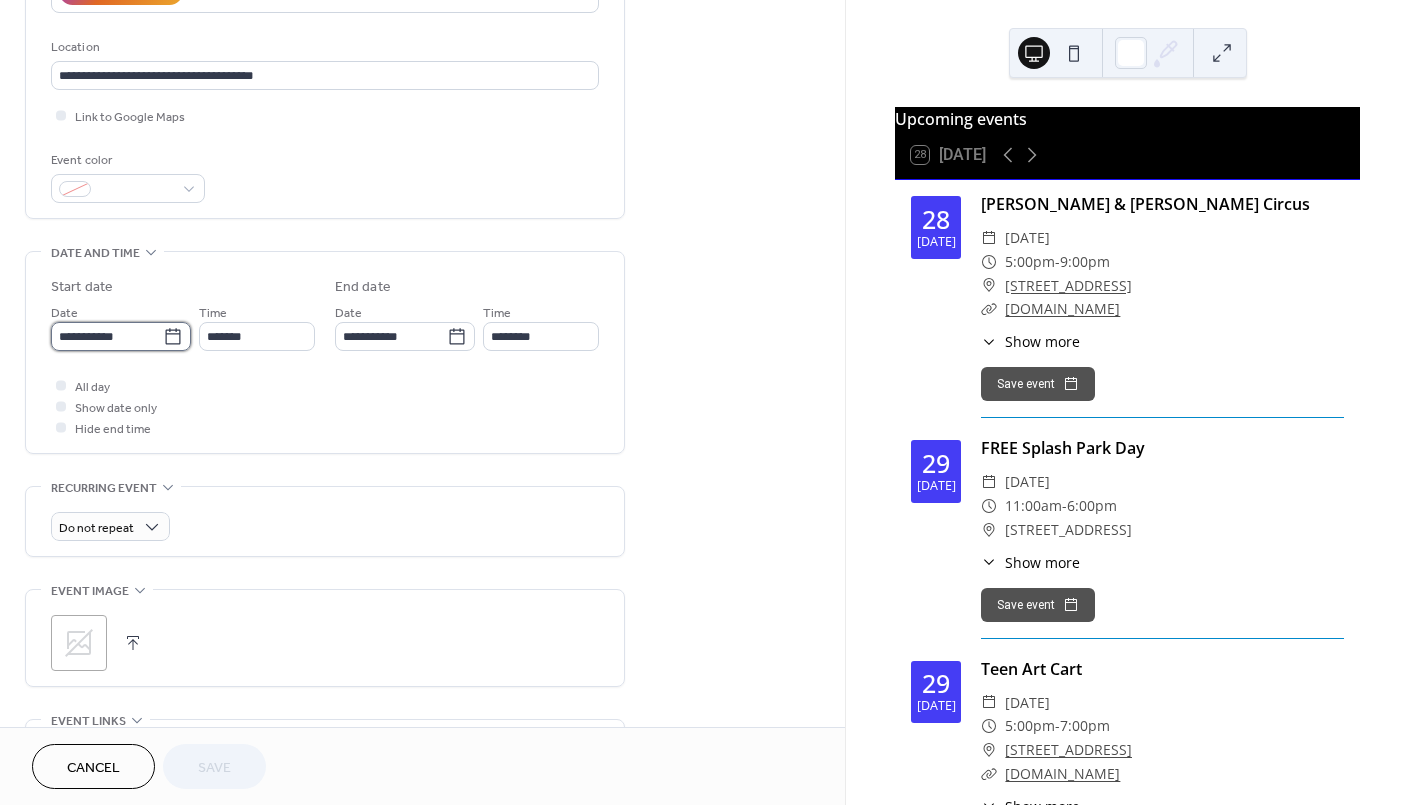 click on "**********" at bounding box center (107, 336) 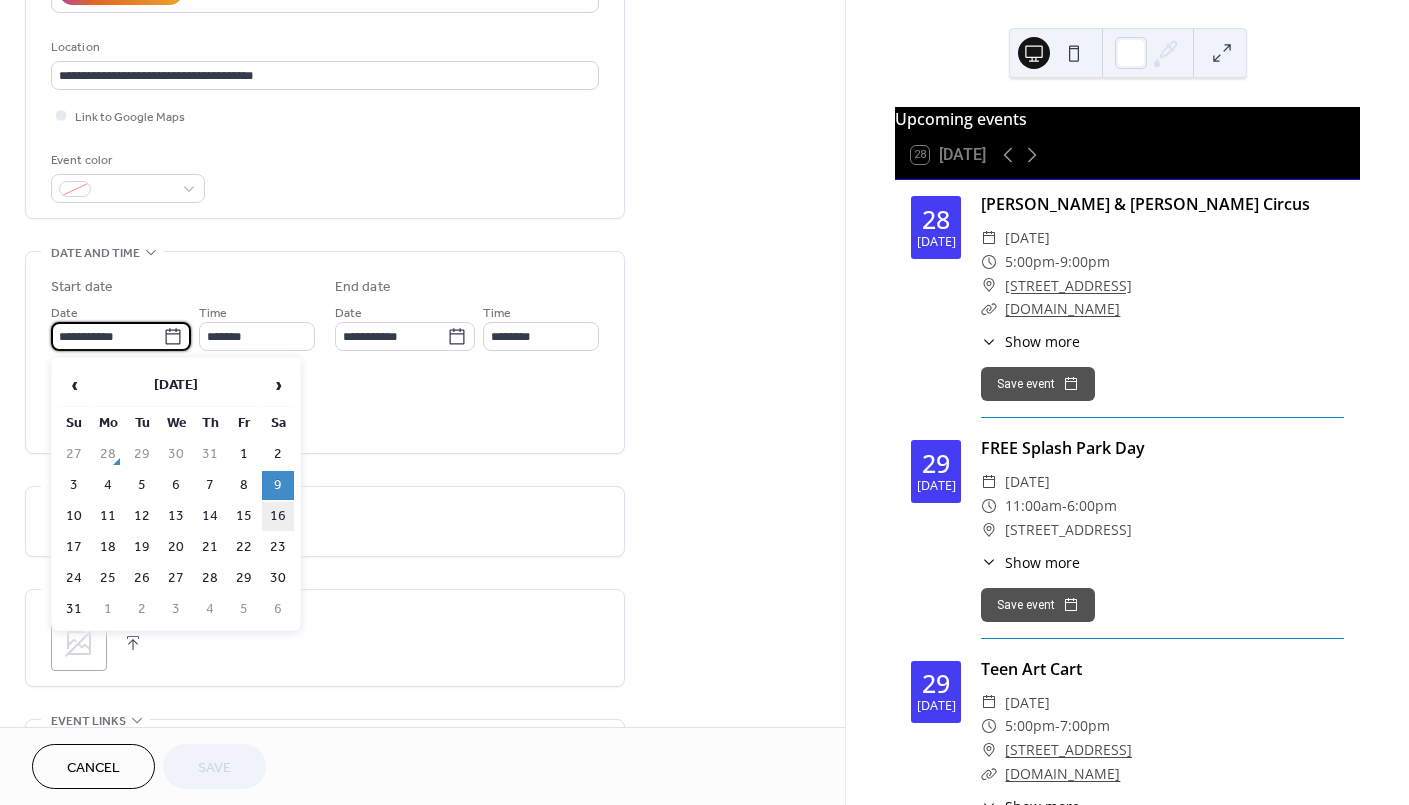 click on "16" at bounding box center [278, 516] 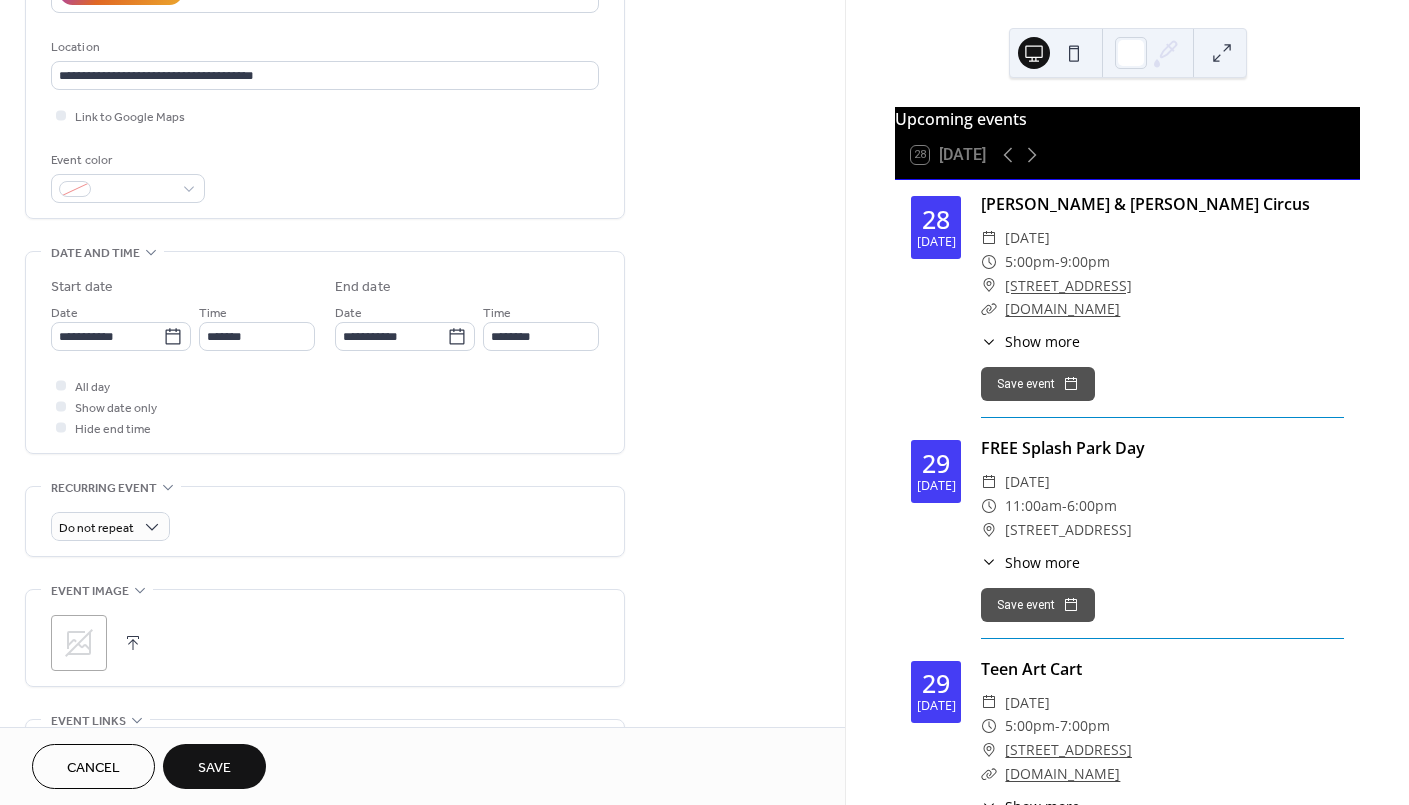 click on "Save" at bounding box center [214, 768] 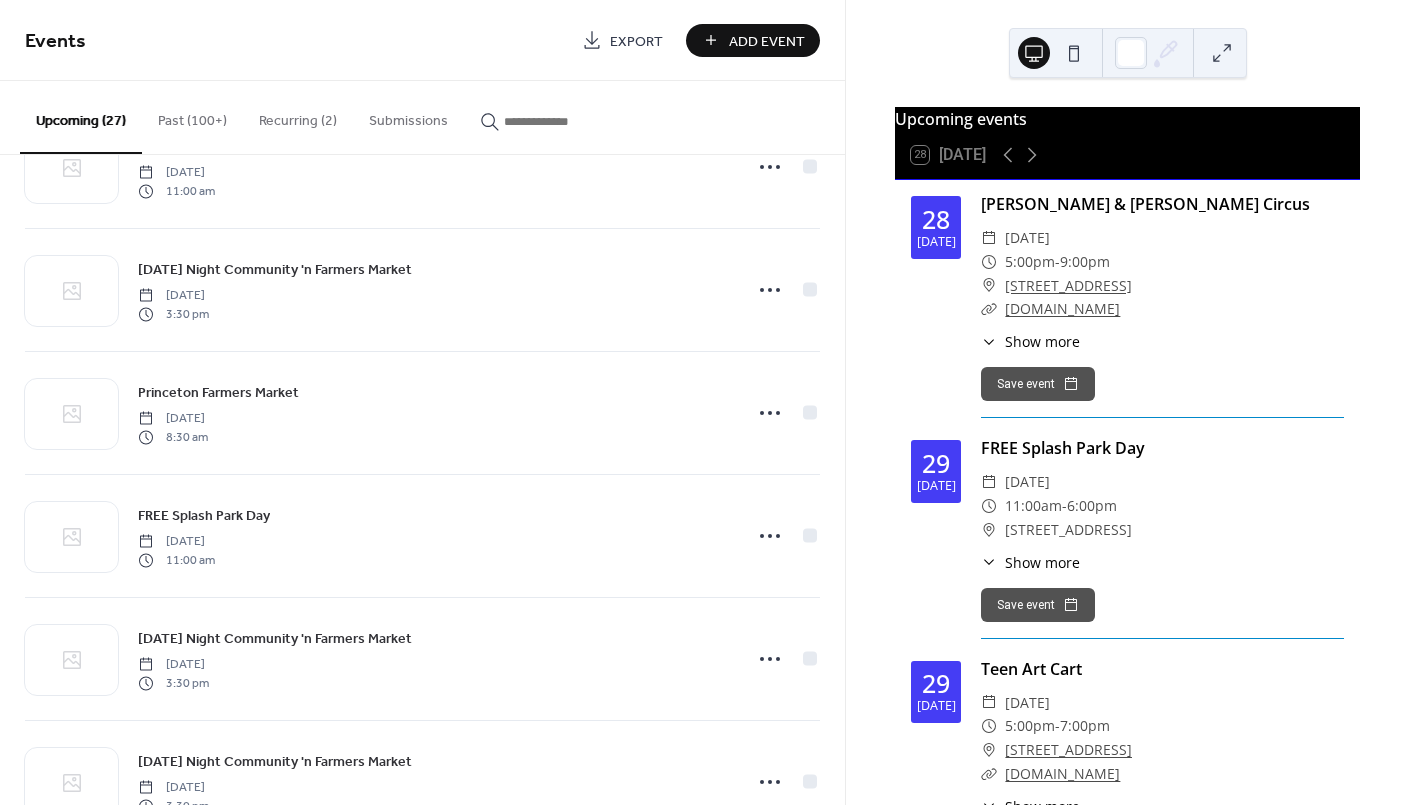 scroll, scrollTop: 2666, scrollLeft: 0, axis: vertical 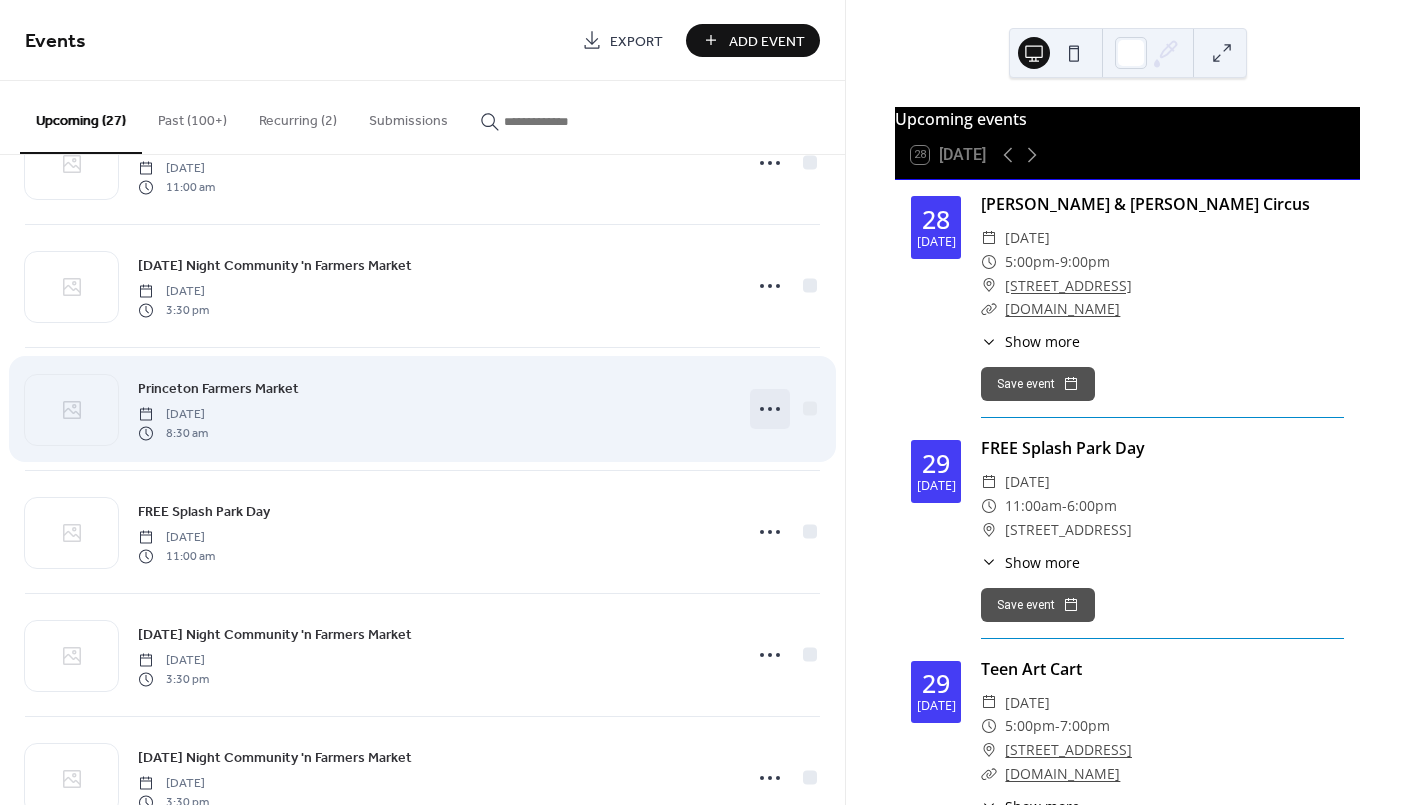 click 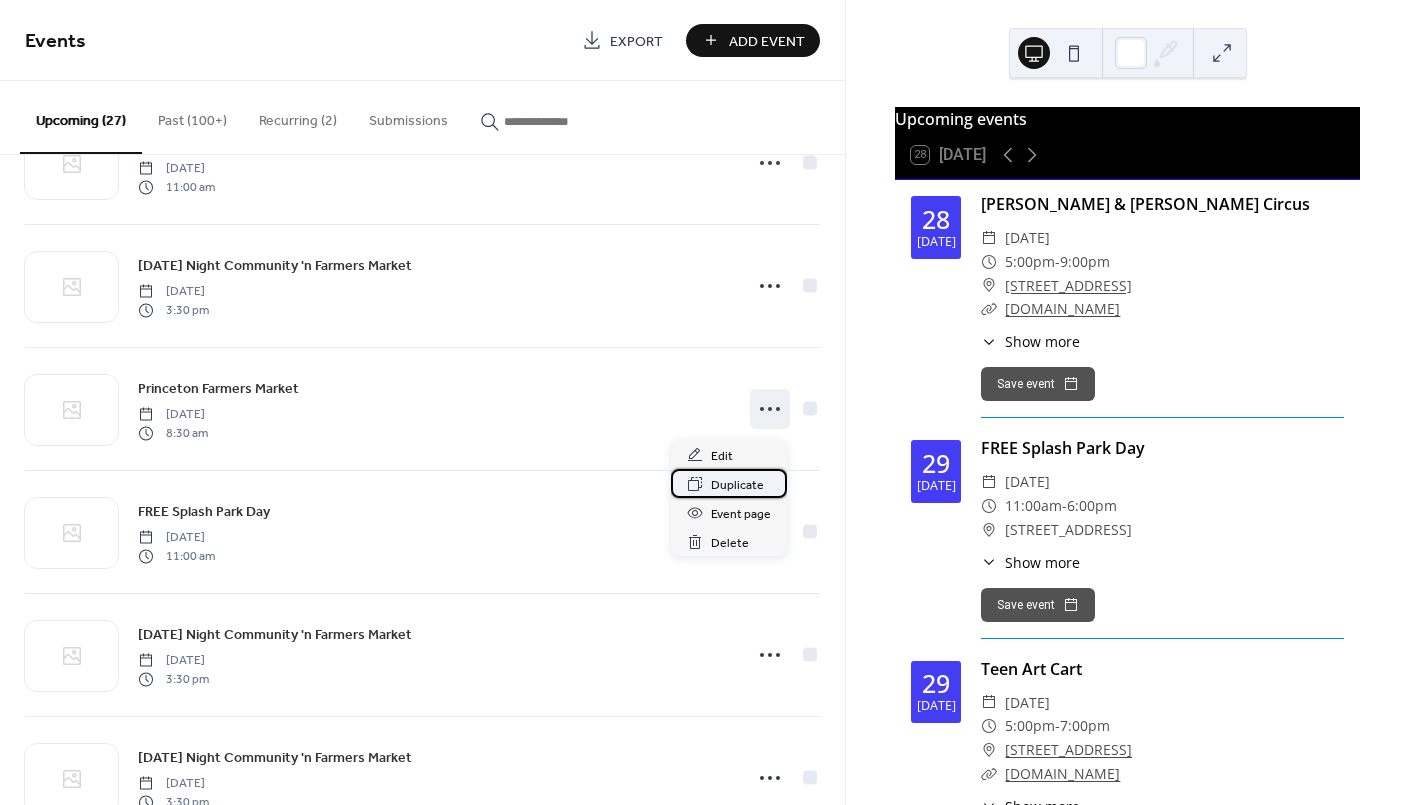 click on "Duplicate" at bounding box center [737, 485] 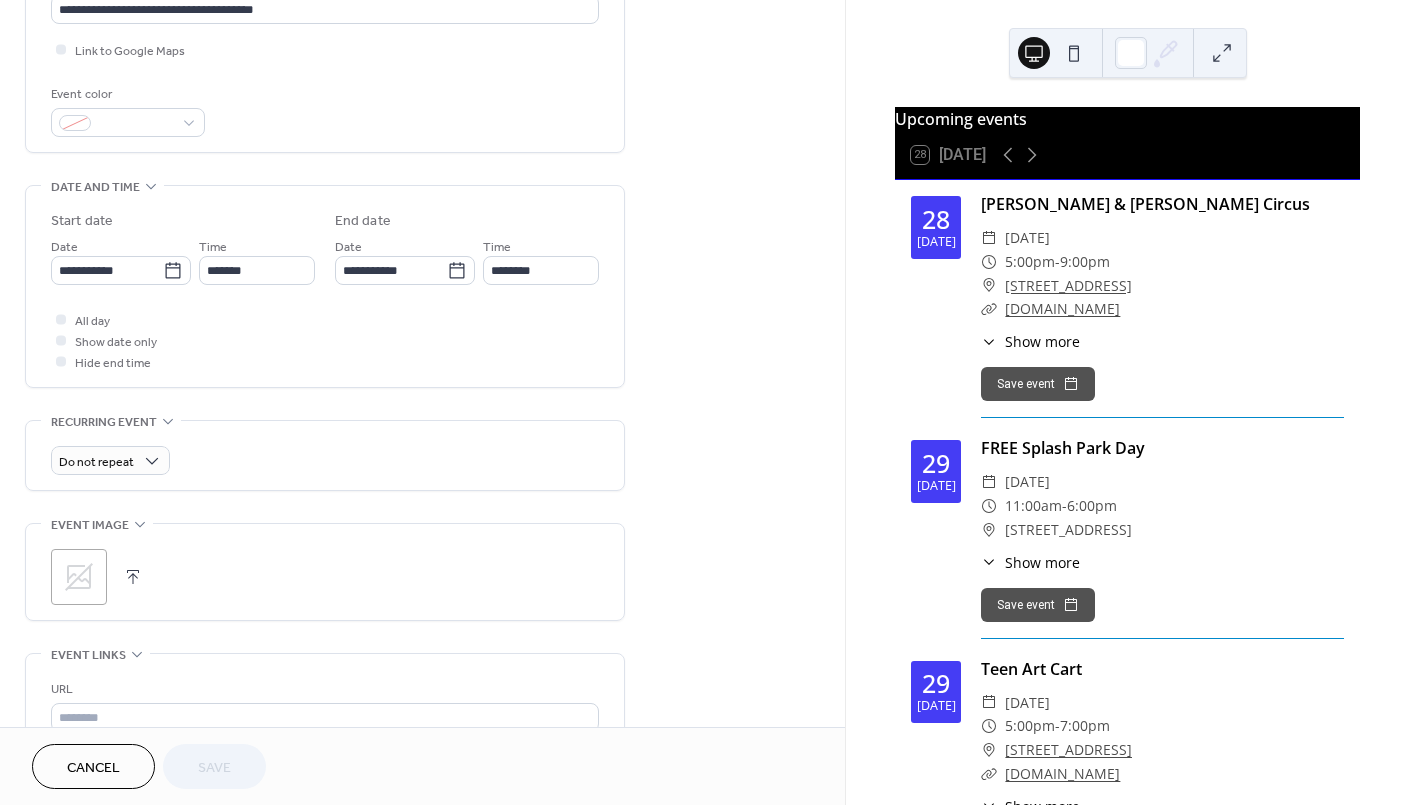 scroll, scrollTop: 533, scrollLeft: 0, axis: vertical 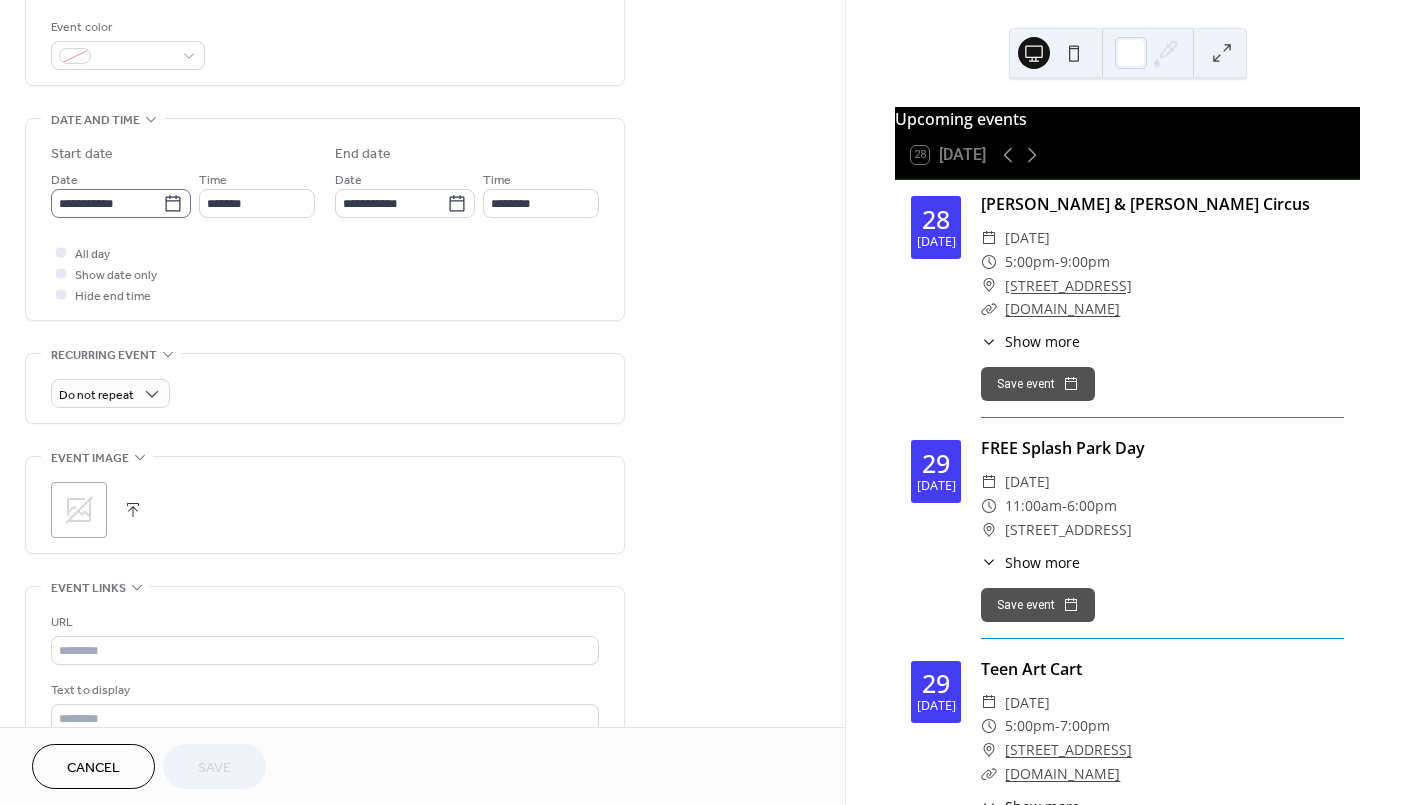 click 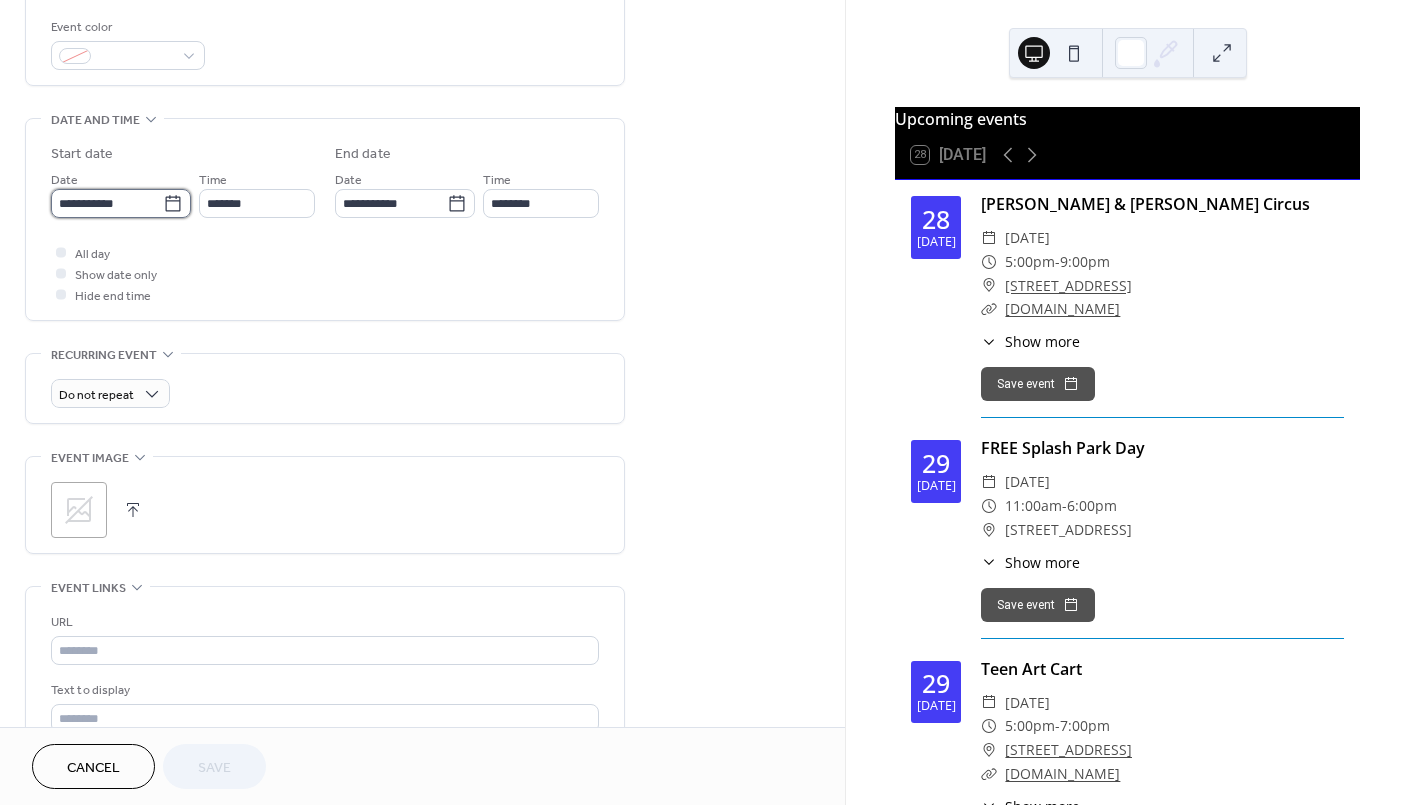 click on "**********" at bounding box center [107, 203] 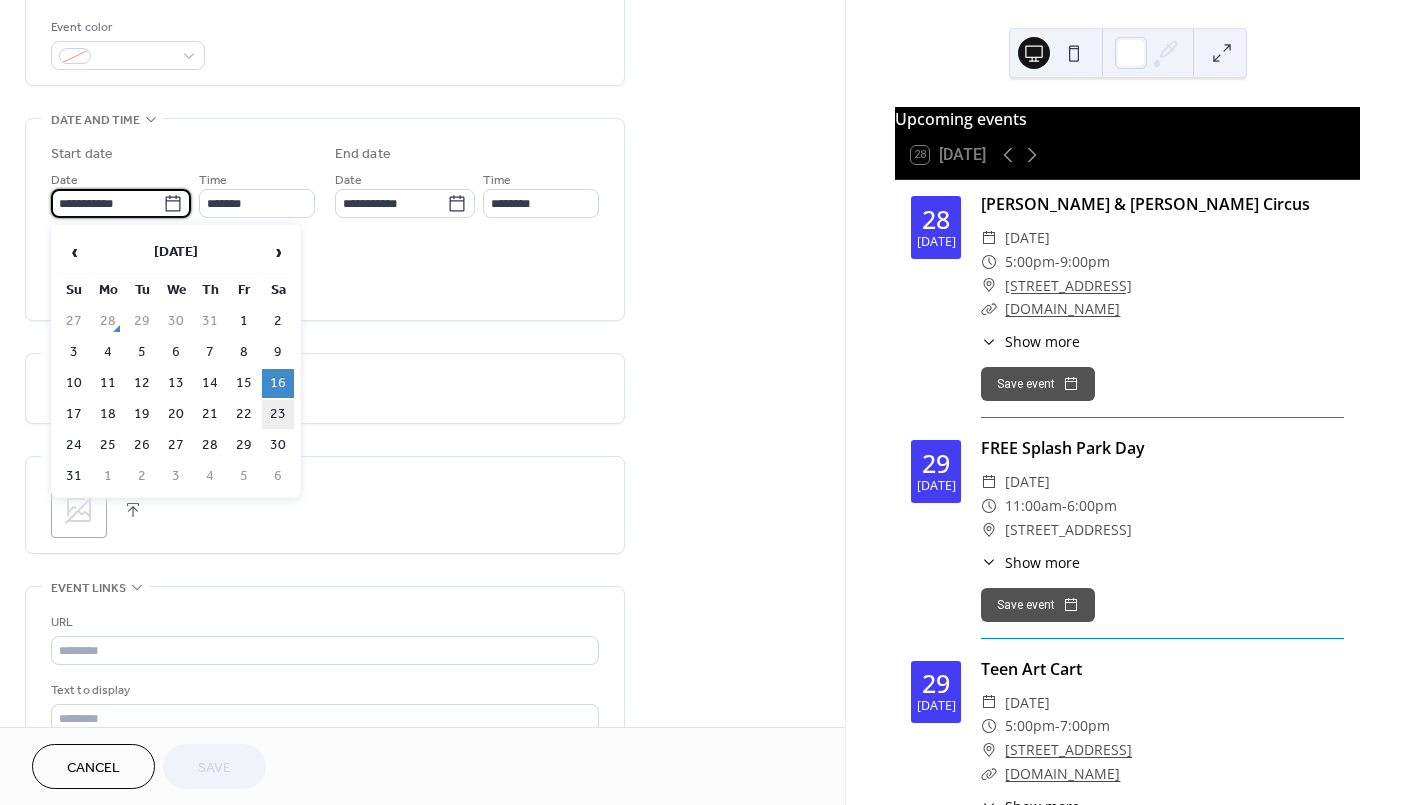 click on "23" at bounding box center (278, 414) 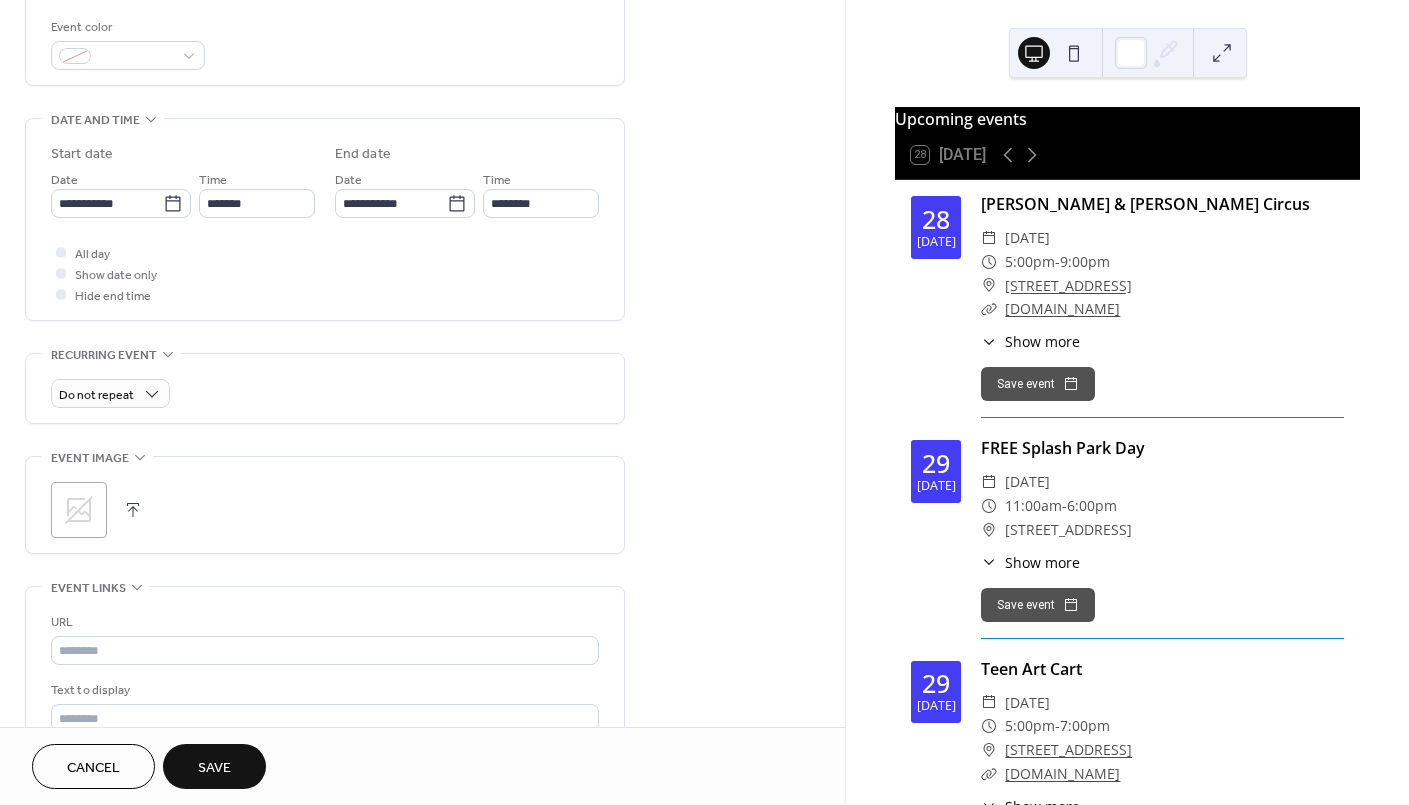 click on "Save" at bounding box center (214, 768) 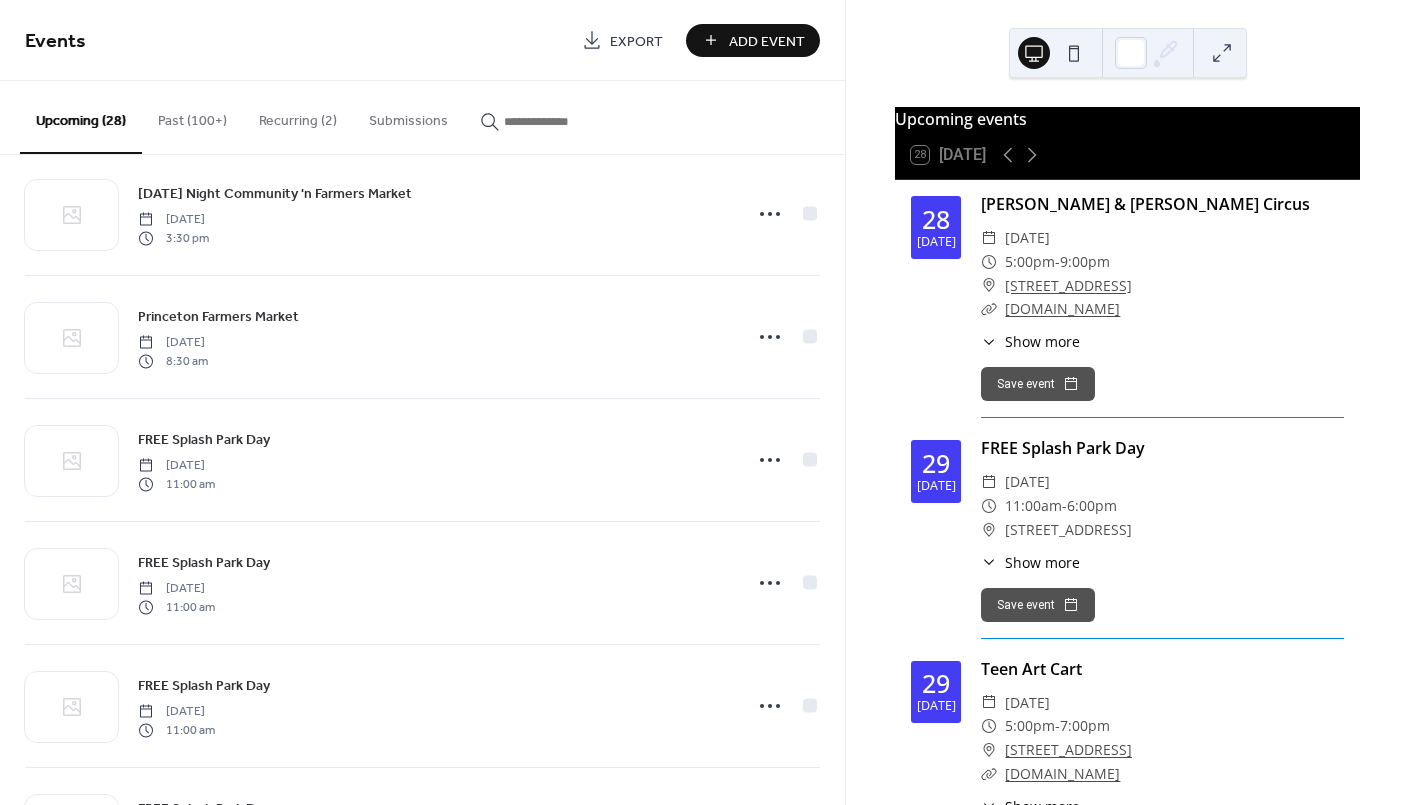 scroll, scrollTop: 2861, scrollLeft: 0, axis: vertical 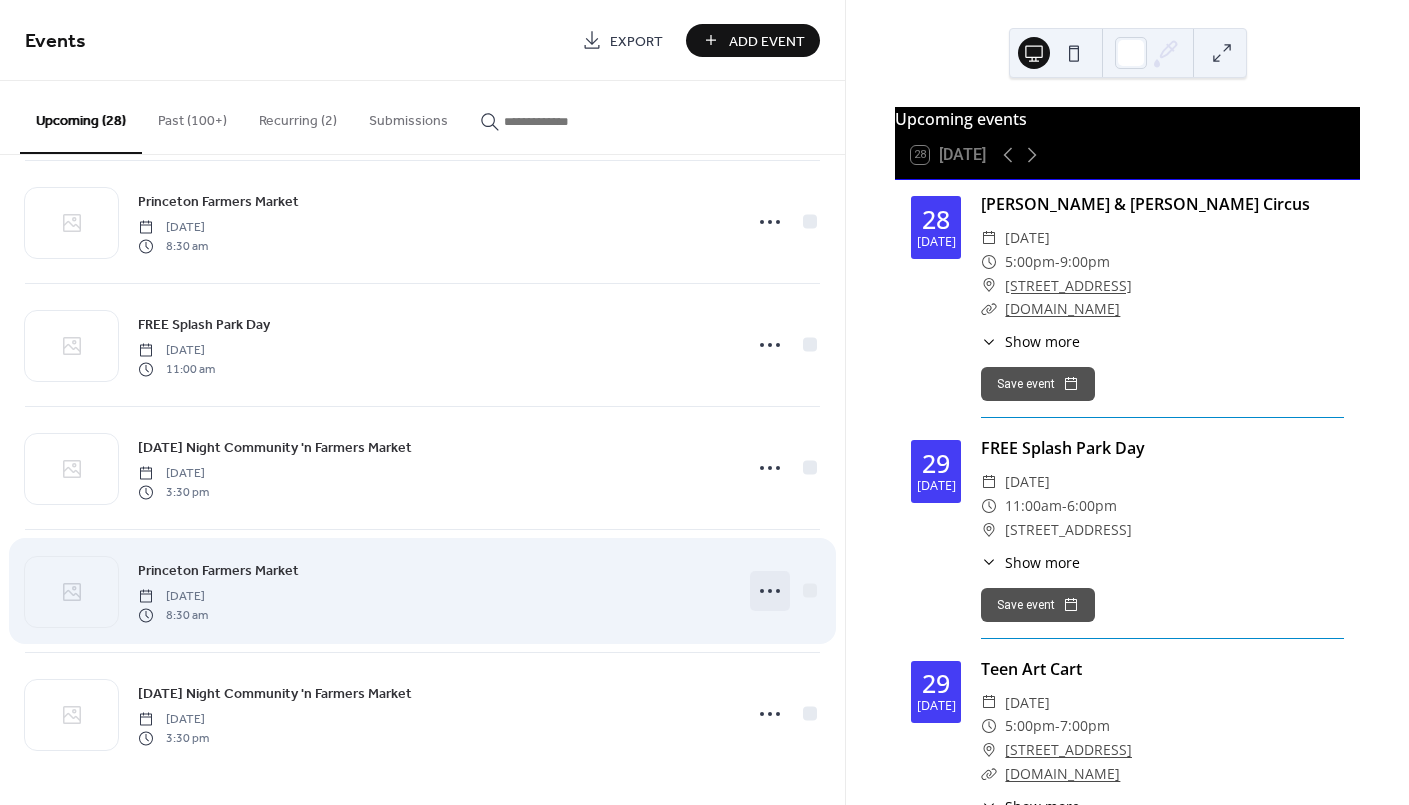 click 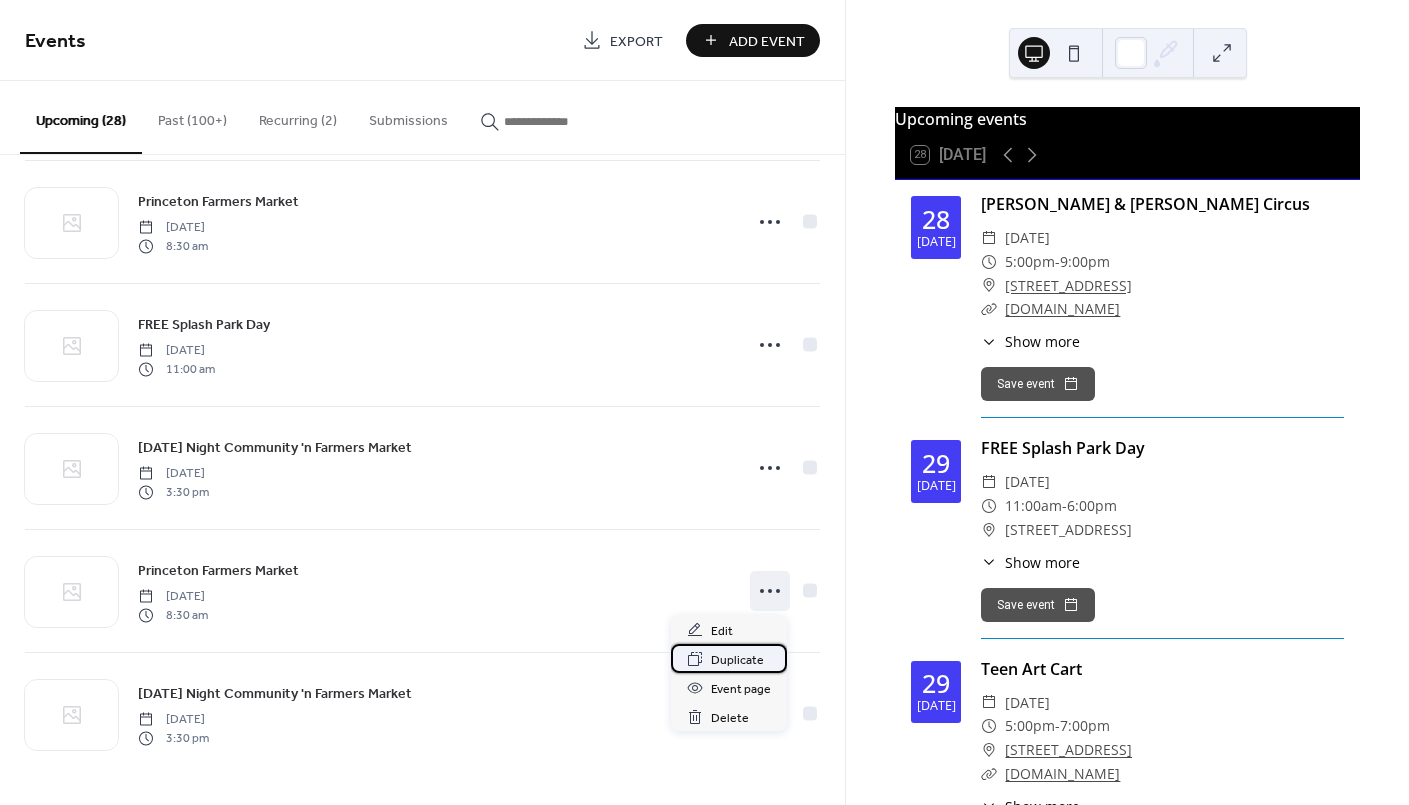 click on "Duplicate" at bounding box center (737, 660) 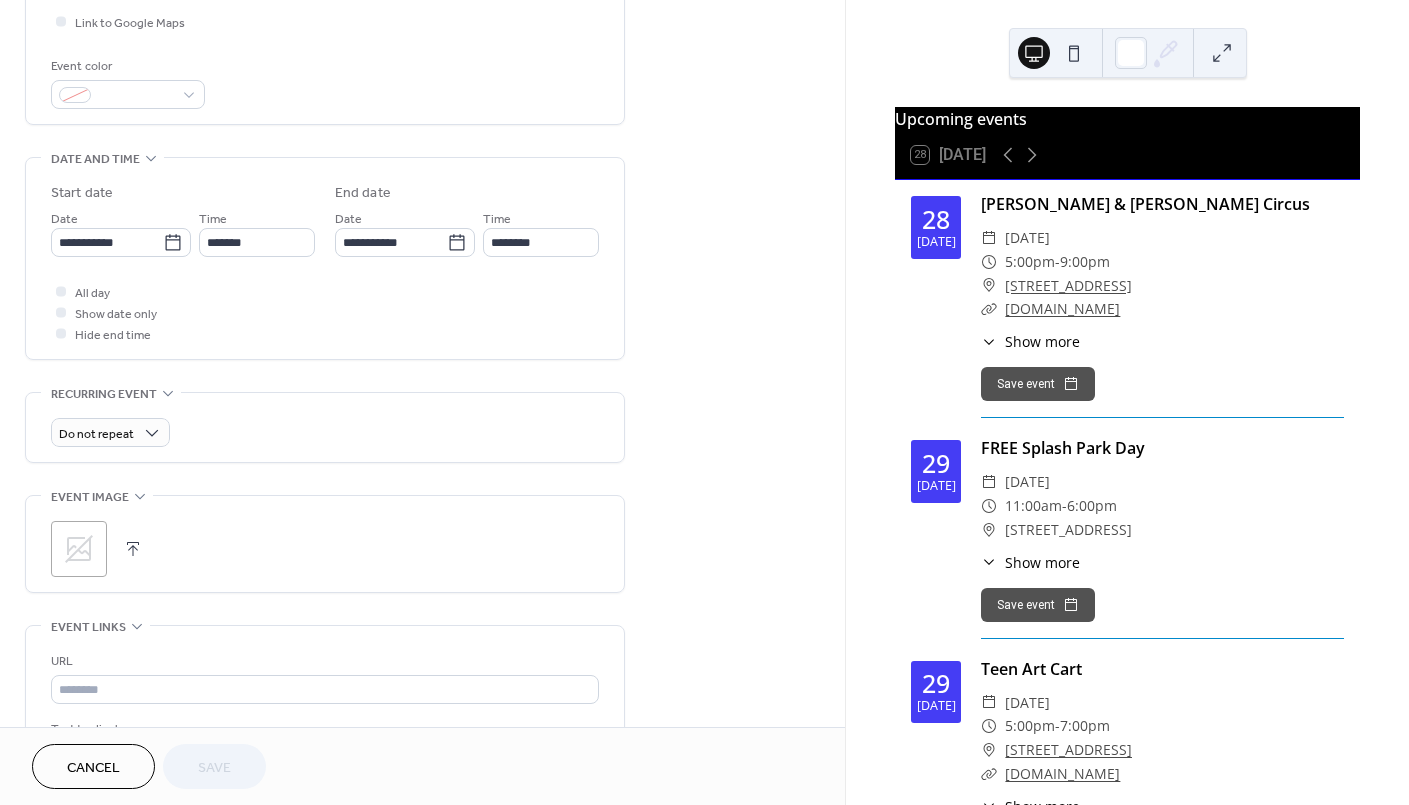 scroll, scrollTop: 666, scrollLeft: 0, axis: vertical 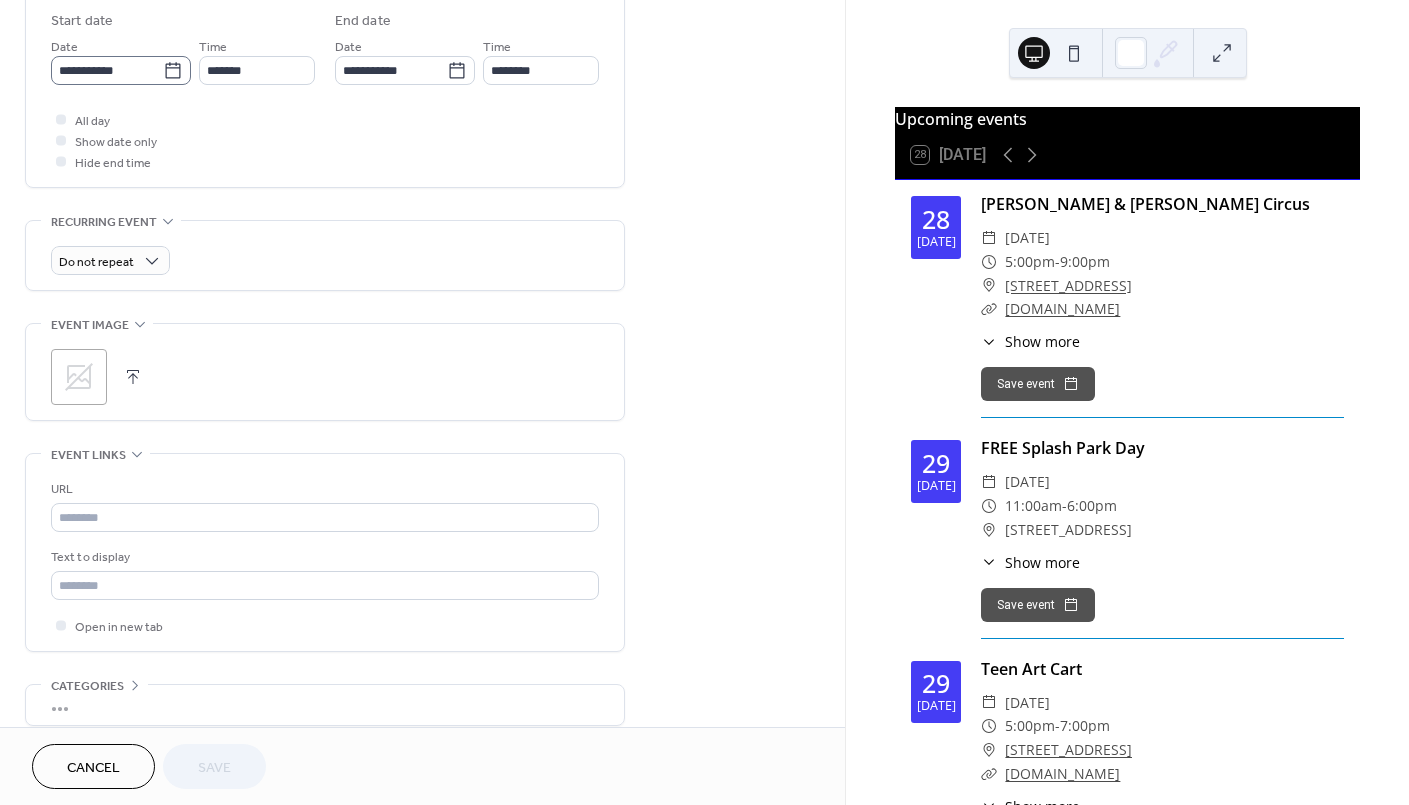 click 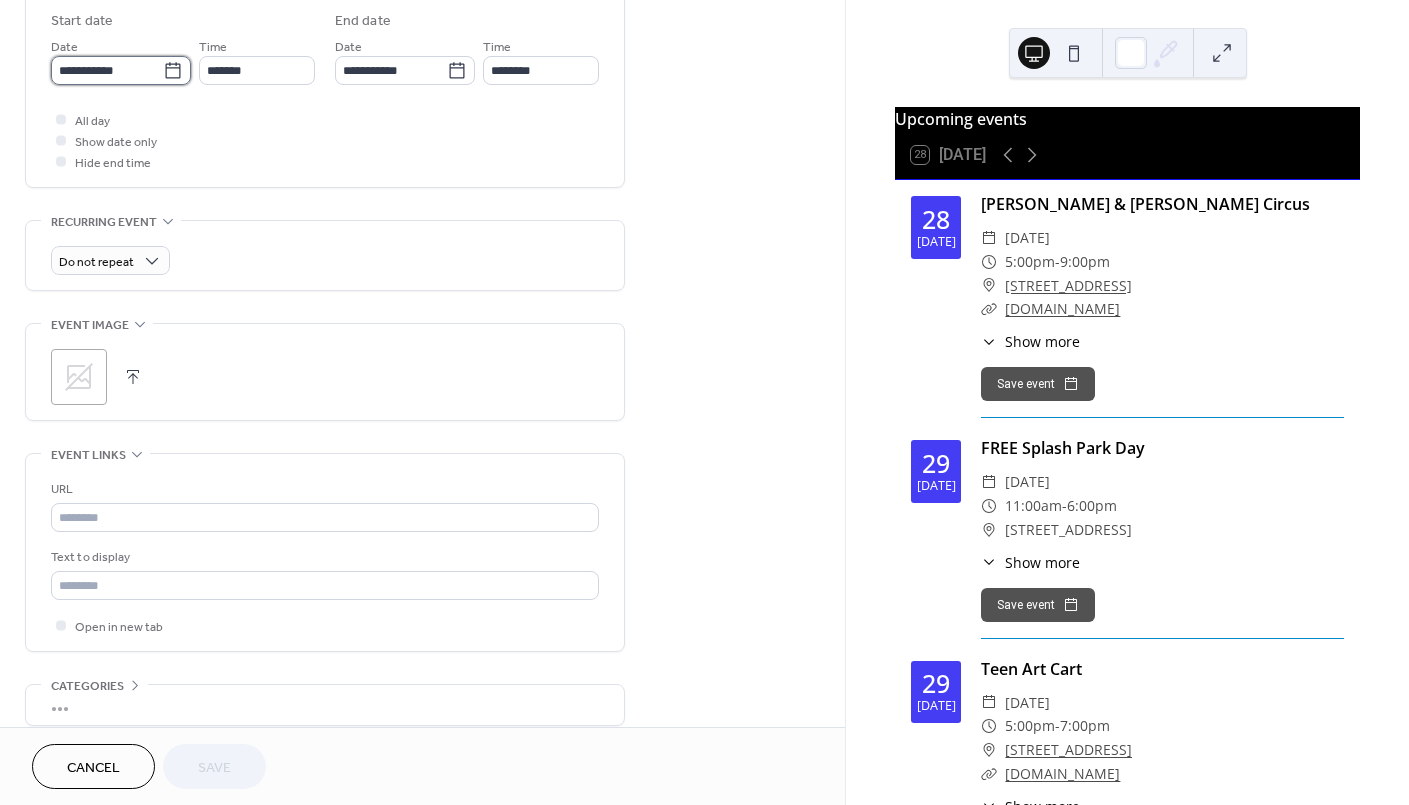 click on "**********" at bounding box center [107, 70] 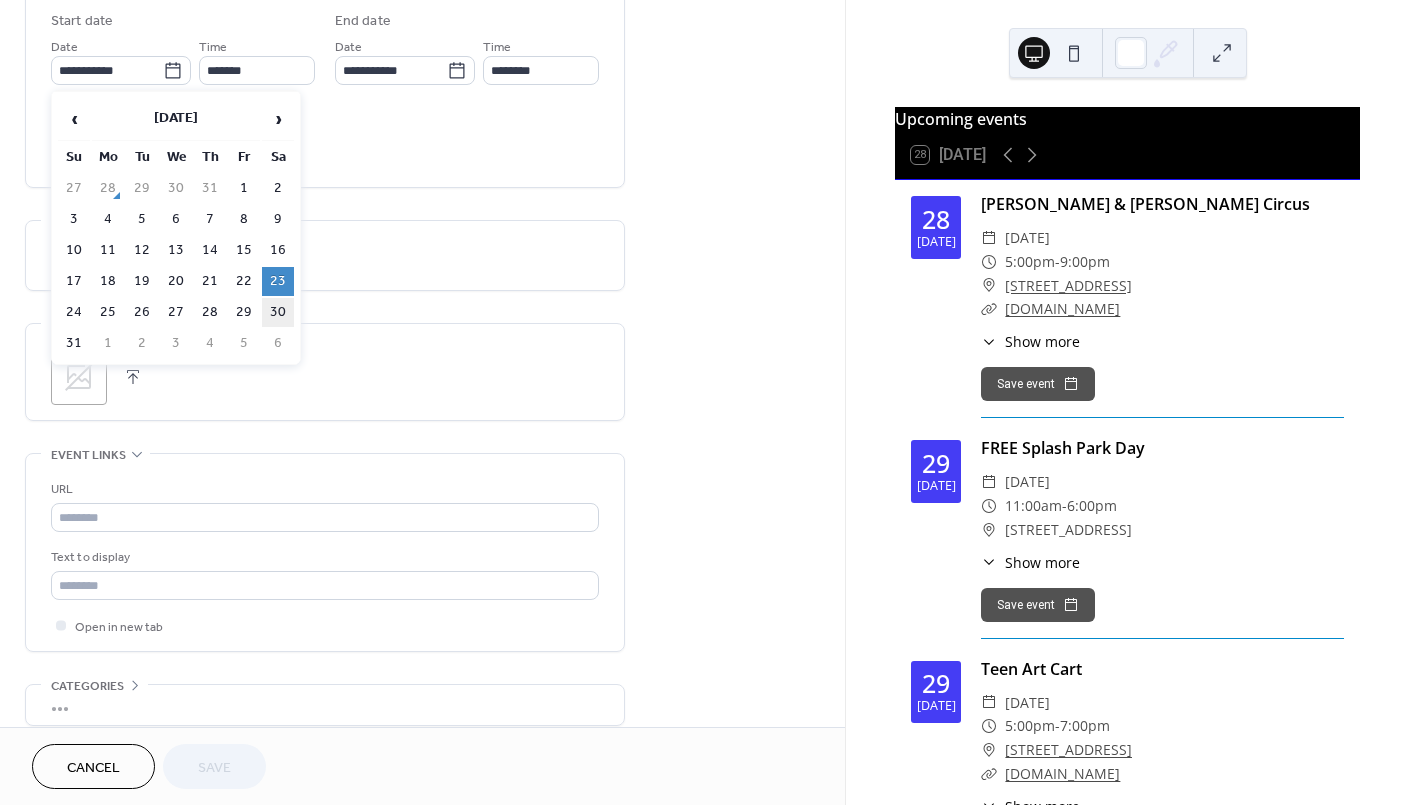 click on "30" at bounding box center [278, 312] 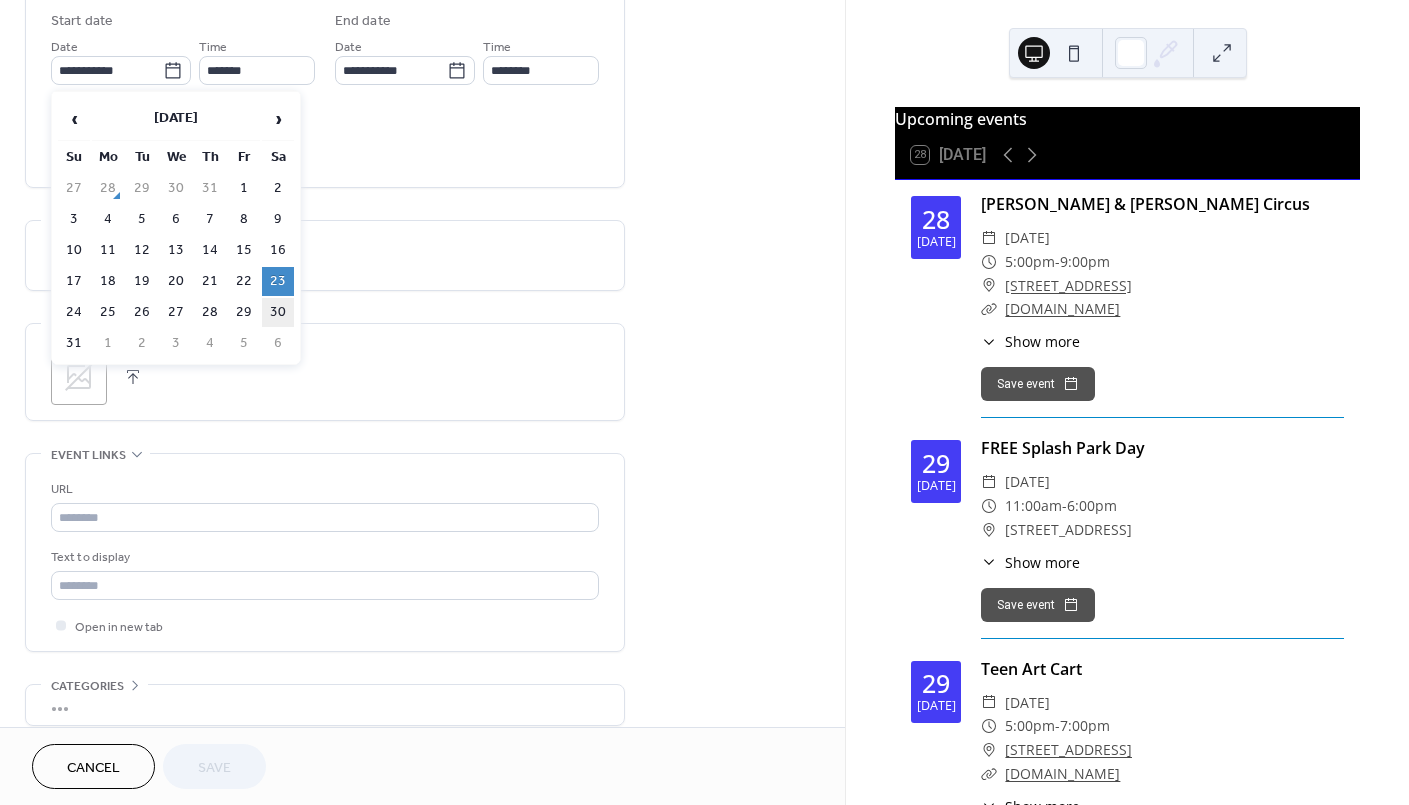 type on "**********" 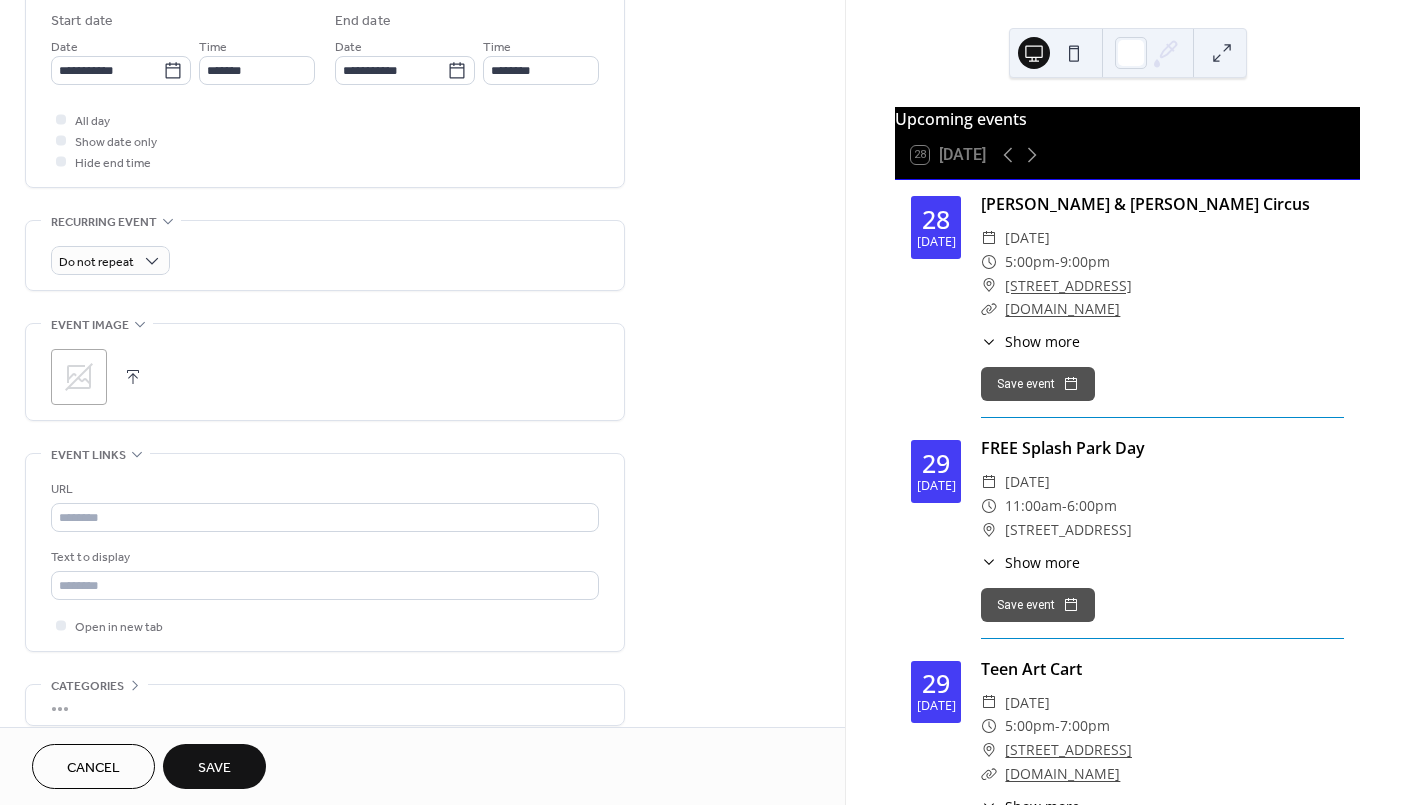 click on "Save" at bounding box center [214, 768] 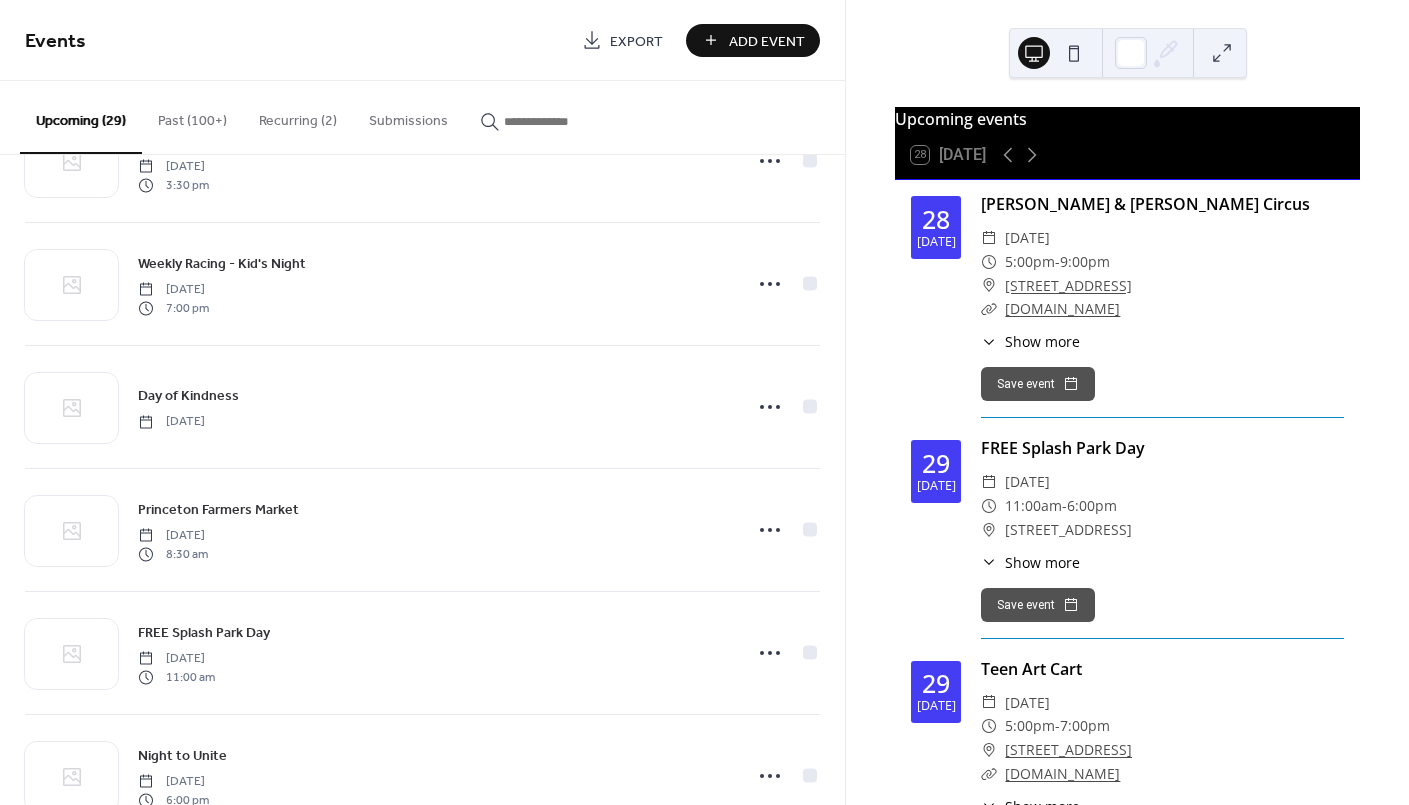 scroll, scrollTop: 1066, scrollLeft: 0, axis: vertical 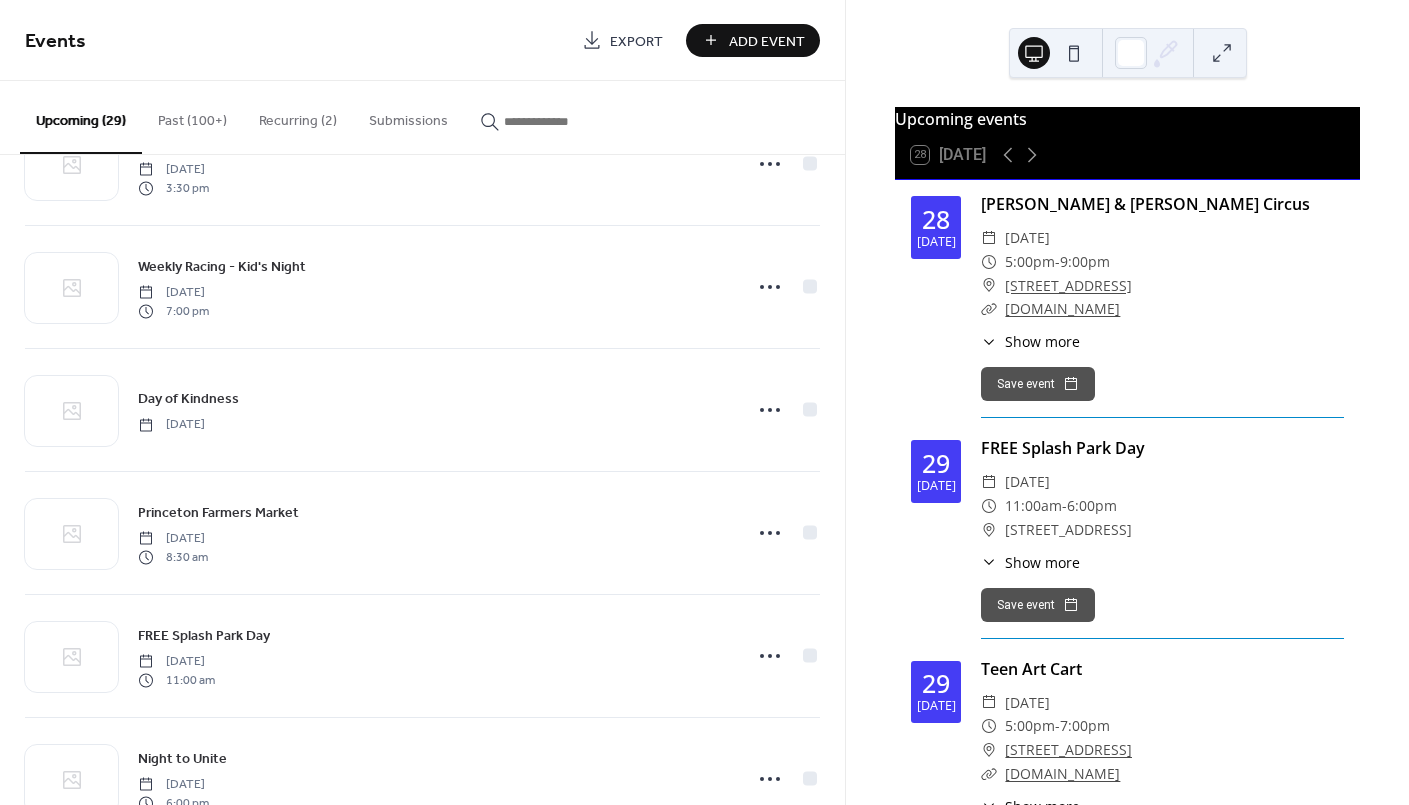 click on "Add Event" at bounding box center (767, 41) 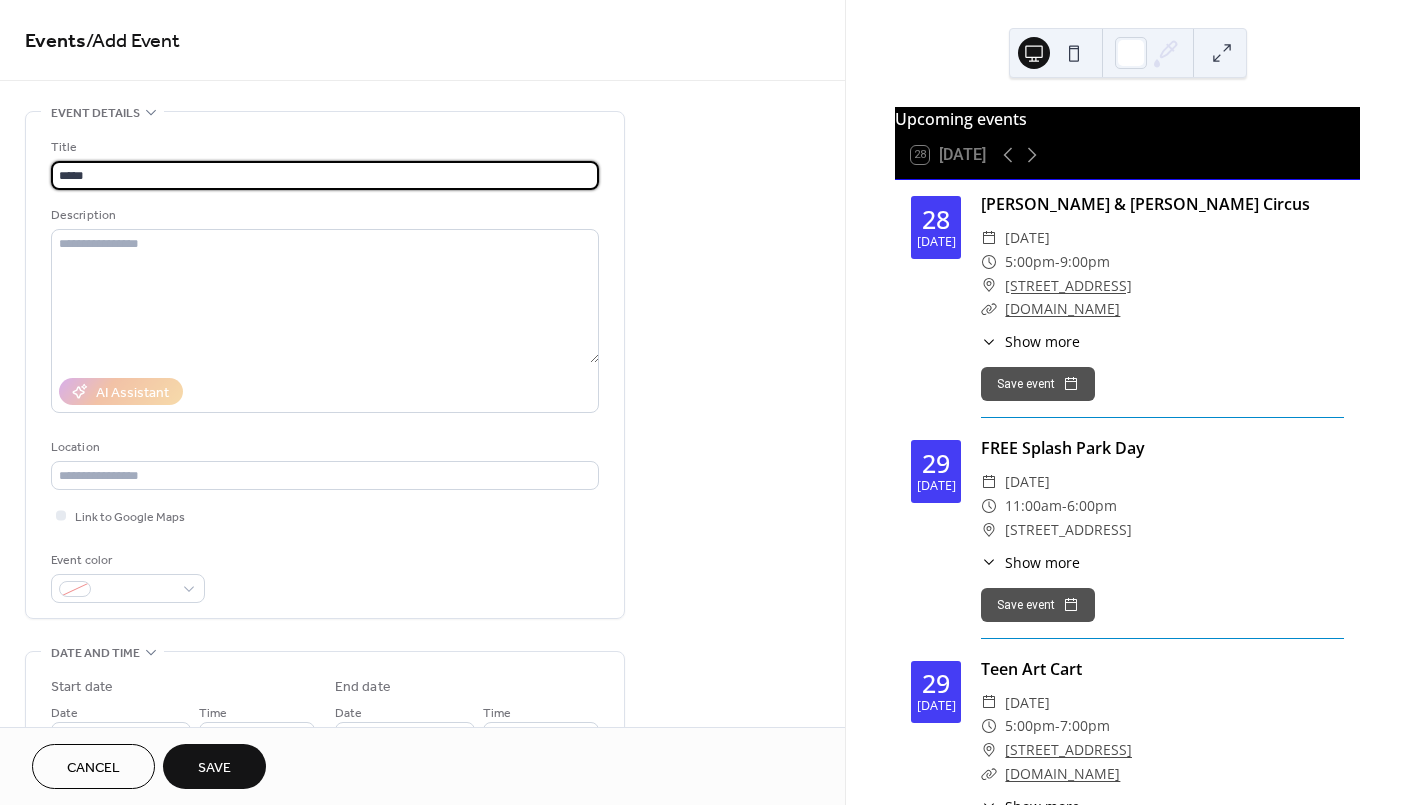 type on "*****" 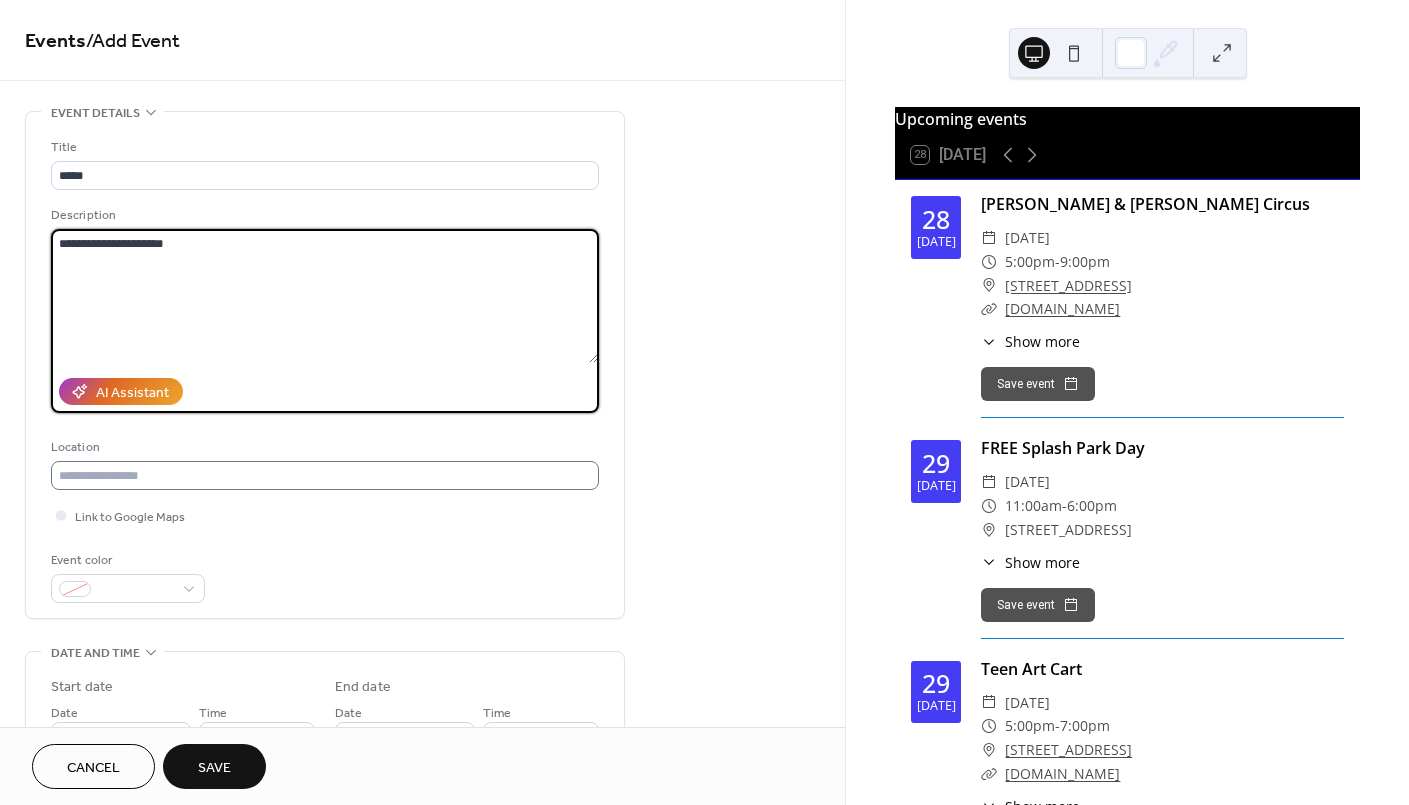 type on "**********" 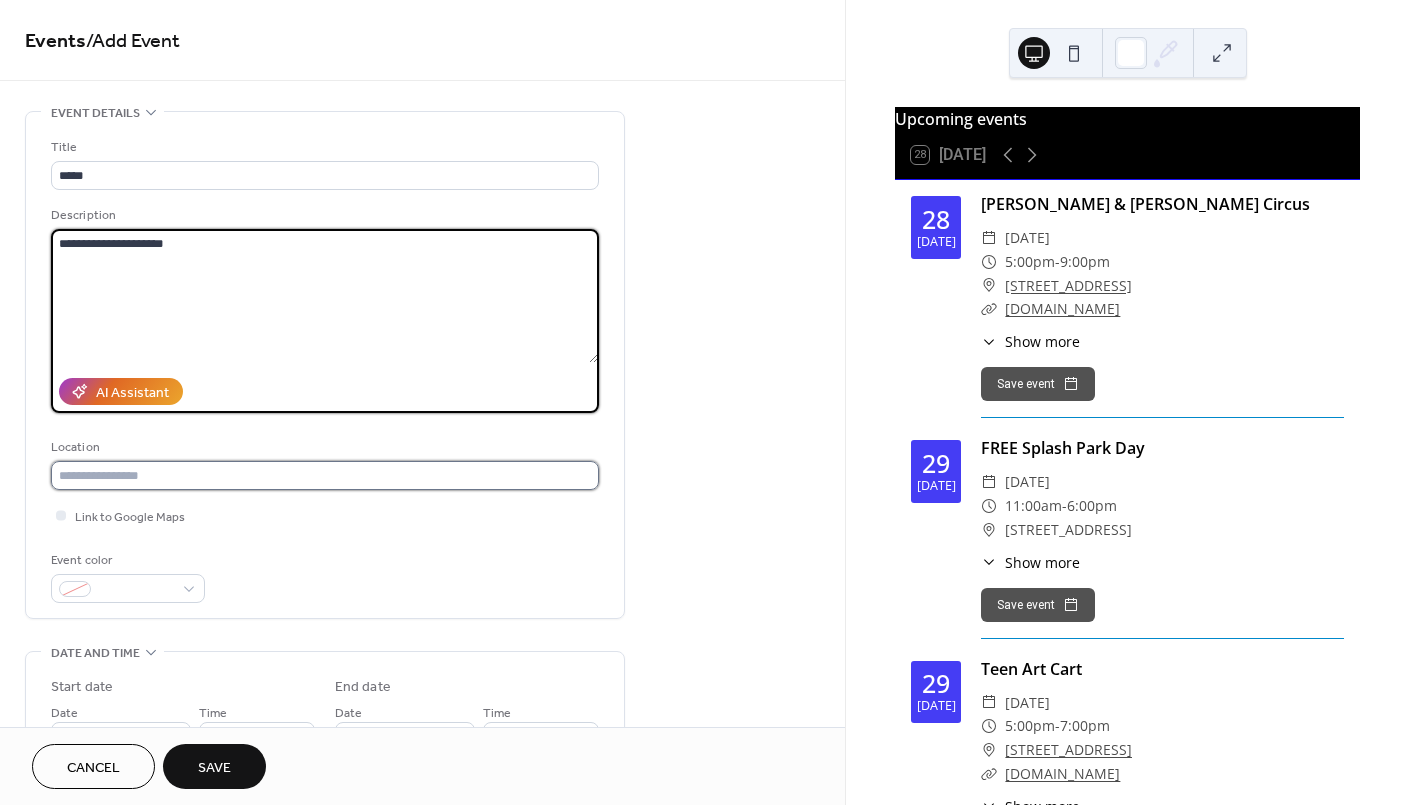 click at bounding box center [325, 475] 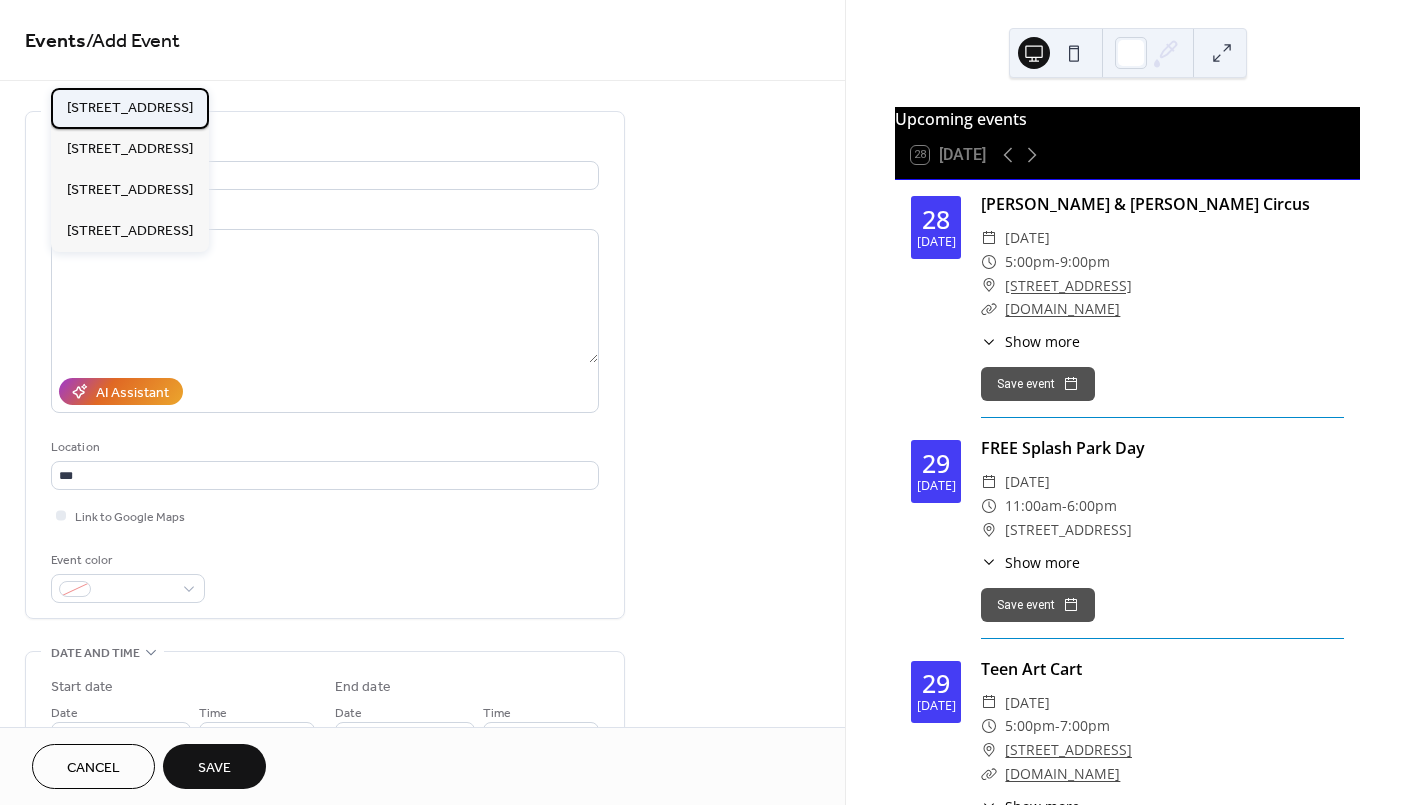 click on "[STREET_ADDRESS]" at bounding box center (130, 107) 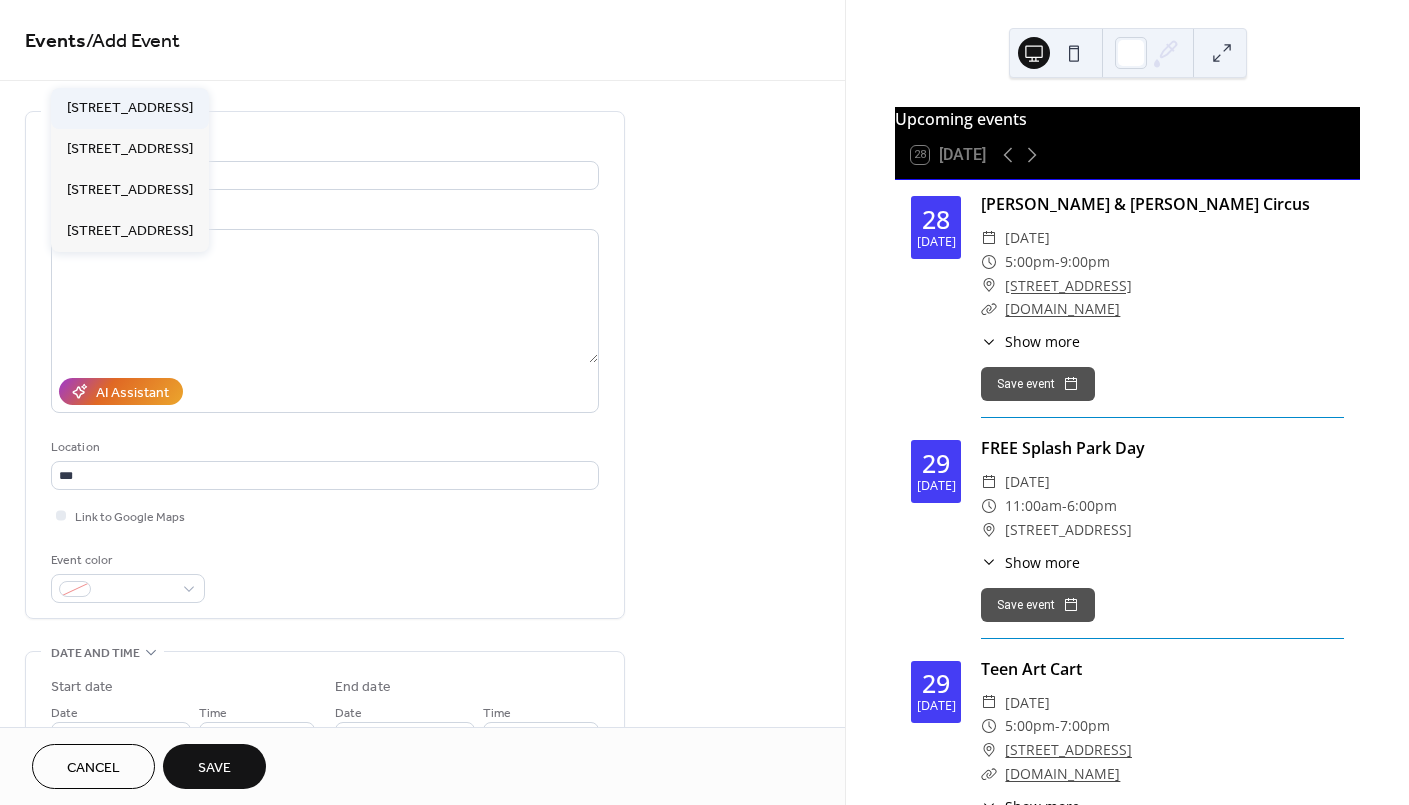 type on "**********" 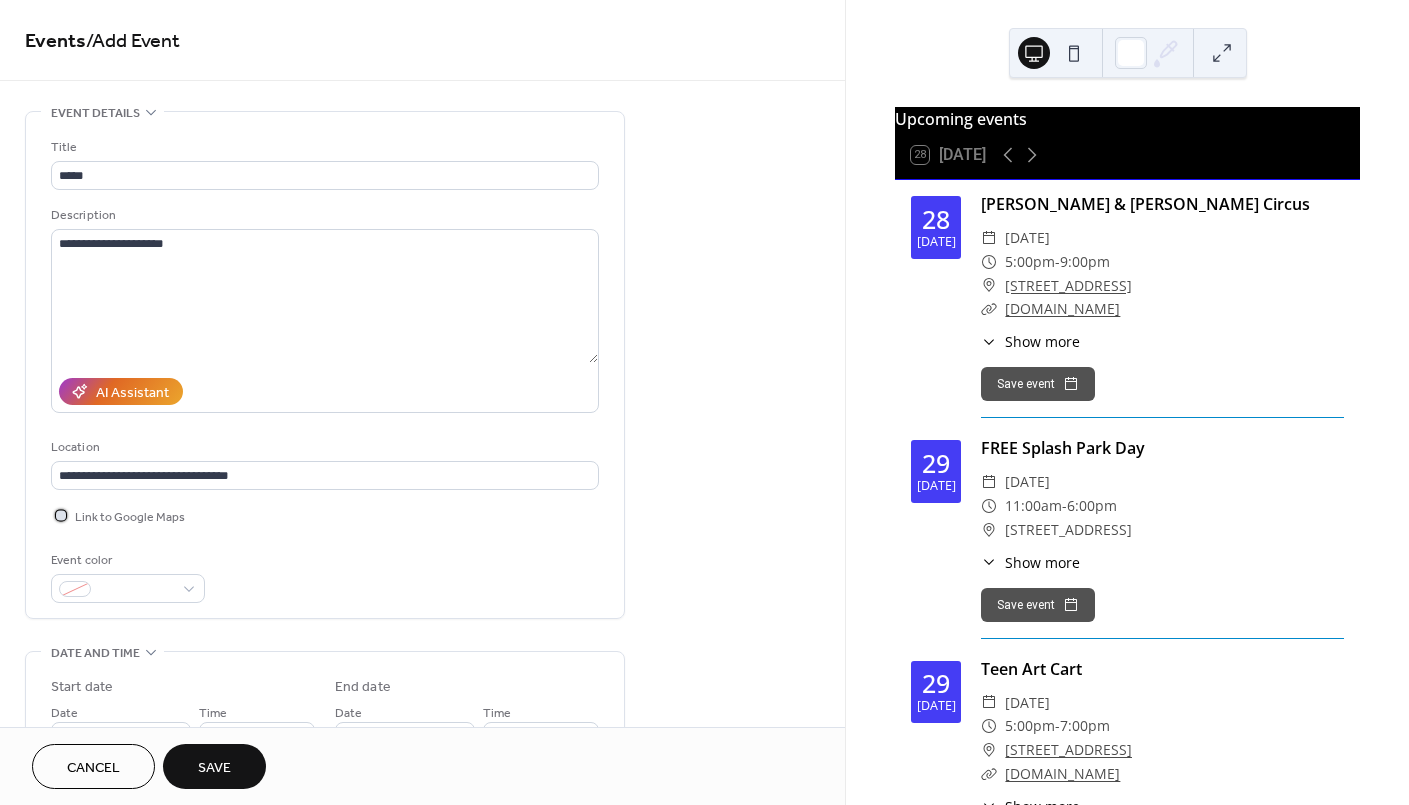 click at bounding box center [61, 515] 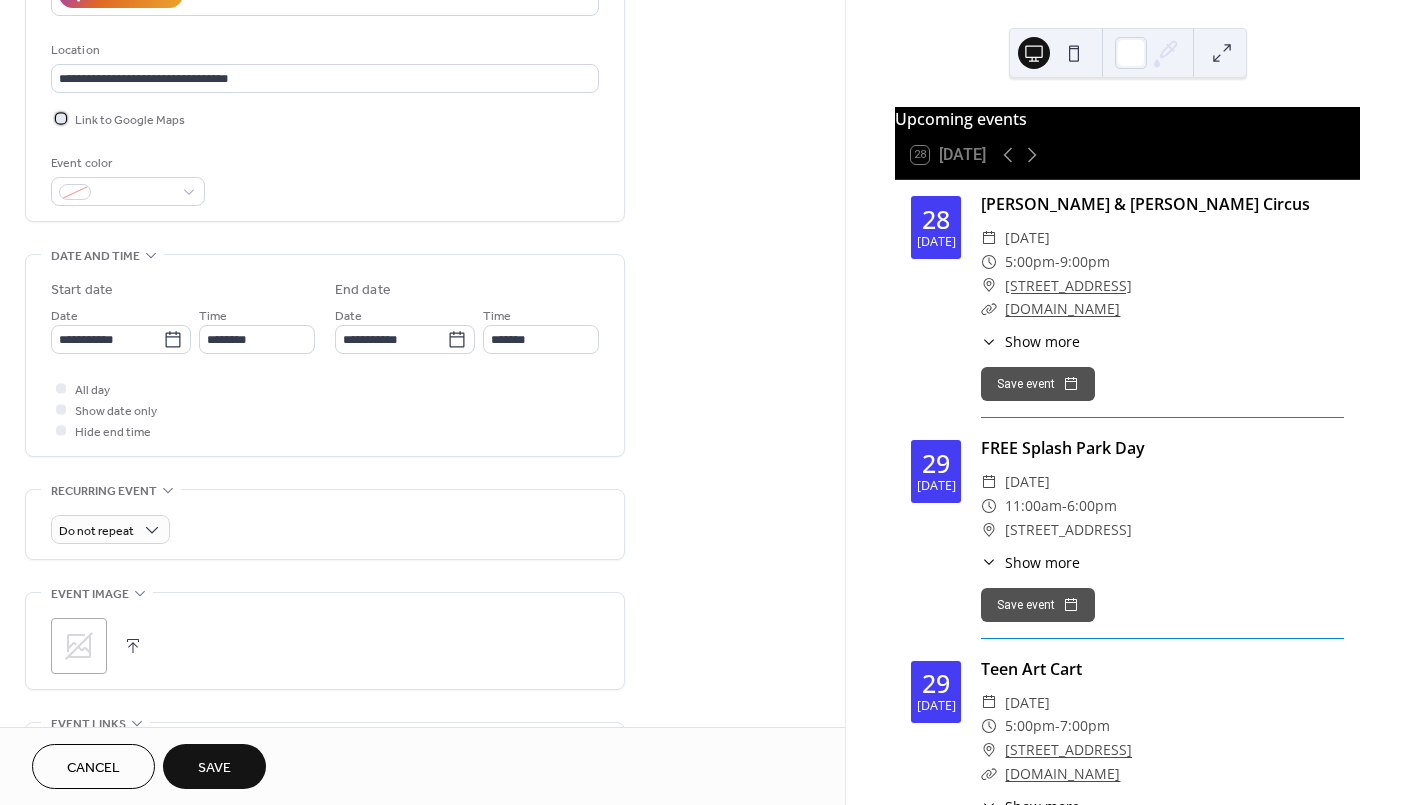 scroll, scrollTop: 400, scrollLeft: 0, axis: vertical 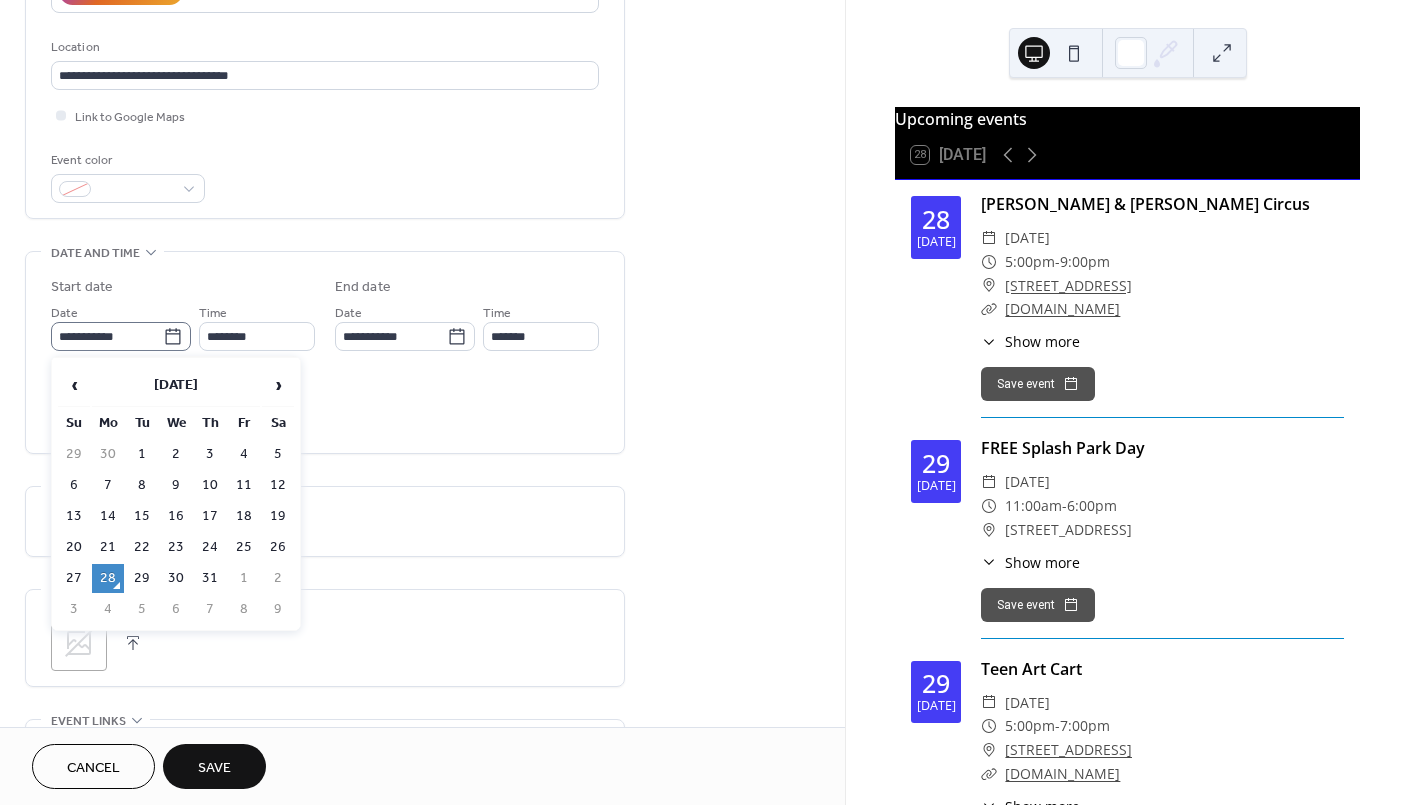 click 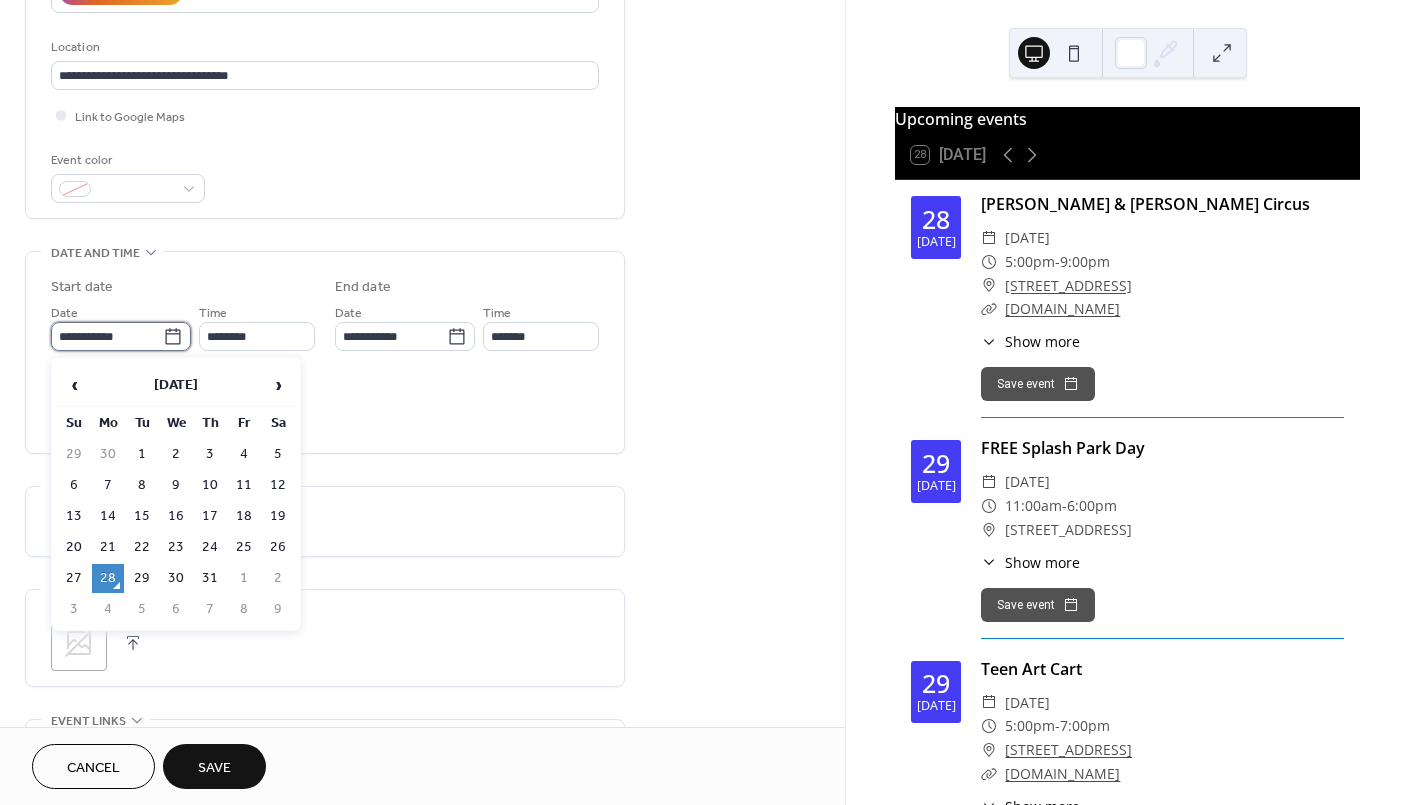 click on "**********" at bounding box center (107, 336) 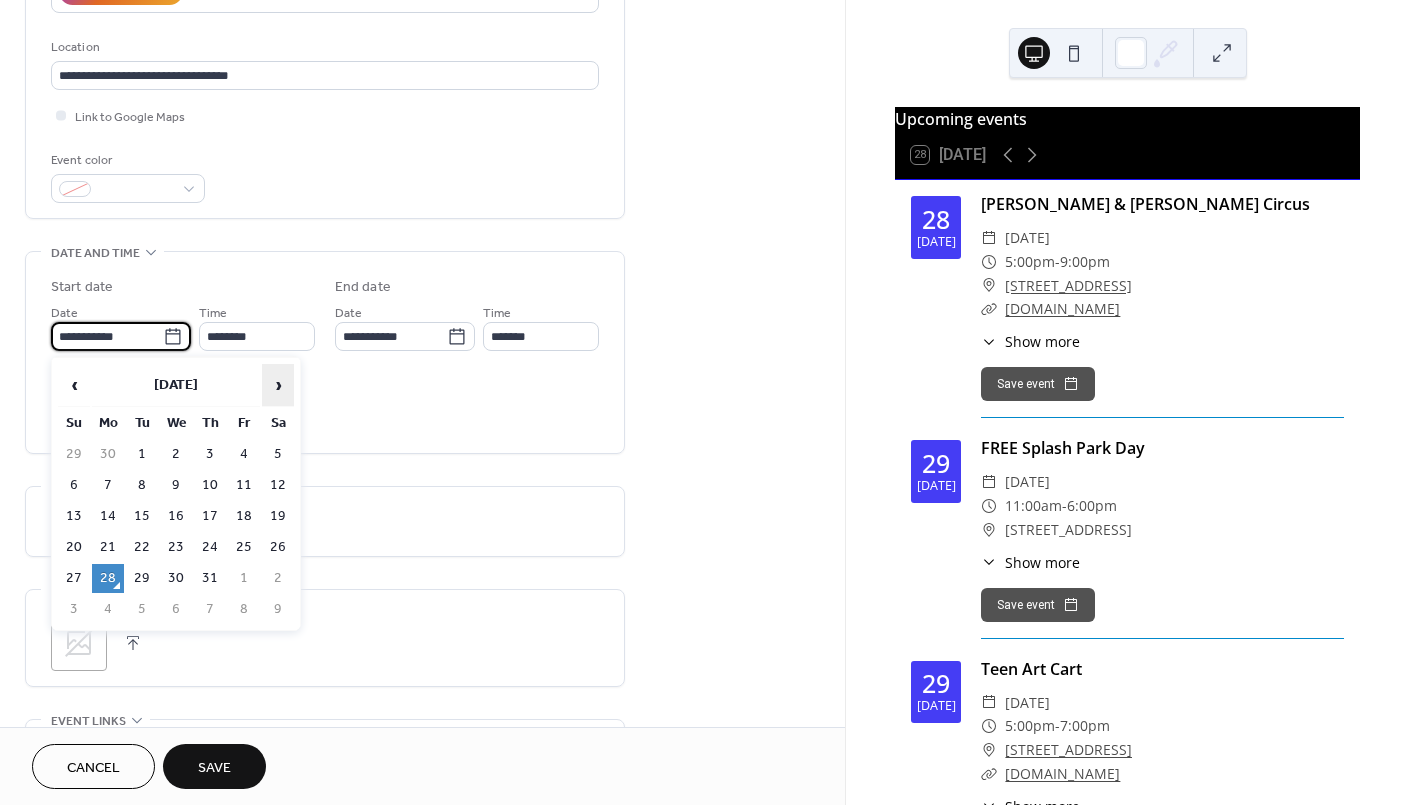 click on "›" at bounding box center (278, 385) 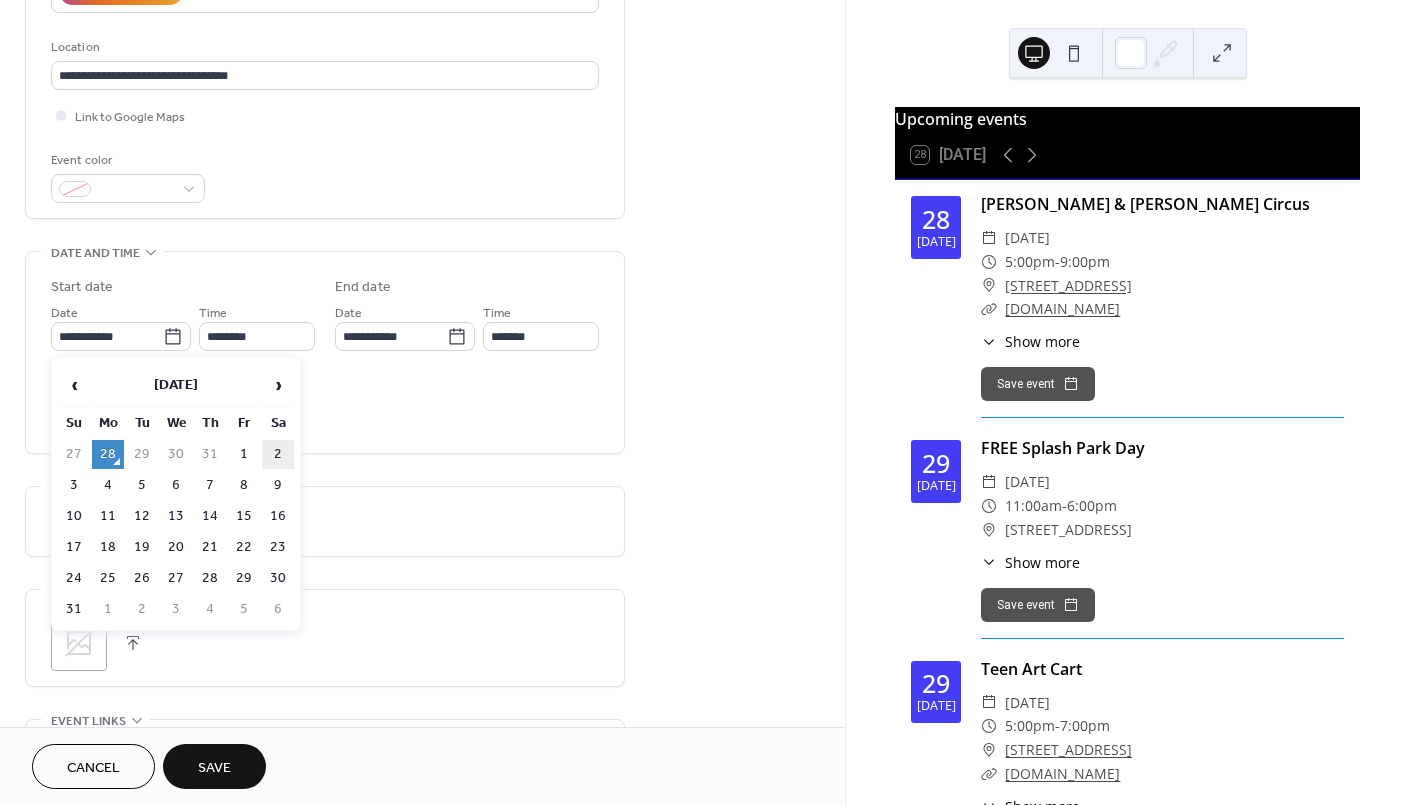 click on "2" at bounding box center [278, 454] 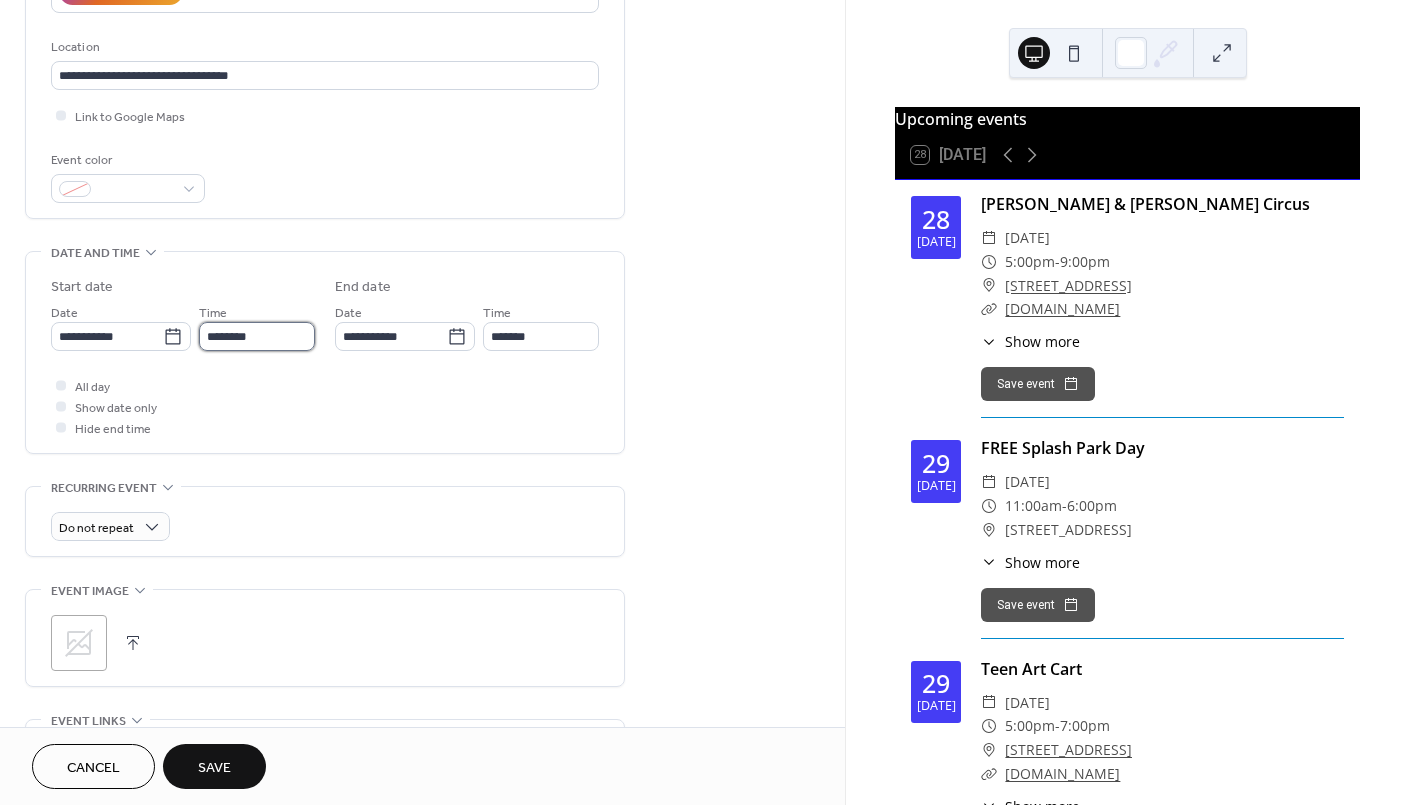 click on "********" at bounding box center (257, 336) 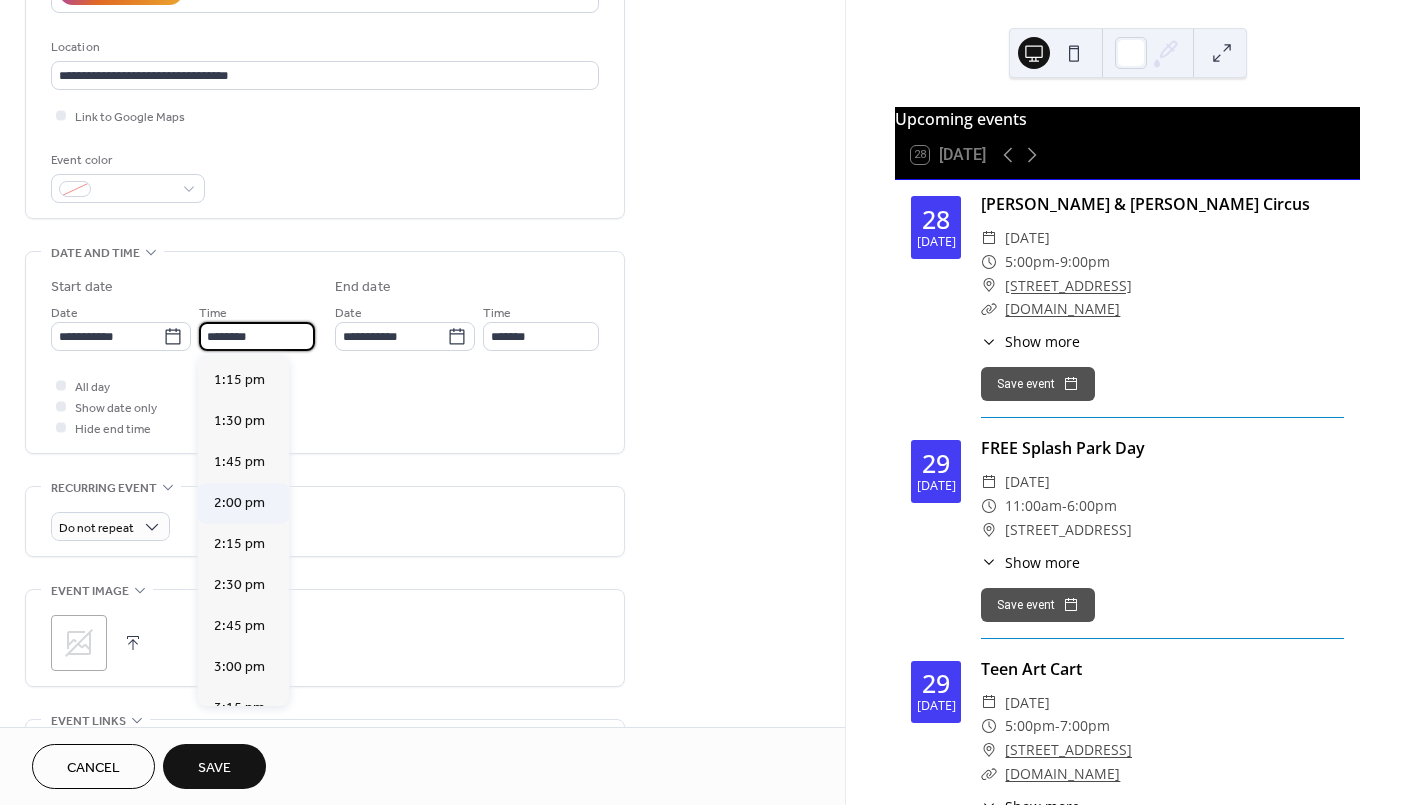scroll, scrollTop: 2170, scrollLeft: 0, axis: vertical 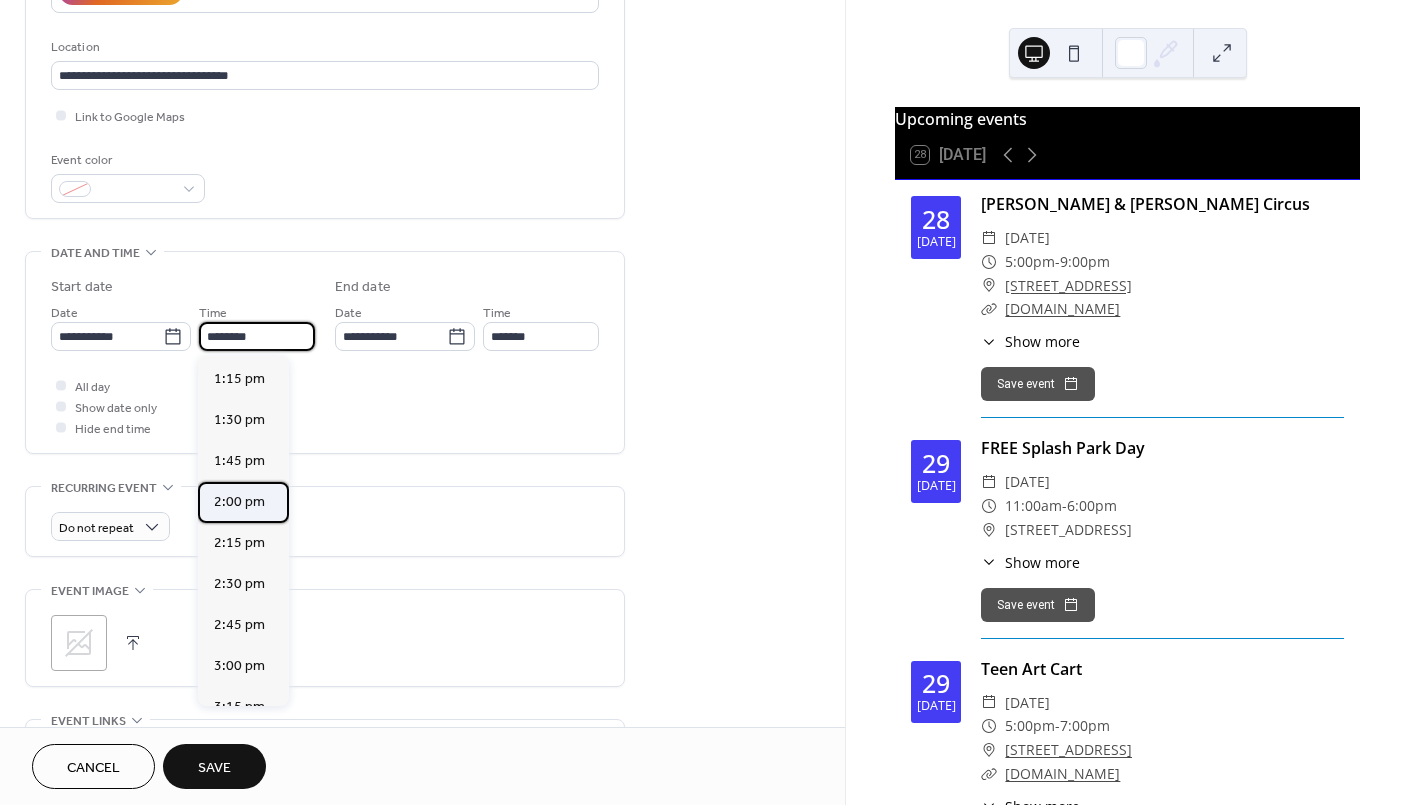click on "2:00 pm" at bounding box center (239, 502) 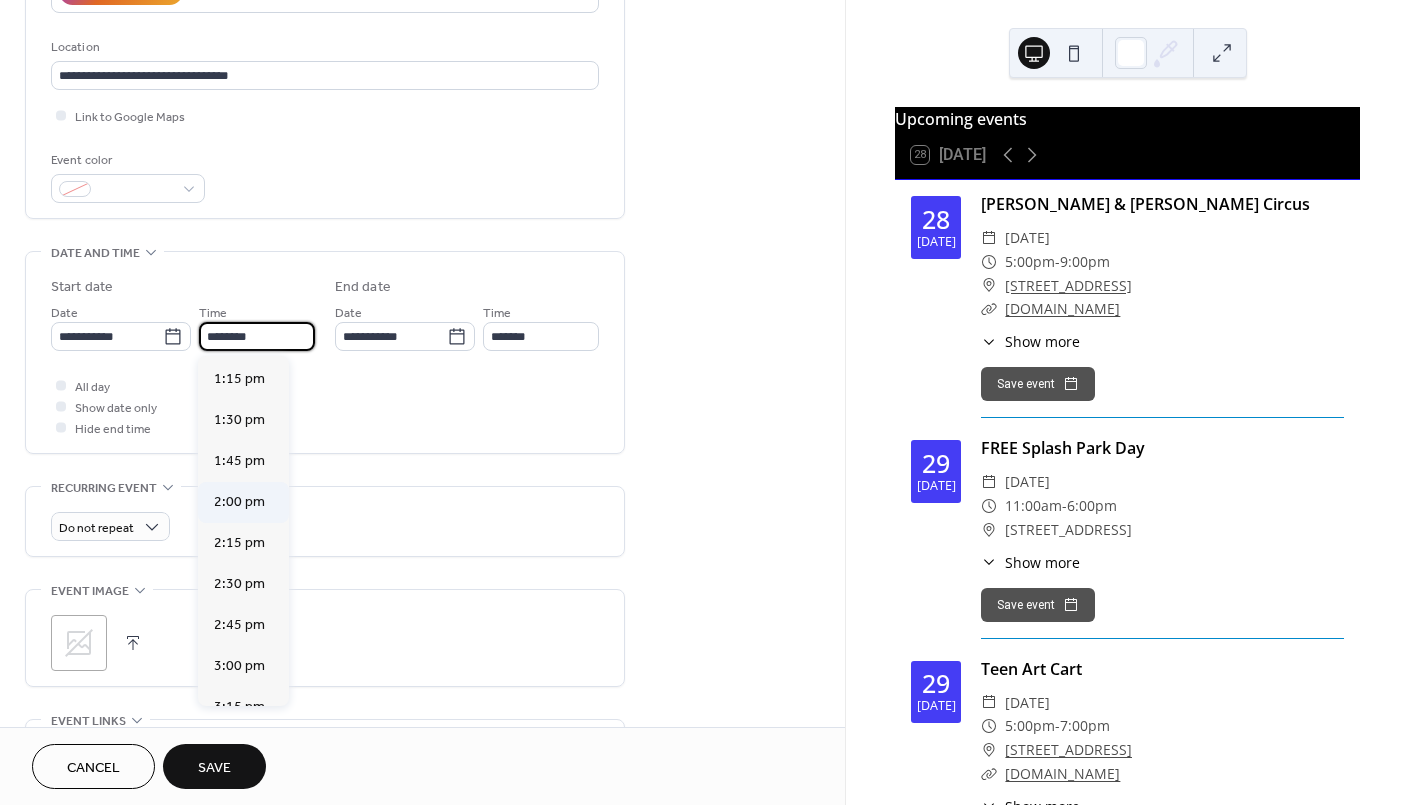 type on "*******" 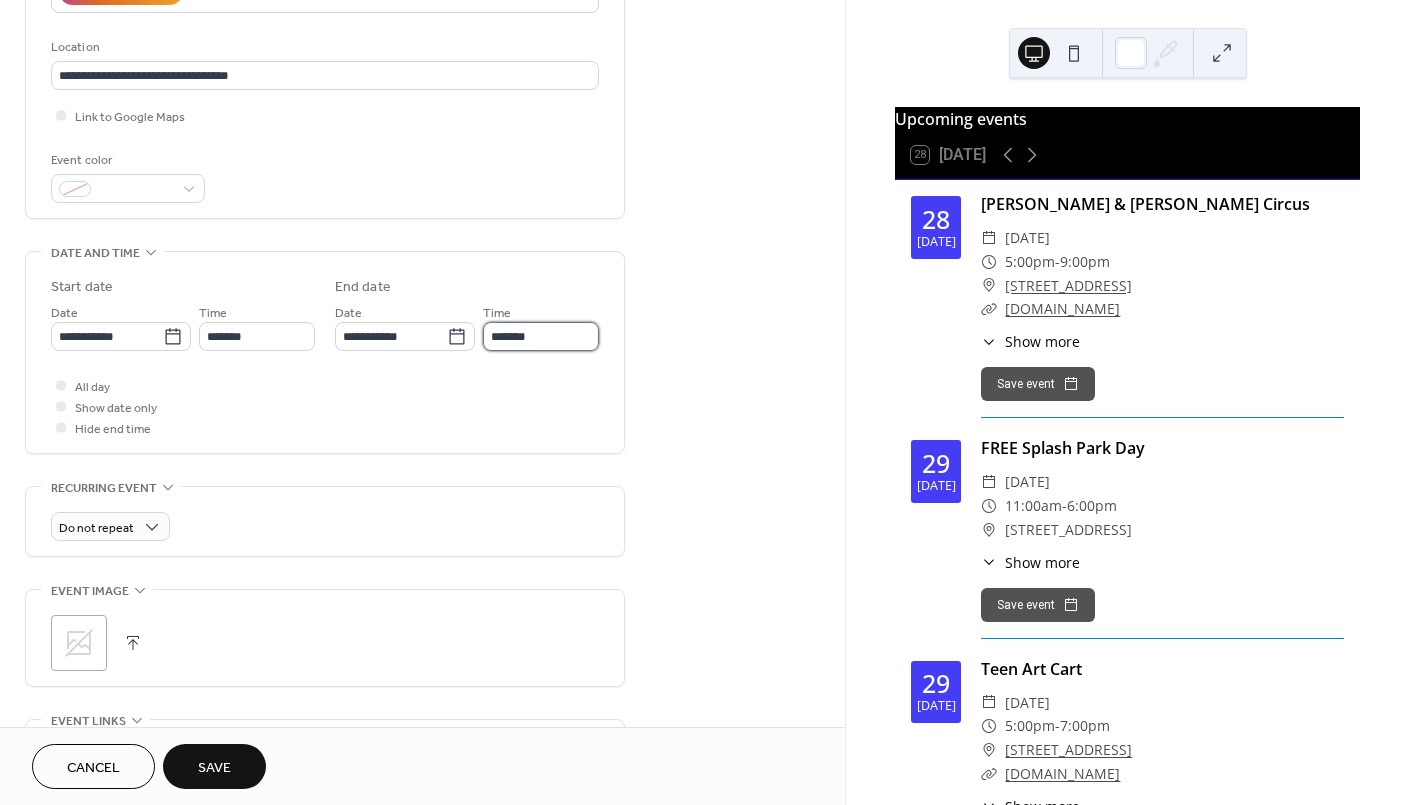 click on "*******" at bounding box center [541, 336] 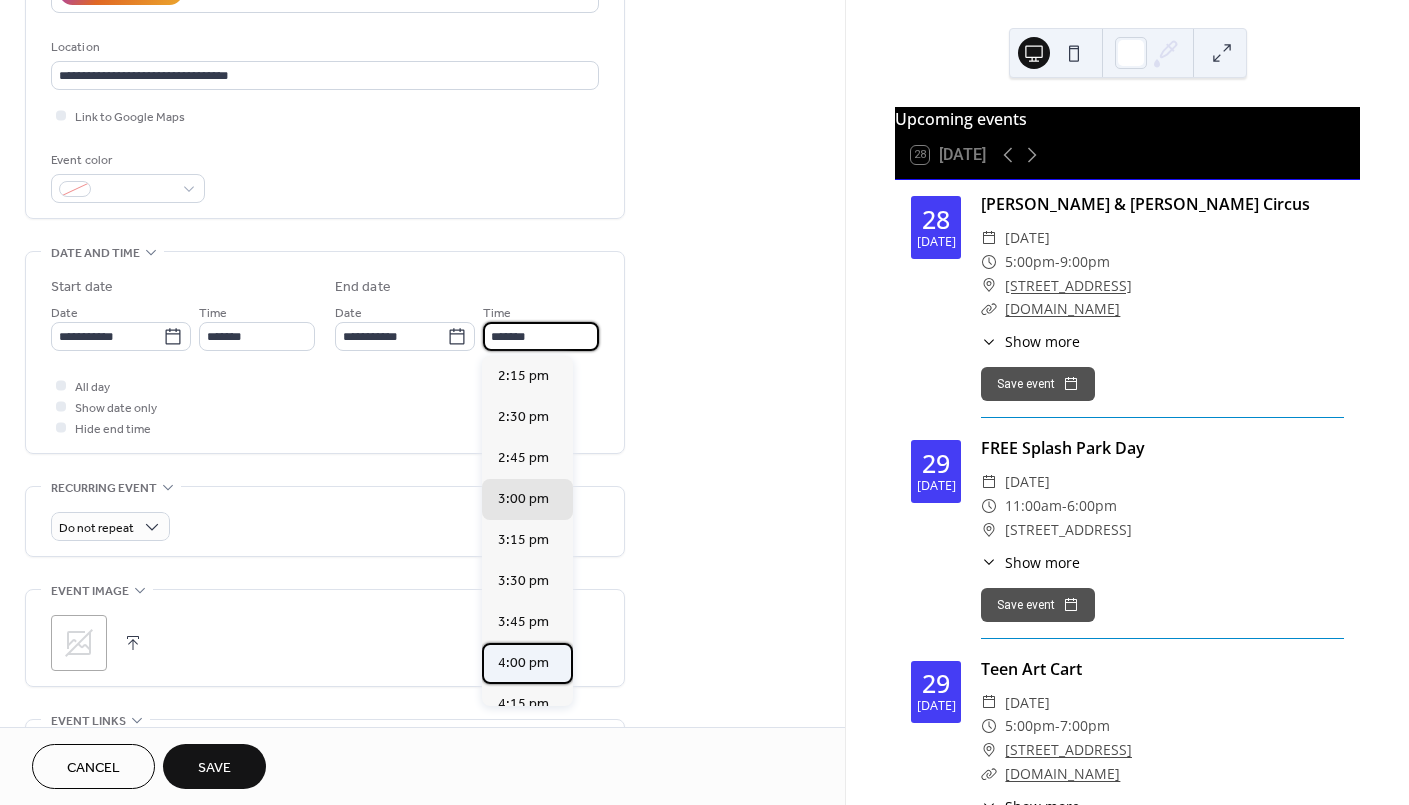 click on "4:00 pm" at bounding box center (523, 663) 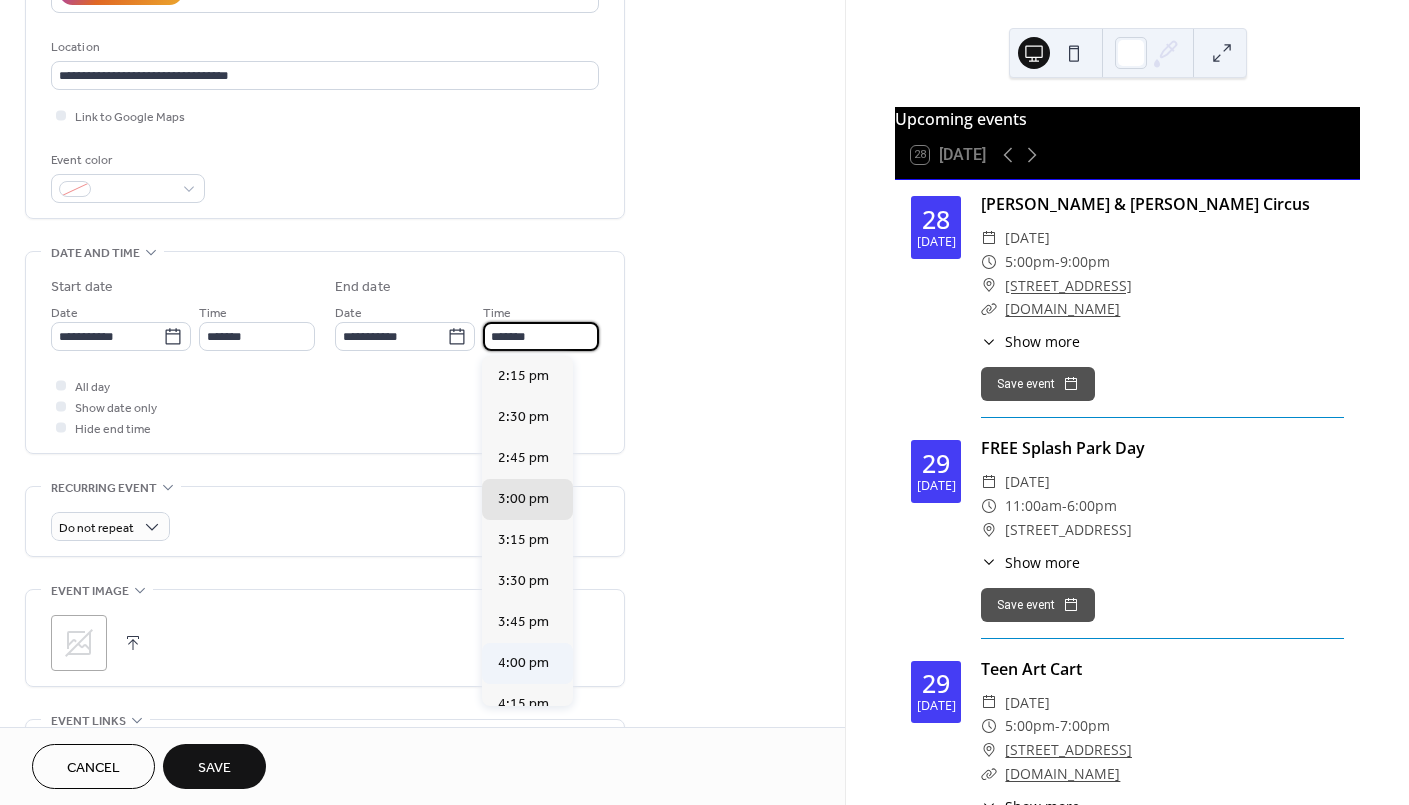 type on "*******" 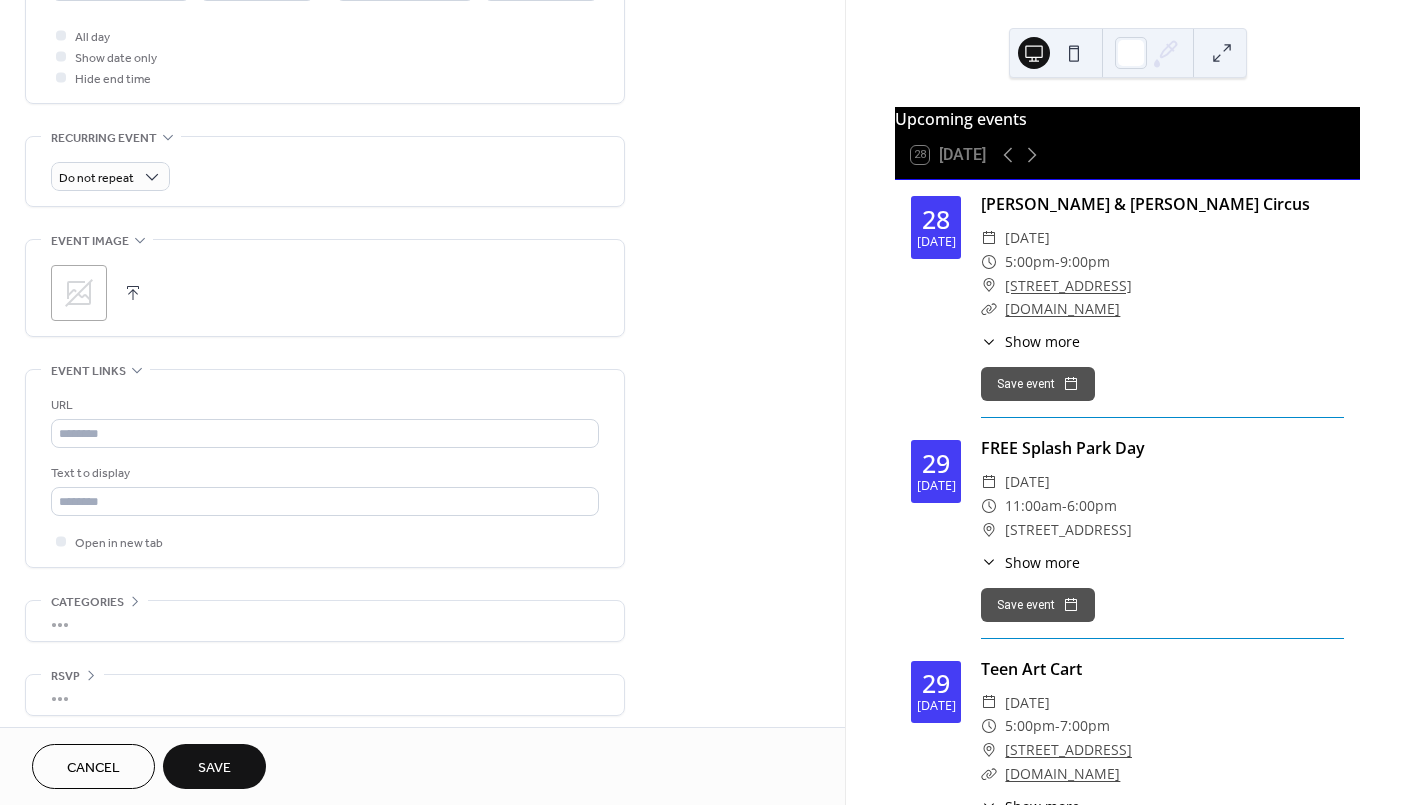 scroll, scrollTop: 765, scrollLeft: 0, axis: vertical 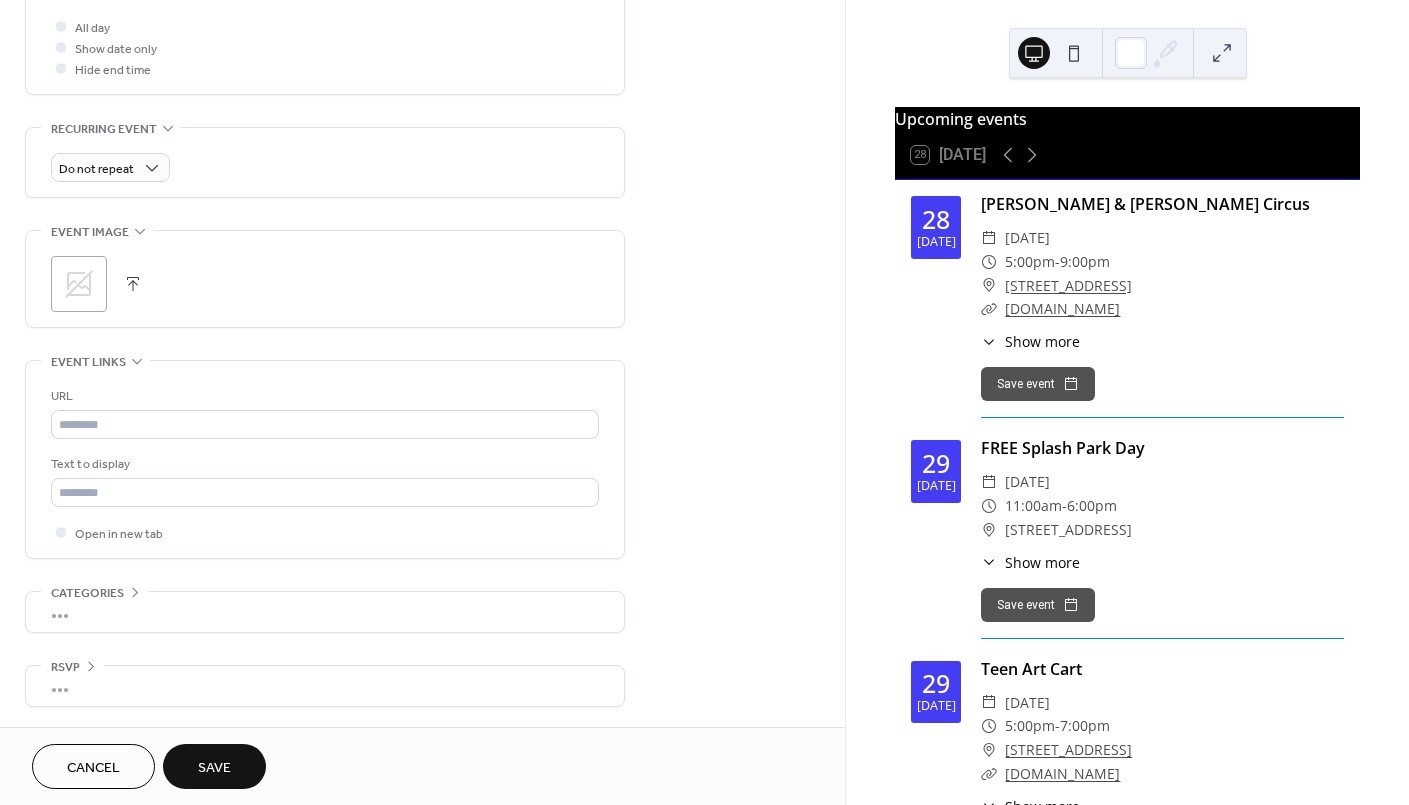 click on "Save" at bounding box center [214, 768] 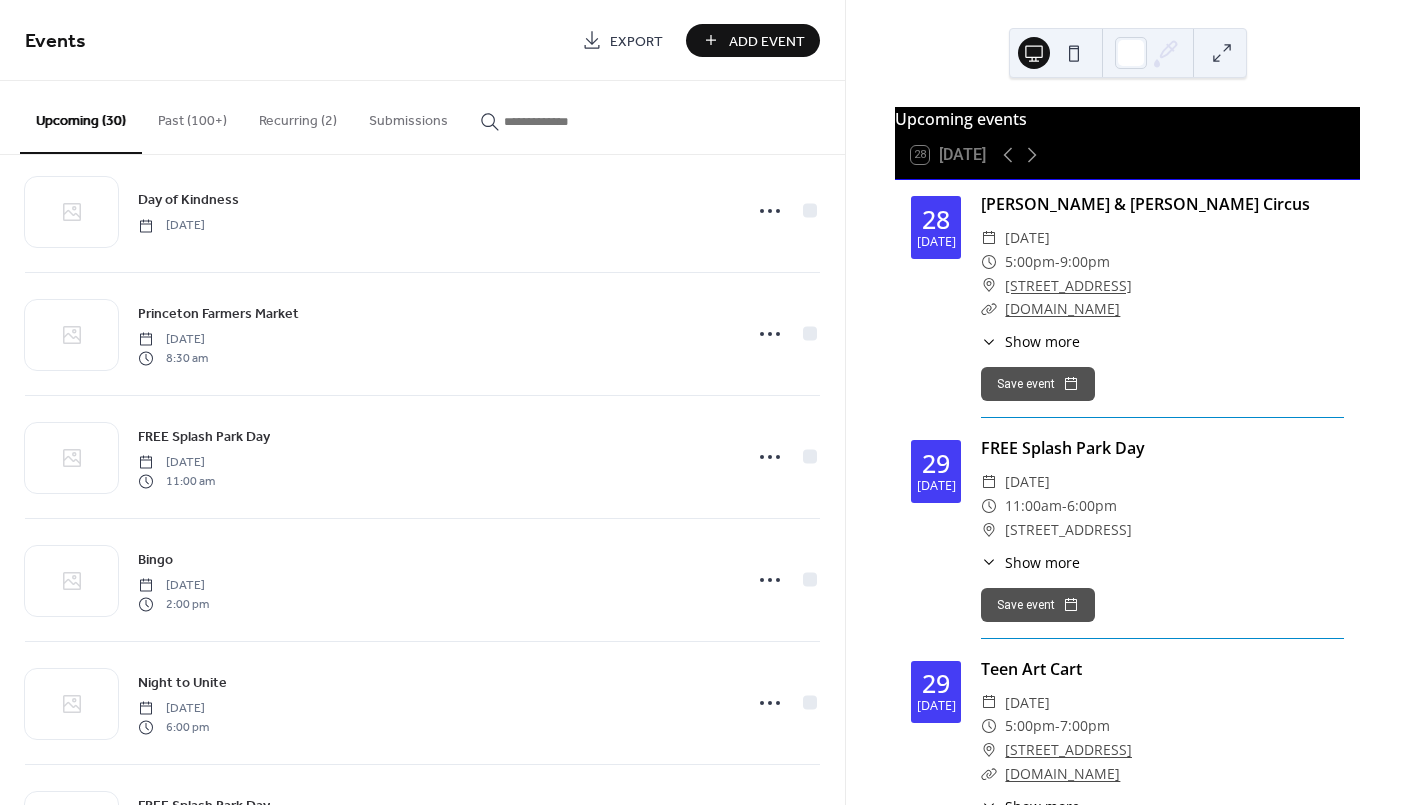 scroll, scrollTop: 1466, scrollLeft: 0, axis: vertical 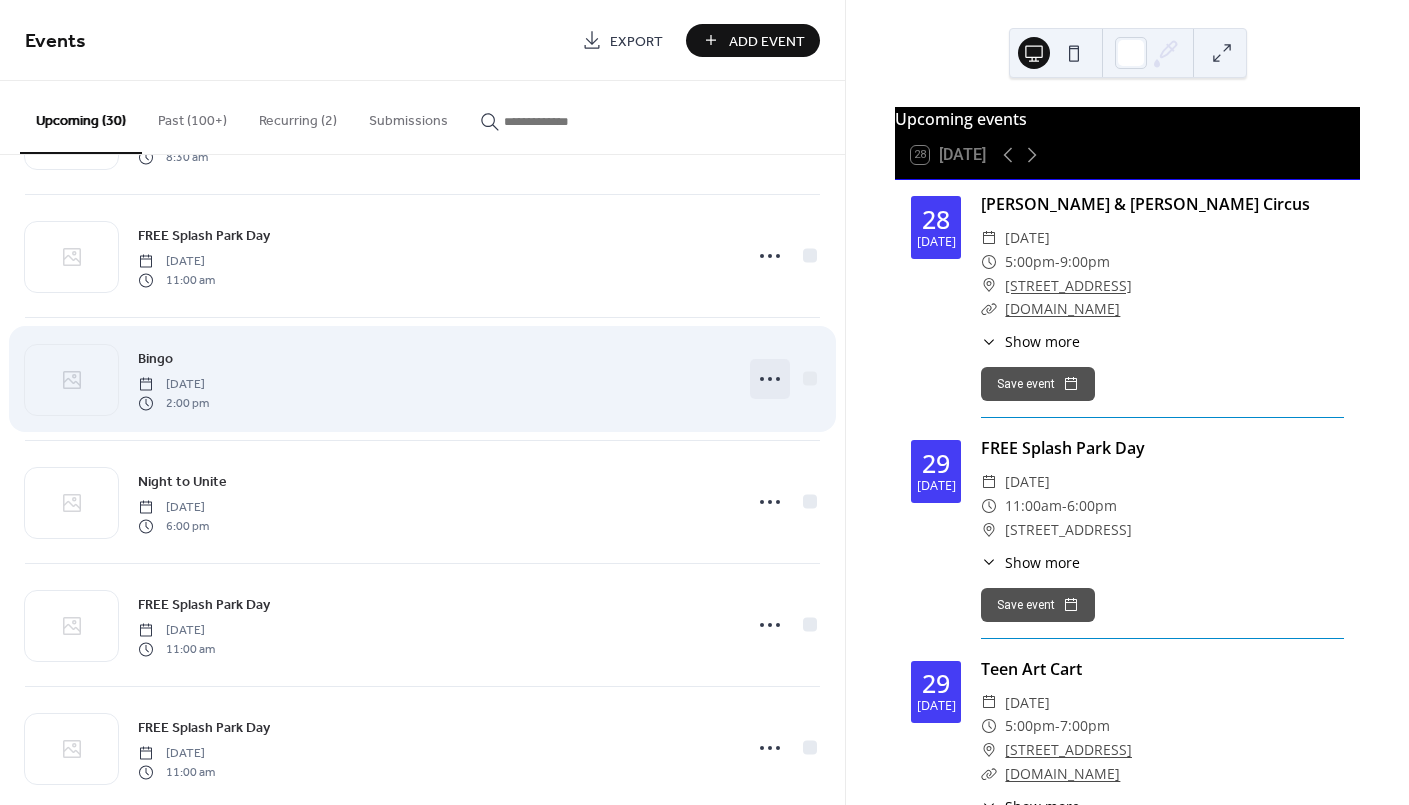 click 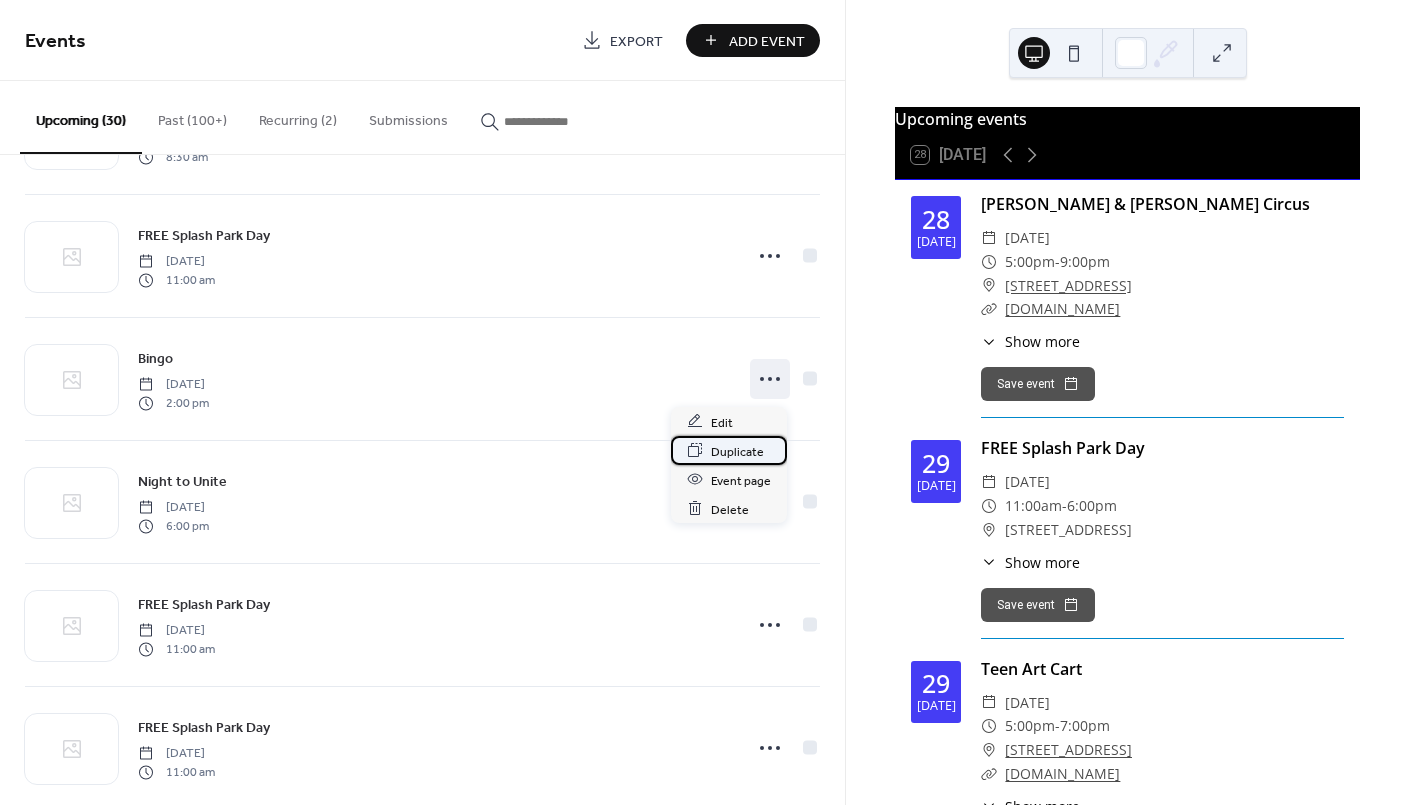 click on "Duplicate" at bounding box center (737, 451) 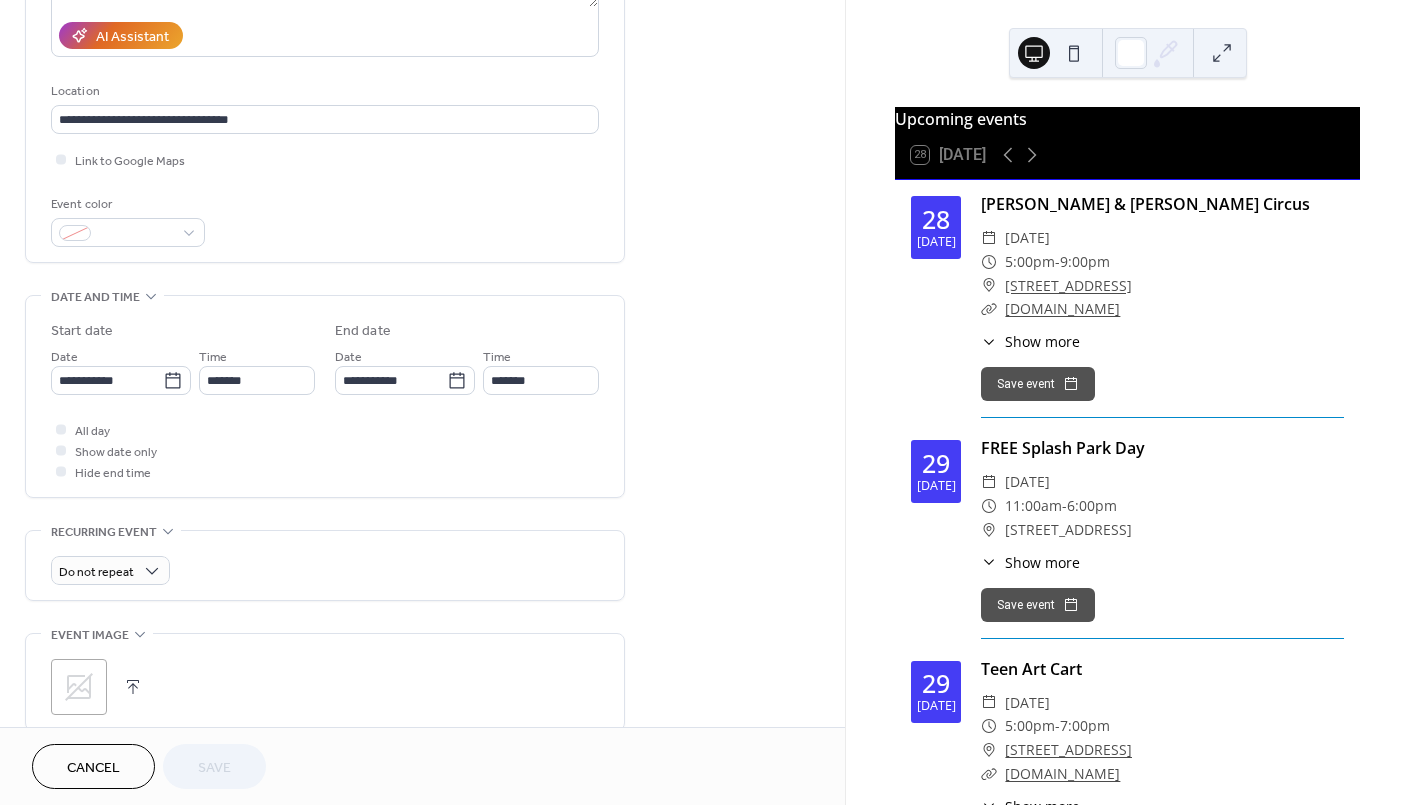 scroll, scrollTop: 400, scrollLeft: 0, axis: vertical 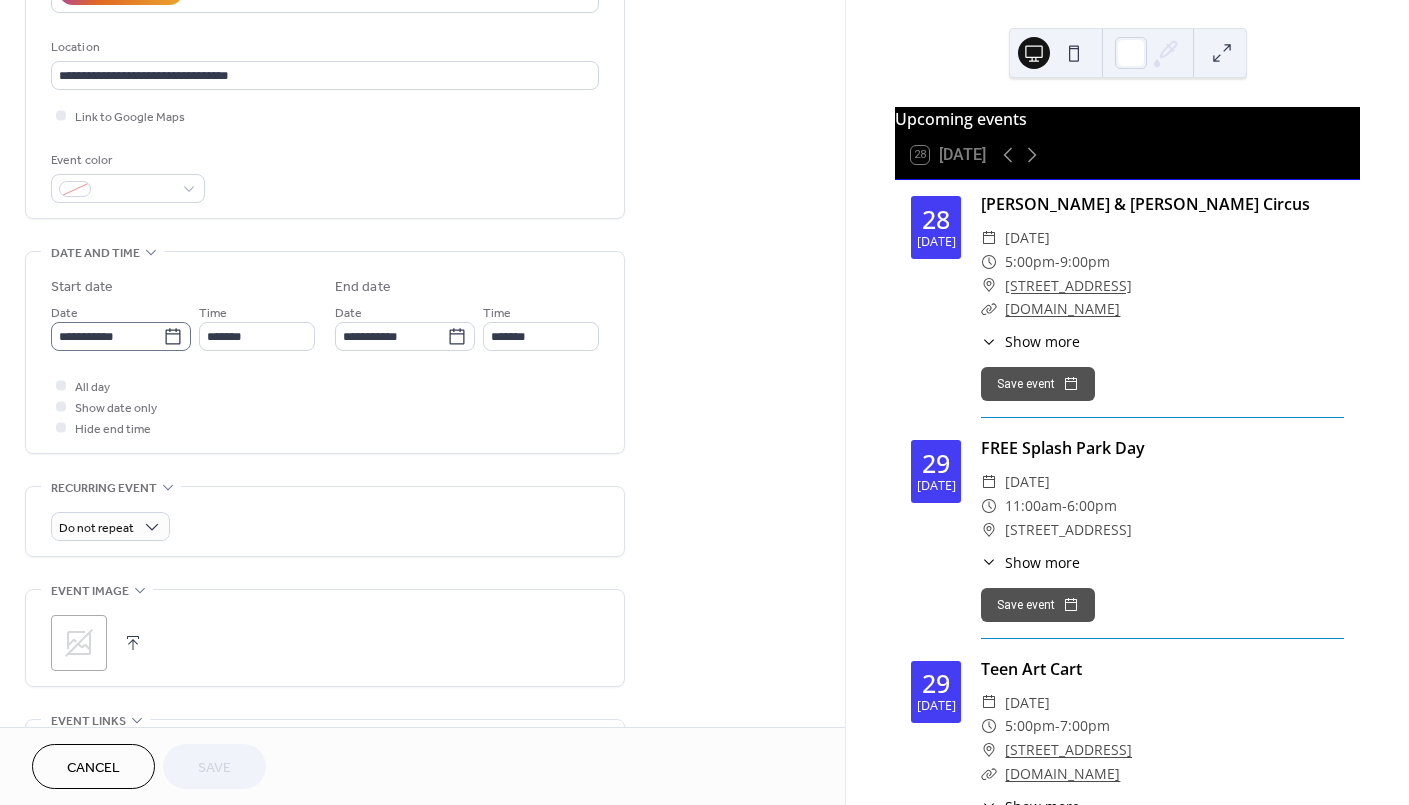 click 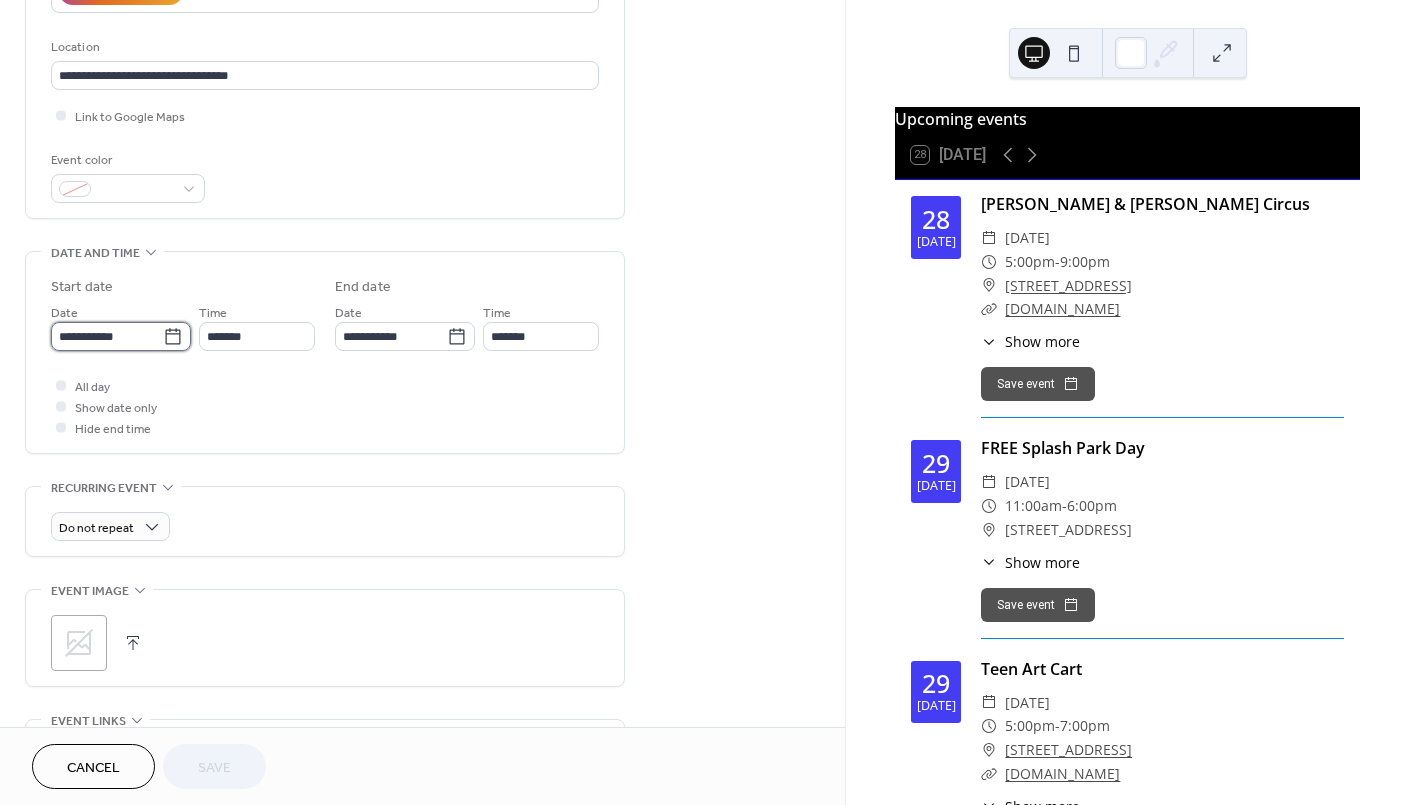 click on "**********" at bounding box center (107, 336) 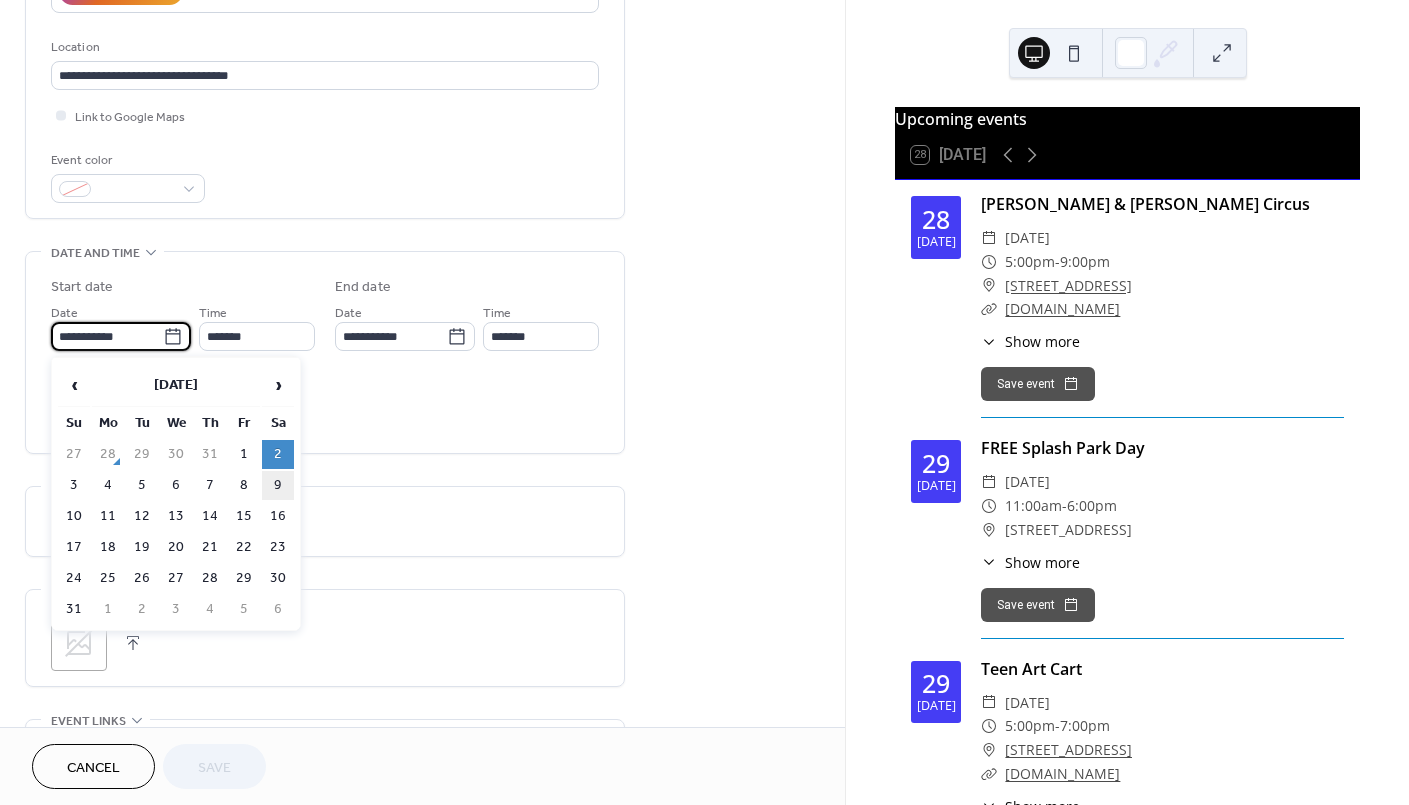 click on "9" at bounding box center (278, 485) 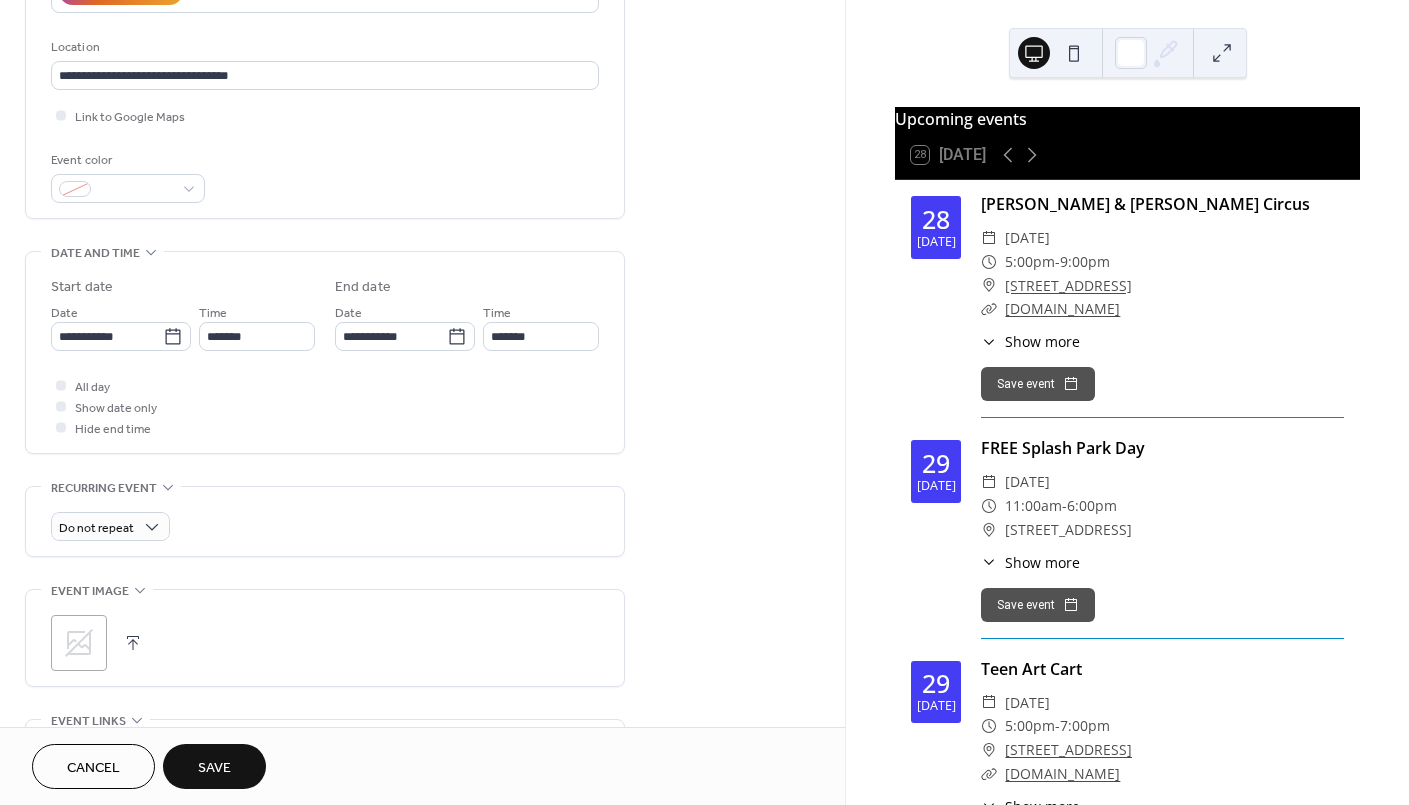 click on "Save" at bounding box center (214, 768) 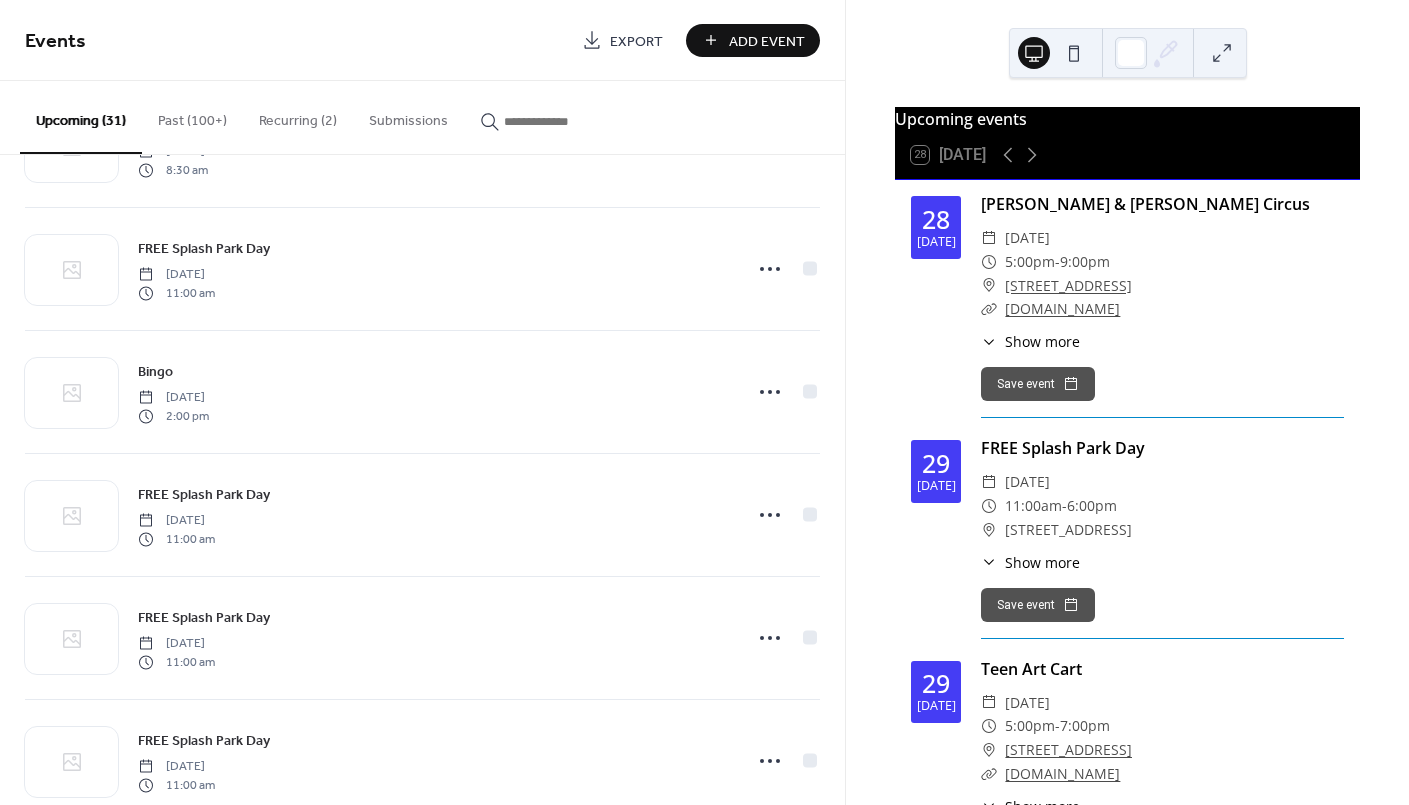 scroll, scrollTop: 2400, scrollLeft: 0, axis: vertical 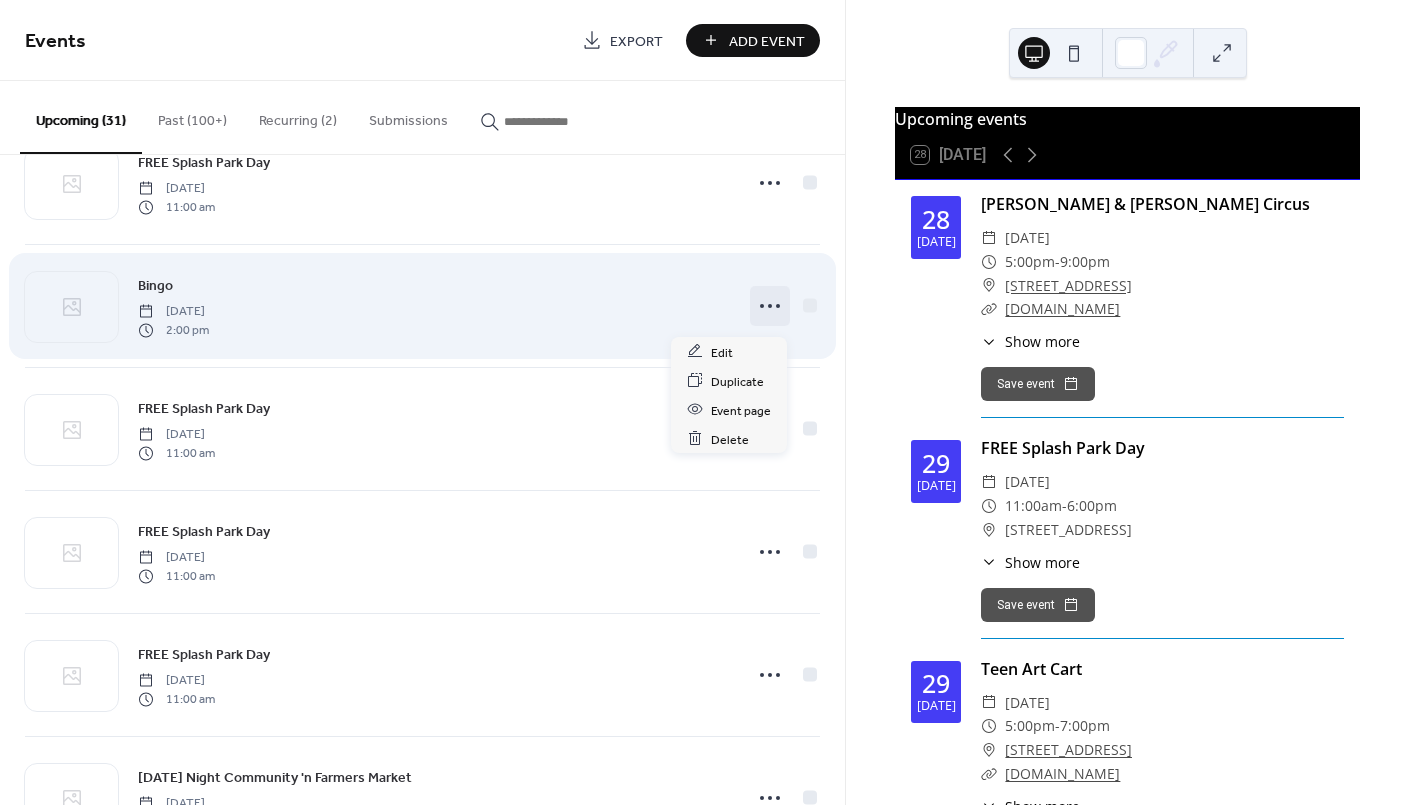 click 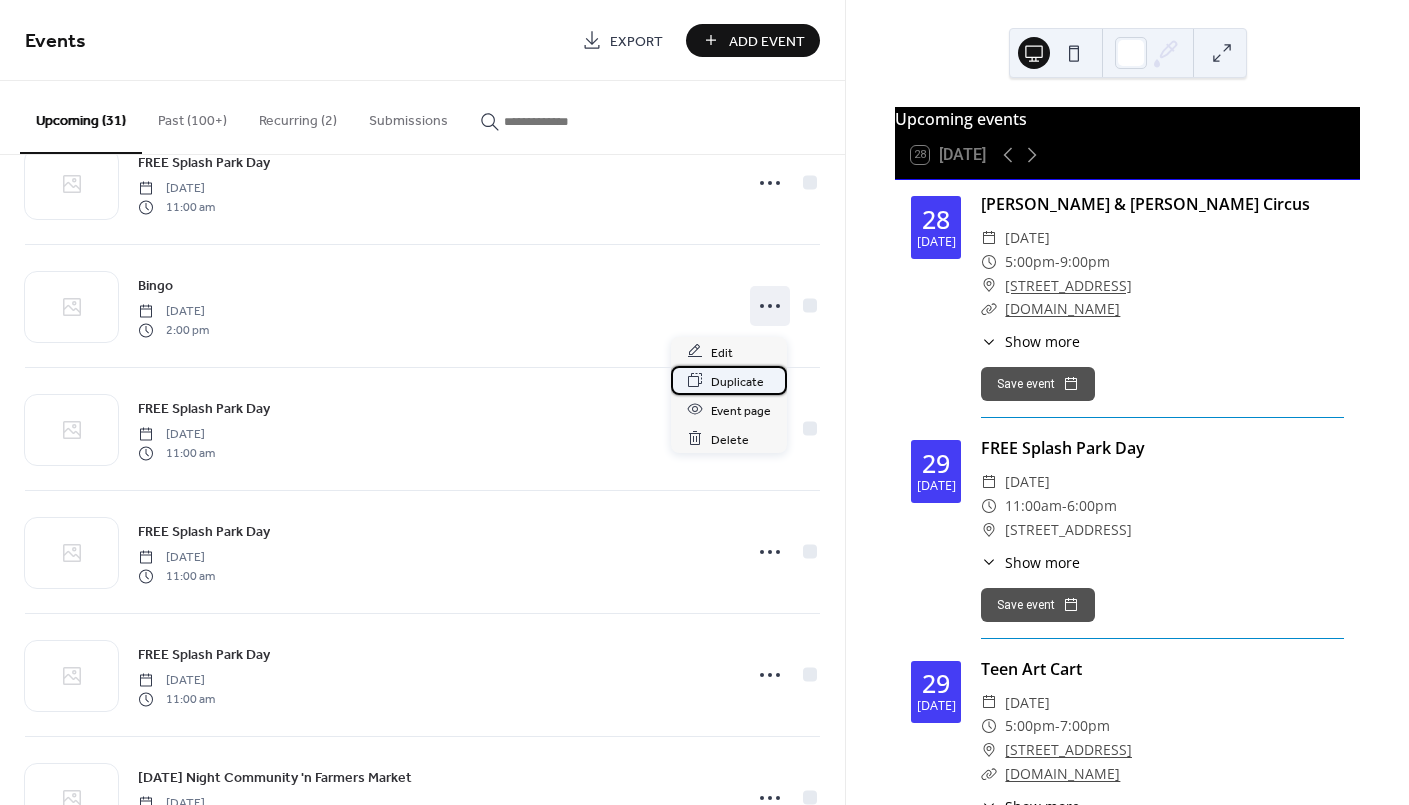 click on "Duplicate" at bounding box center [737, 381] 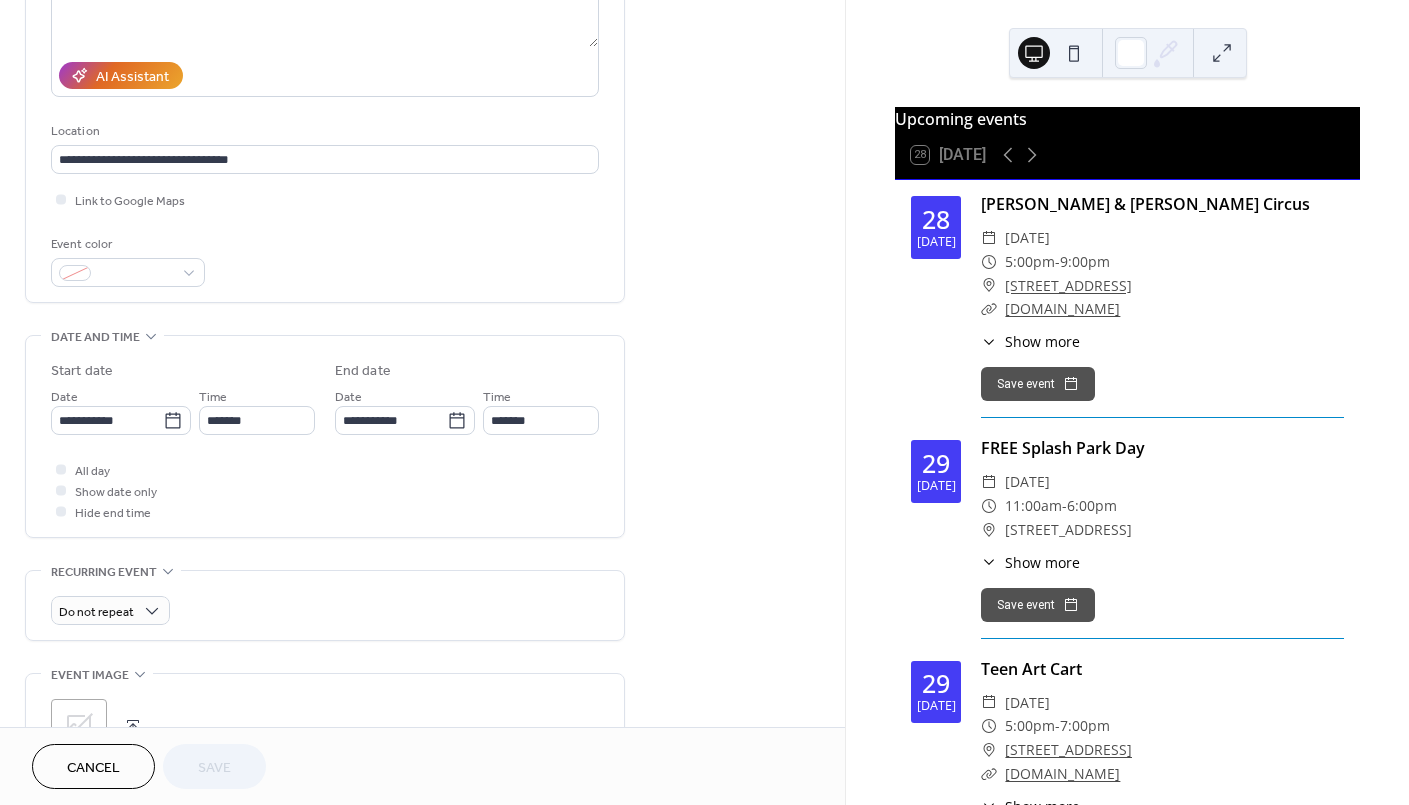scroll, scrollTop: 533, scrollLeft: 0, axis: vertical 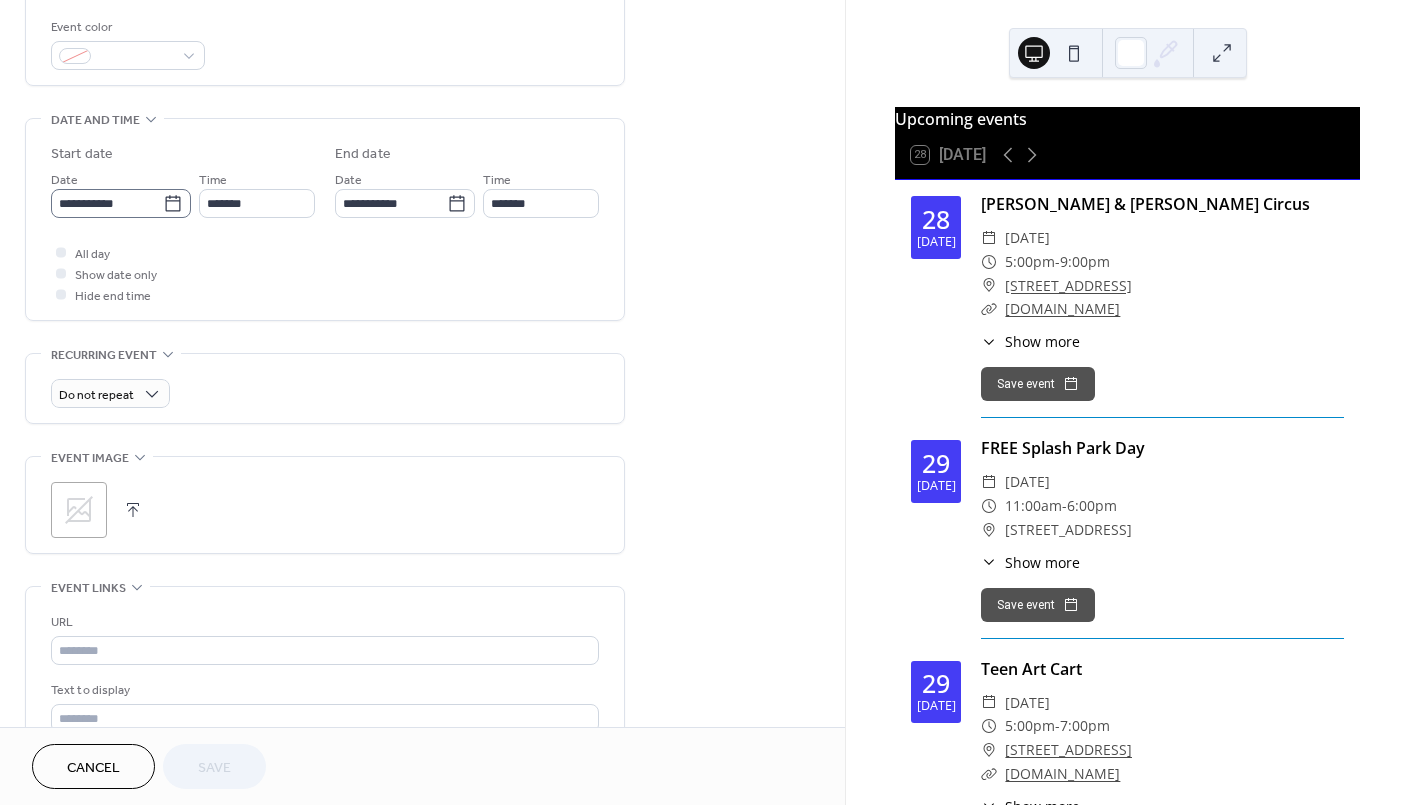 click 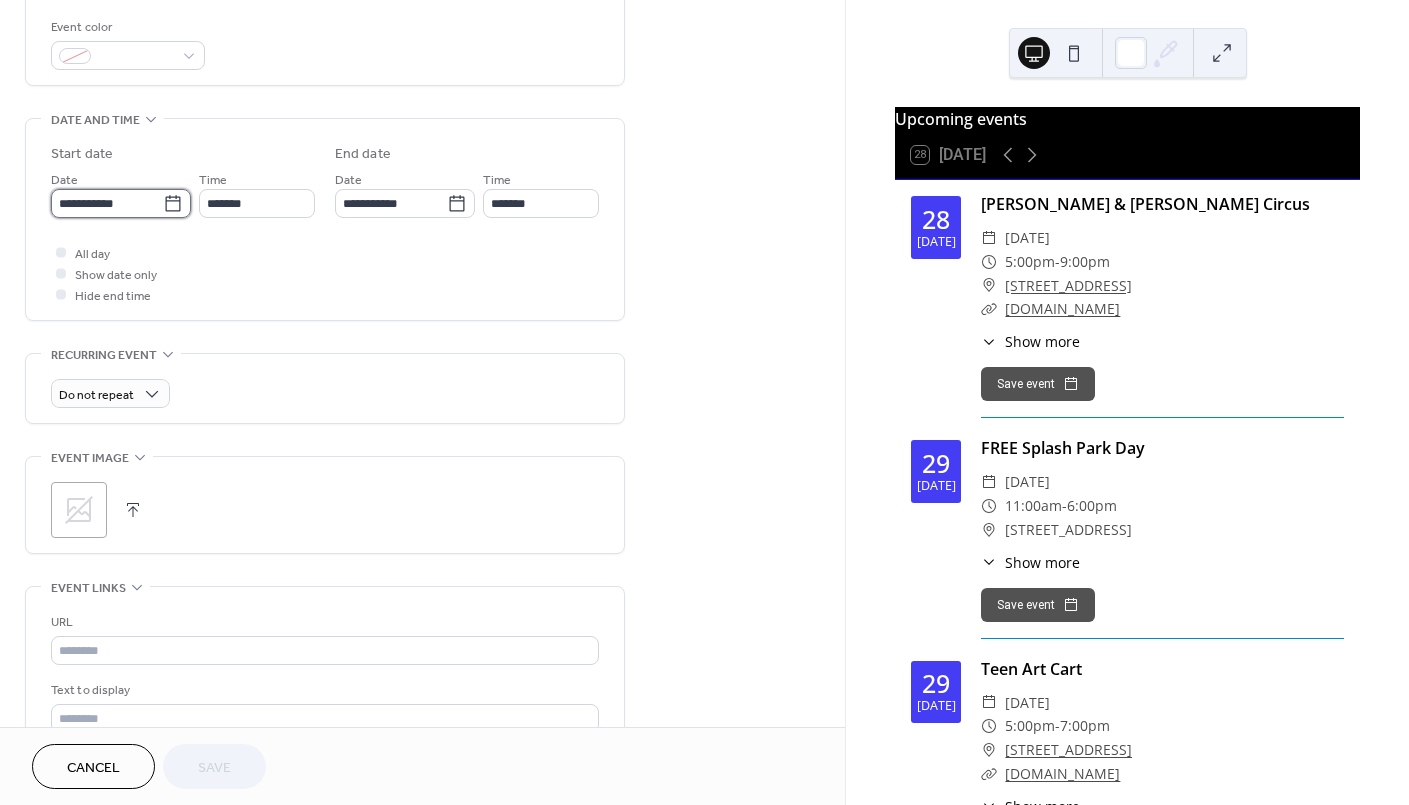 click on "**********" at bounding box center (107, 203) 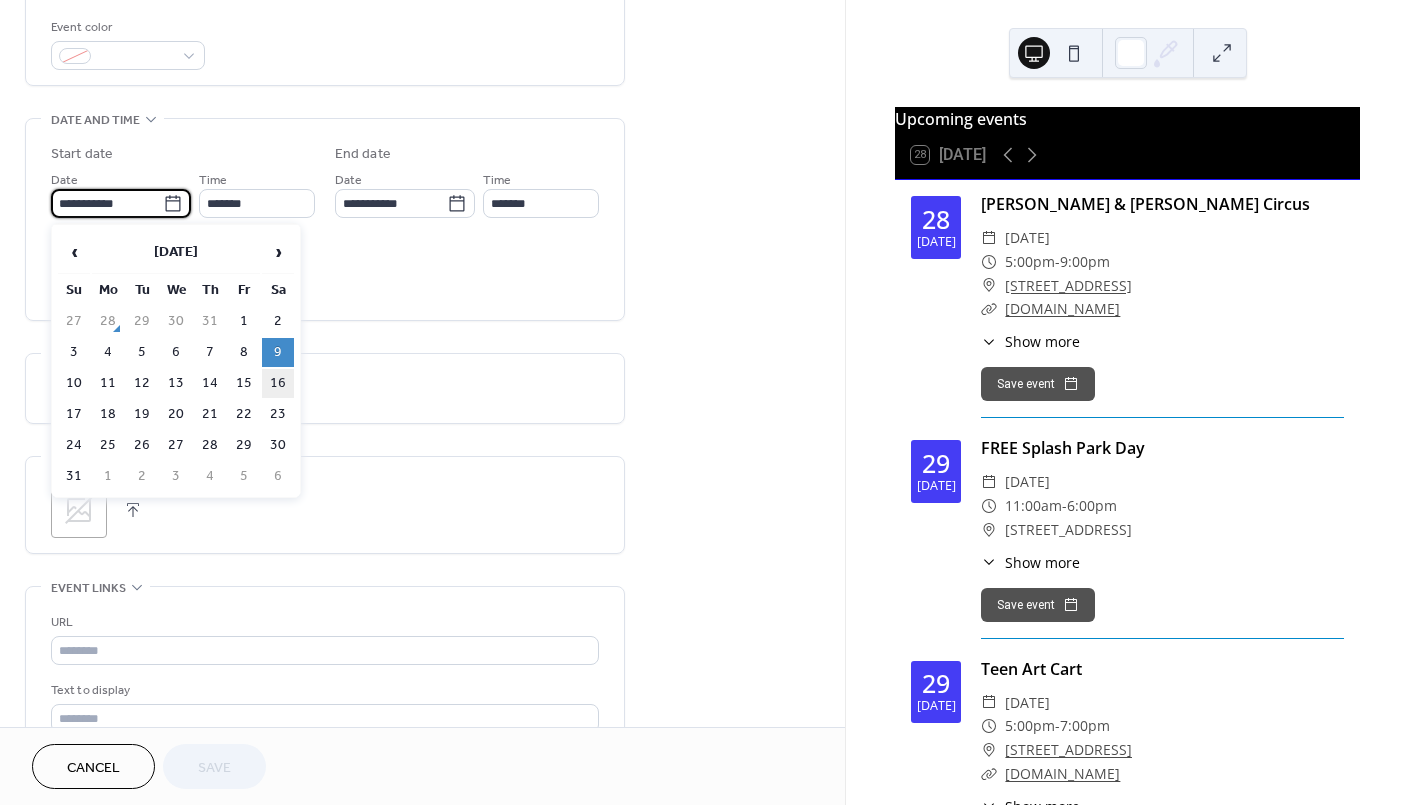 click on "16" at bounding box center [278, 383] 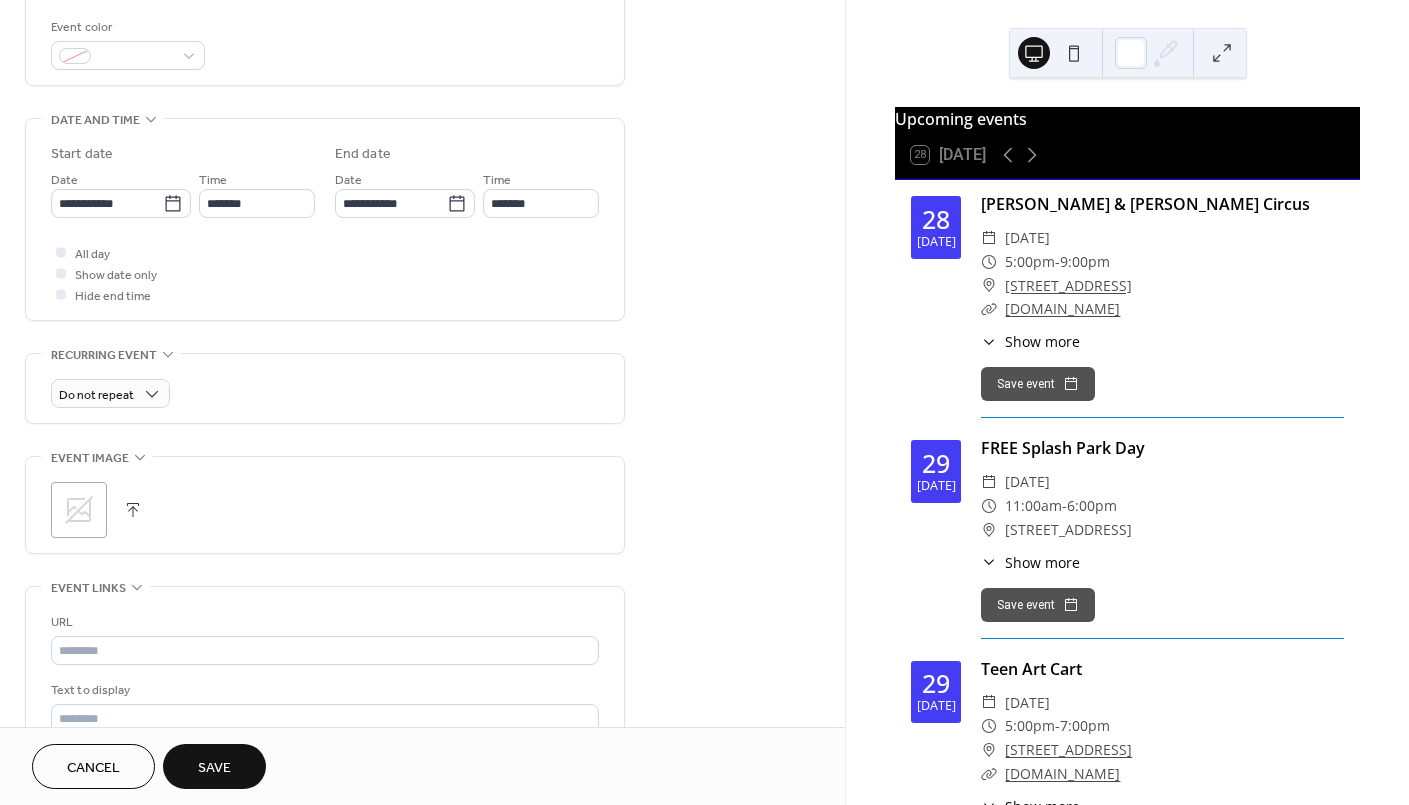 type on "**********" 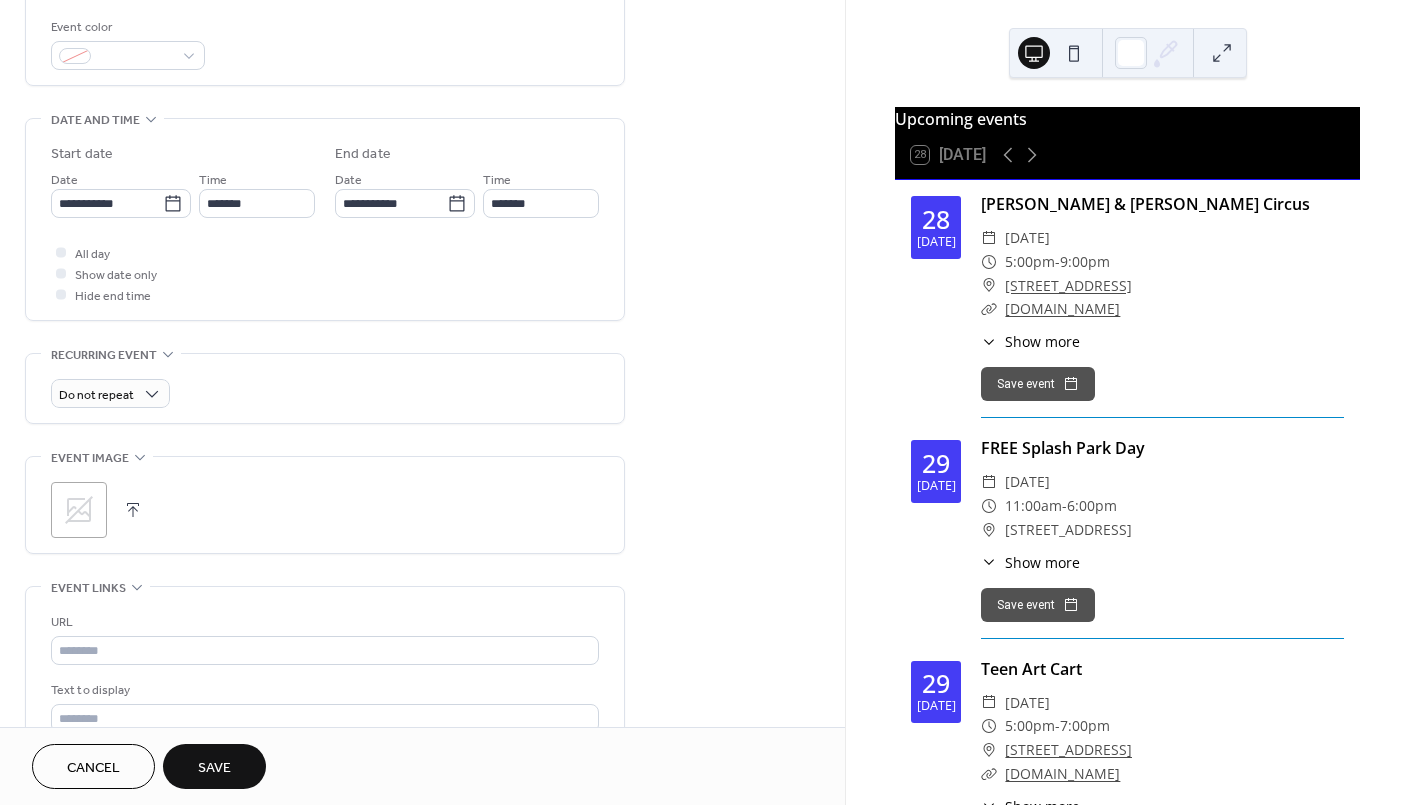 type on "**********" 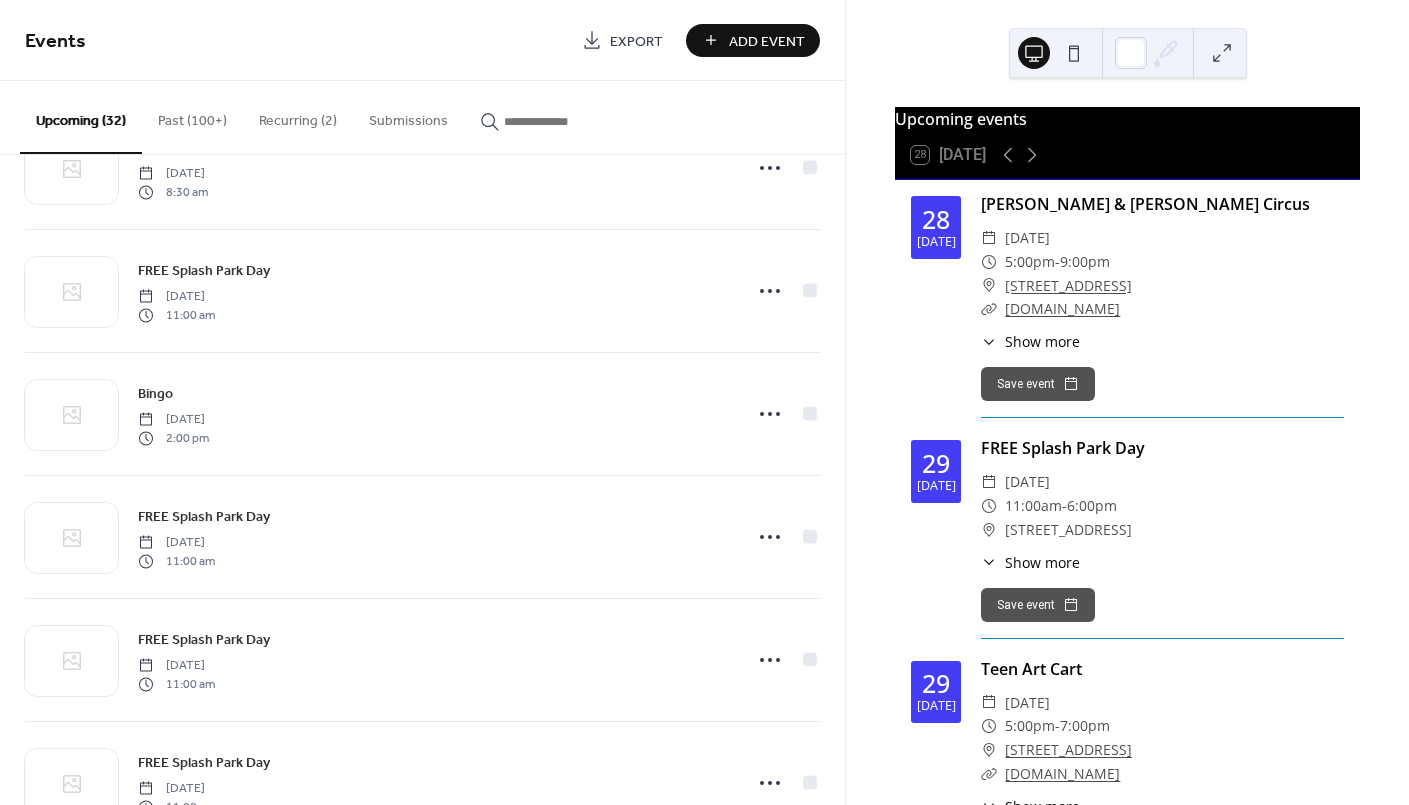 scroll, scrollTop: 2400, scrollLeft: 0, axis: vertical 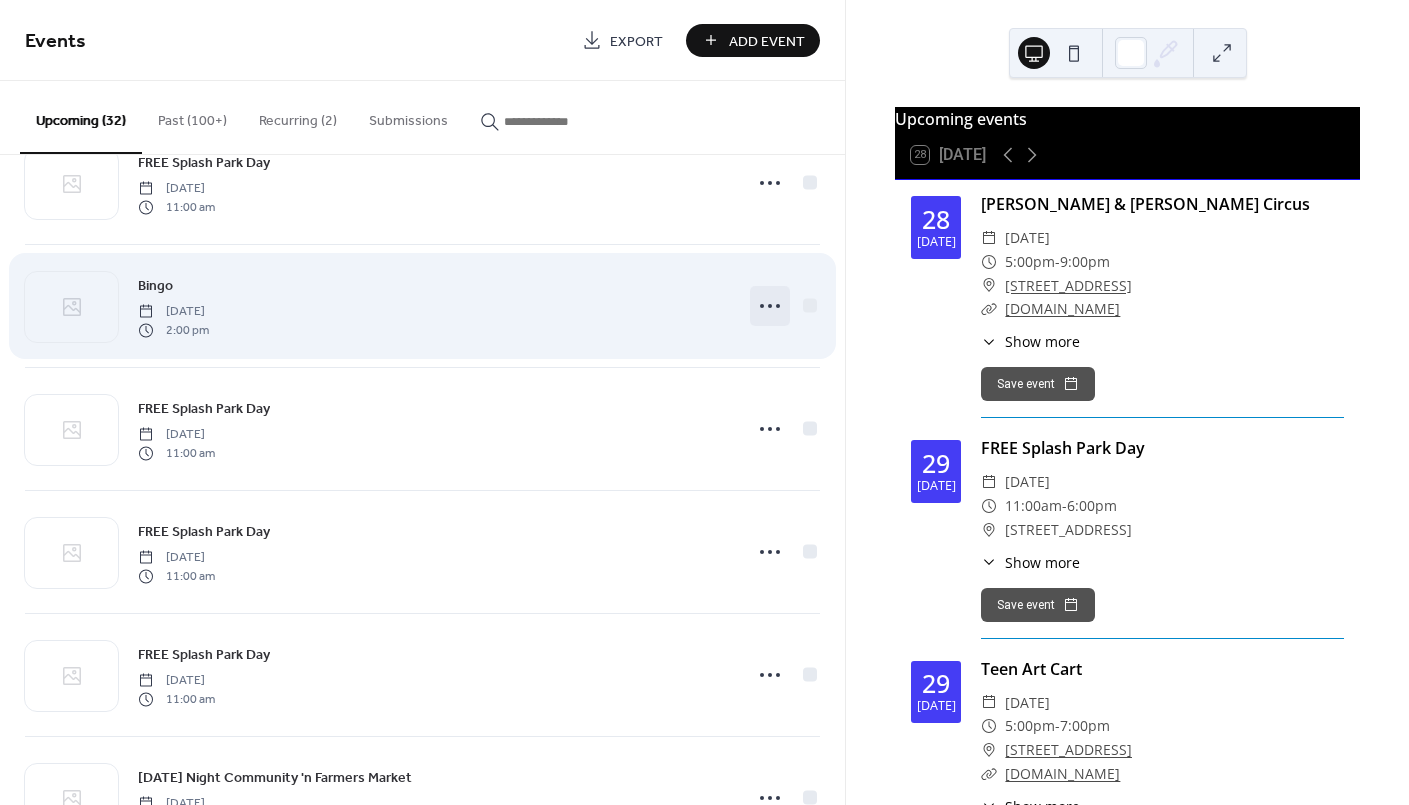 click 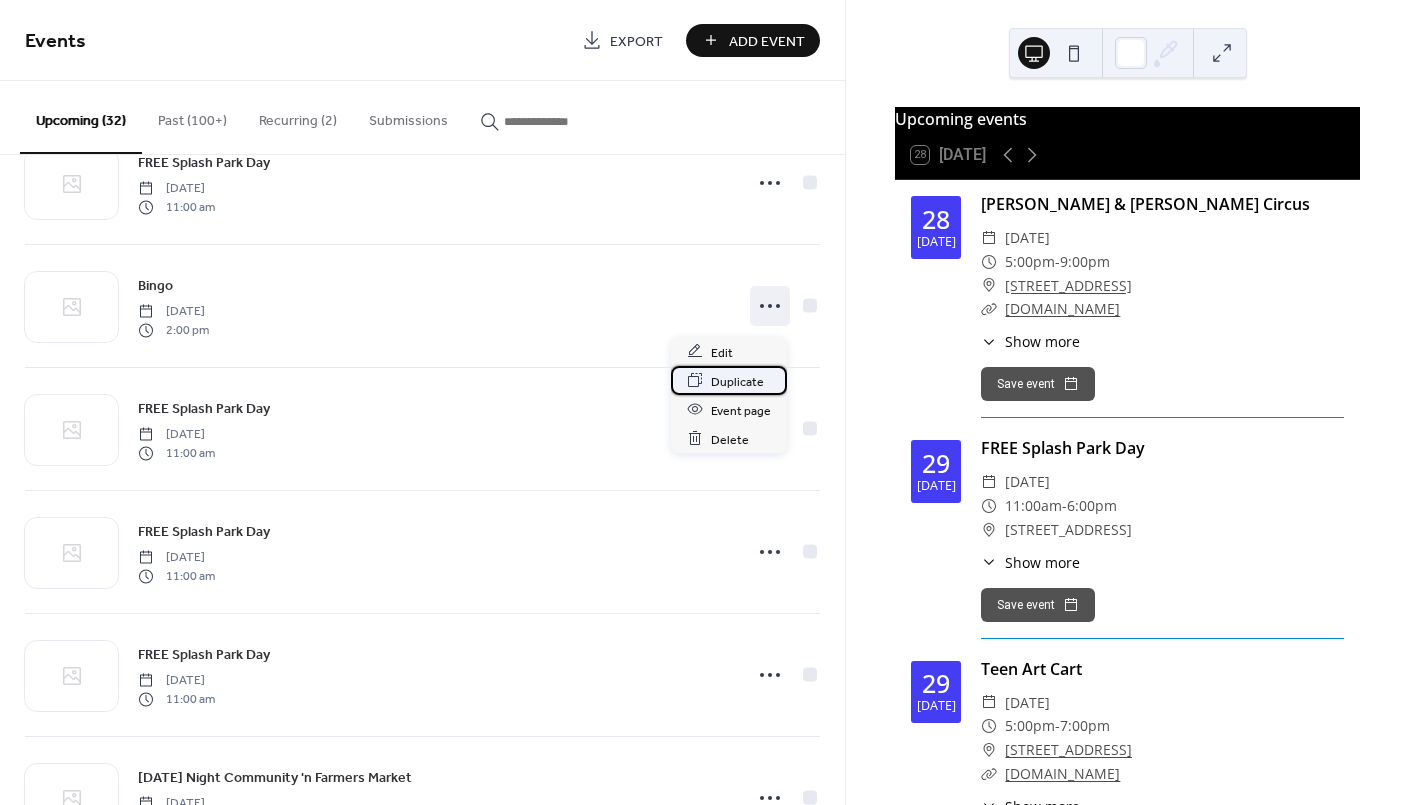 click on "Duplicate" at bounding box center [737, 381] 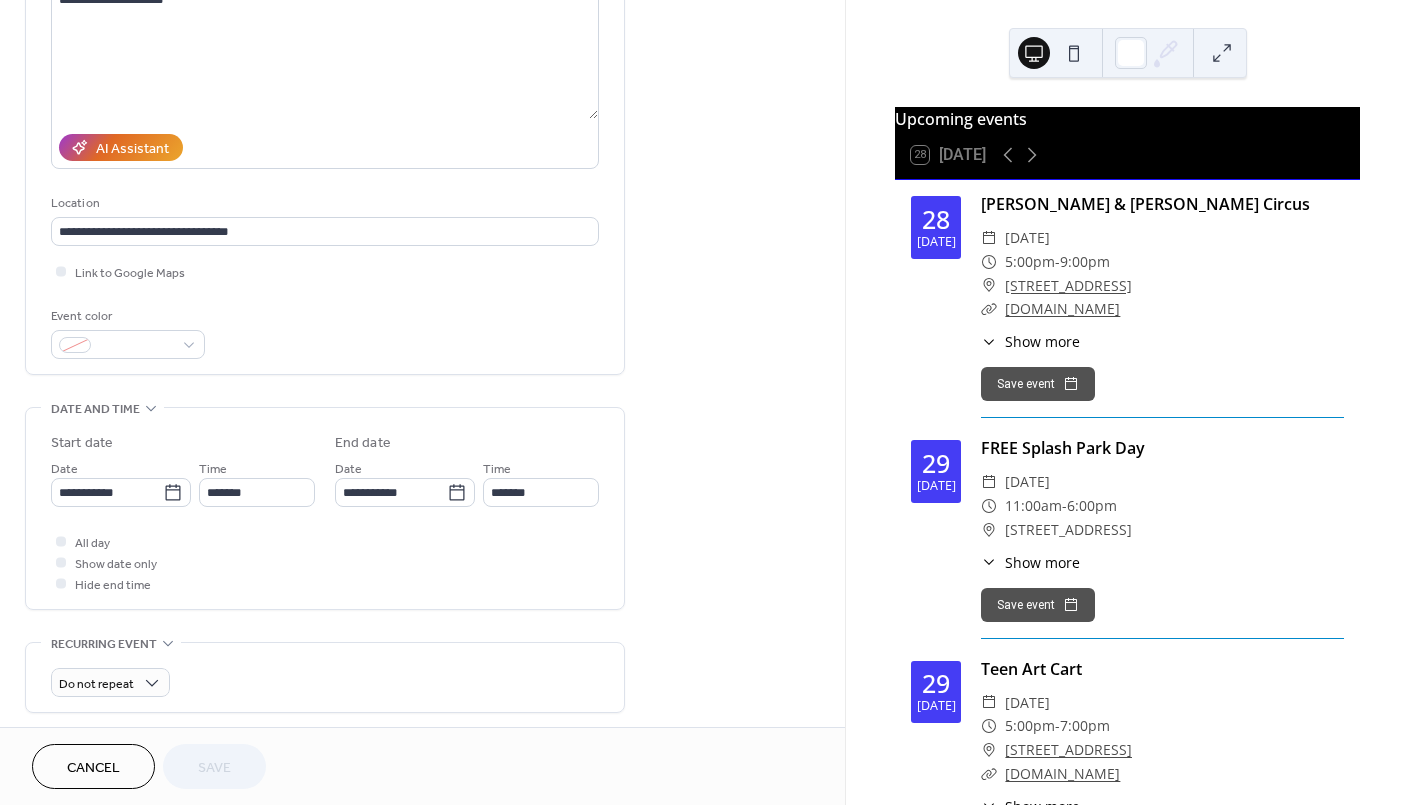 scroll, scrollTop: 533, scrollLeft: 0, axis: vertical 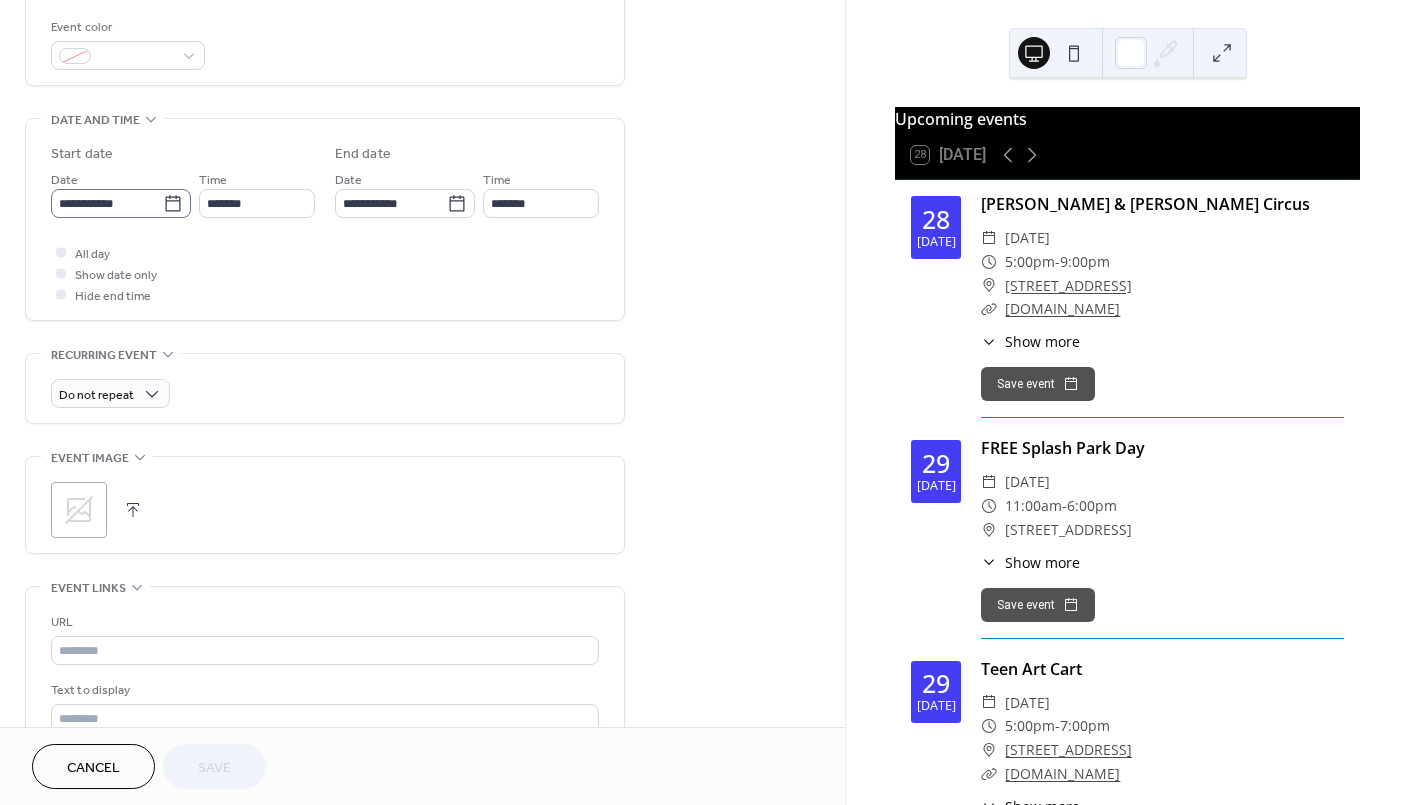 click 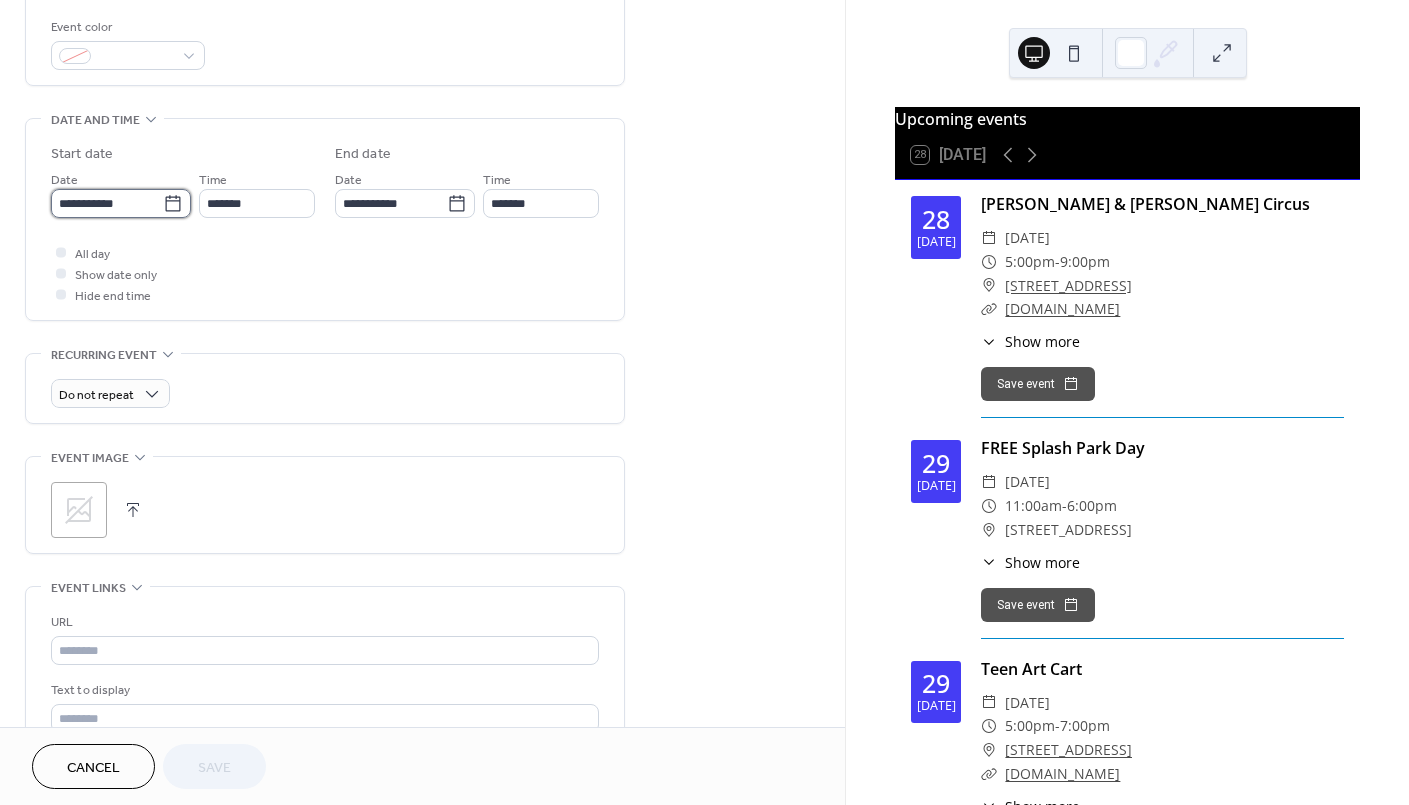 click on "**********" at bounding box center (107, 203) 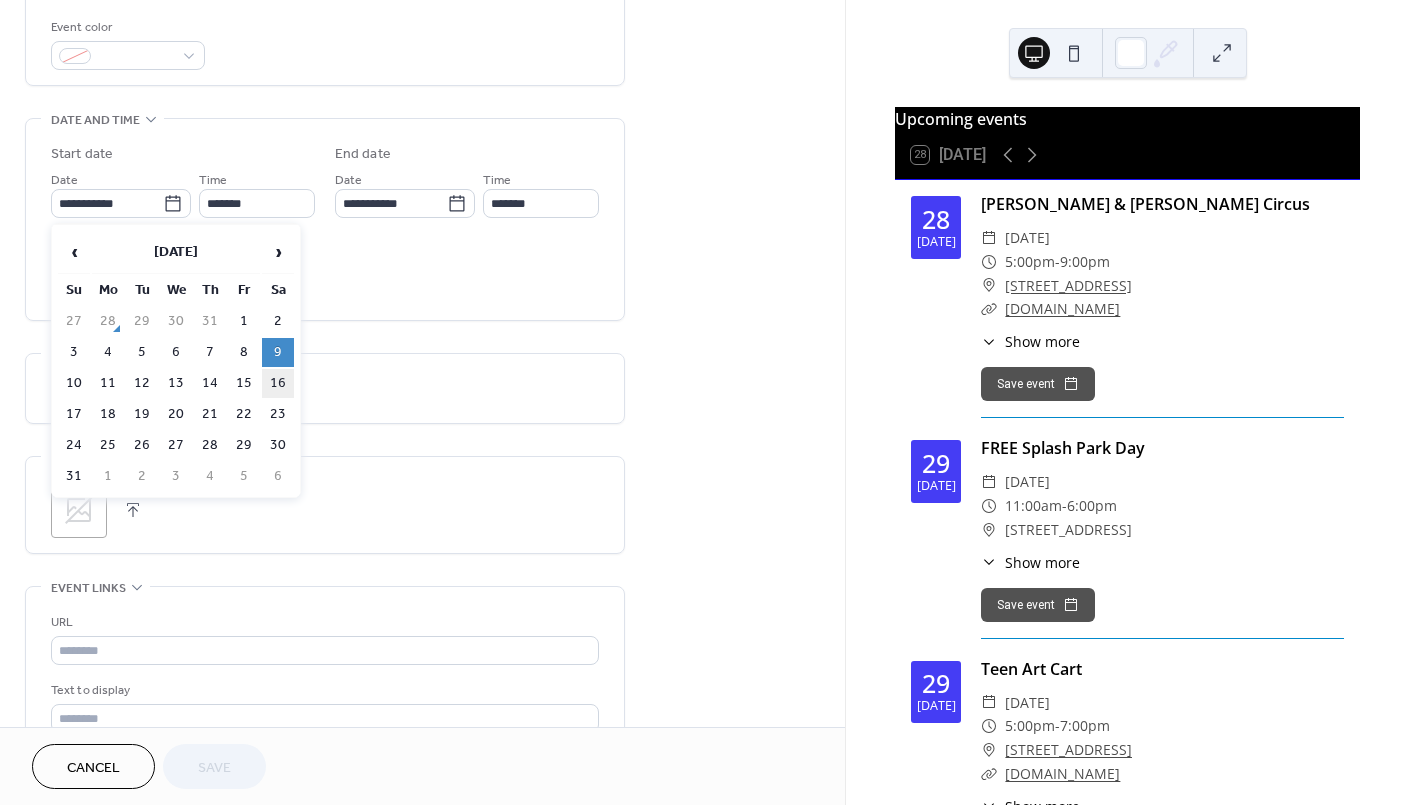 click on "16" at bounding box center (278, 383) 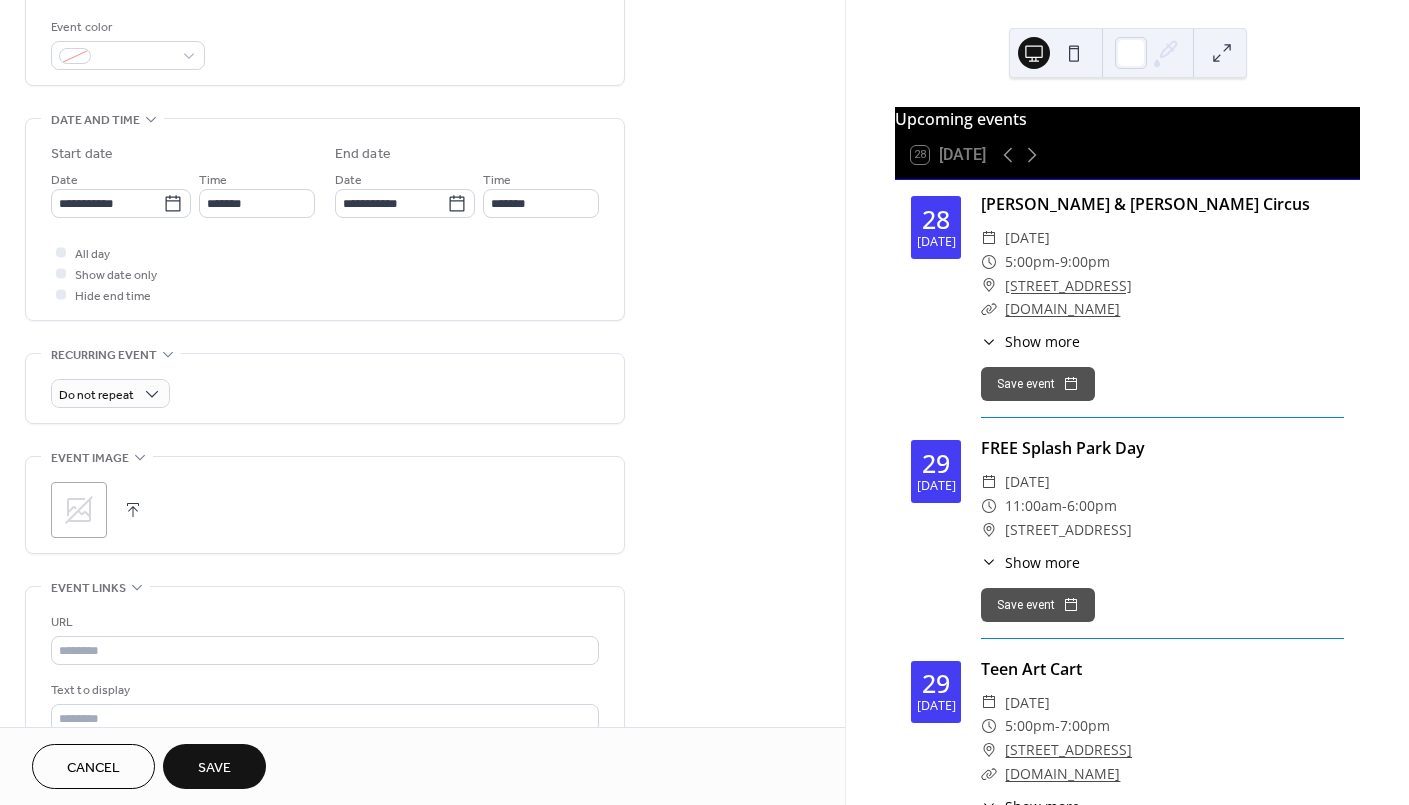 click on "Save" at bounding box center (214, 766) 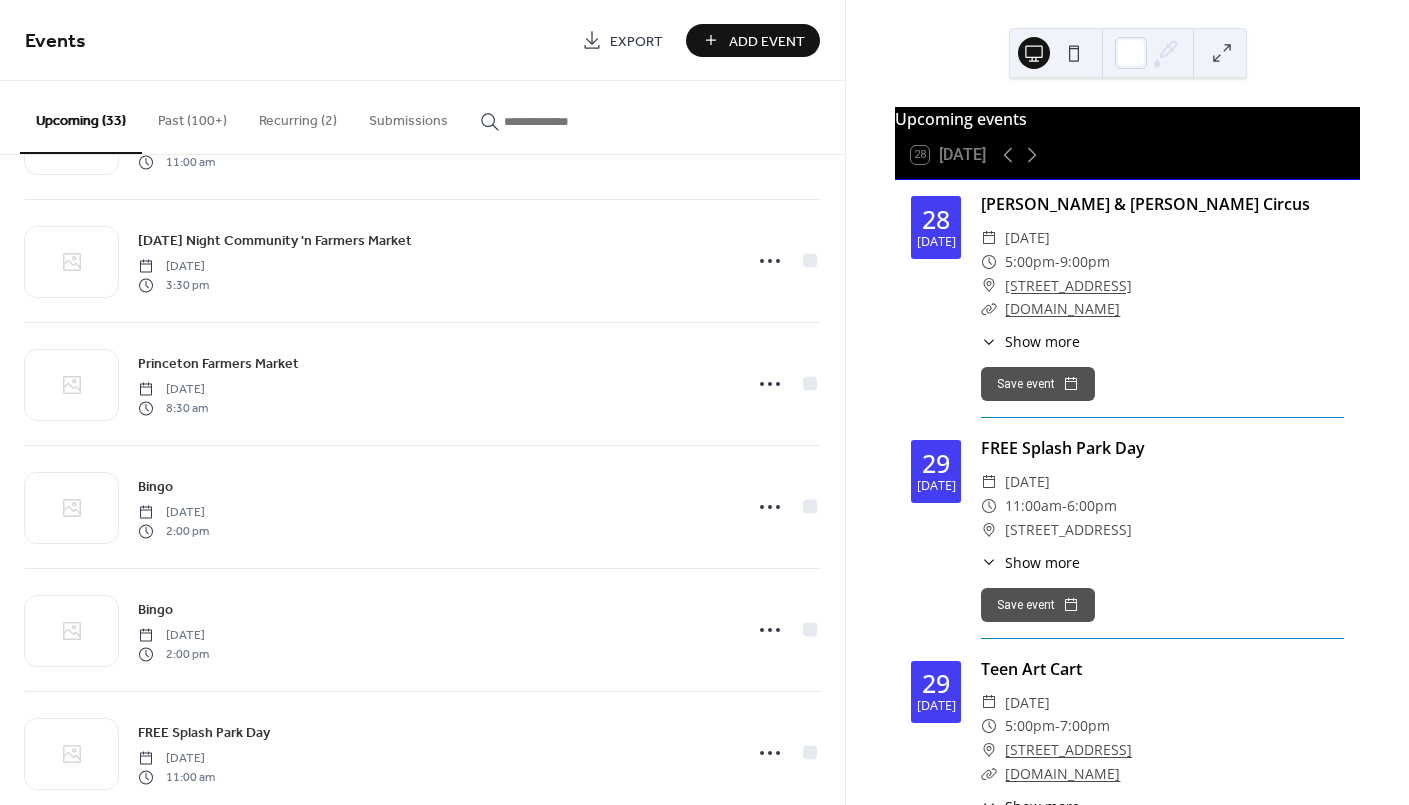 scroll, scrollTop: 3108, scrollLeft: 0, axis: vertical 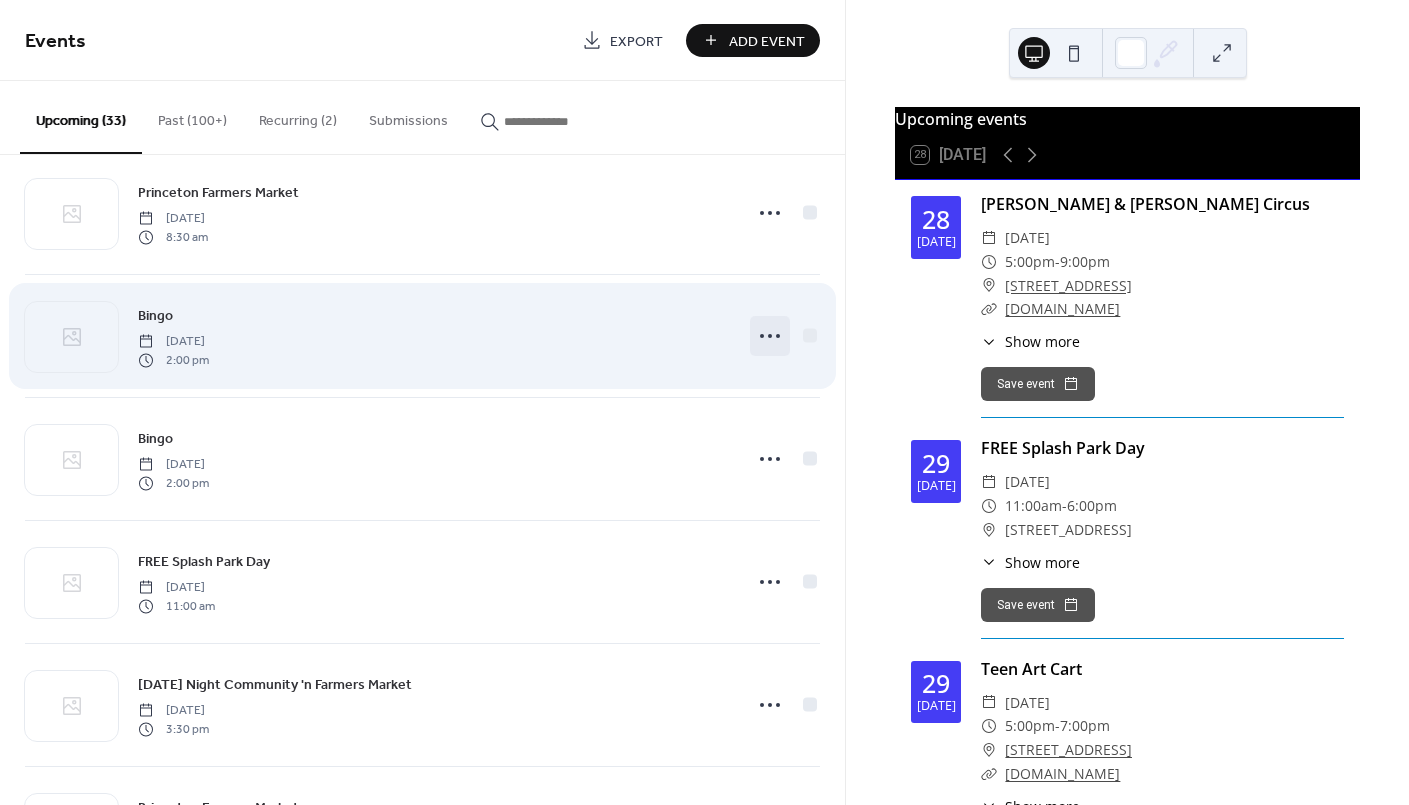 click 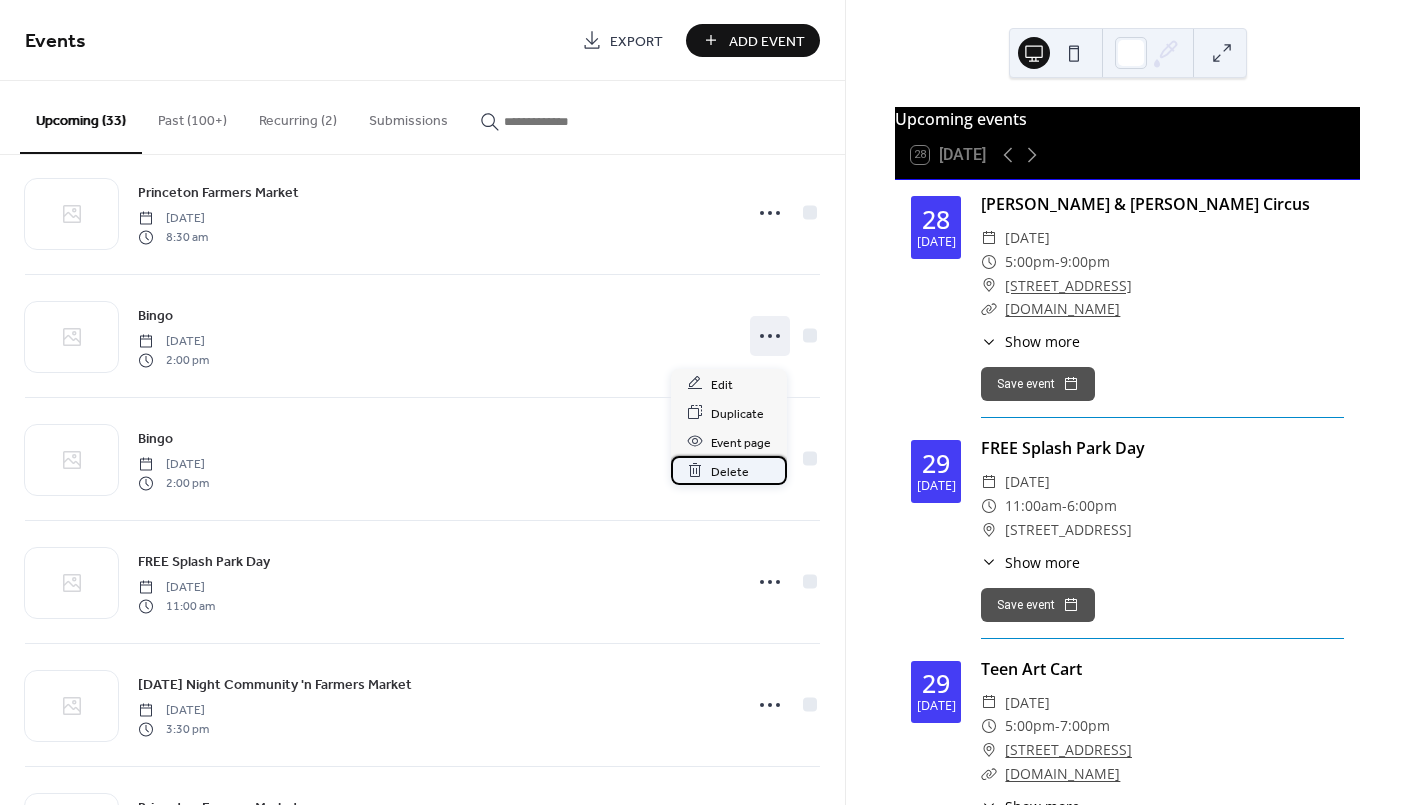 click on "Delete" at bounding box center [729, 470] 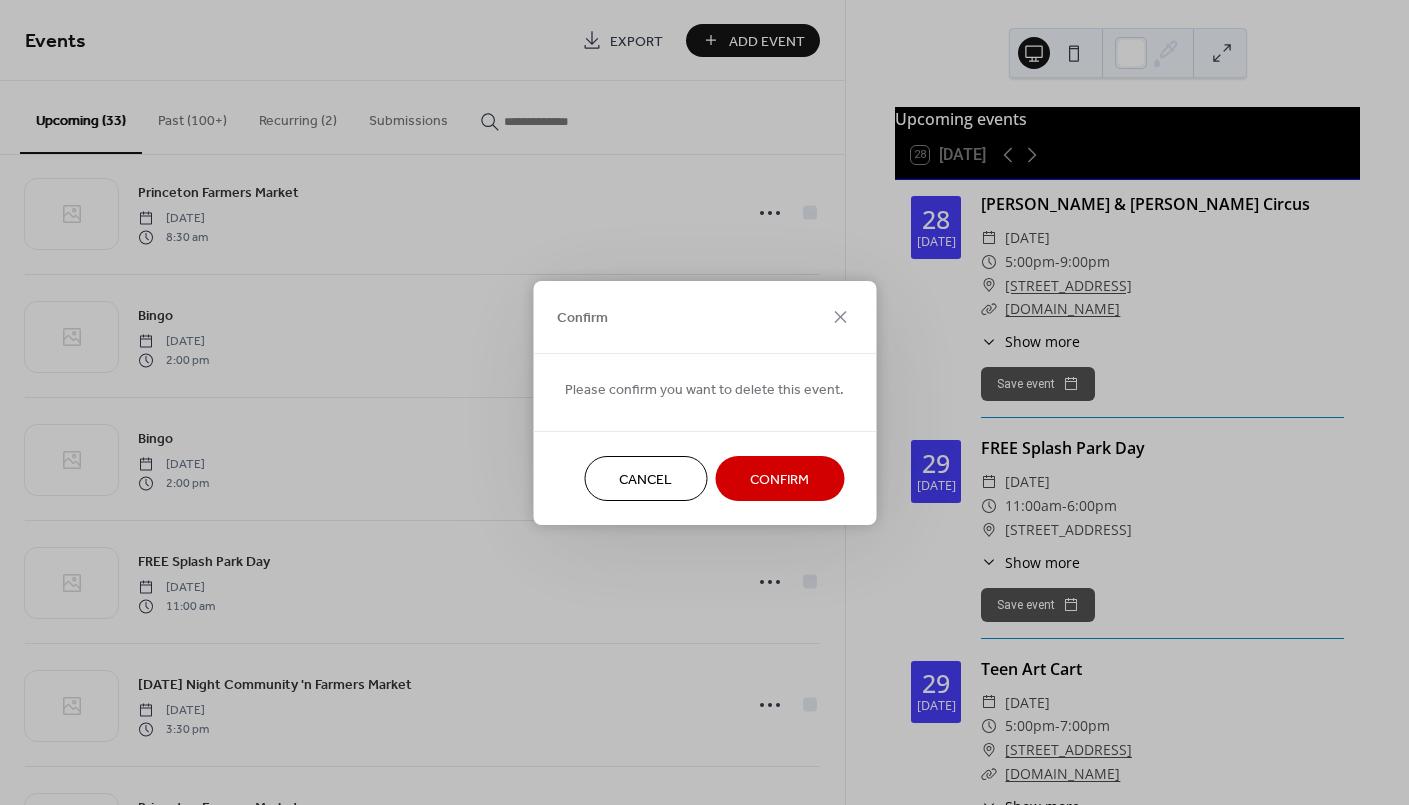 click on "Confirm" at bounding box center [779, 479] 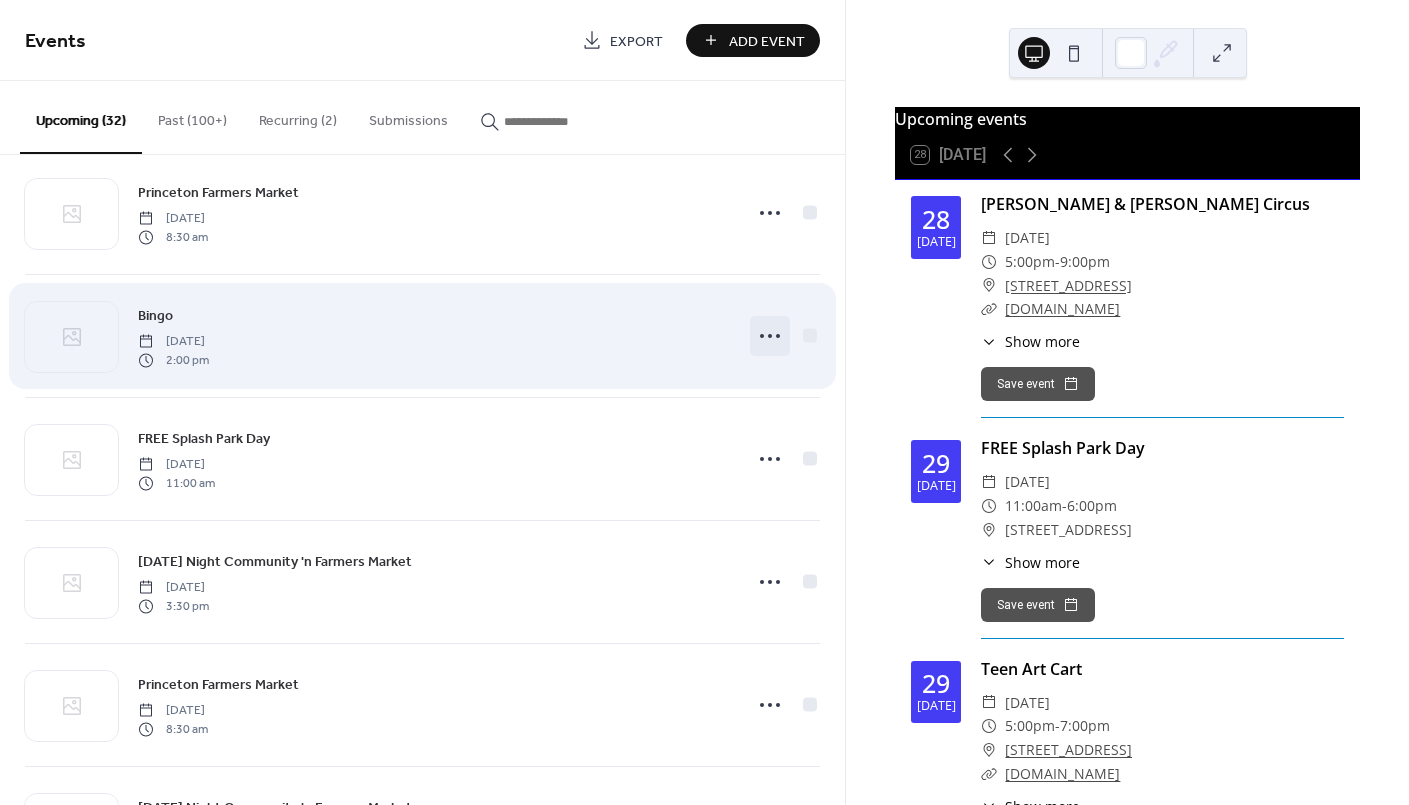 click 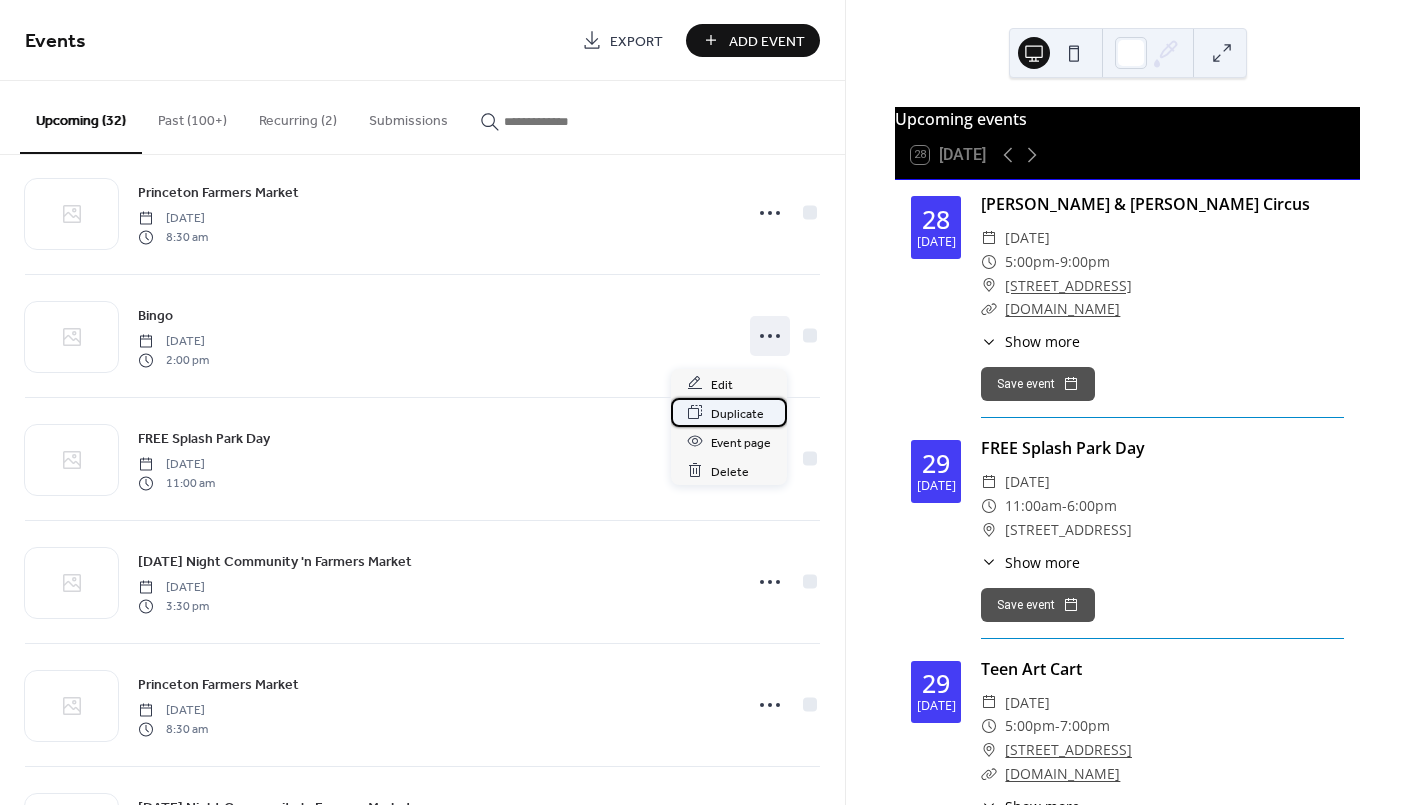 click on "Duplicate" at bounding box center [737, 413] 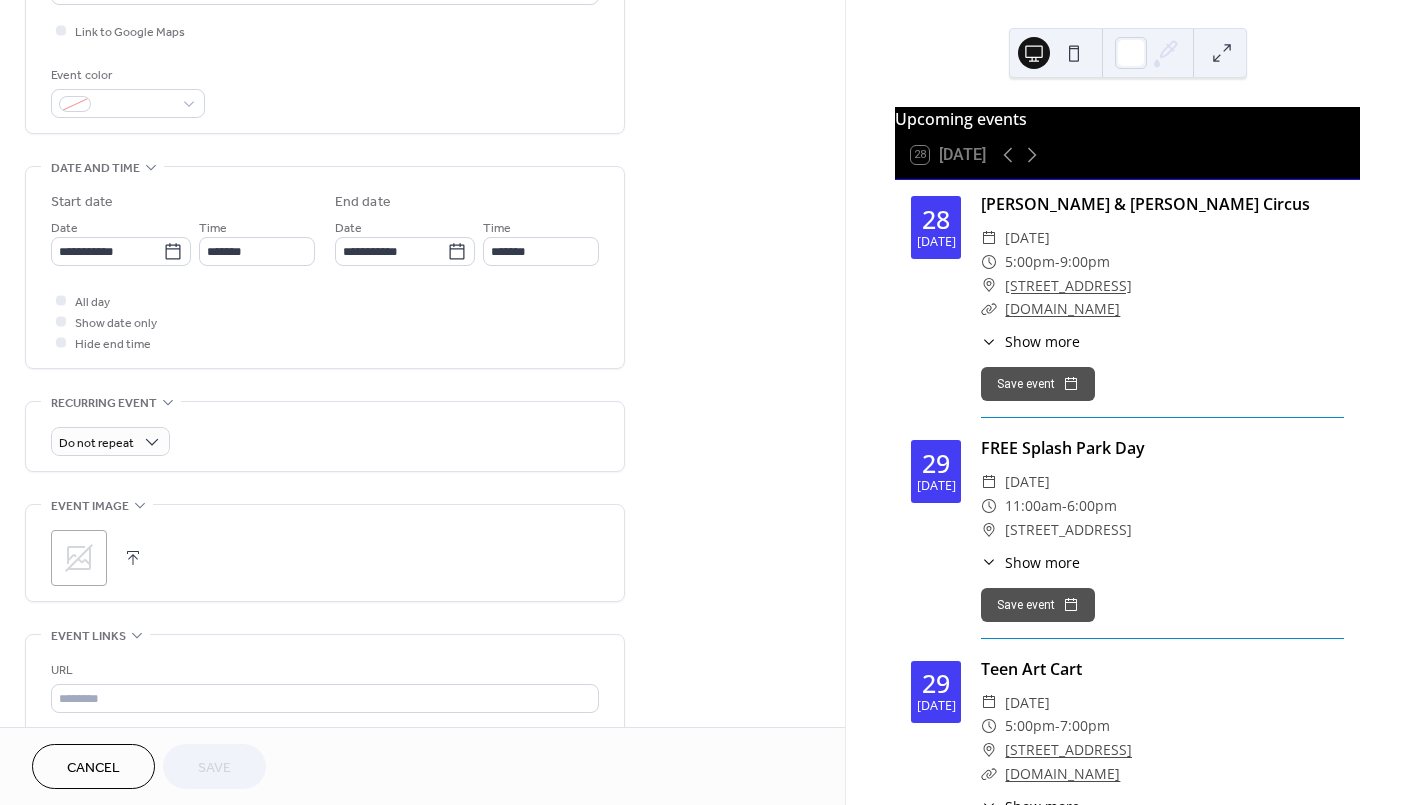 scroll, scrollTop: 533, scrollLeft: 0, axis: vertical 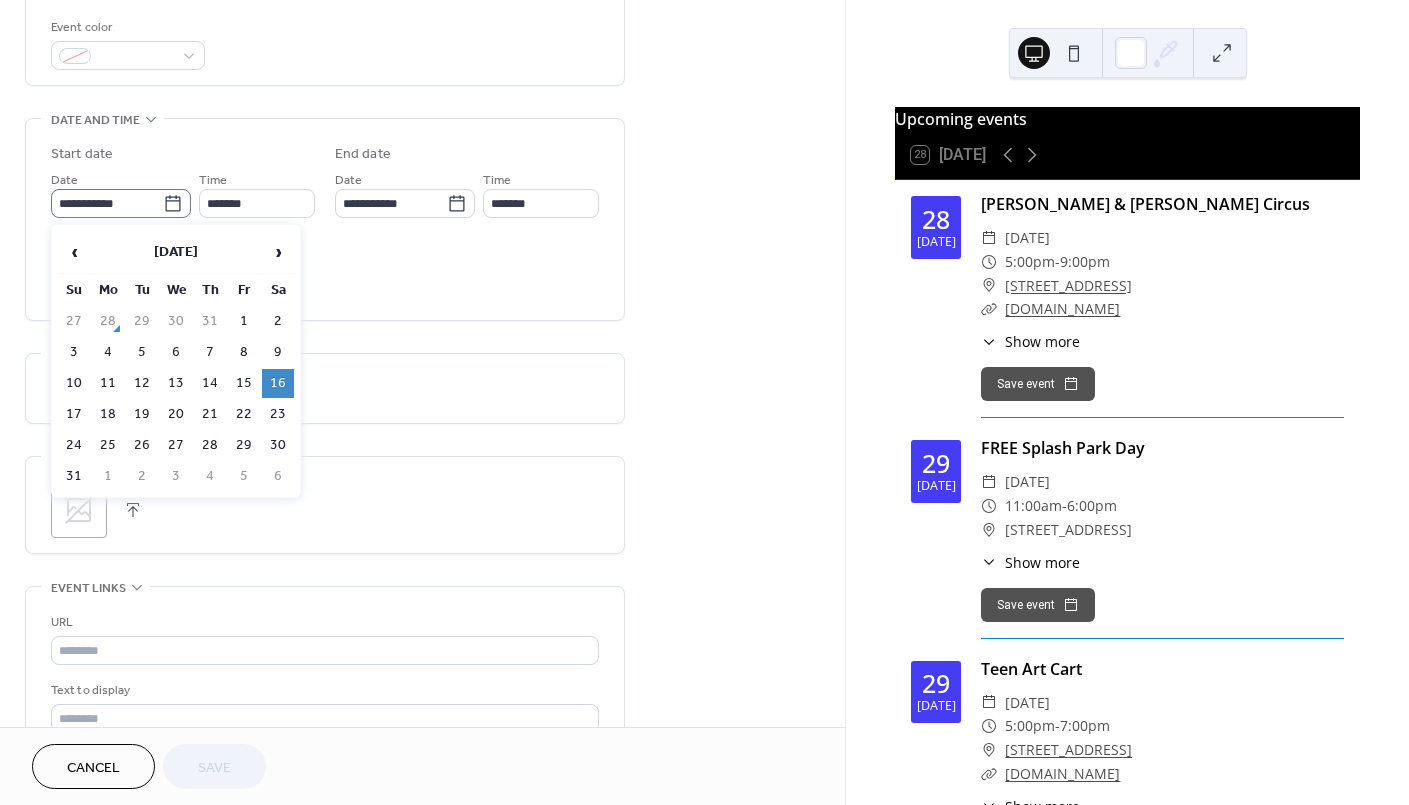 click 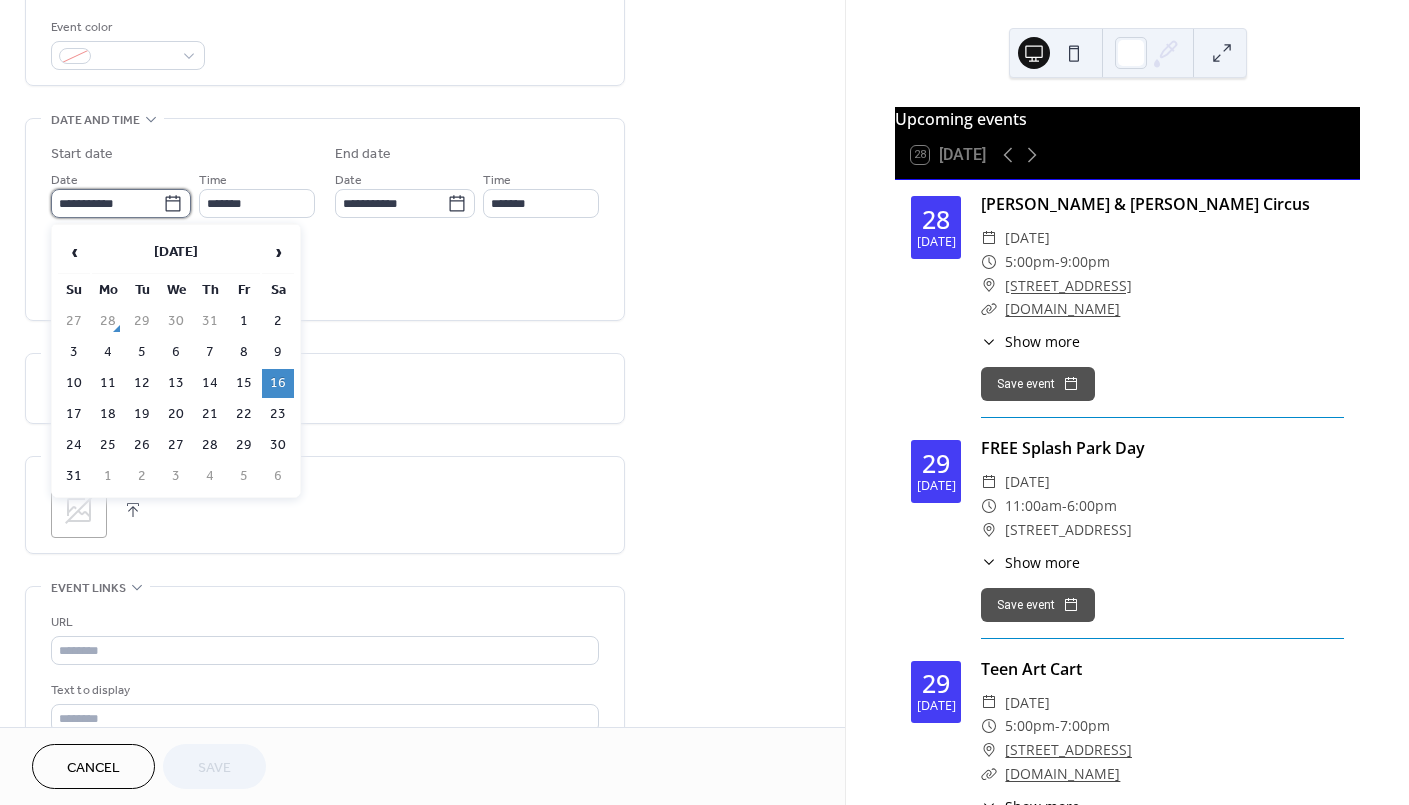 click on "**********" at bounding box center (107, 203) 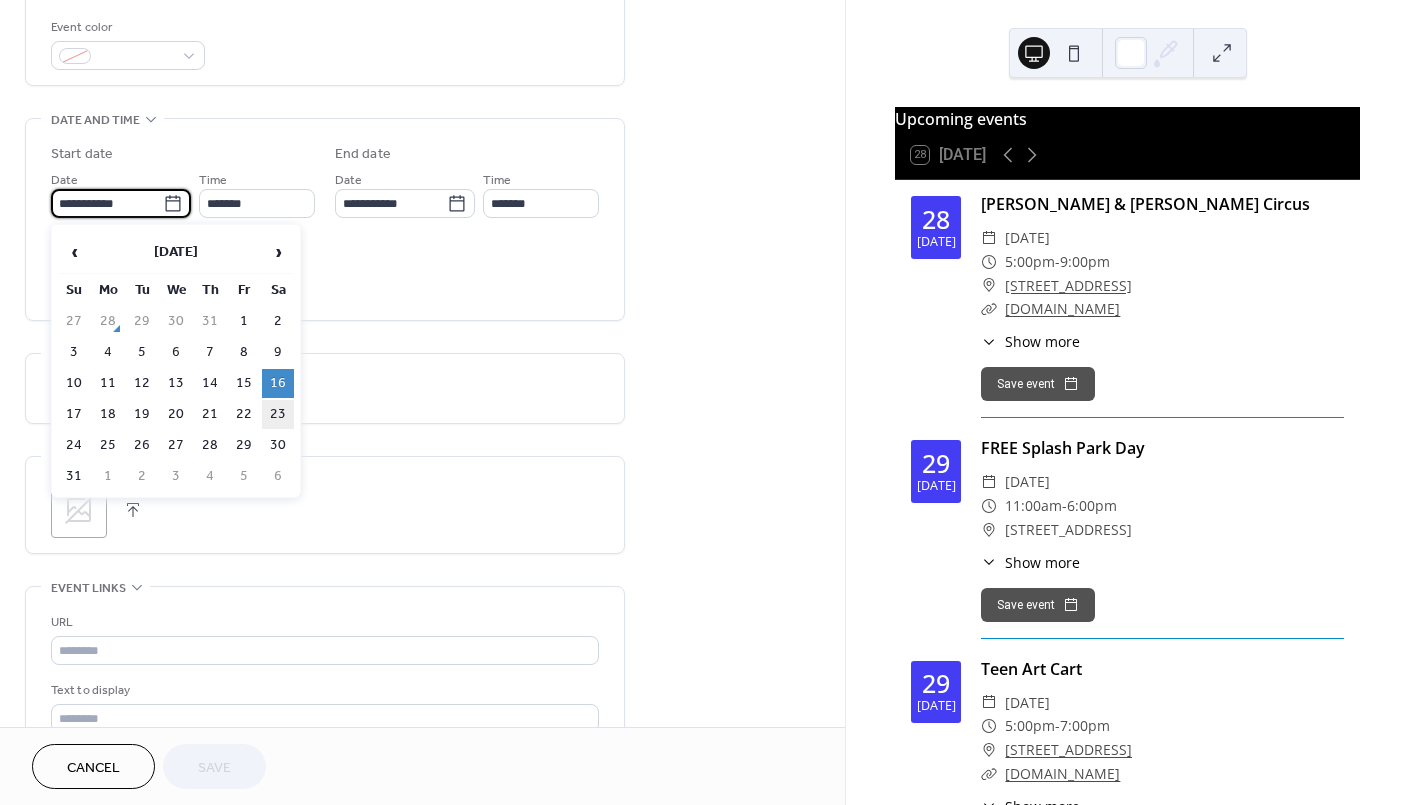 click on "23" at bounding box center [278, 414] 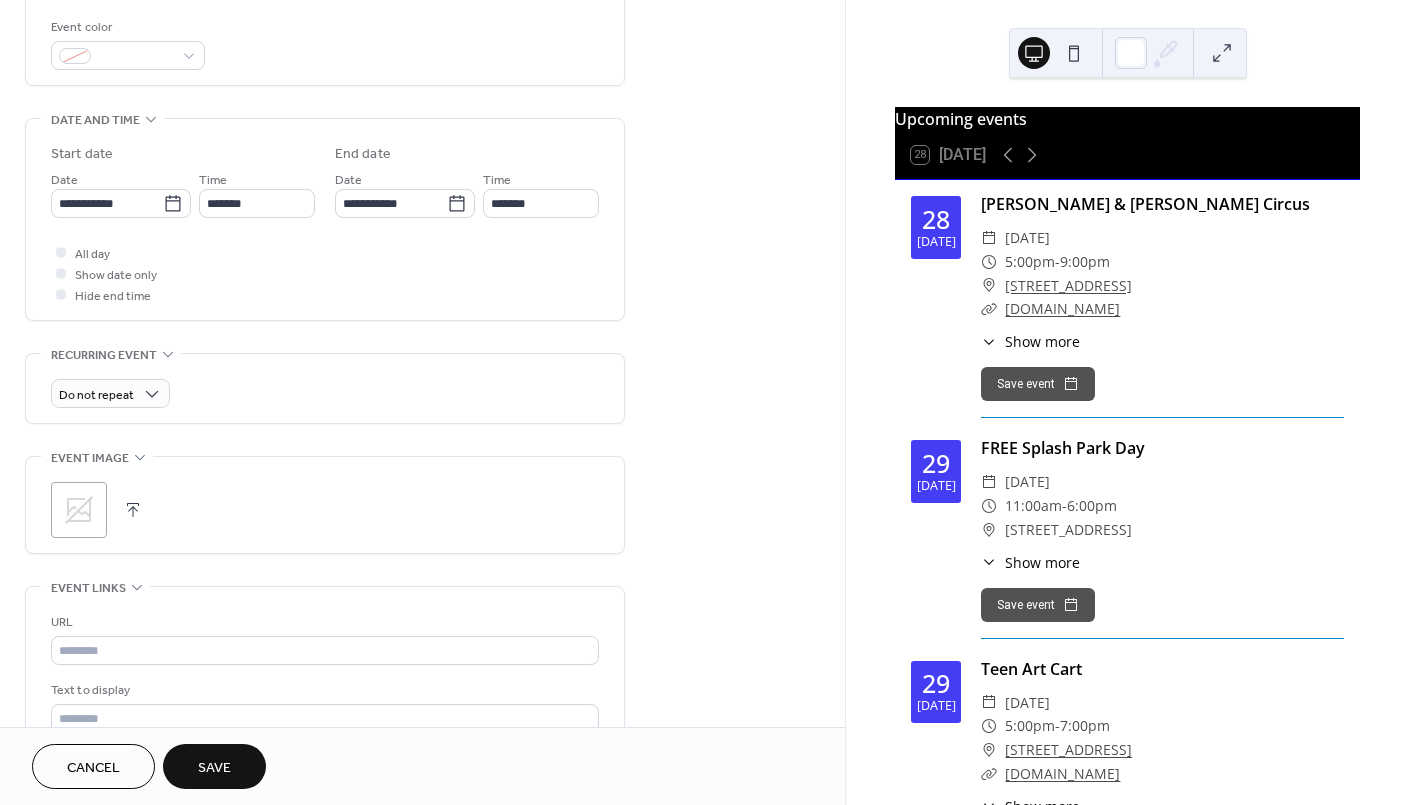 click on "Save" at bounding box center (214, 768) 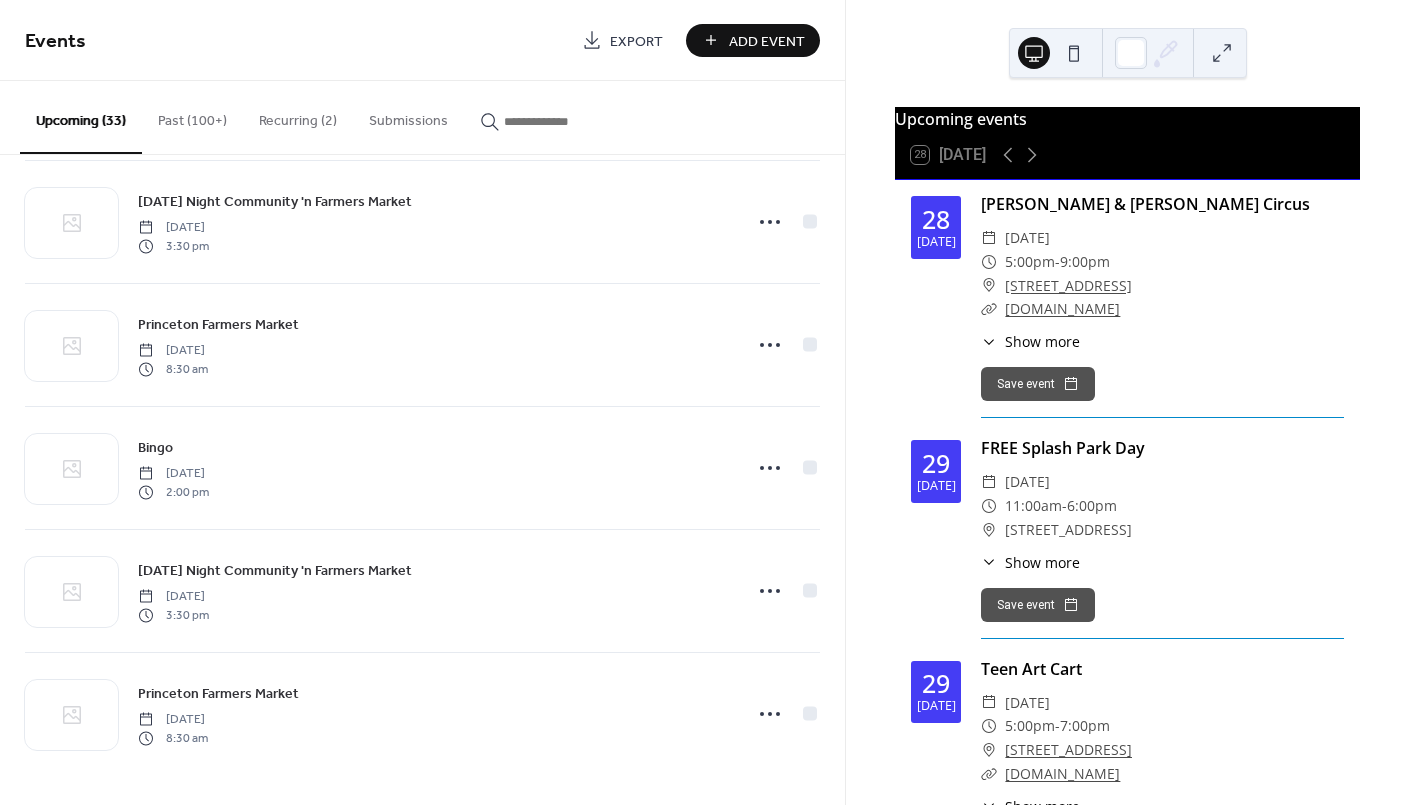 scroll, scrollTop: 3478, scrollLeft: 0, axis: vertical 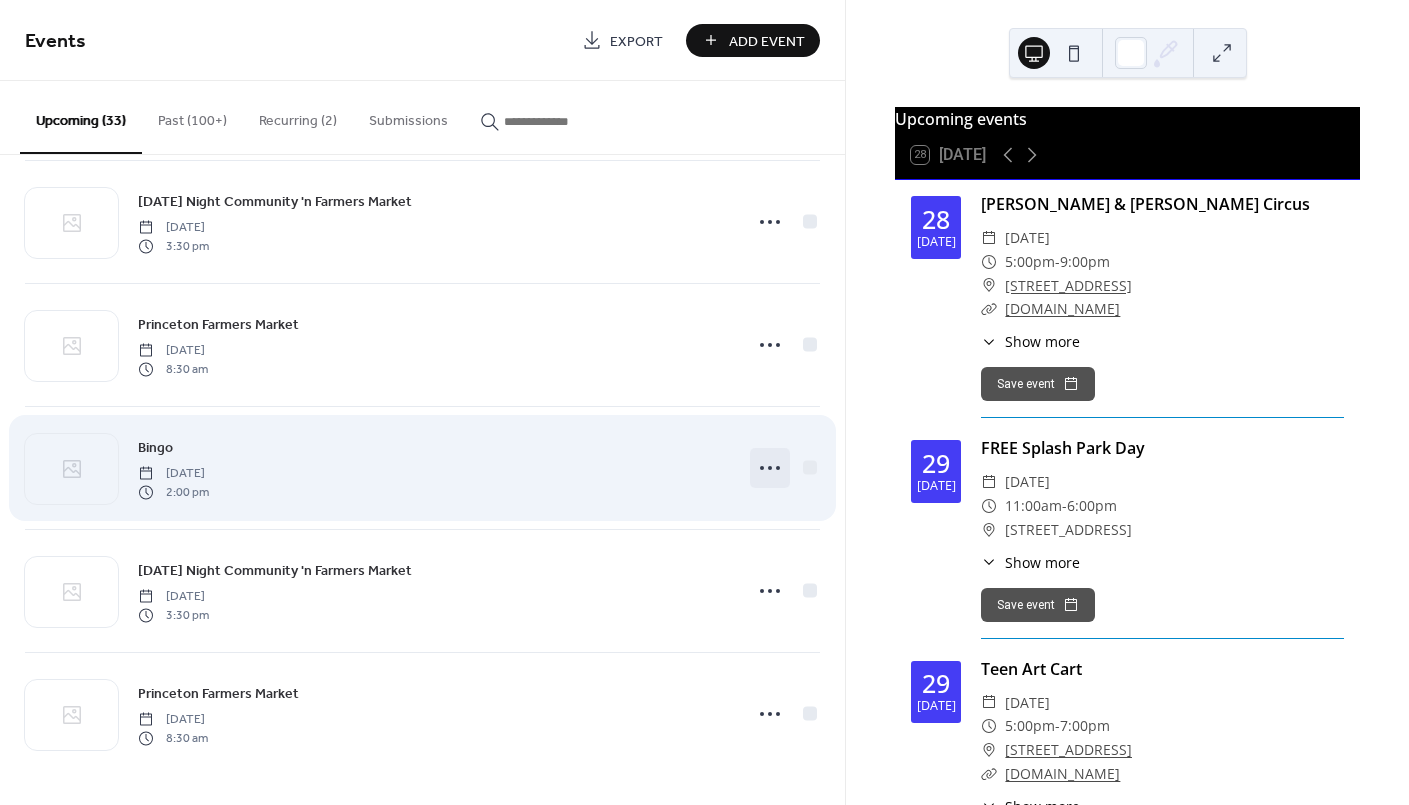 click 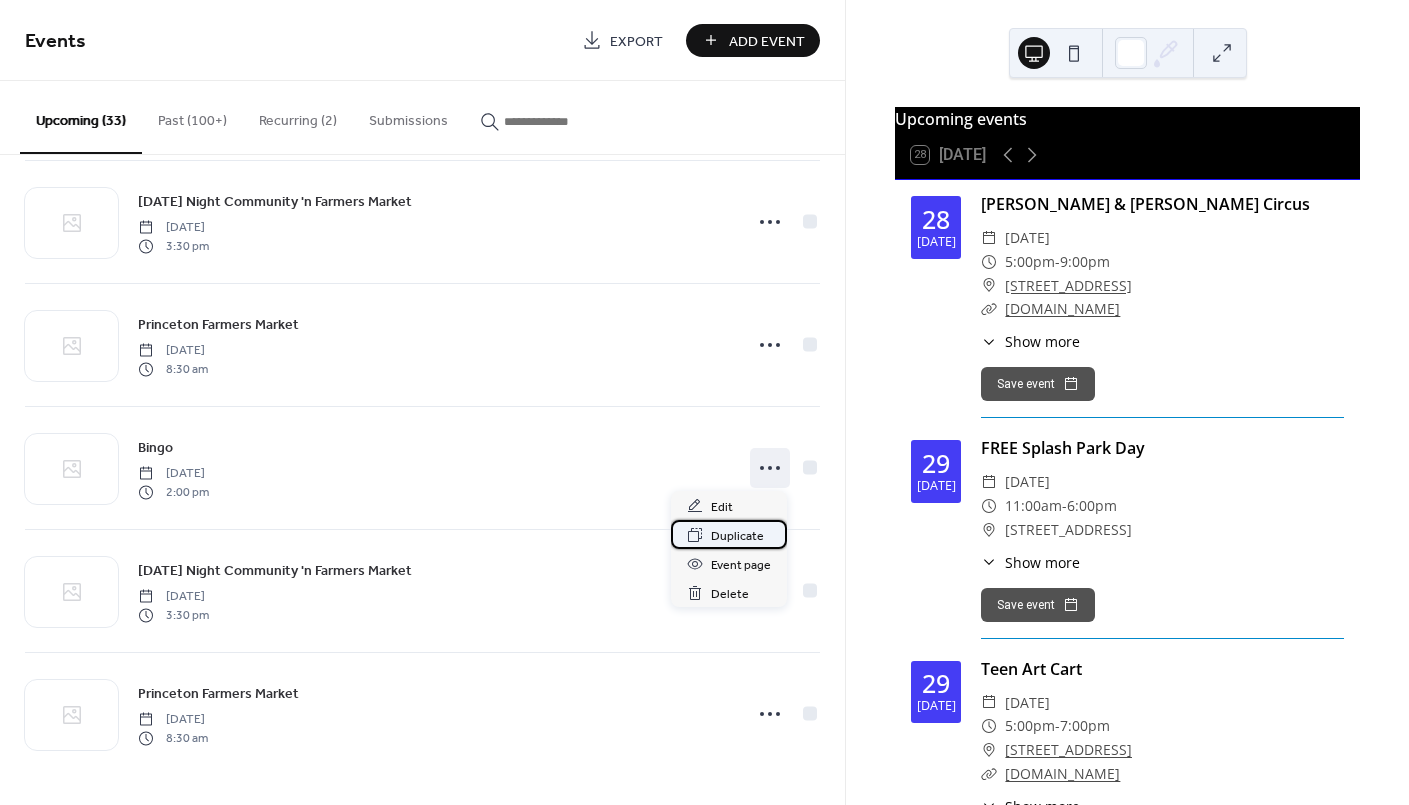 click on "Duplicate" at bounding box center [737, 536] 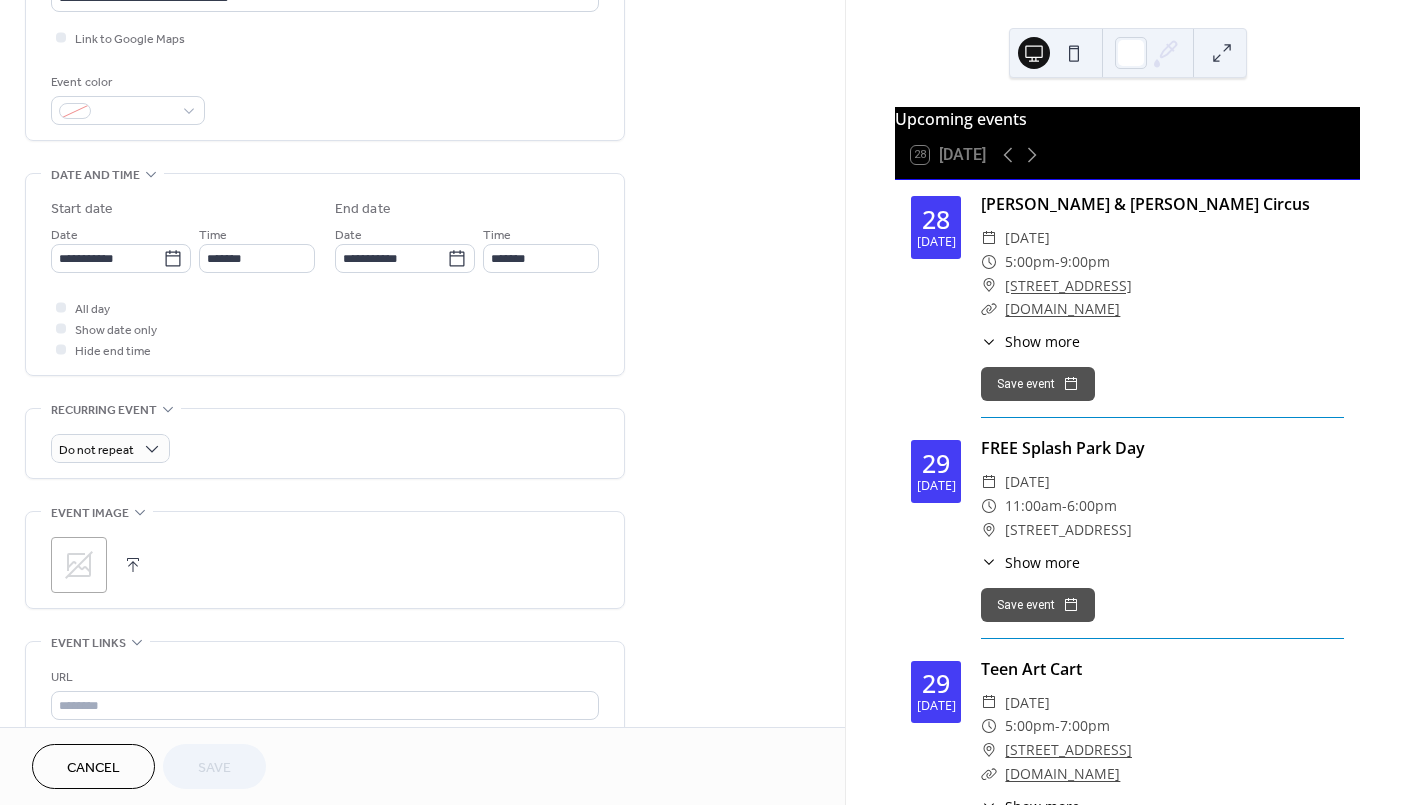 scroll, scrollTop: 533, scrollLeft: 0, axis: vertical 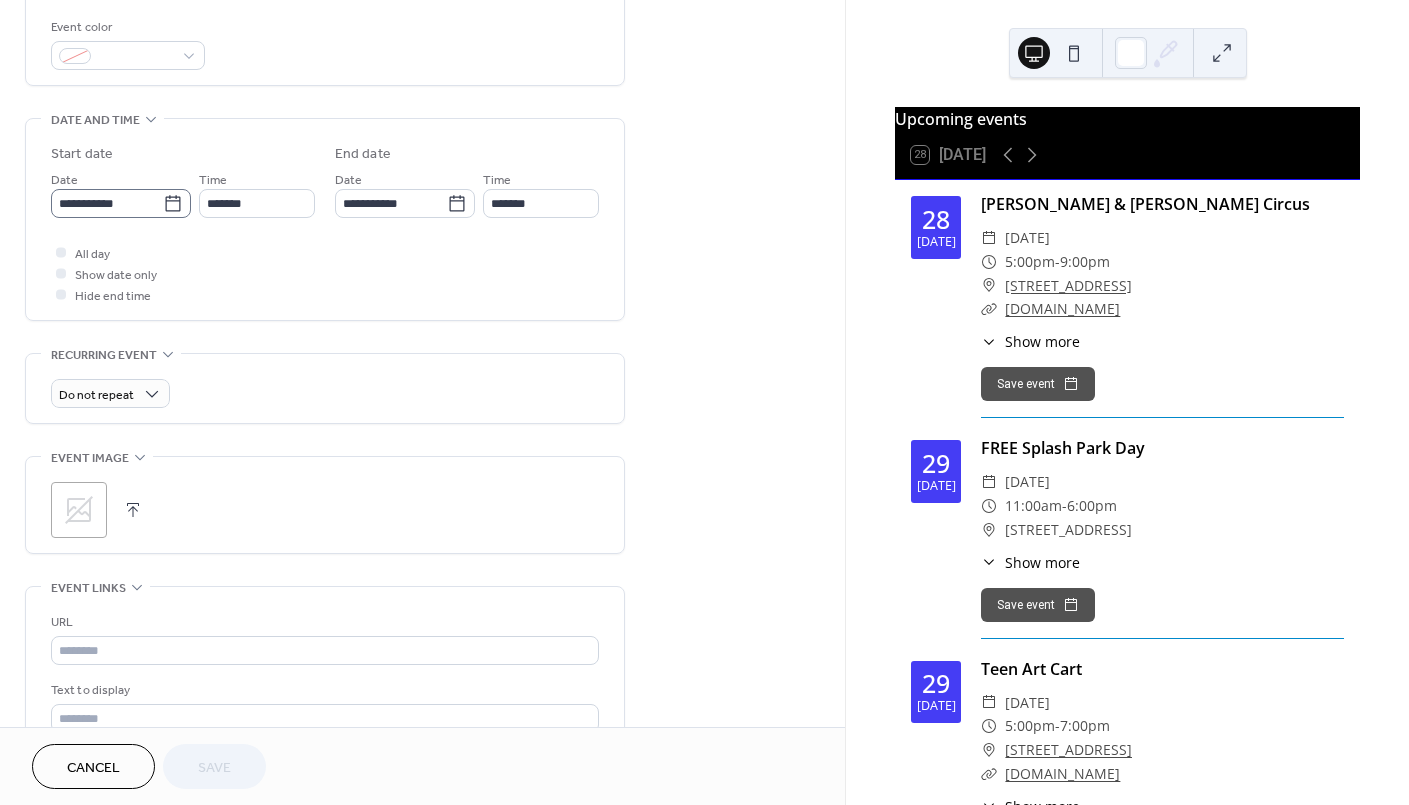 click 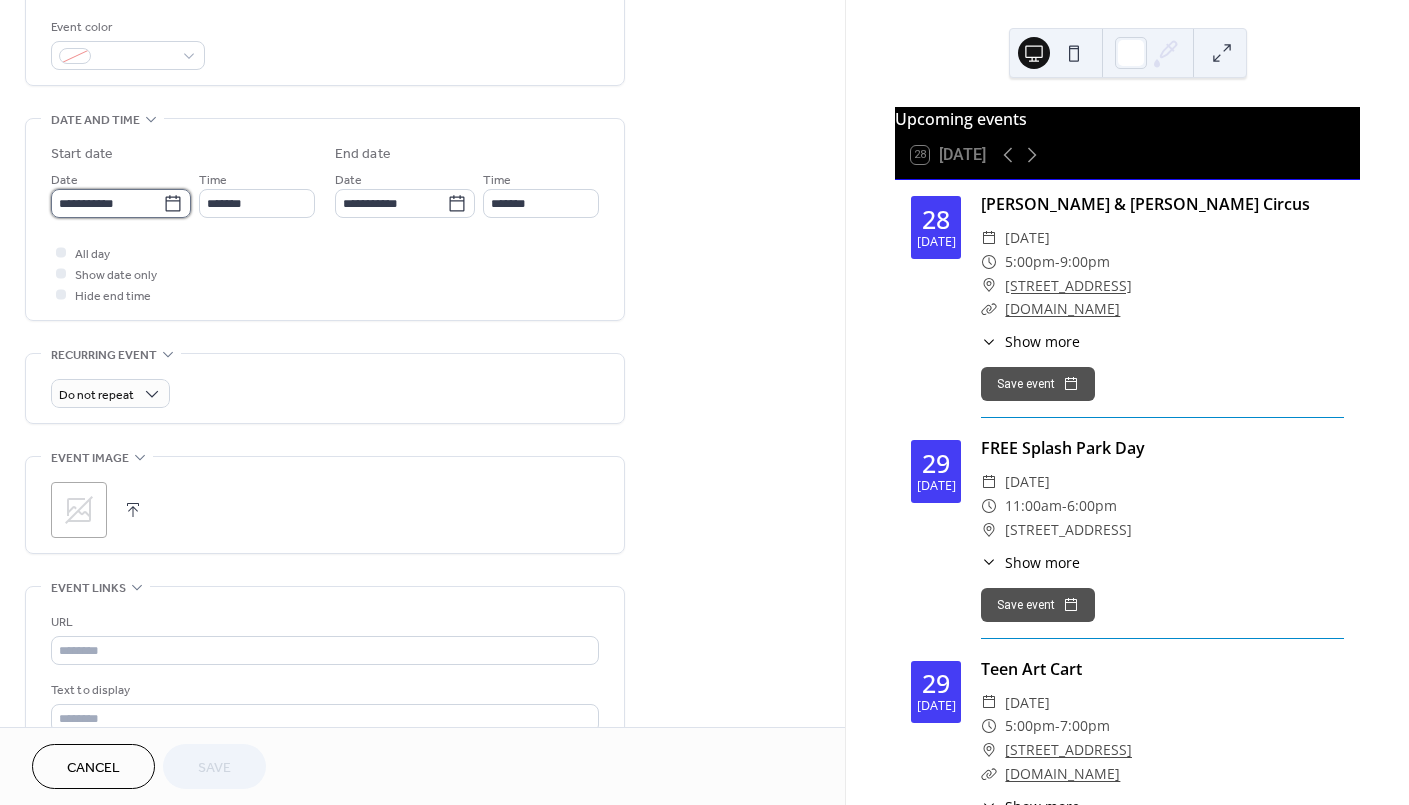 click on "**********" at bounding box center [107, 203] 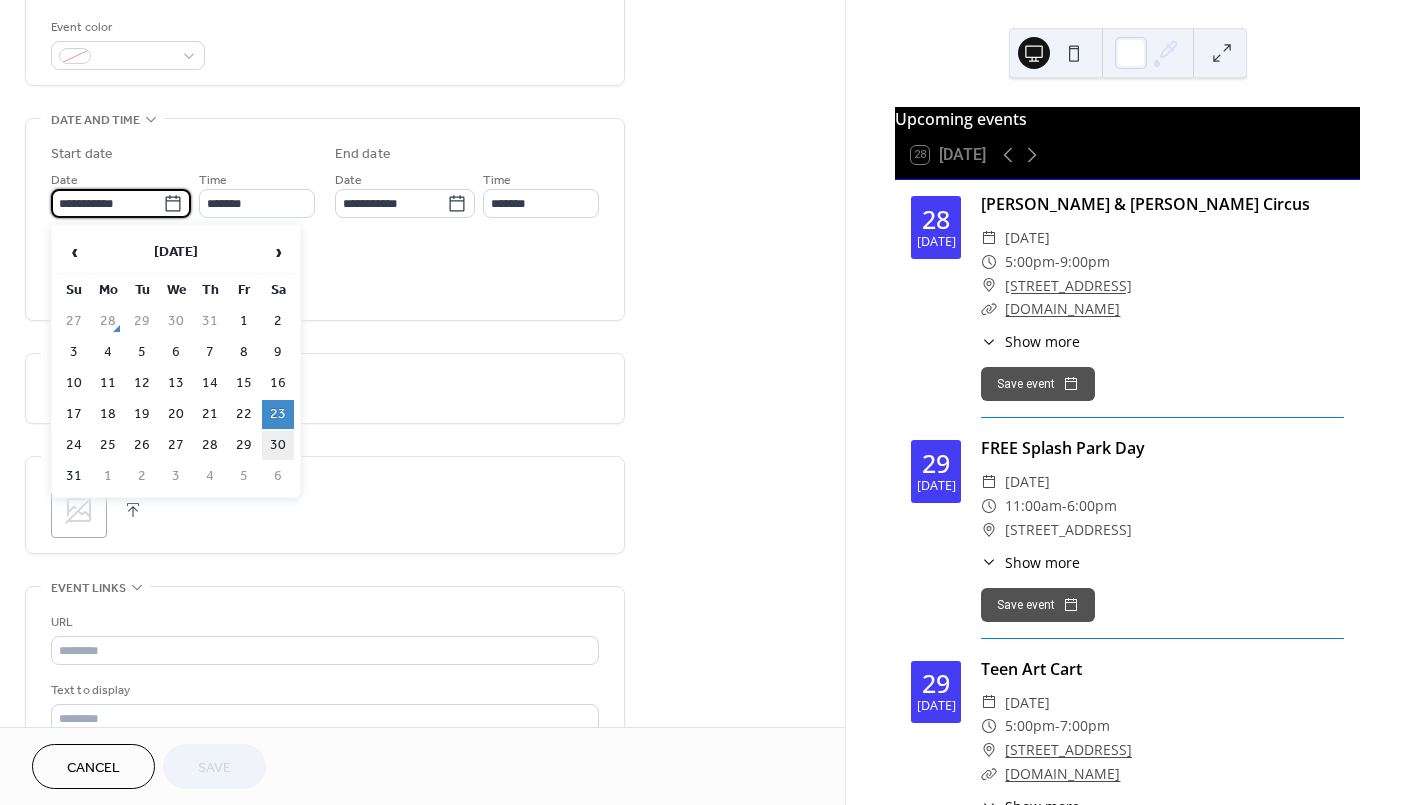 click on "30" at bounding box center (278, 445) 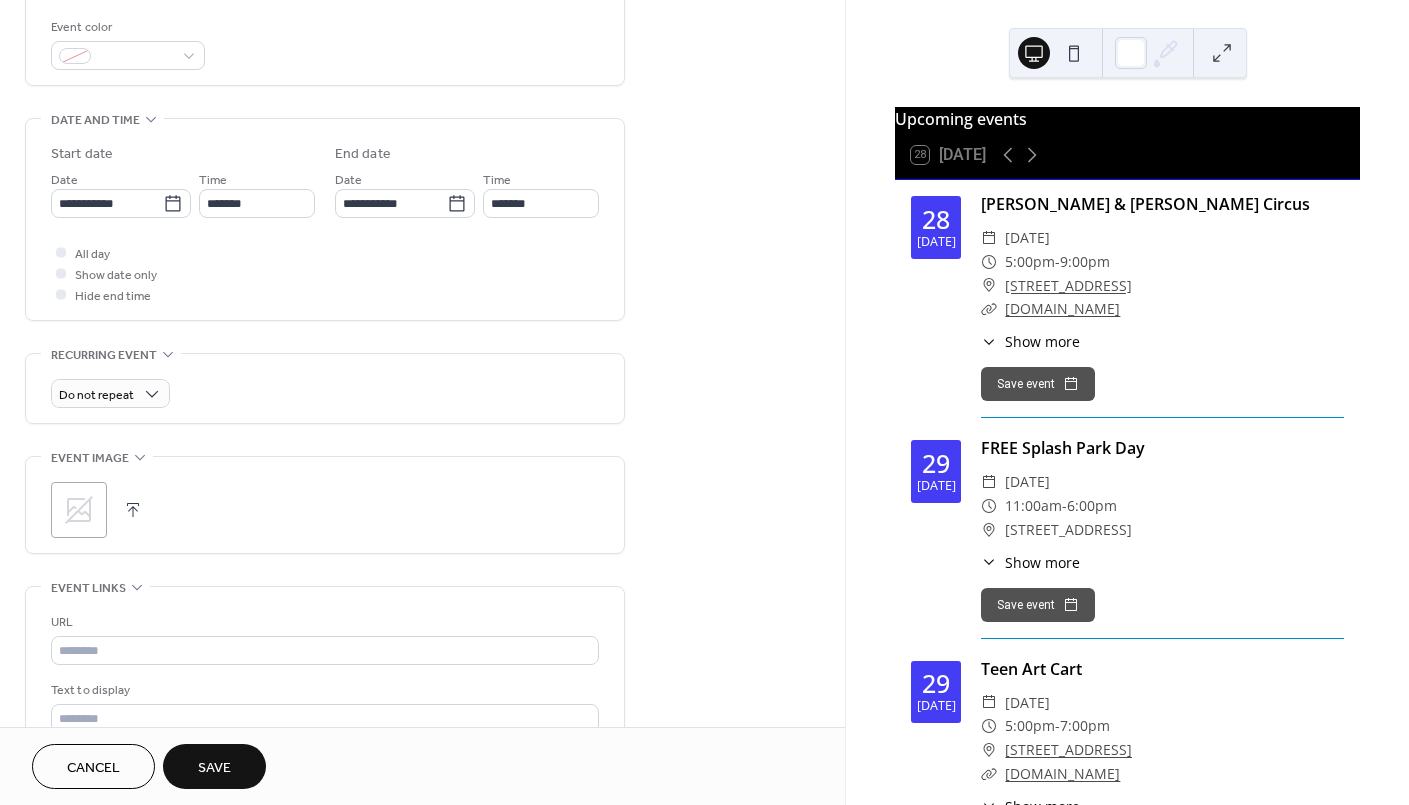 click on "Save" at bounding box center [214, 768] 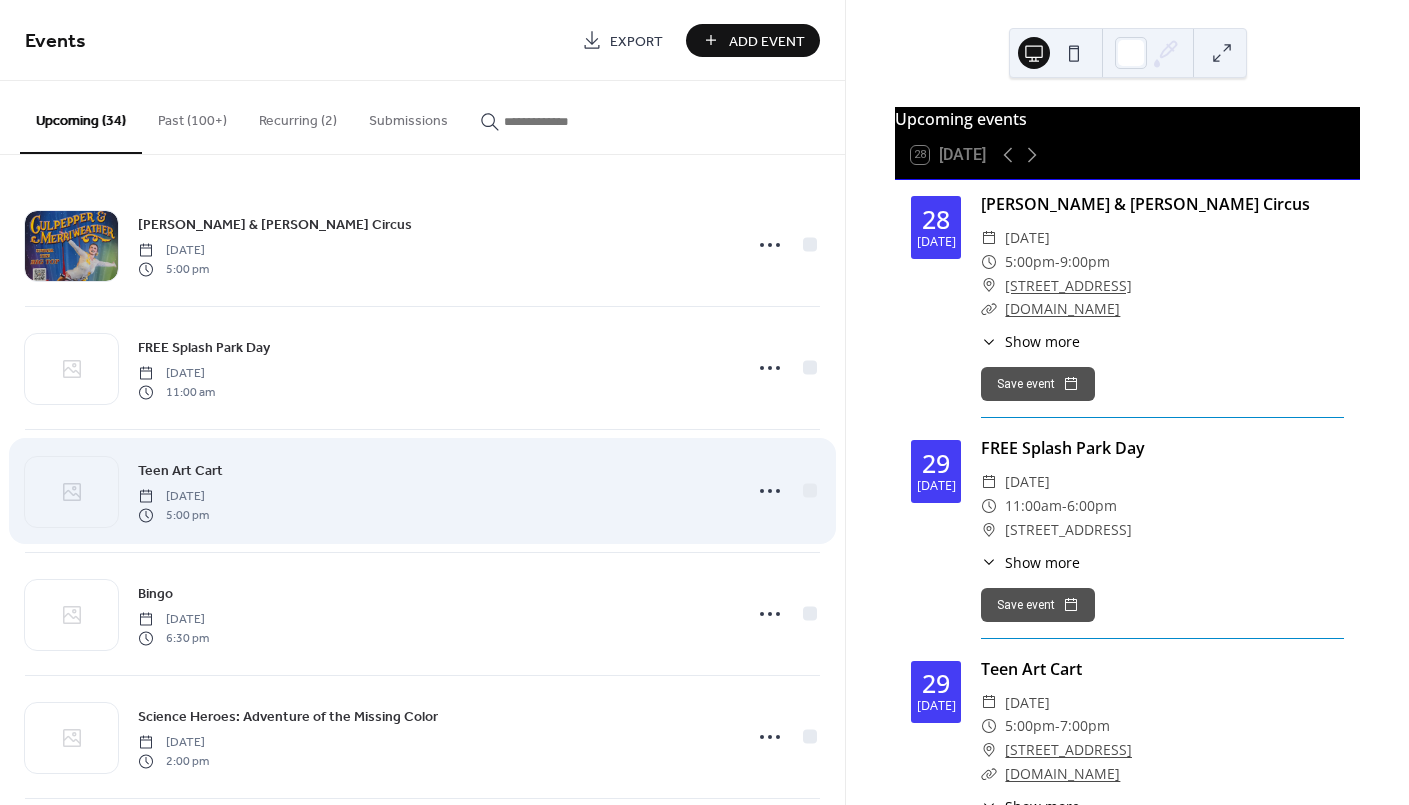 scroll, scrollTop: 0, scrollLeft: 0, axis: both 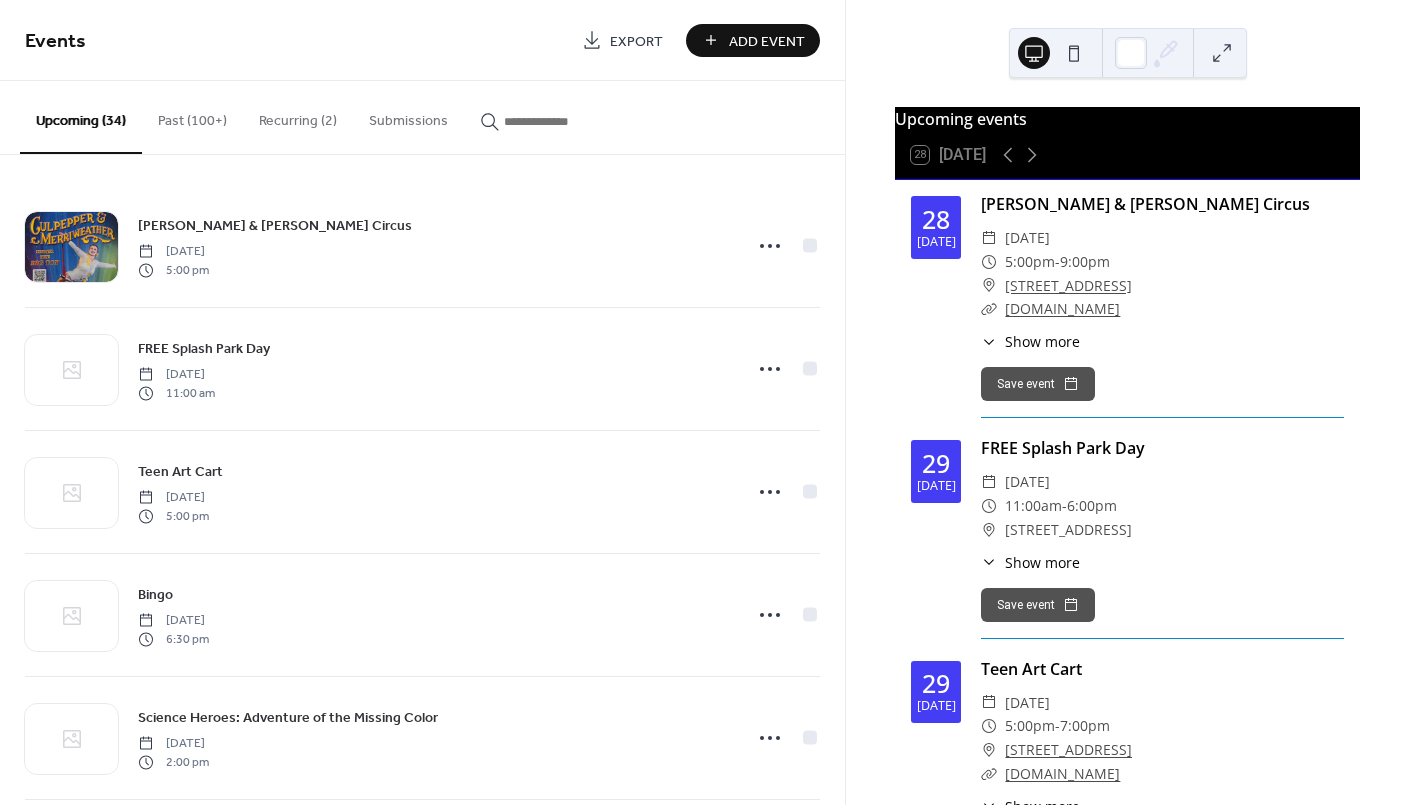 click on "Add Event" at bounding box center (753, 40) 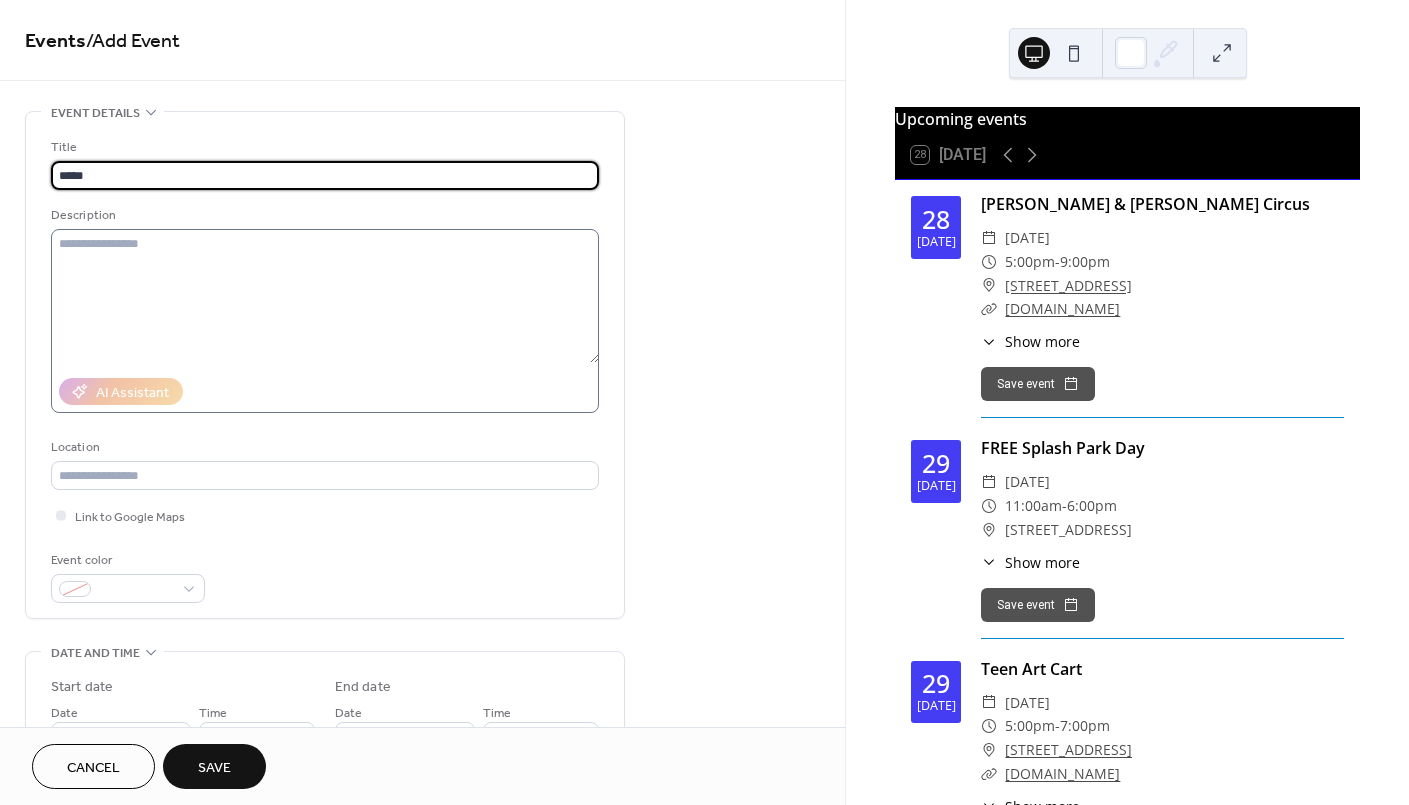 type on "*****" 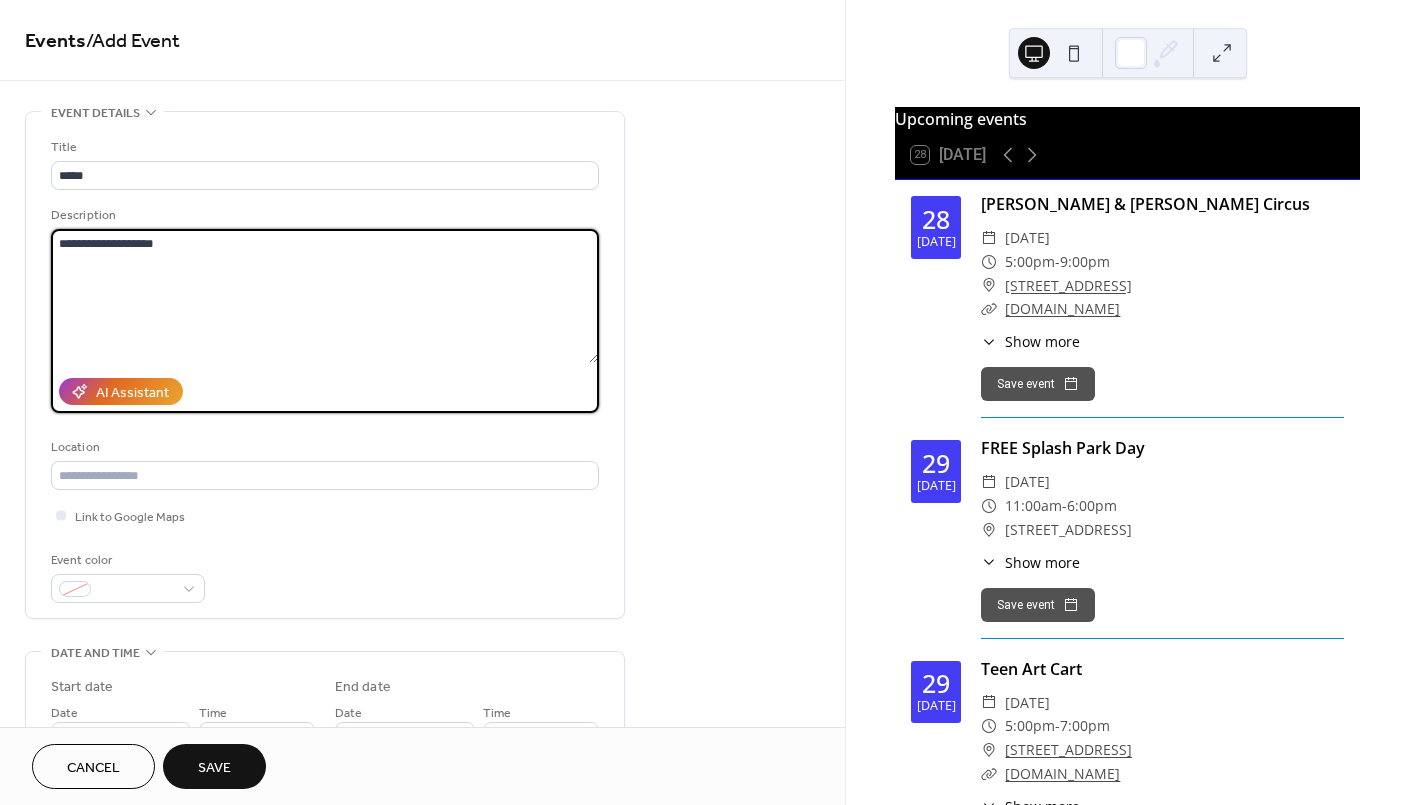 type on "**********" 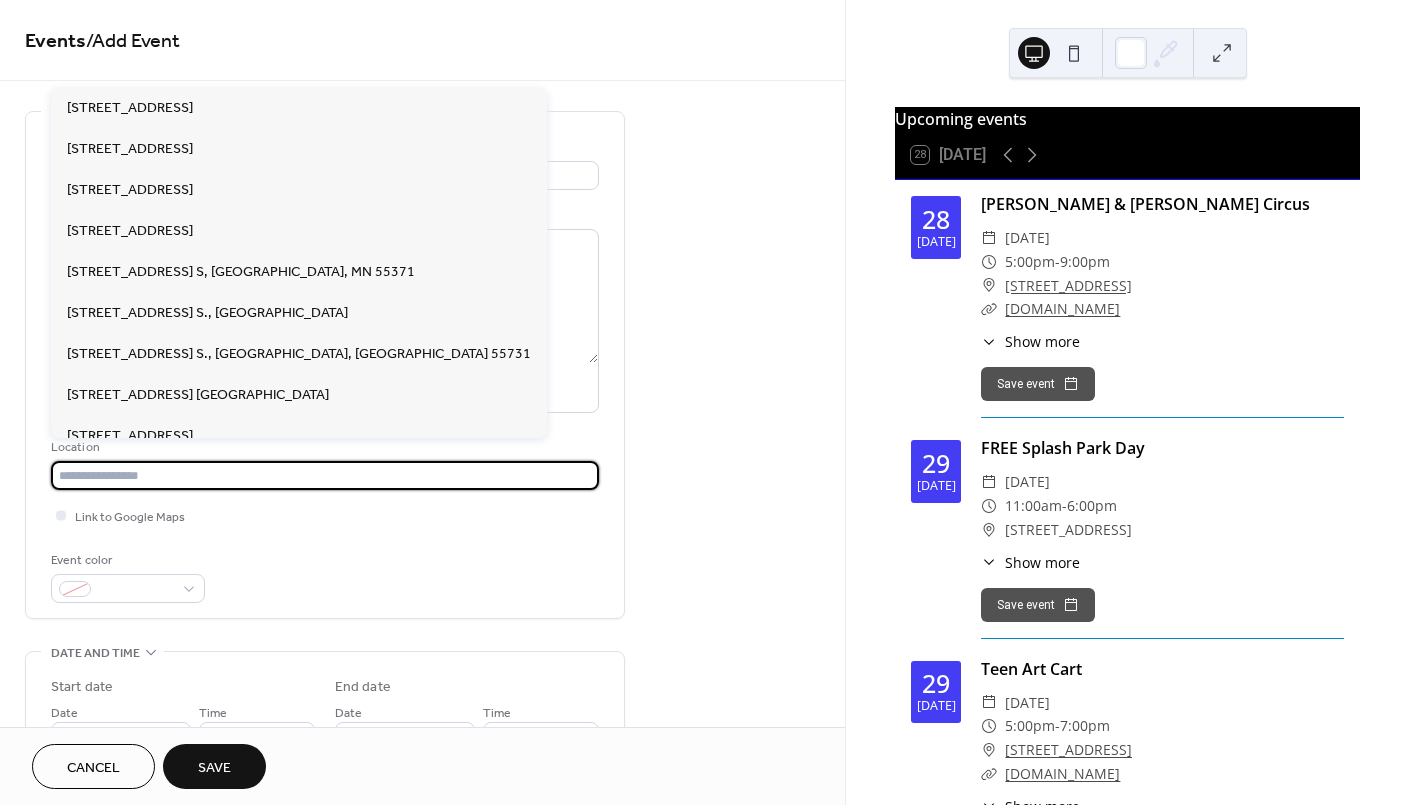 paste on "**********" 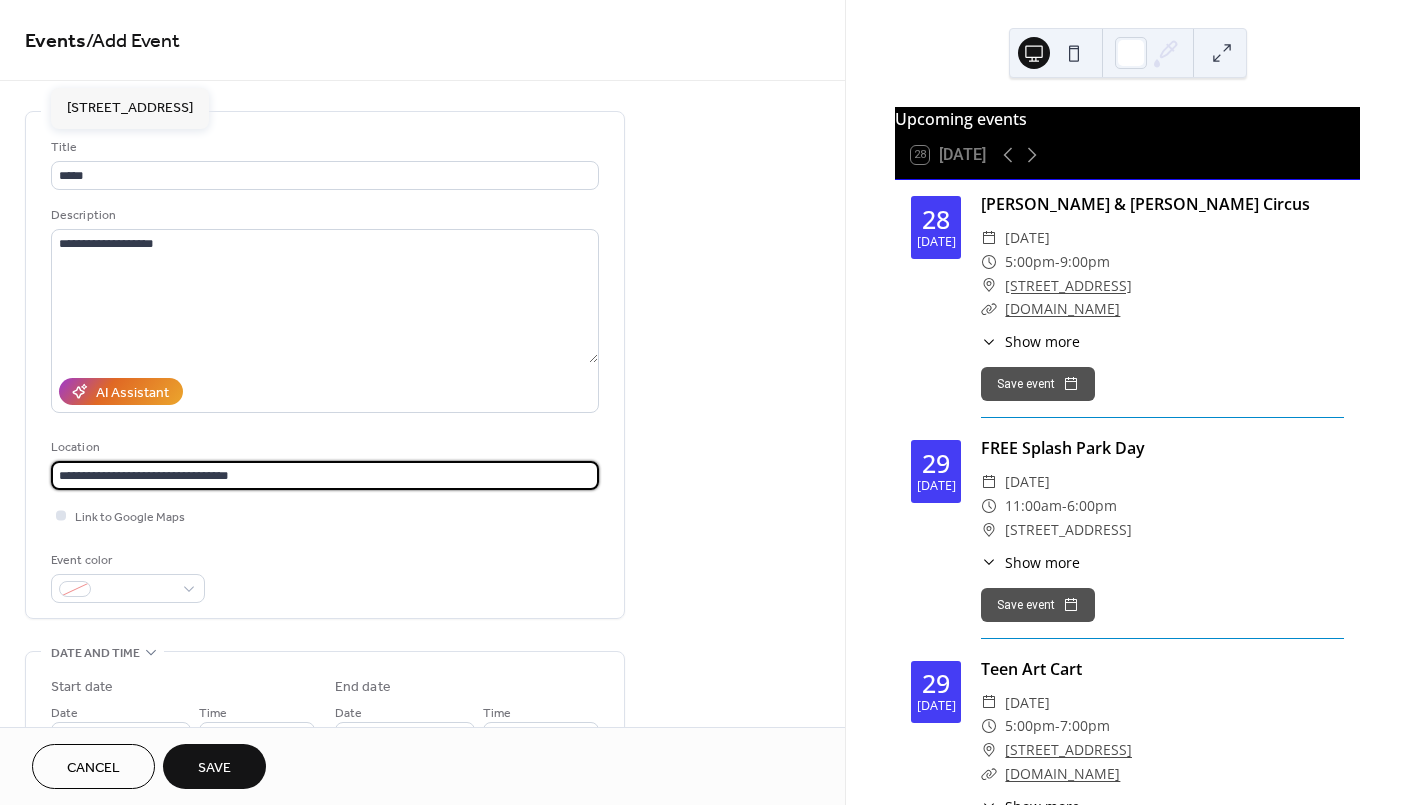 type on "**********" 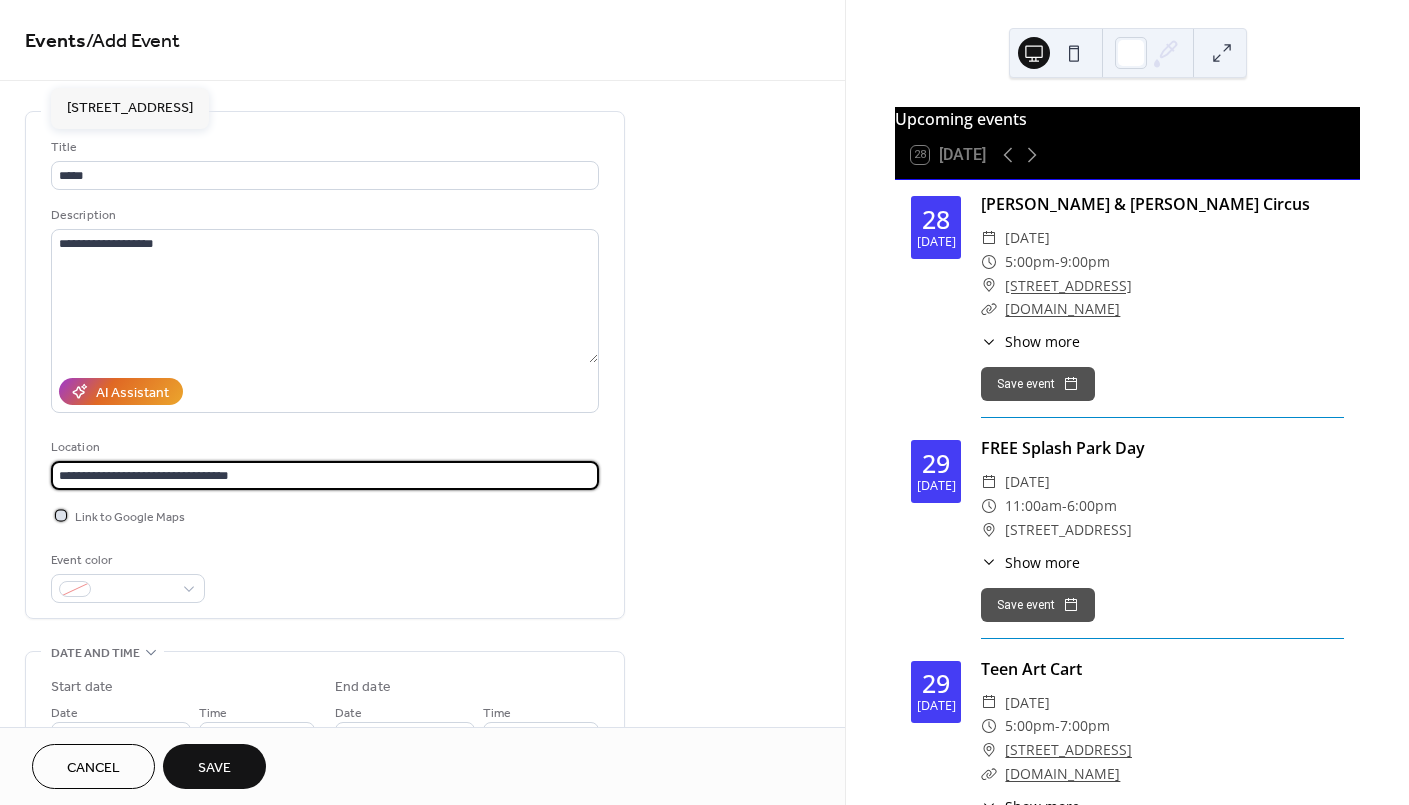 click at bounding box center [61, 515] 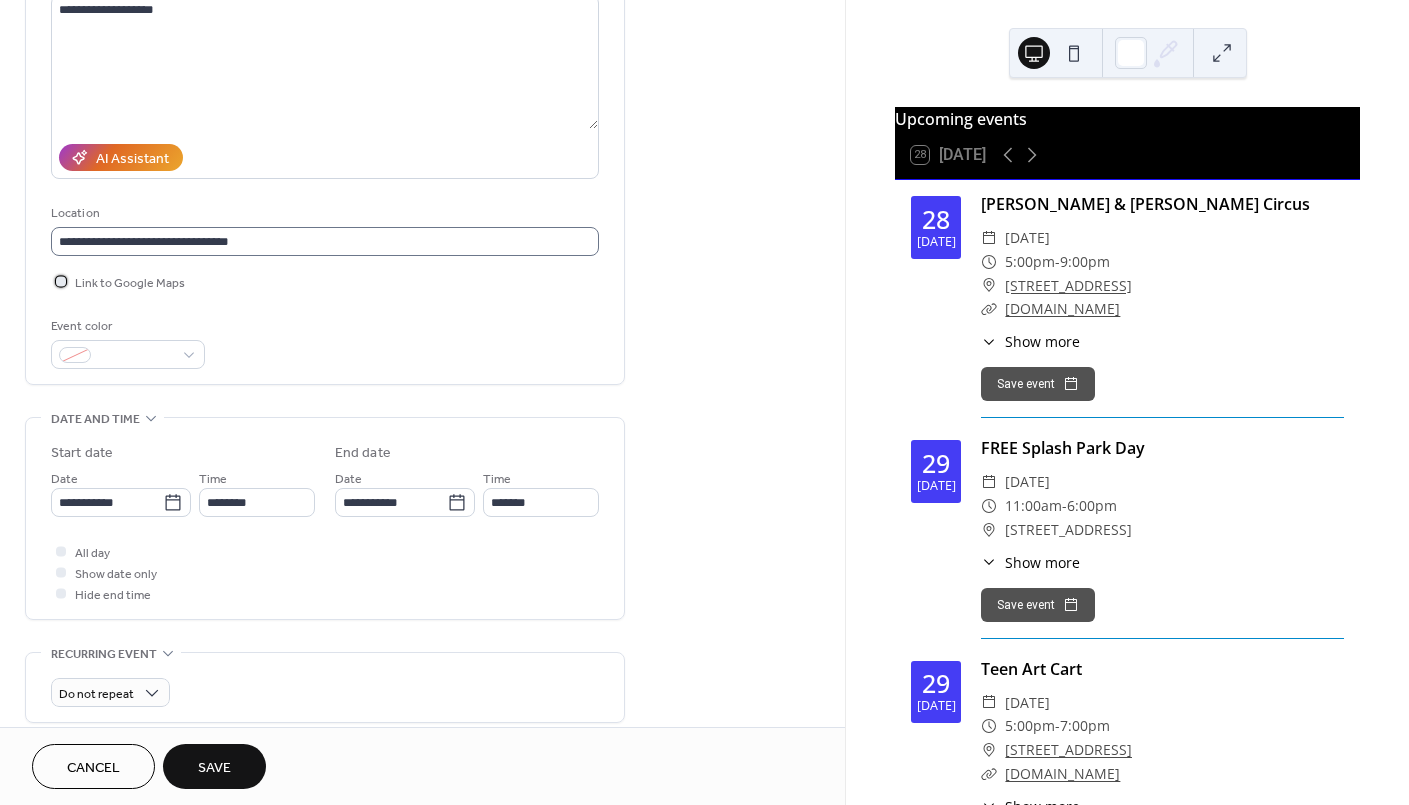 scroll, scrollTop: 400, scrollLeft: 0, axis: vertical 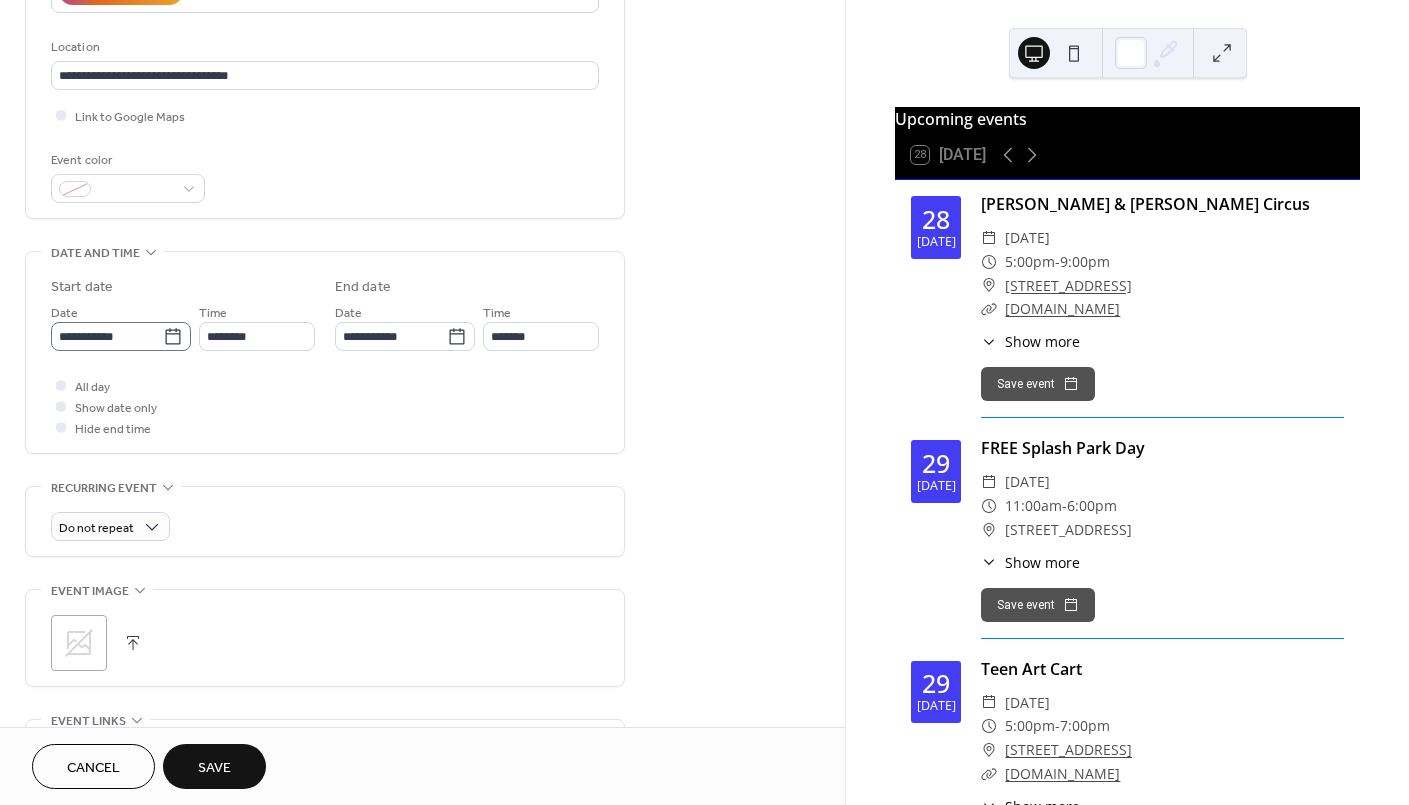 click 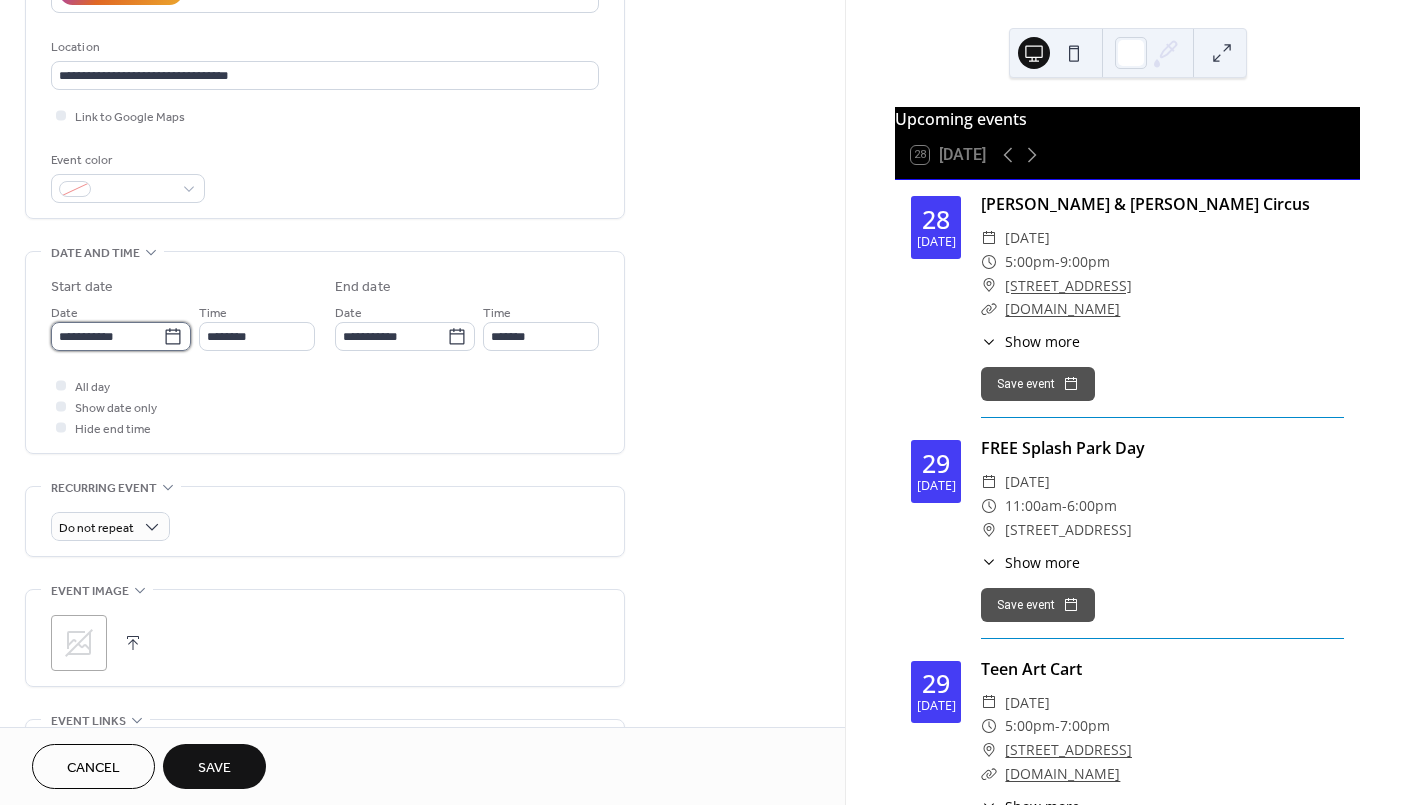 click on "**********" at bounding box center [107, 336] 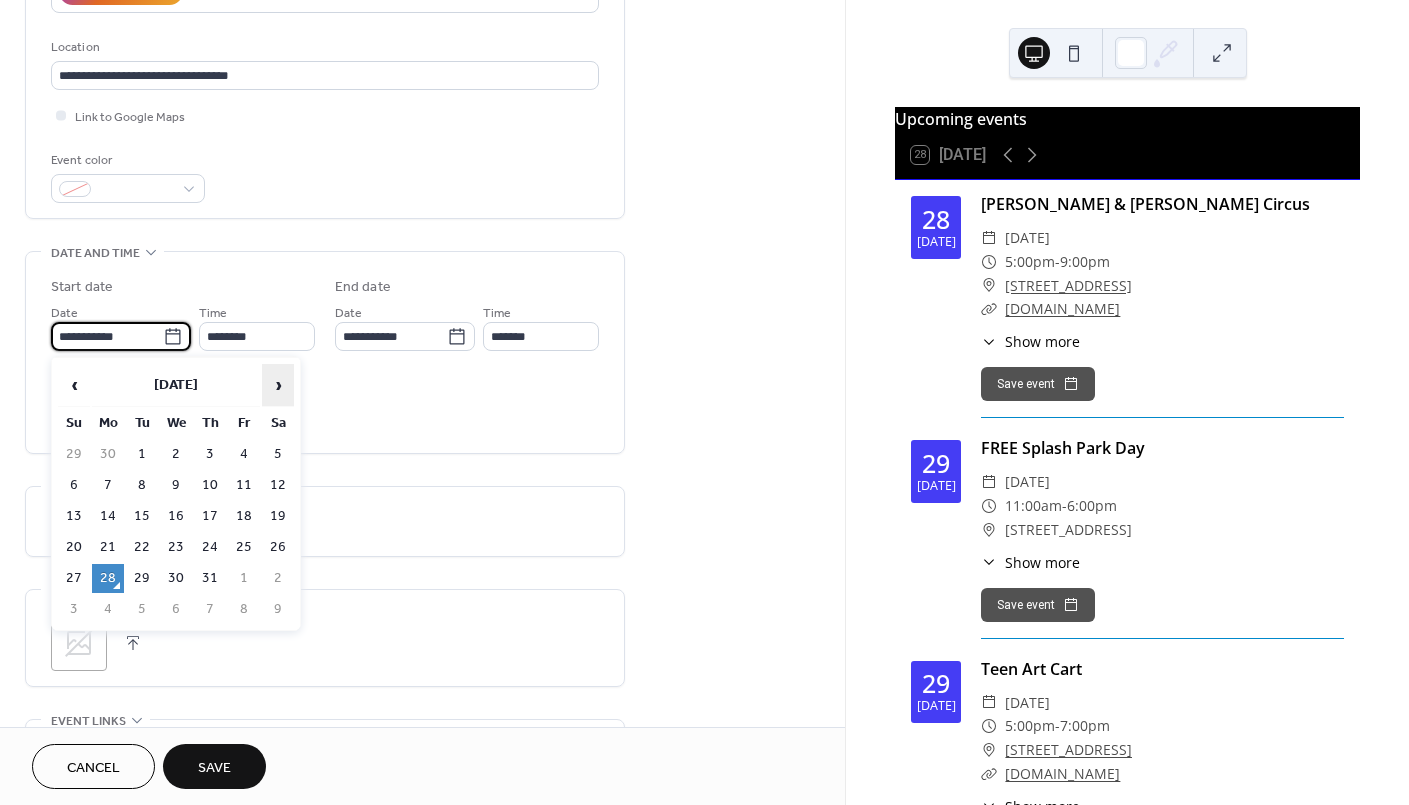 click on "›" at bounding box center [278, 385] 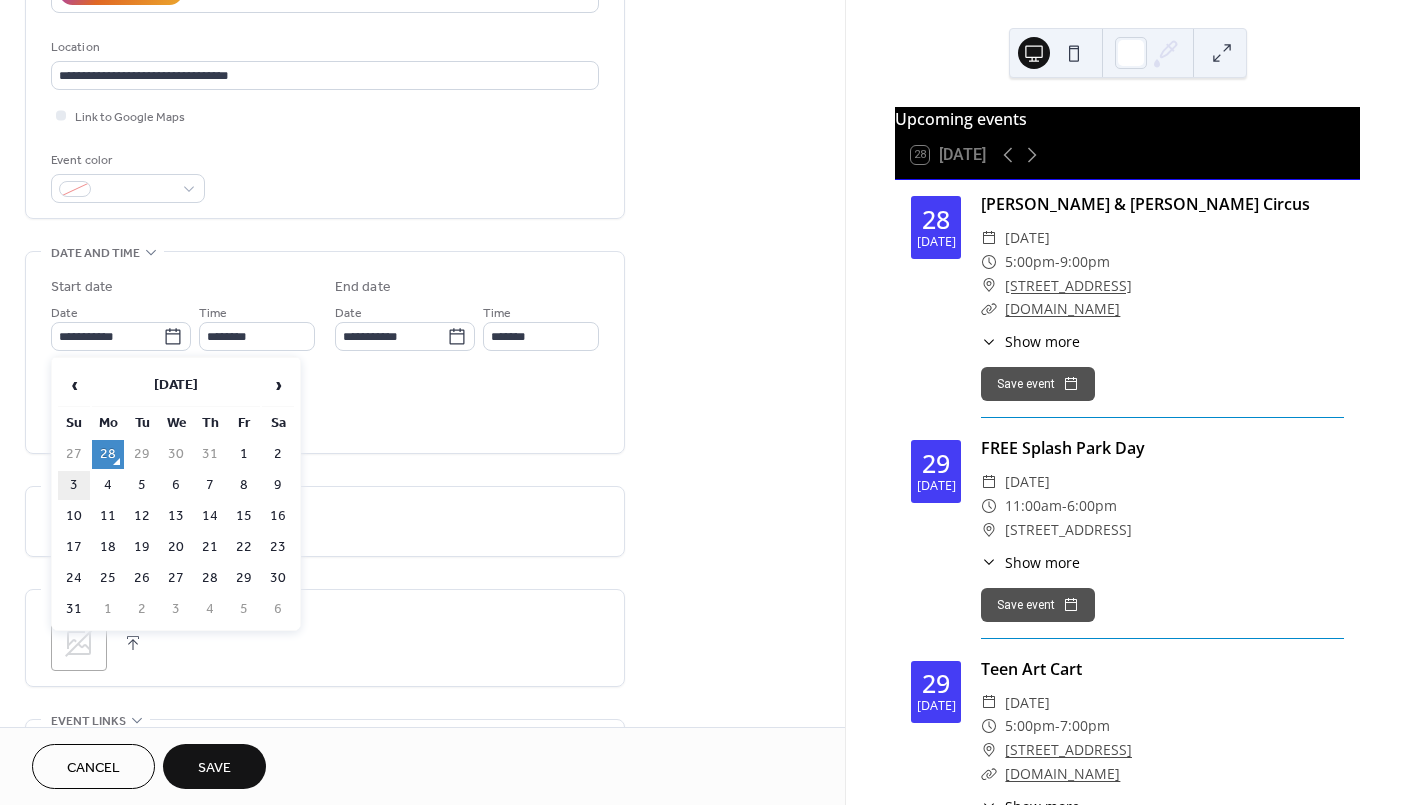 click on "3" at bounding box center (74, 485) 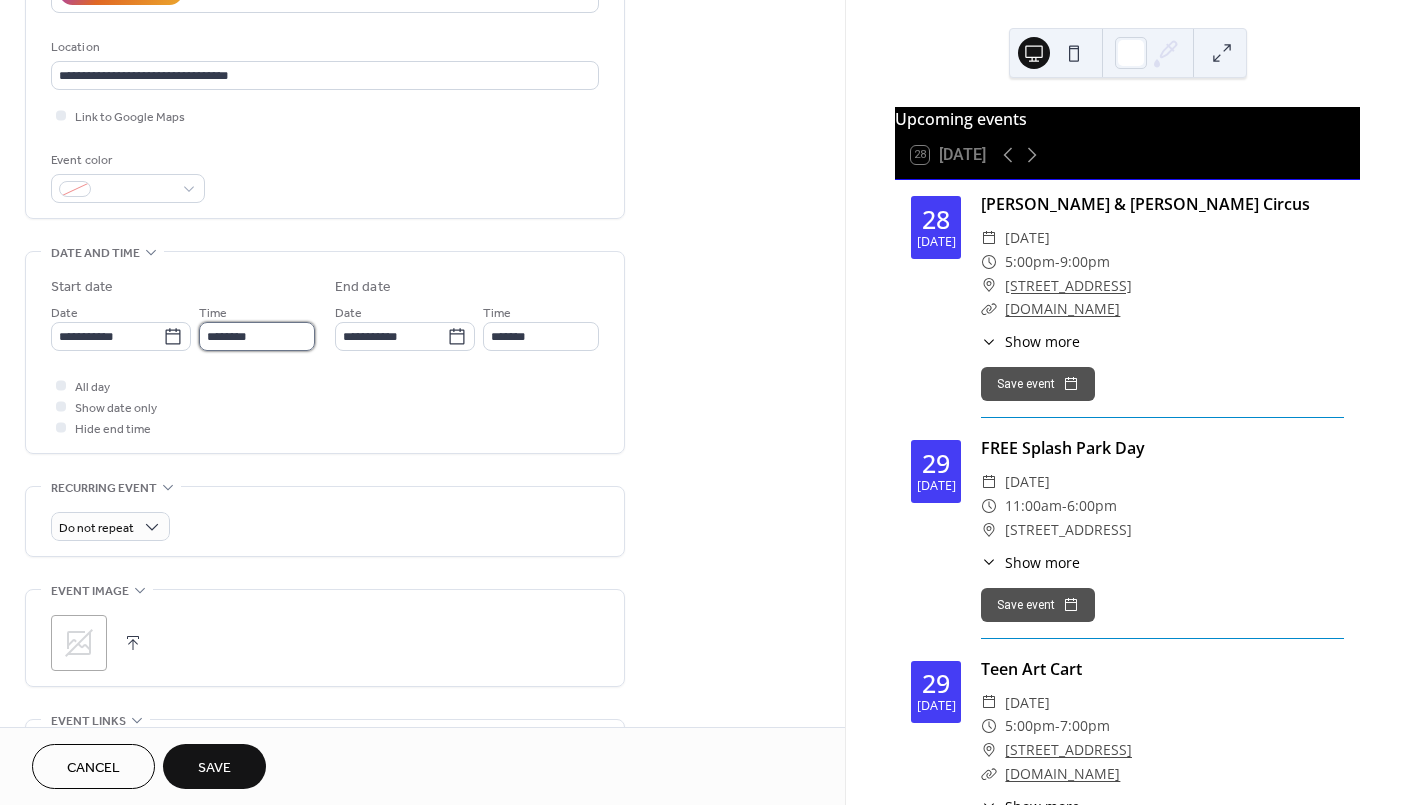 click on "********" at bounding box center (257, 336) 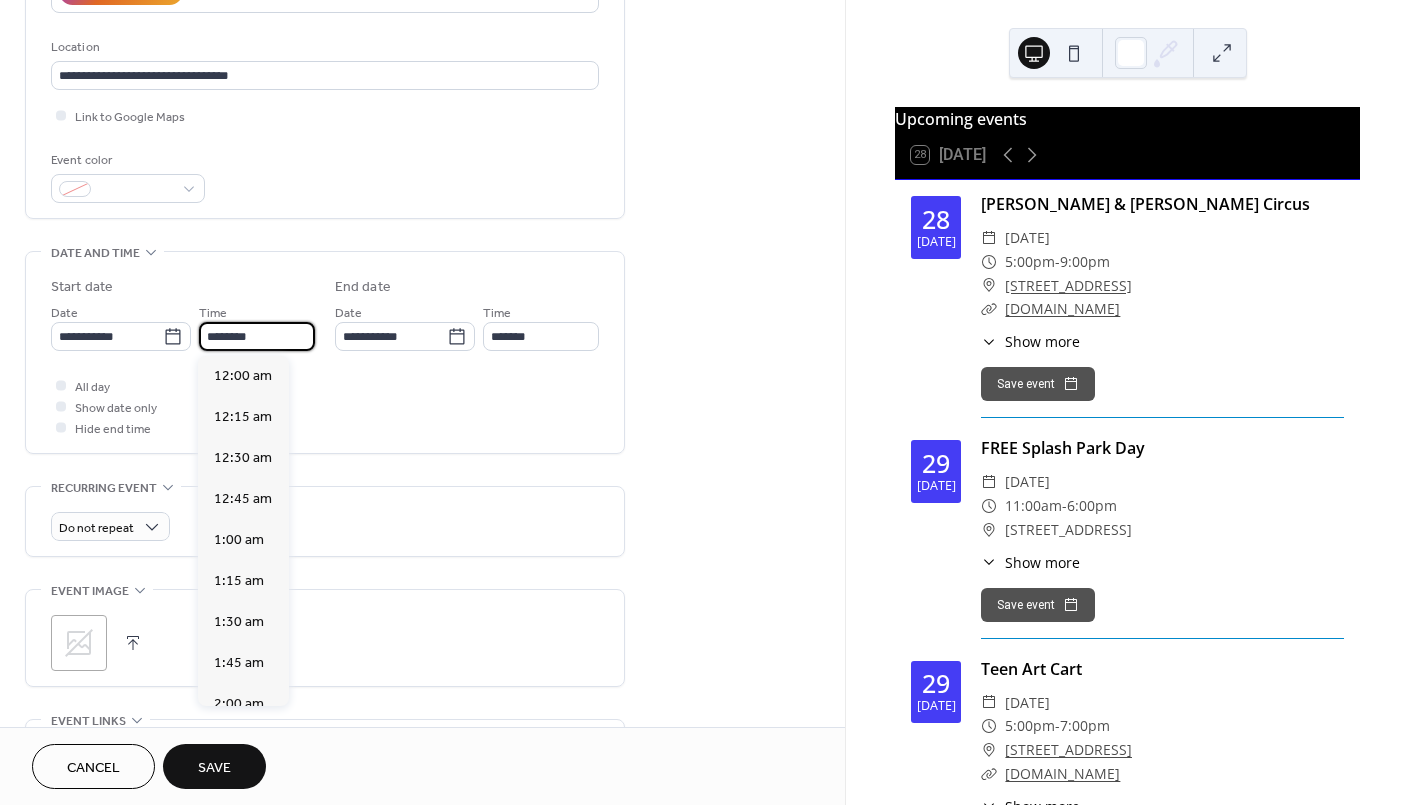 scroll, scrollTop: 1904, scrollLeft: 0, axis: vertical 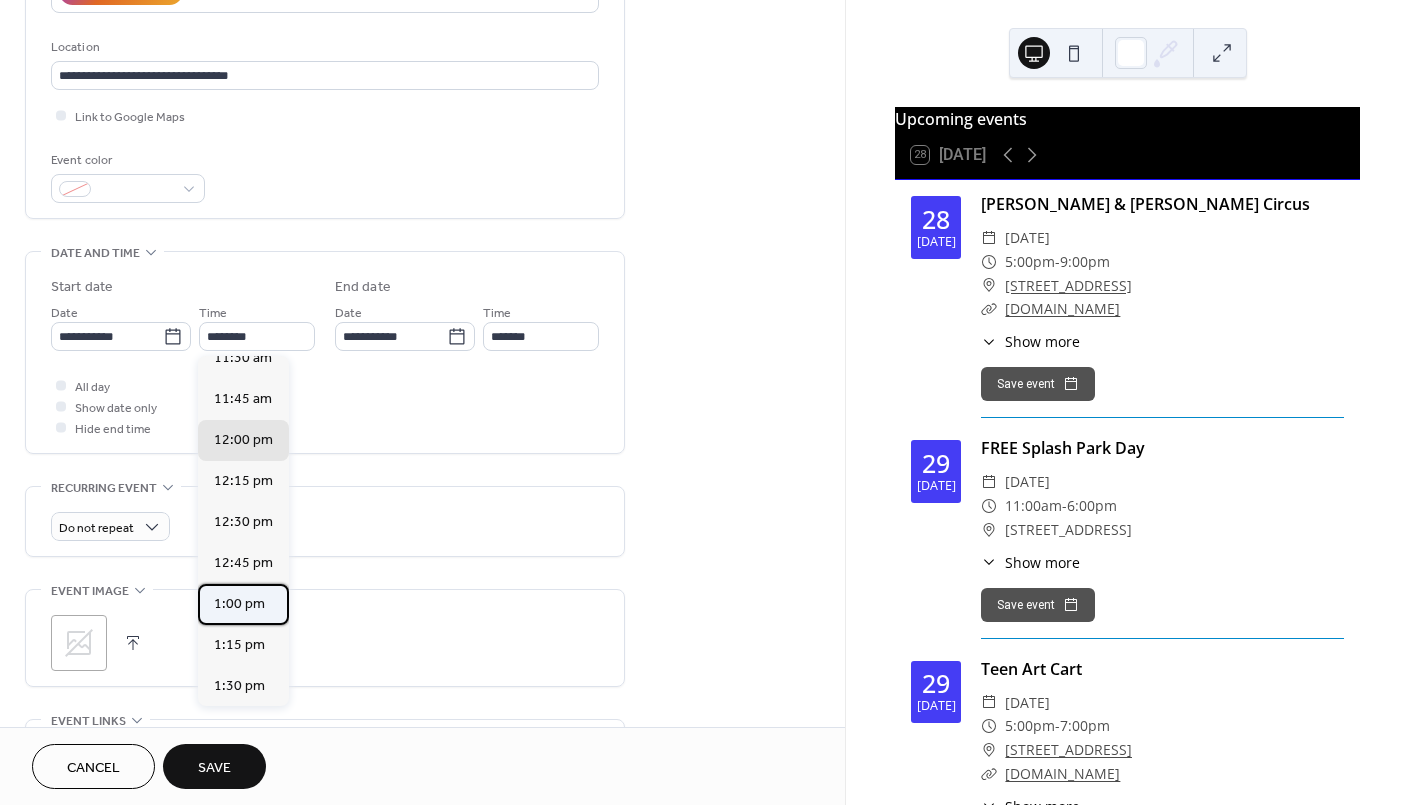 click on "1:00 pm" at bounding box center (239, 604) 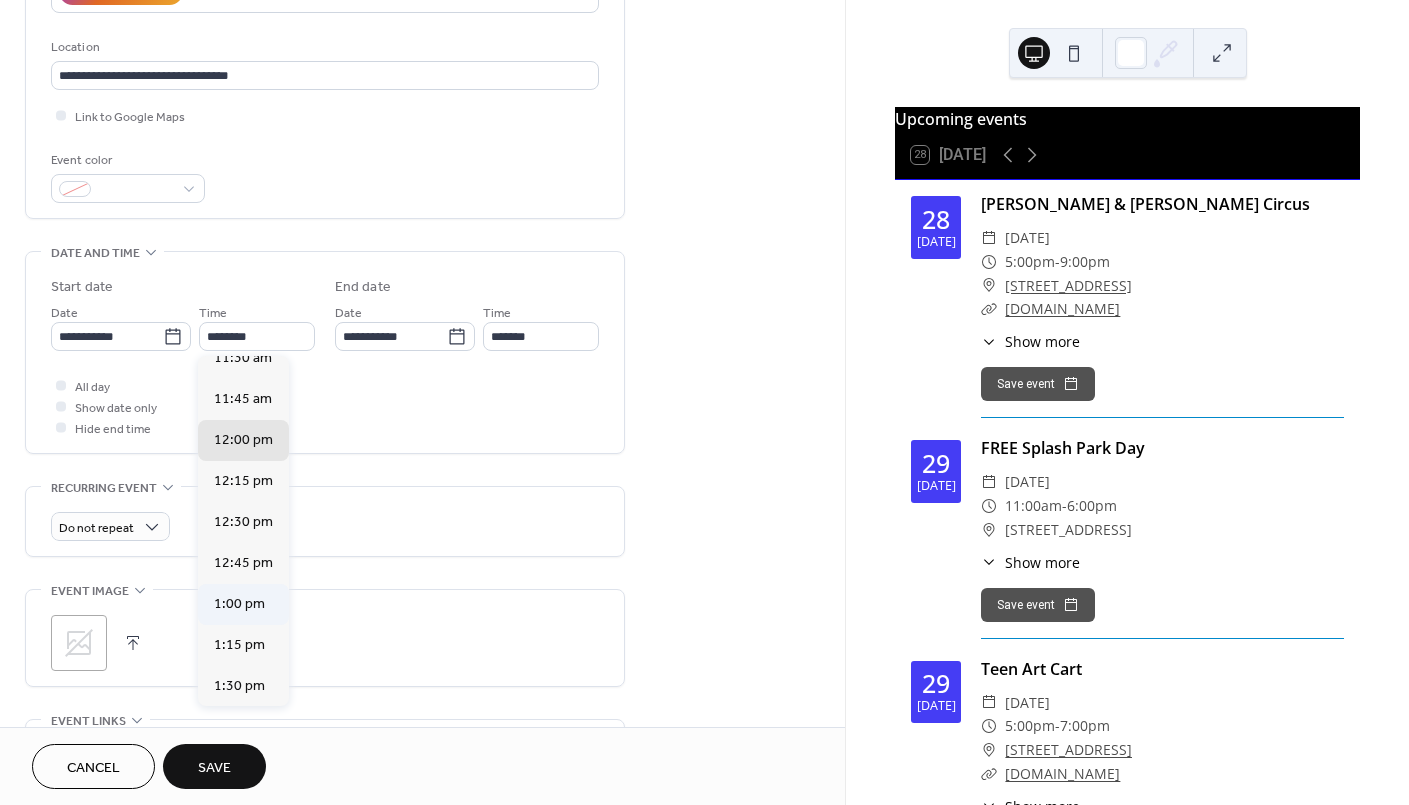 type on "*******" 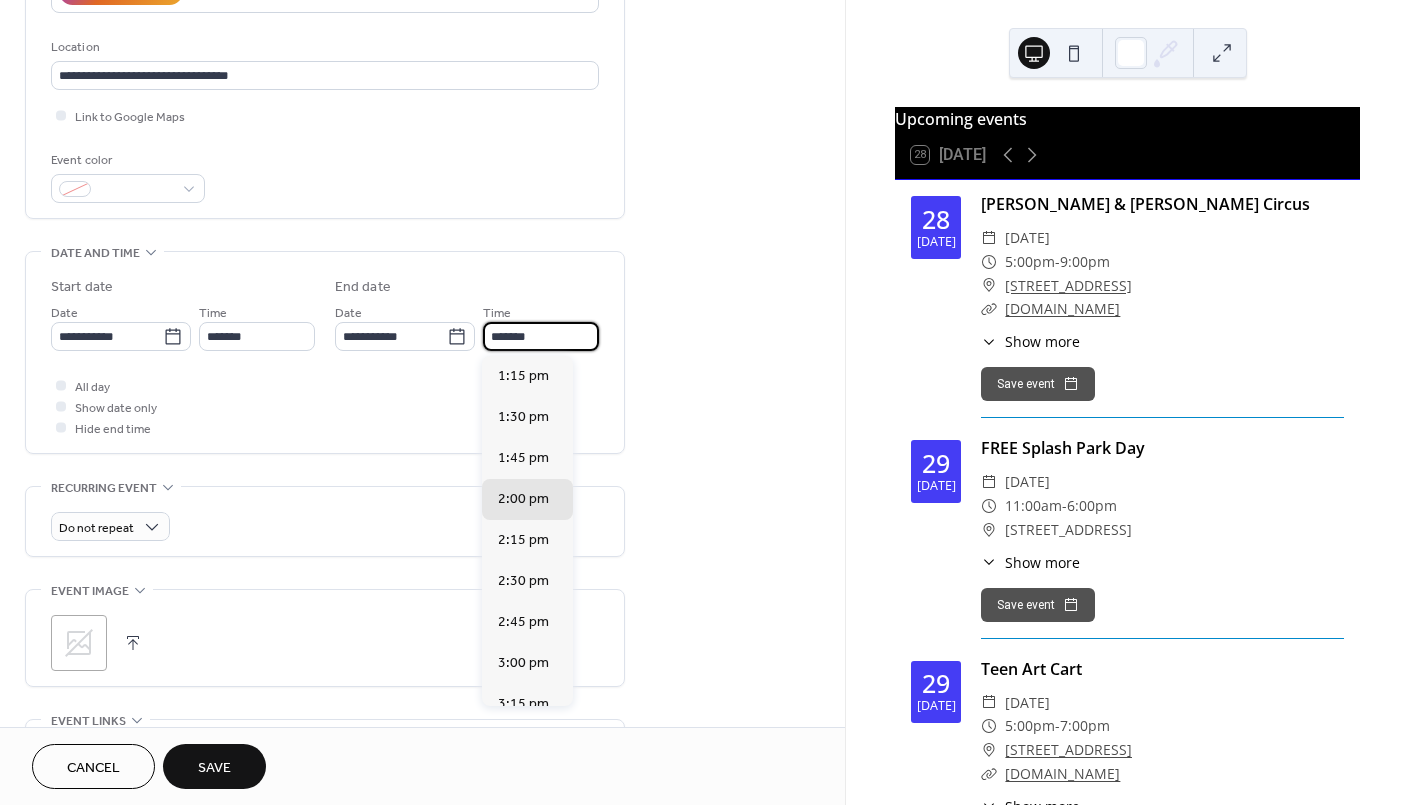 click on "*******" at bounding box center [541, 336] 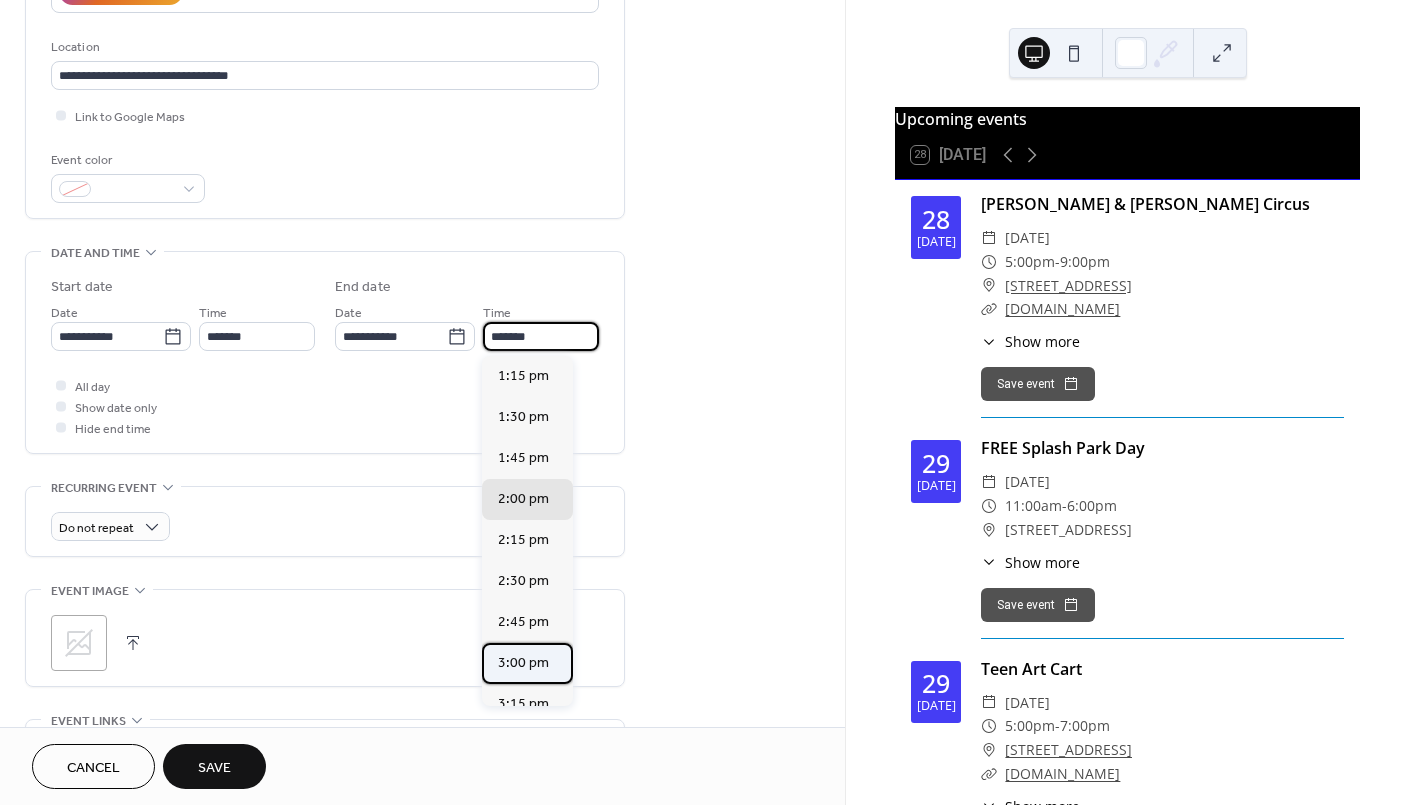 click on "3:00 pm" at bounding box center (523, 663) 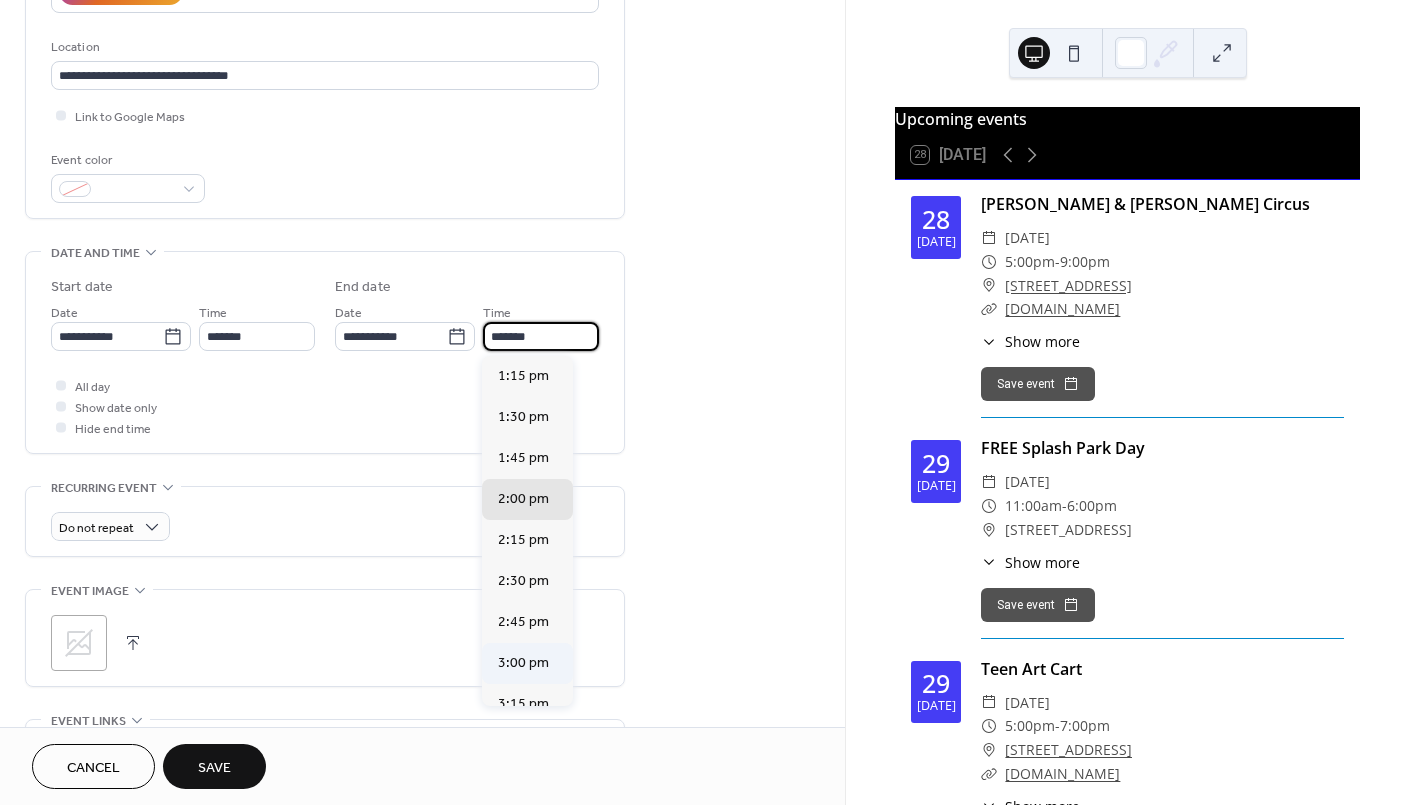 type on "*******" 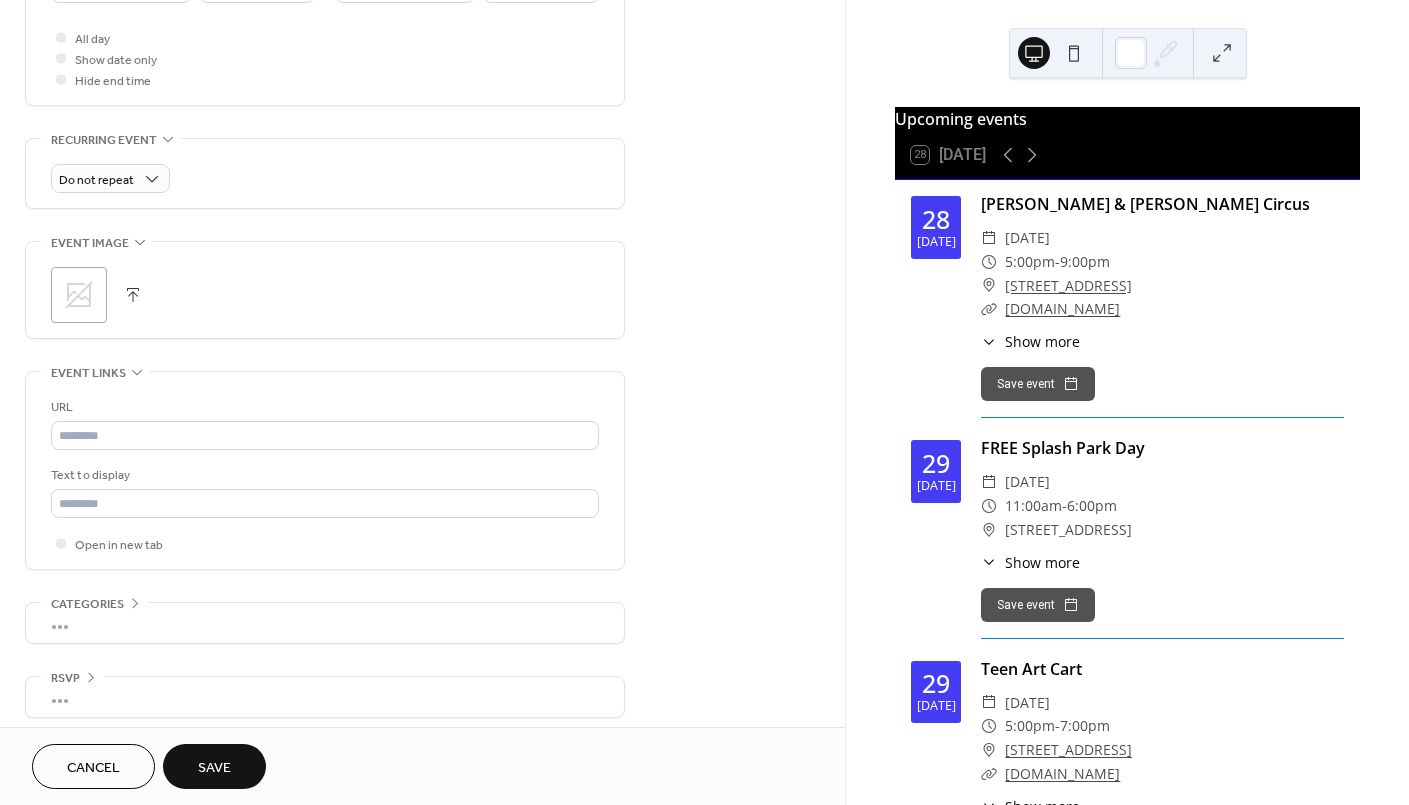 scroll, scrollTop: 765, scrollLeft: 0, axis: vertical 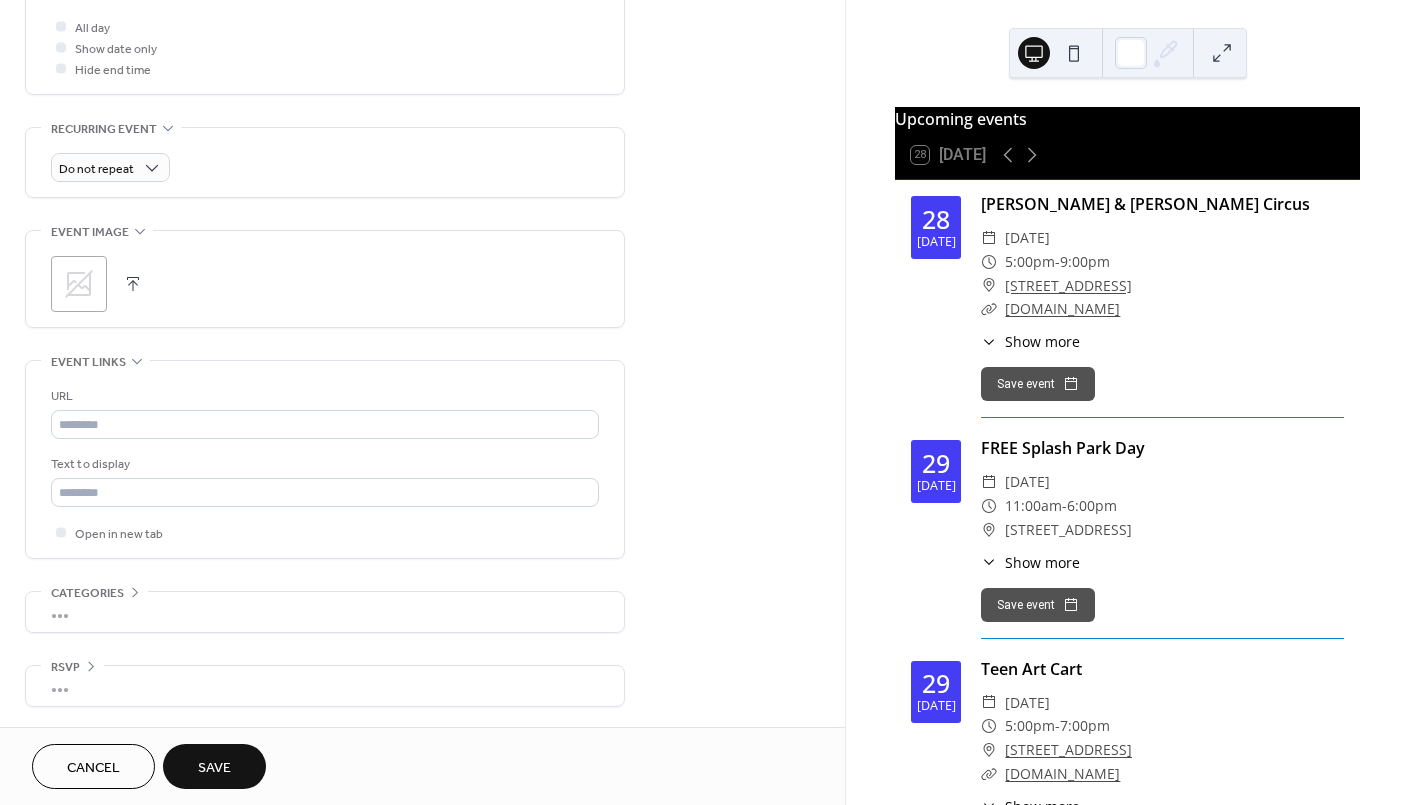 click on "Save" at bounding box center [214, 766] 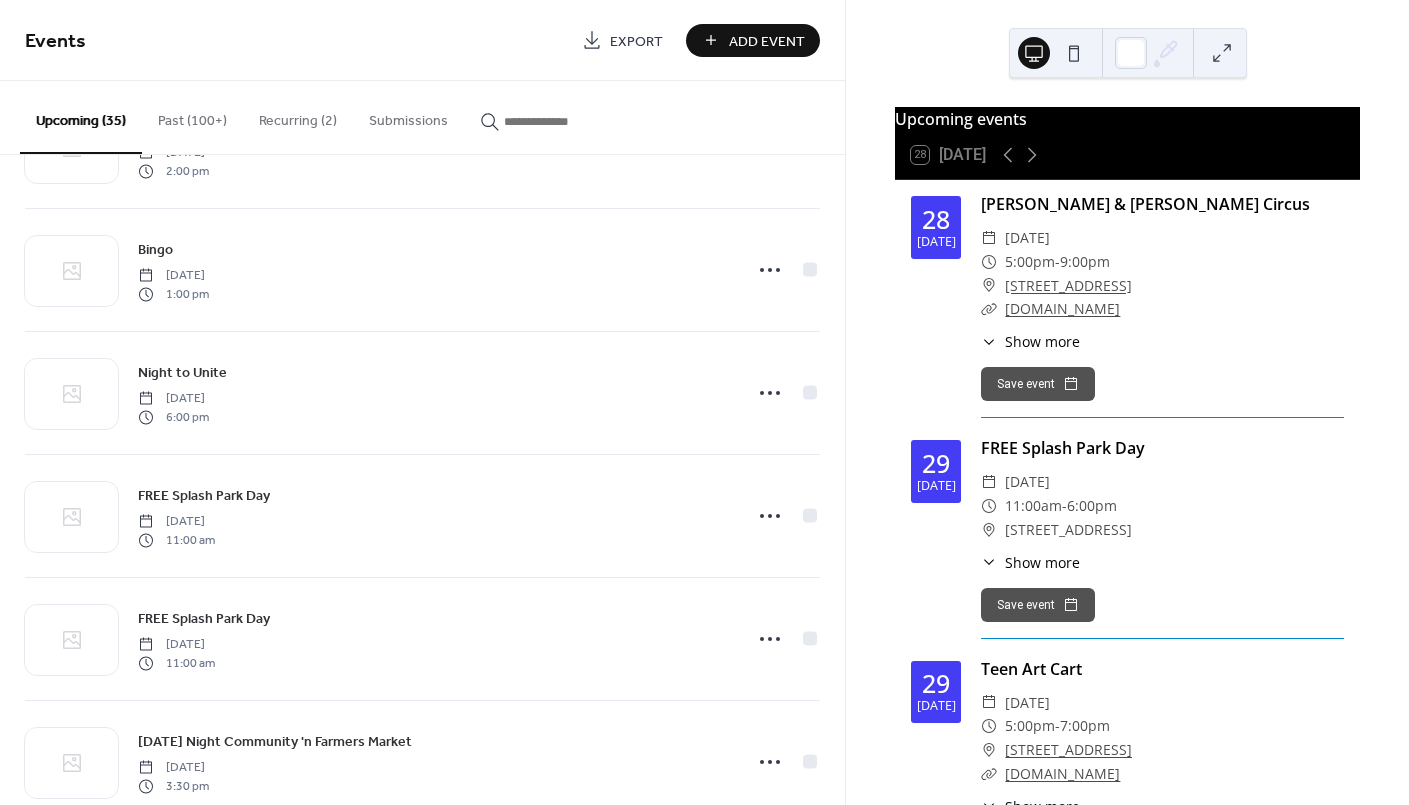 scroll, scrollTop: 1733, scrollLeft: 0, axis: vertical 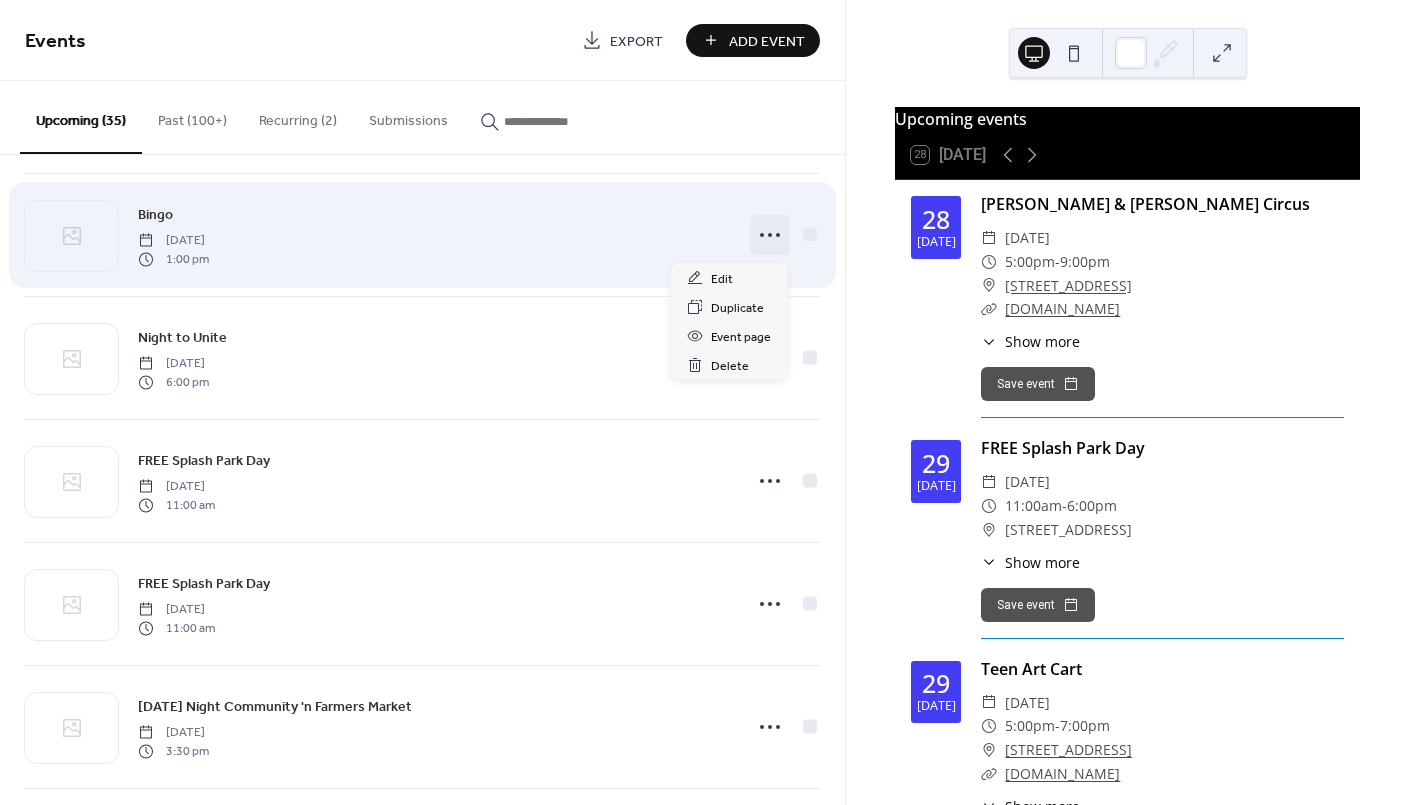 click 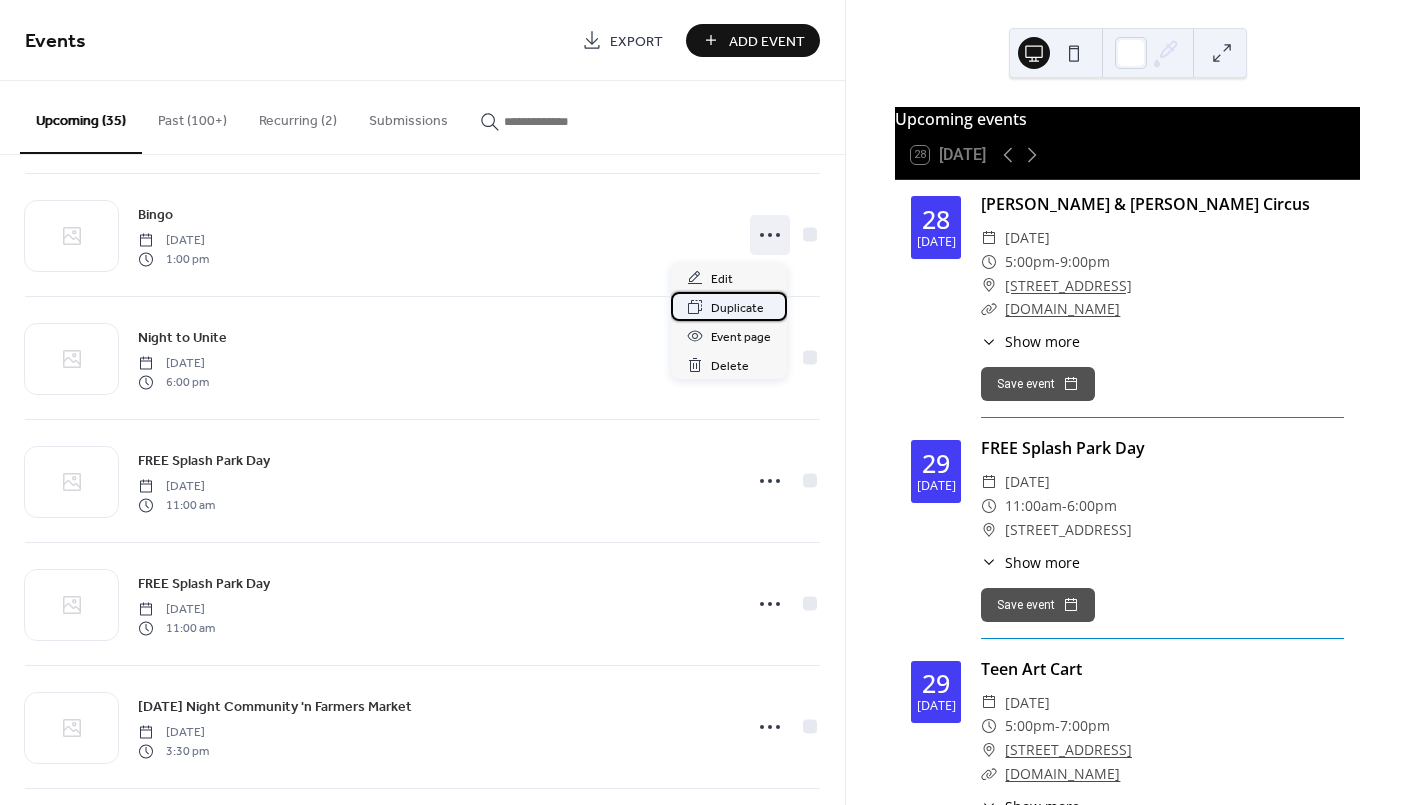 click on "Duplicate" at bounding box center (737, 308) 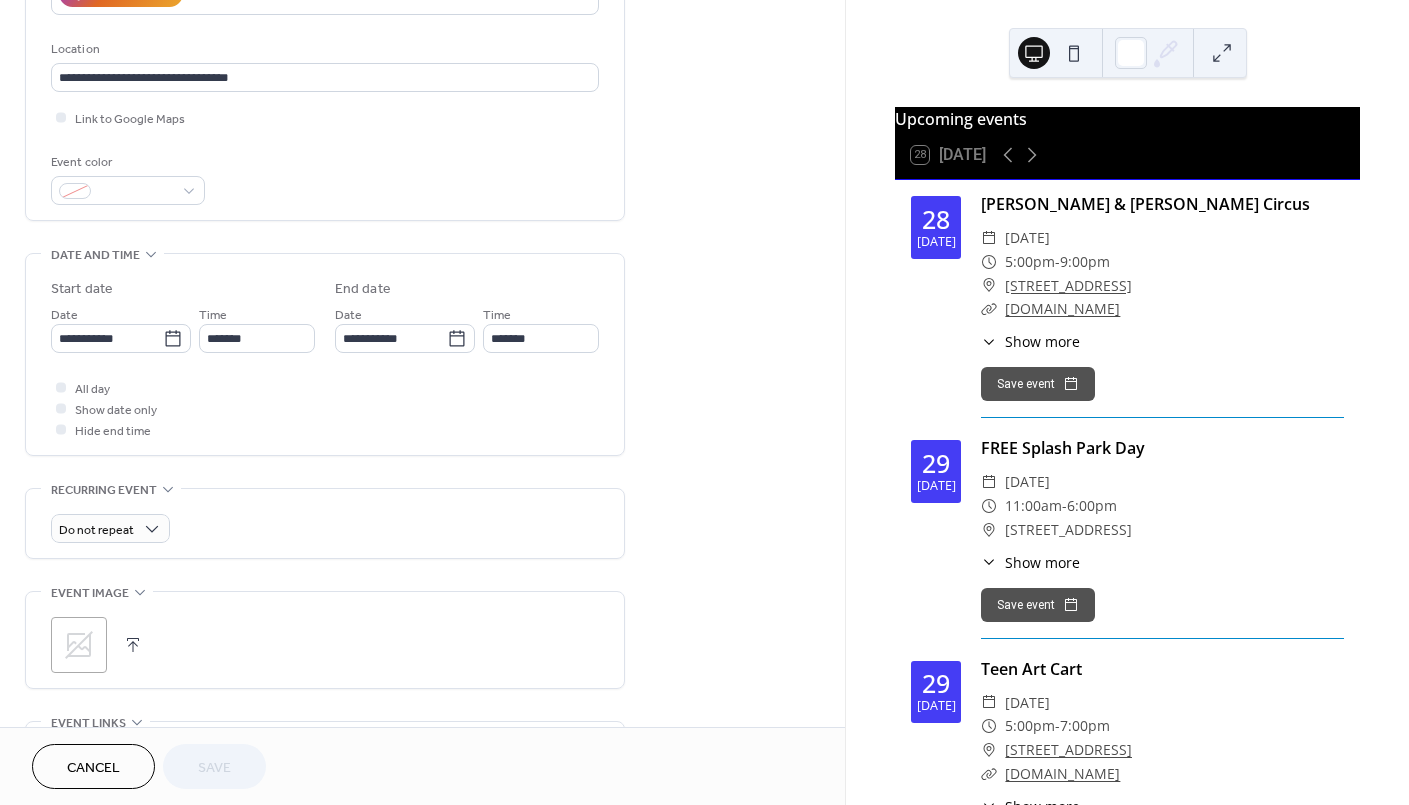 scroll, scrollTop: 400, scrollLeft: 0, axis: vertical 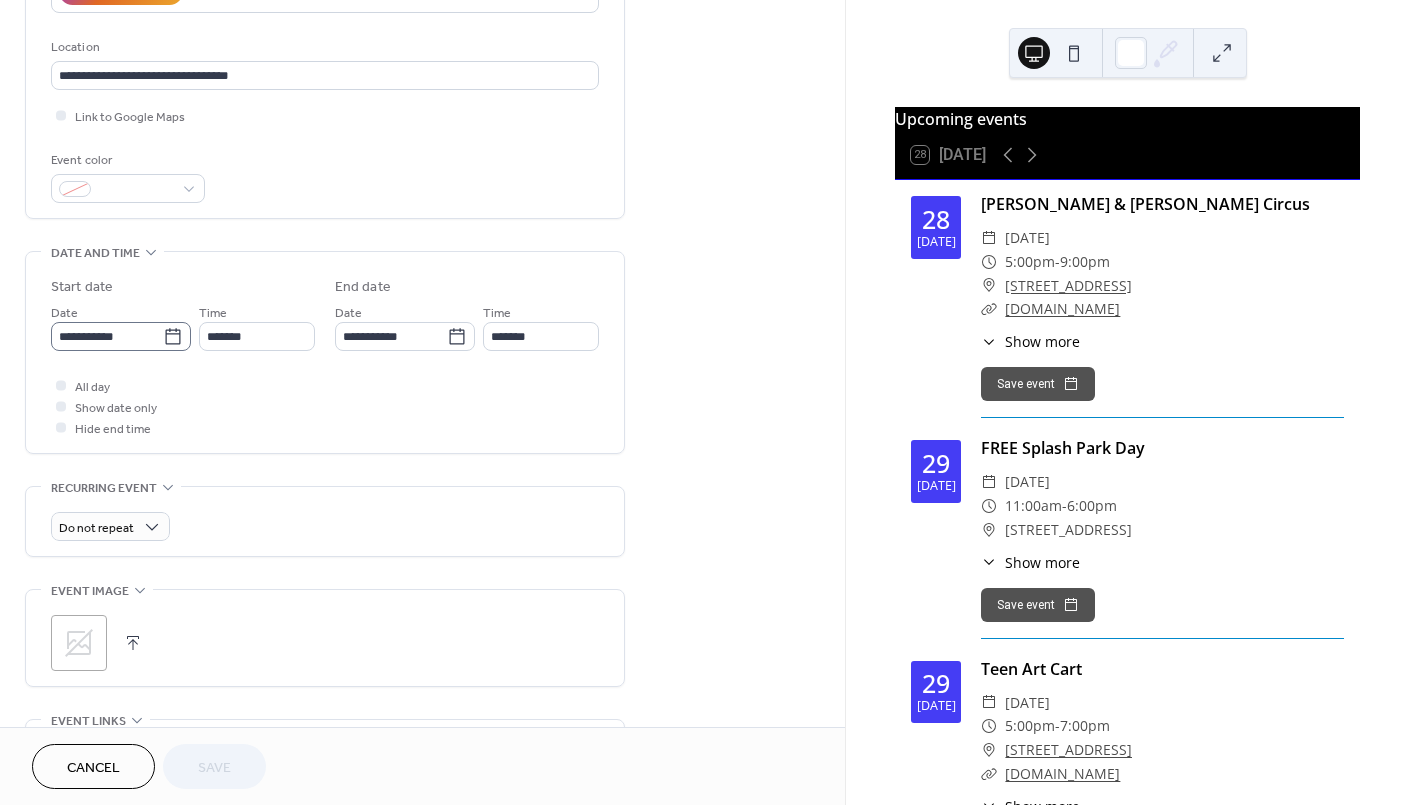 click 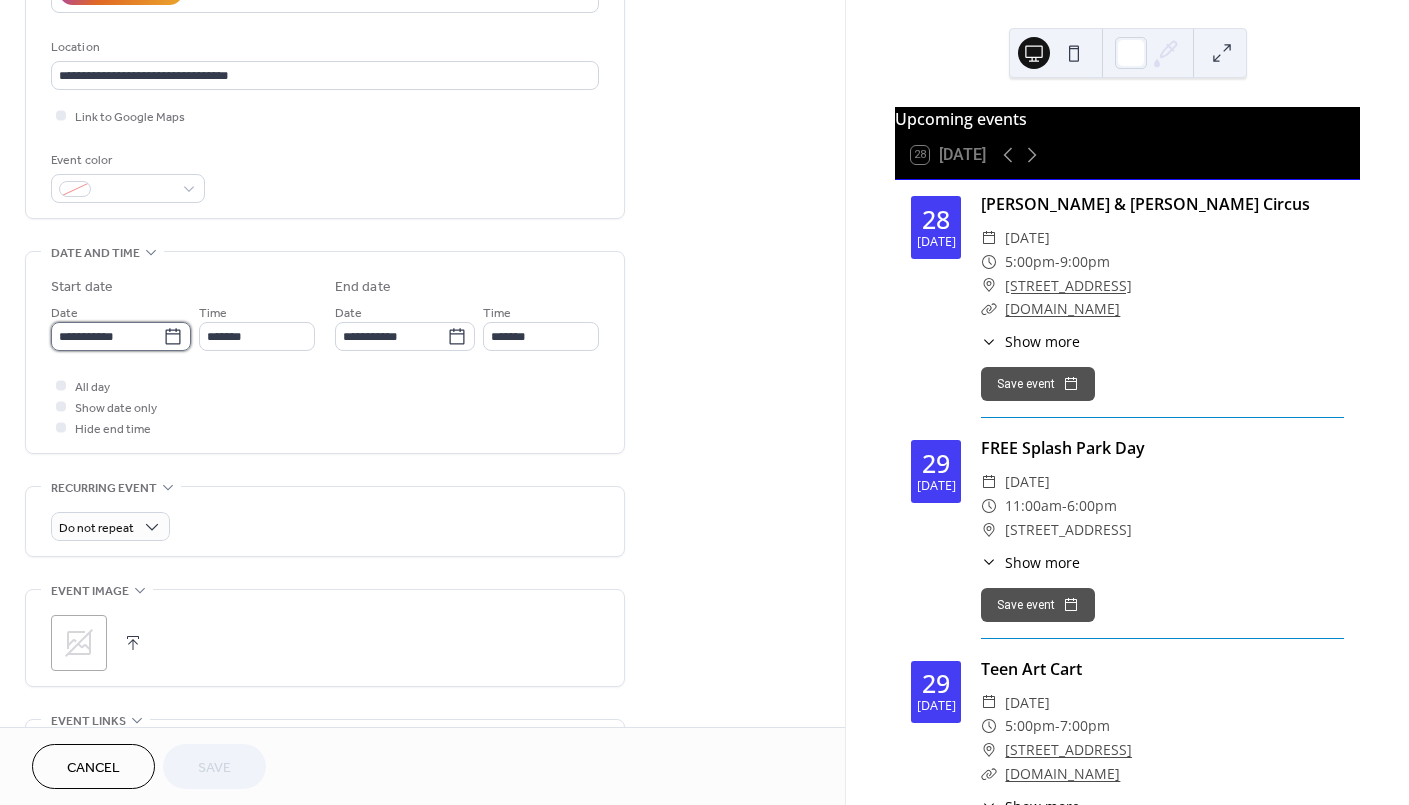 click on "**********" at bounding box center (107, 336) 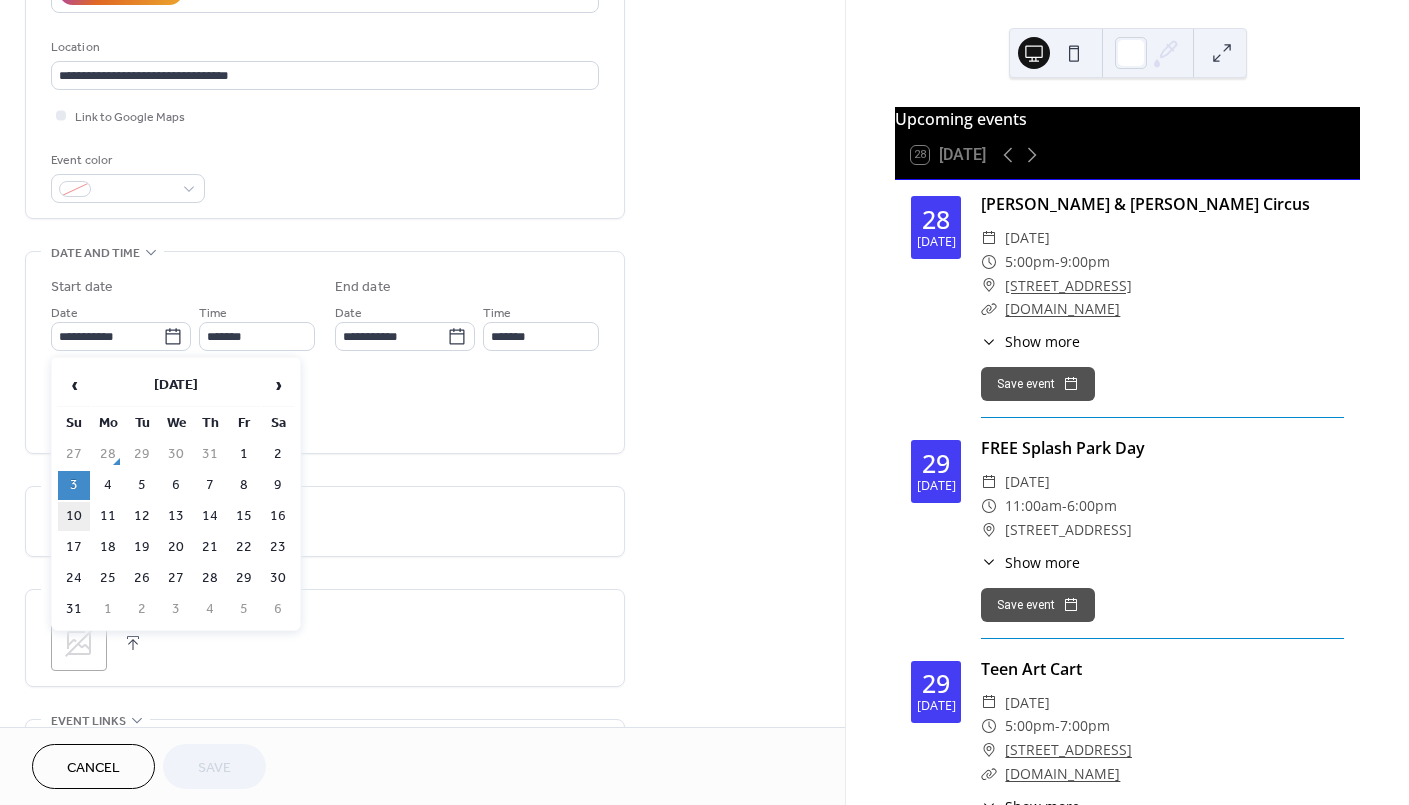 click on "10" at bounding box center (74, 516) 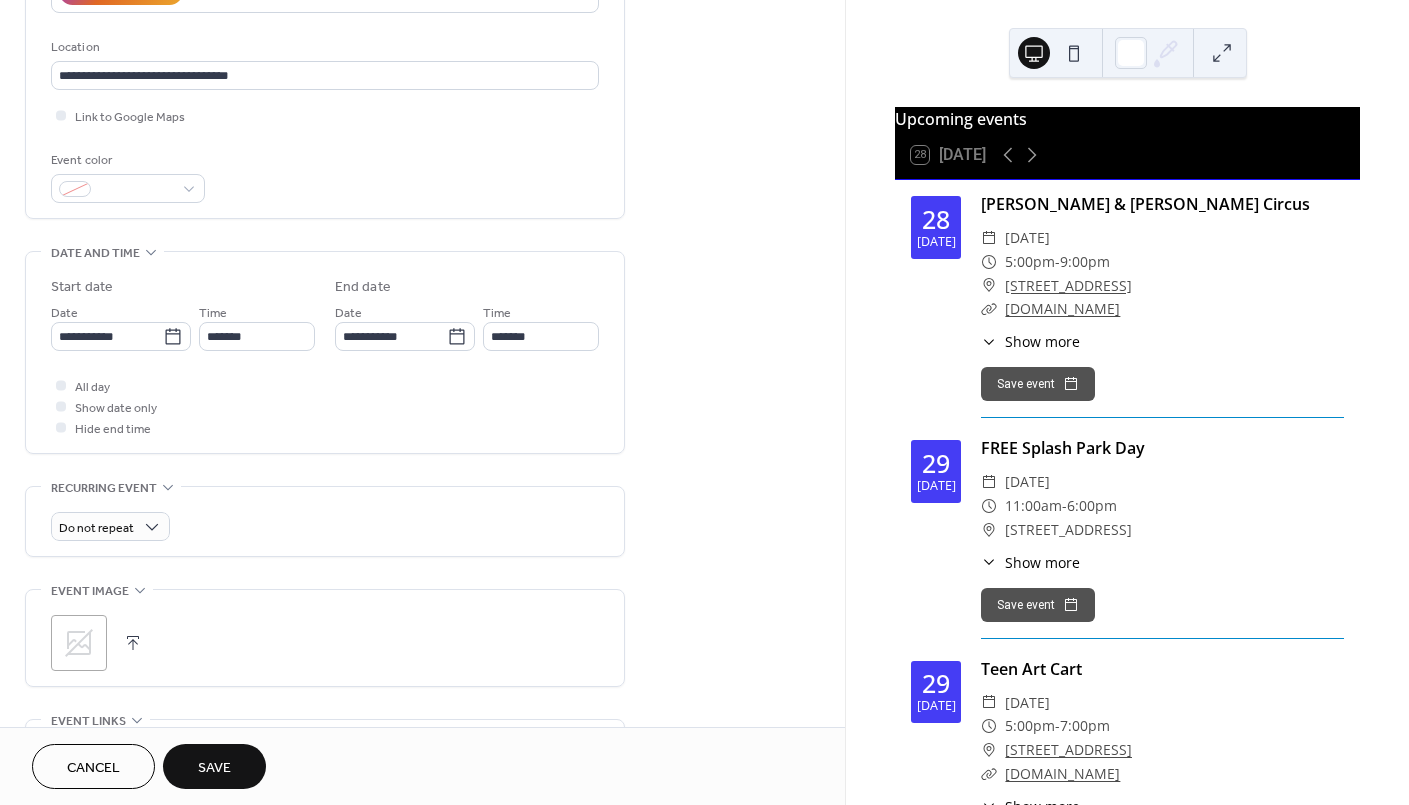 click on "Save" at bounding box center (214, 768) 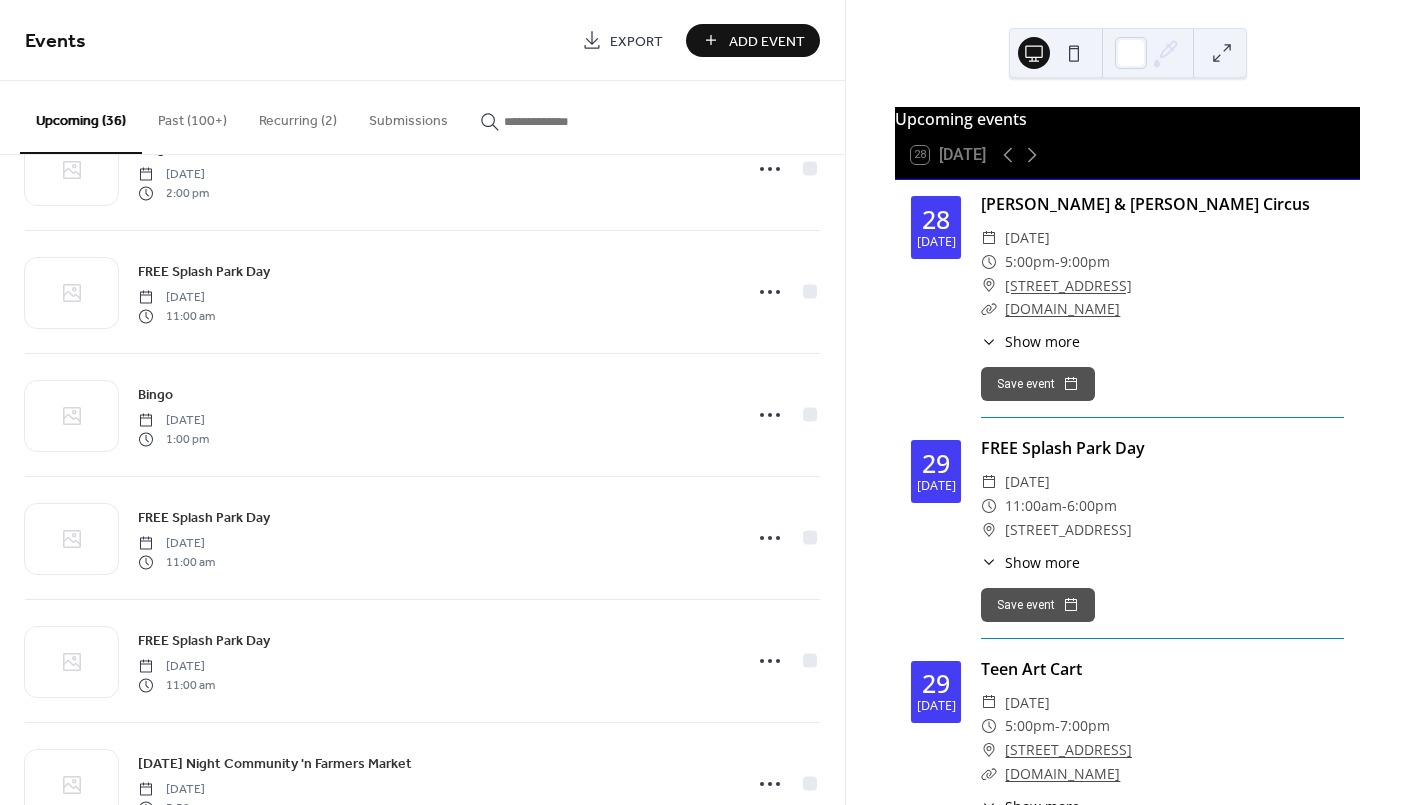 scroll, scrollTop: 2666, scrollLeft: 0, axis: vertical 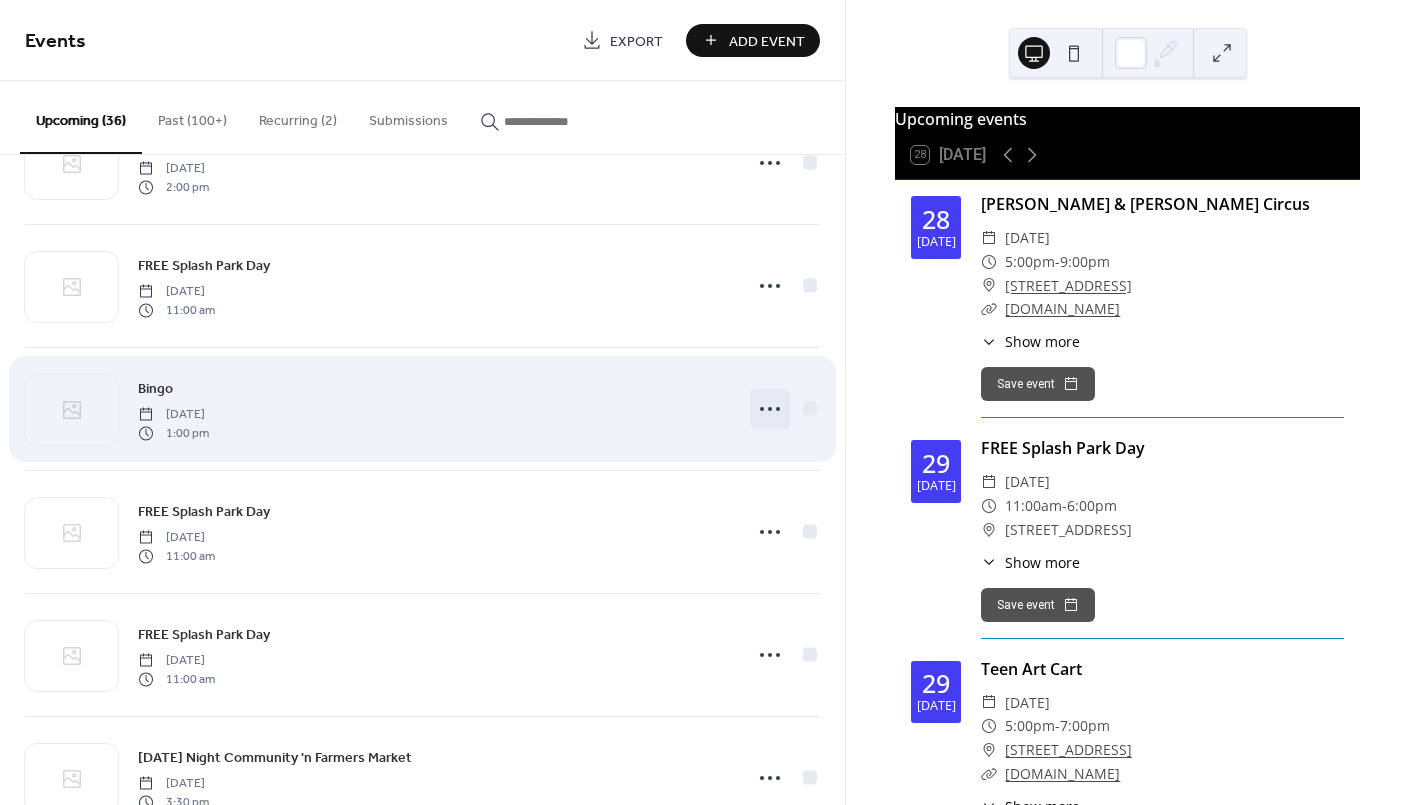 click 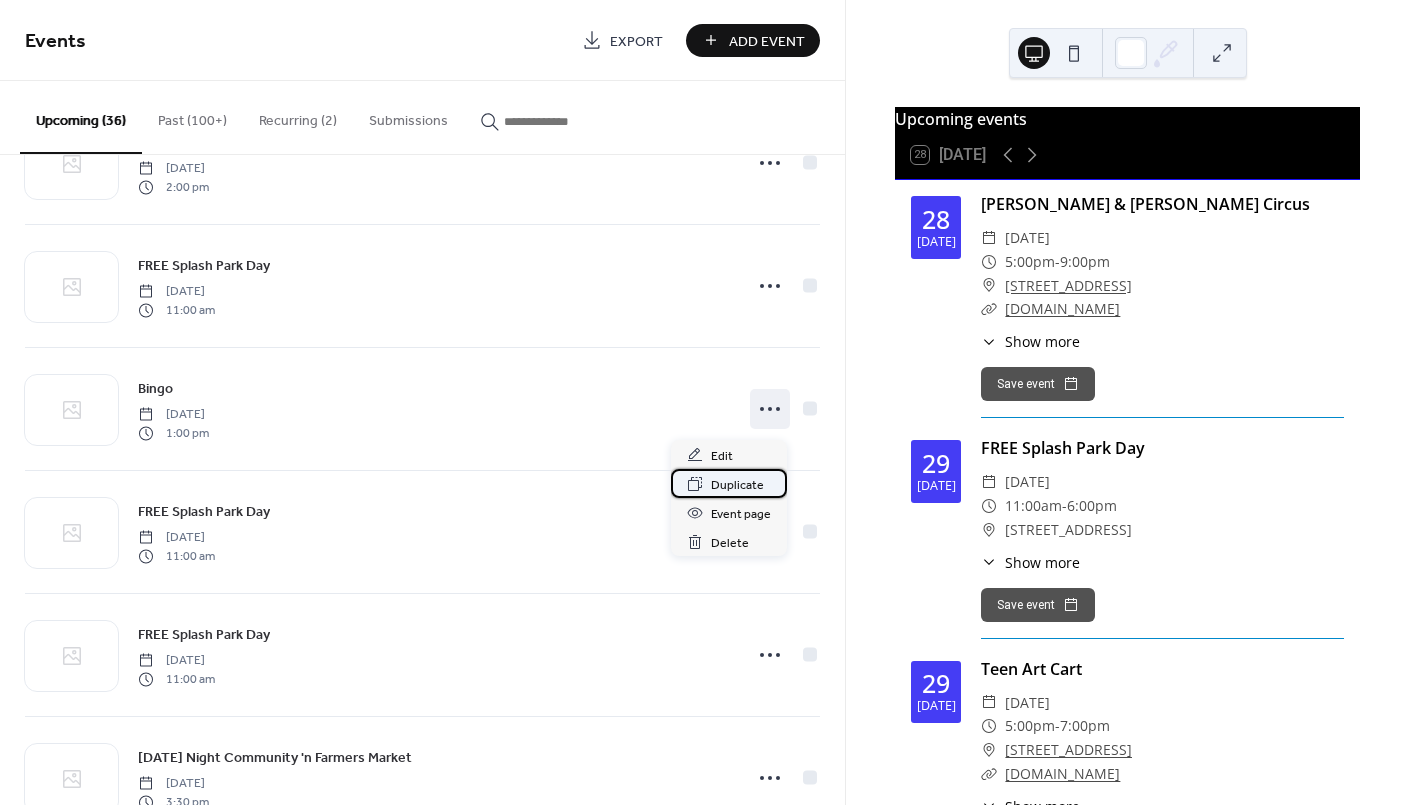 click on "Duplicate" at bounding box center (737, 485) 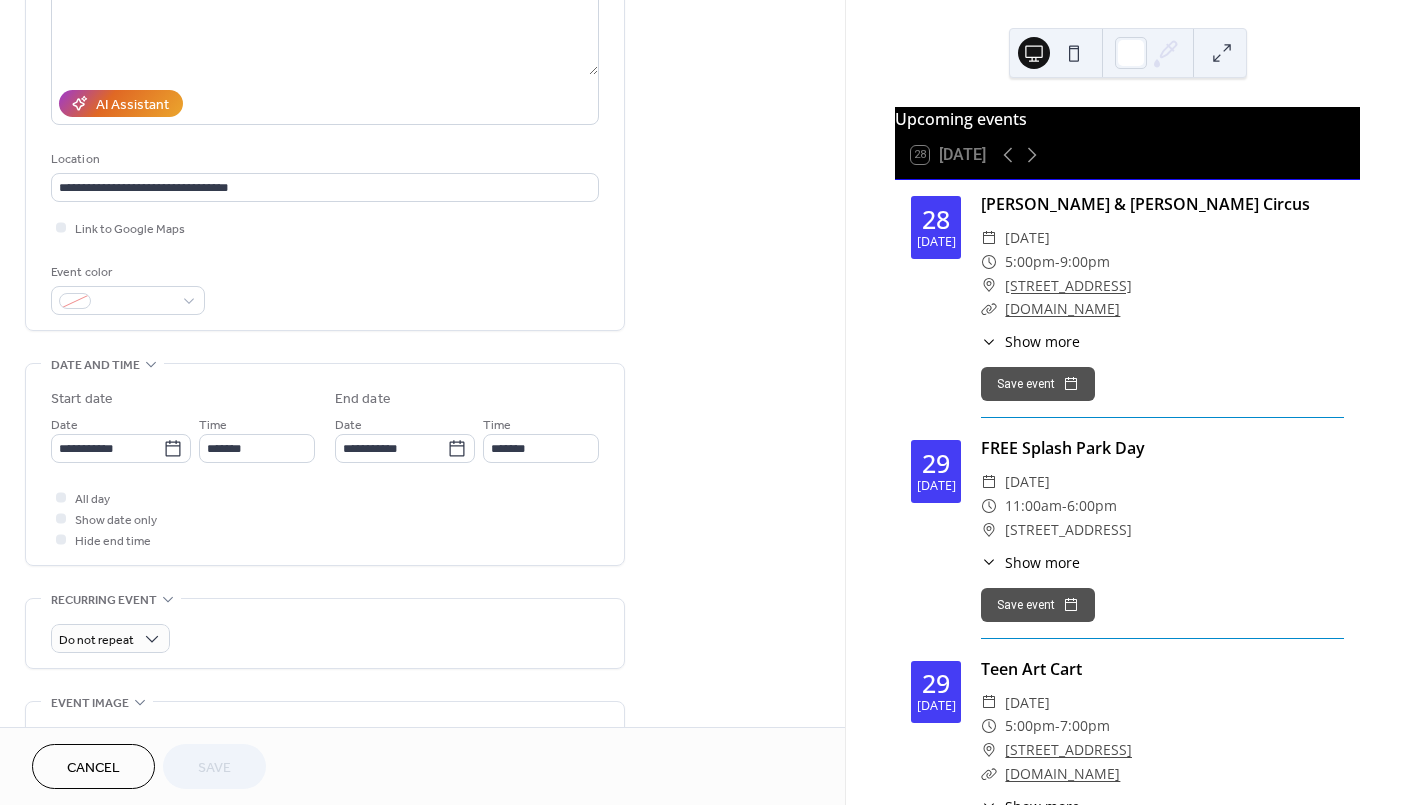 scroll, scrollTop: 400, scrollLeft: 0, axis: vertical 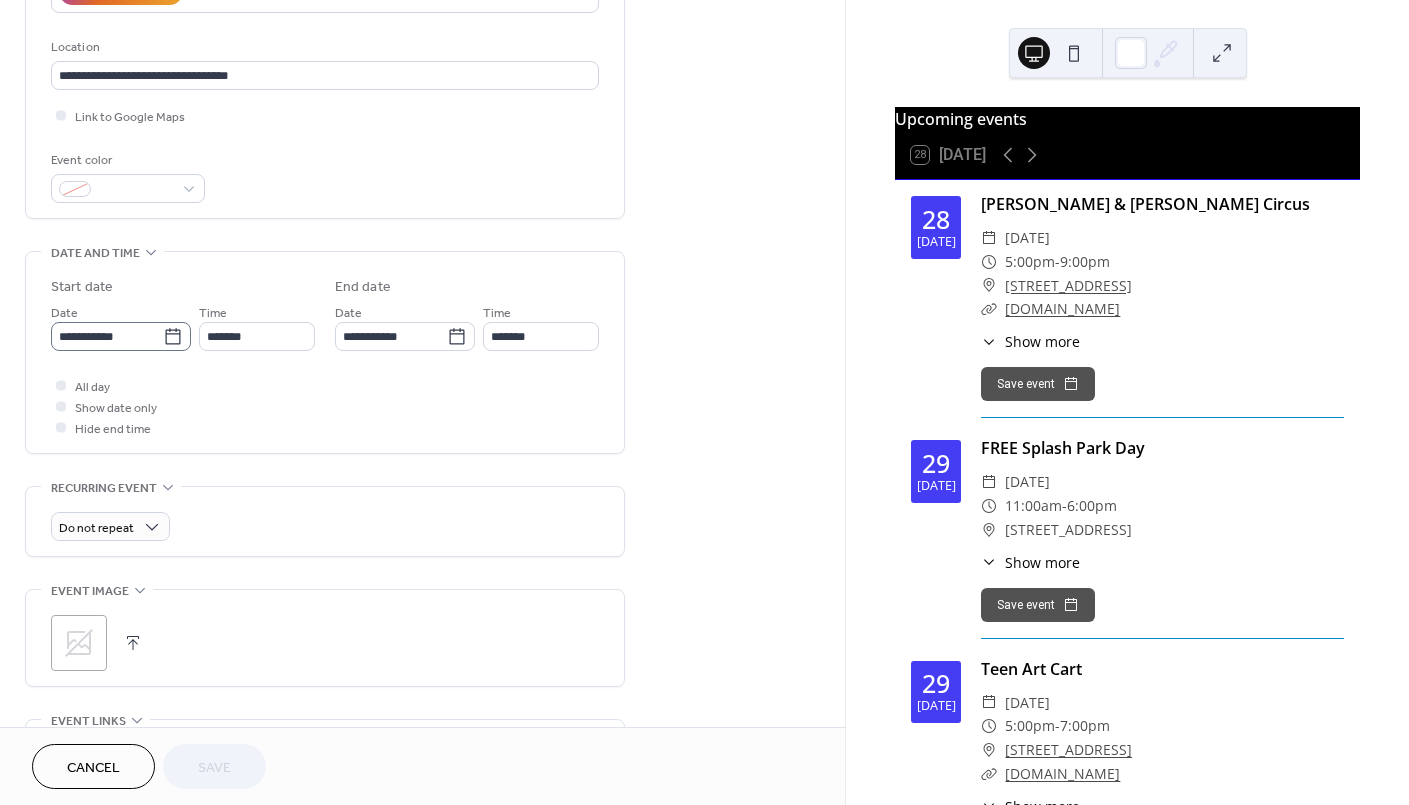 click 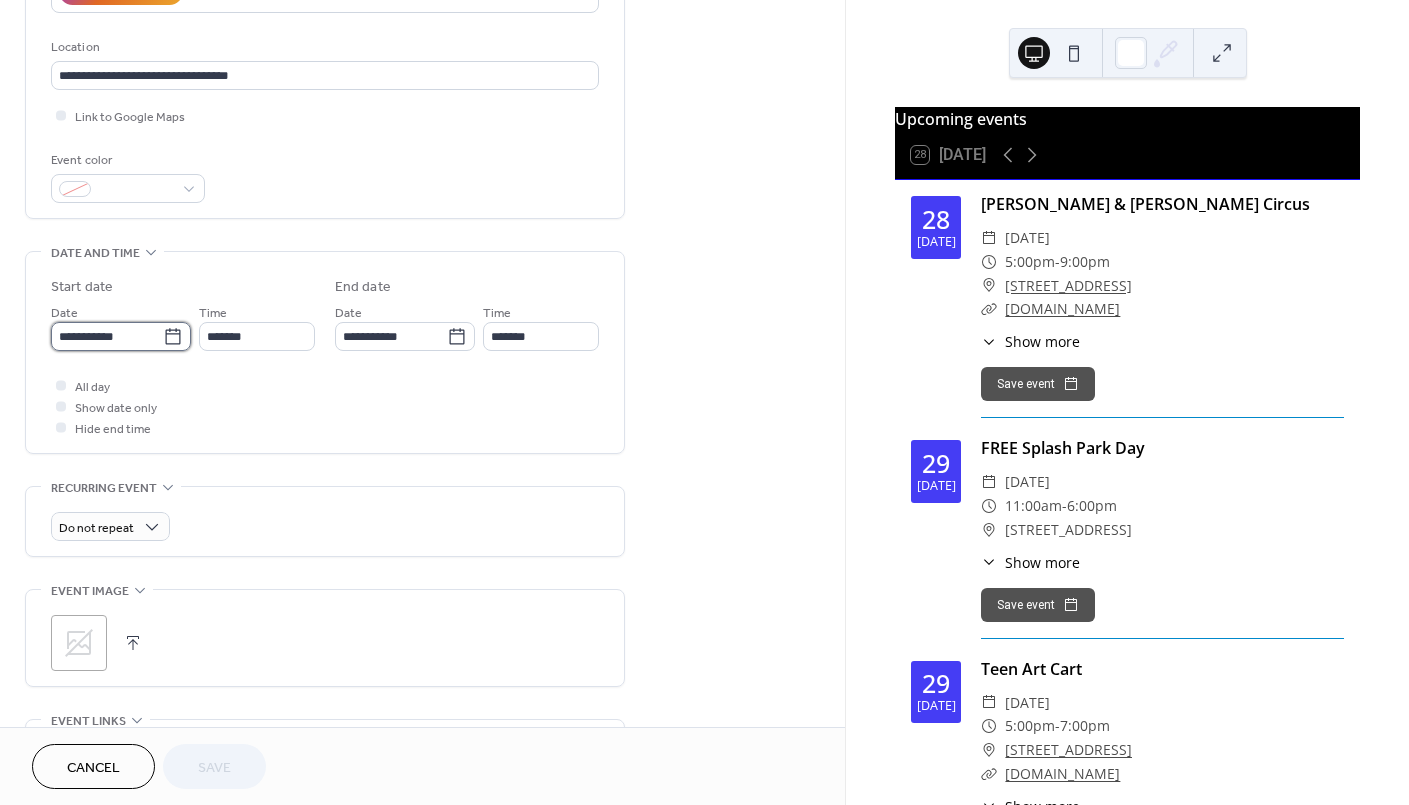 click on "**********" at bounding box center [107, 336] 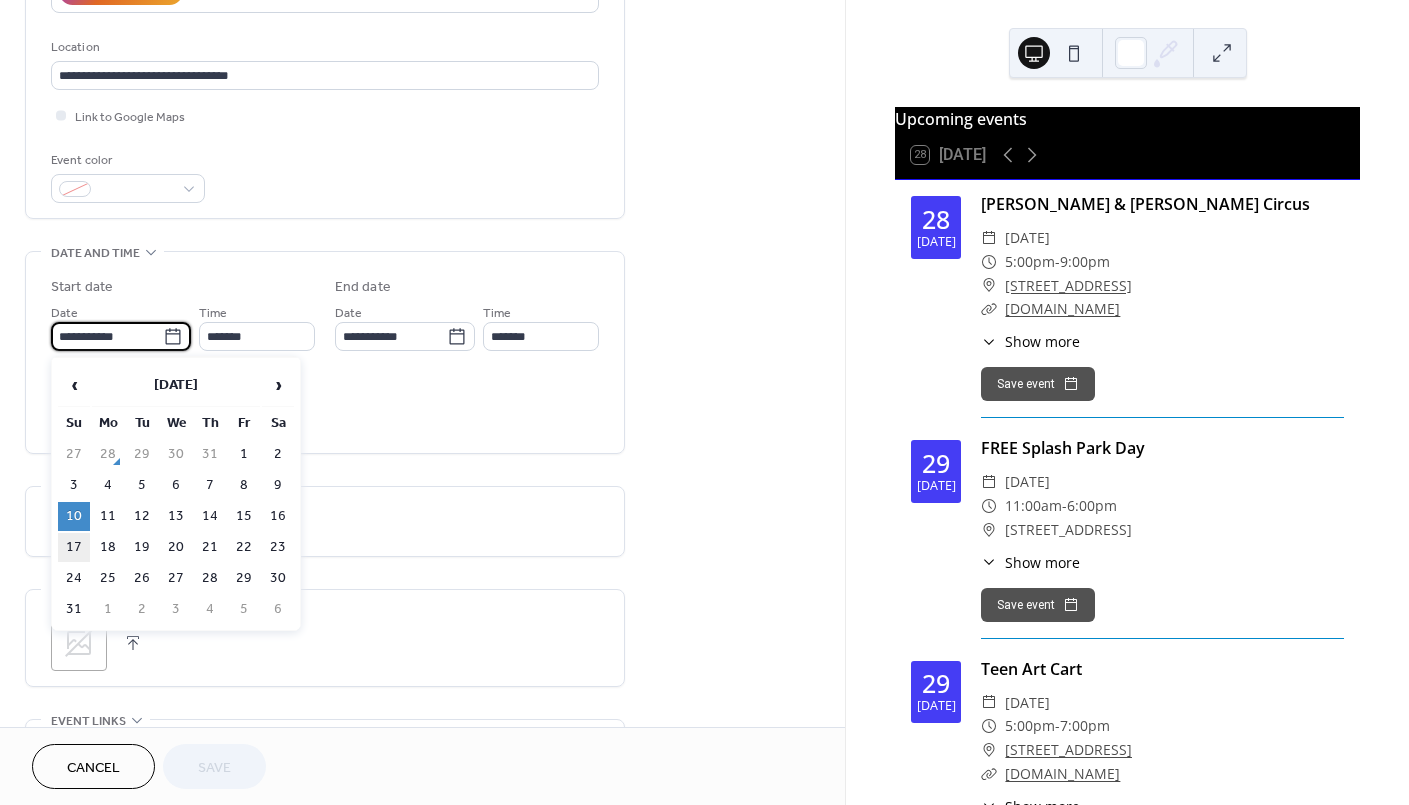 click on "17" at bounding box center (74, 547) 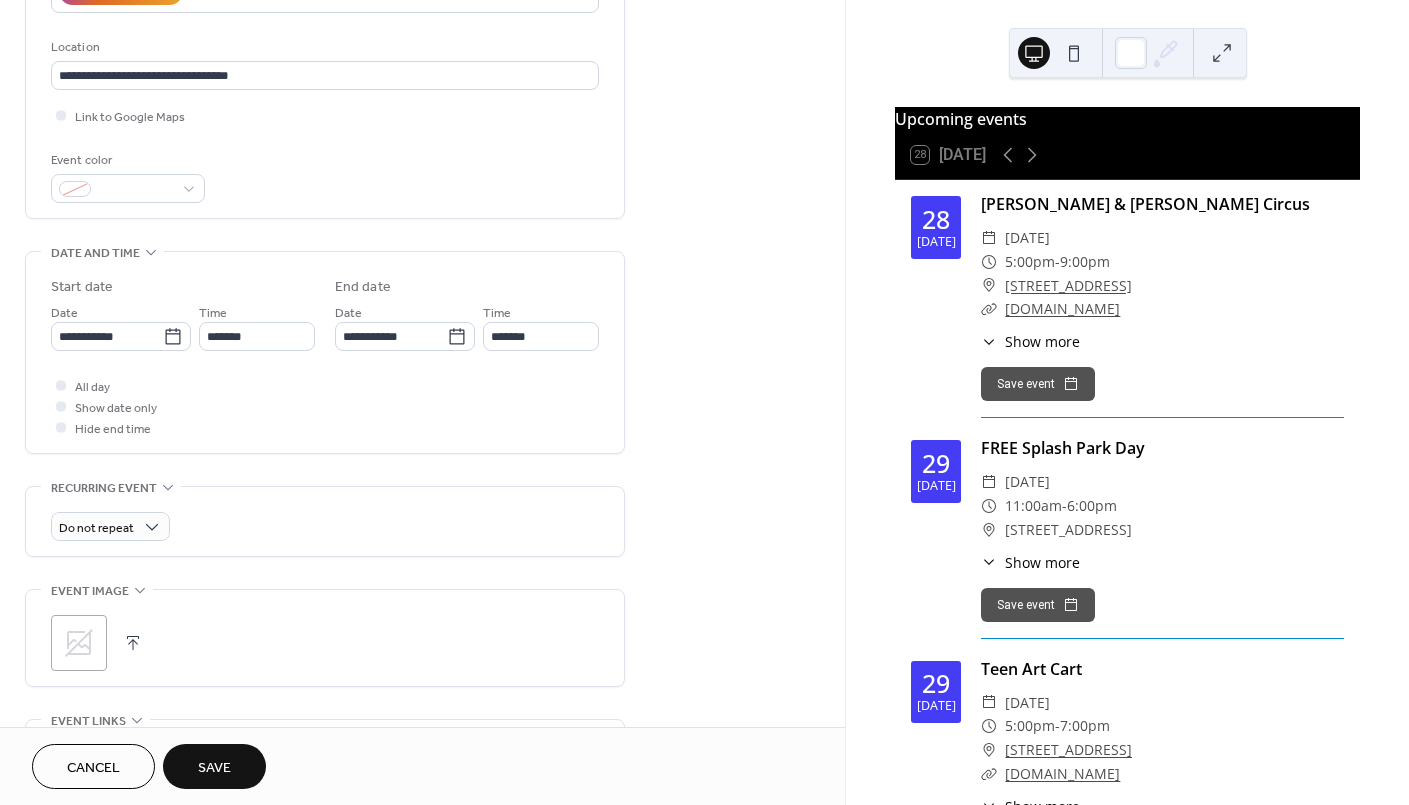 click on "Save" at bounding box center [214, 768] 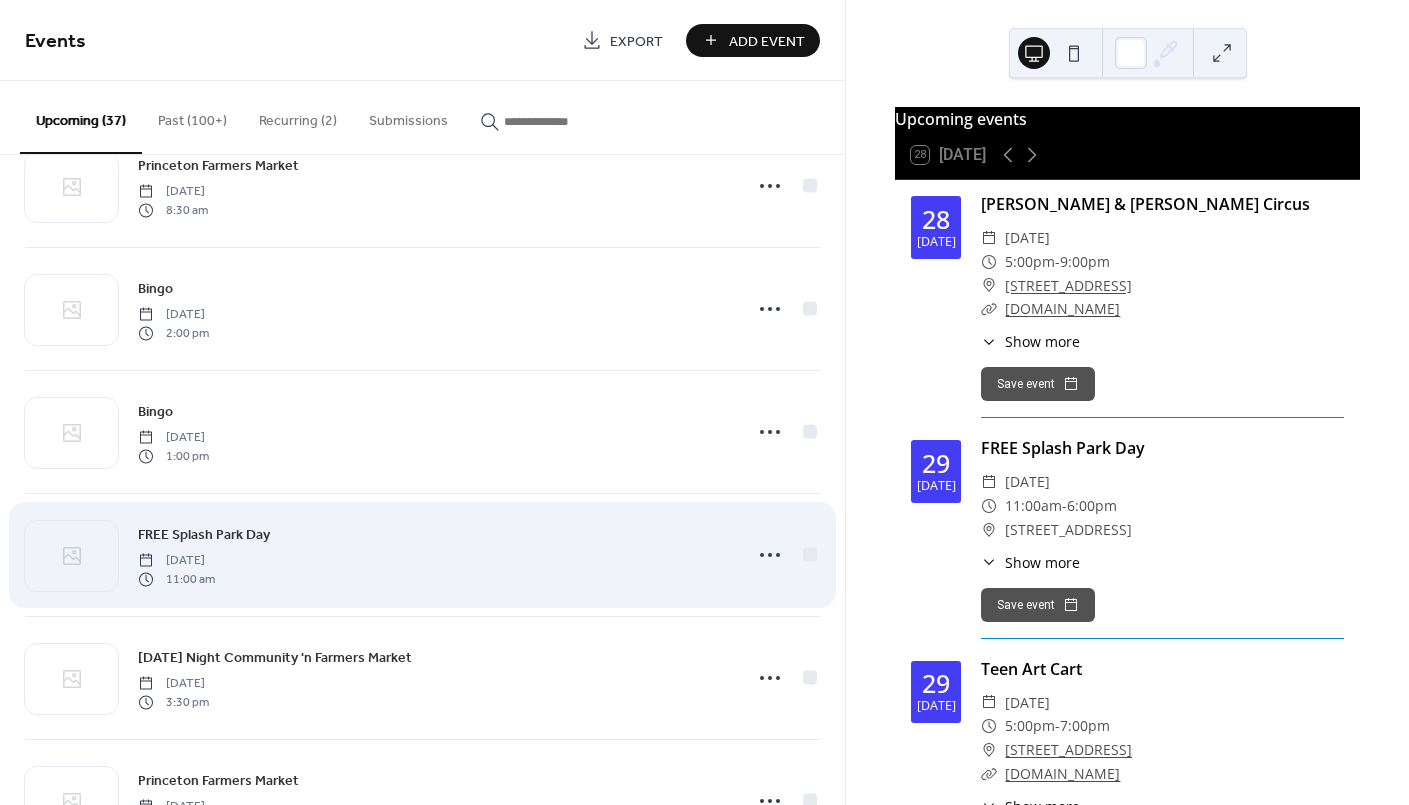 scroll, scrollTop: 3374, scrollLeft: 0, axis: vertical 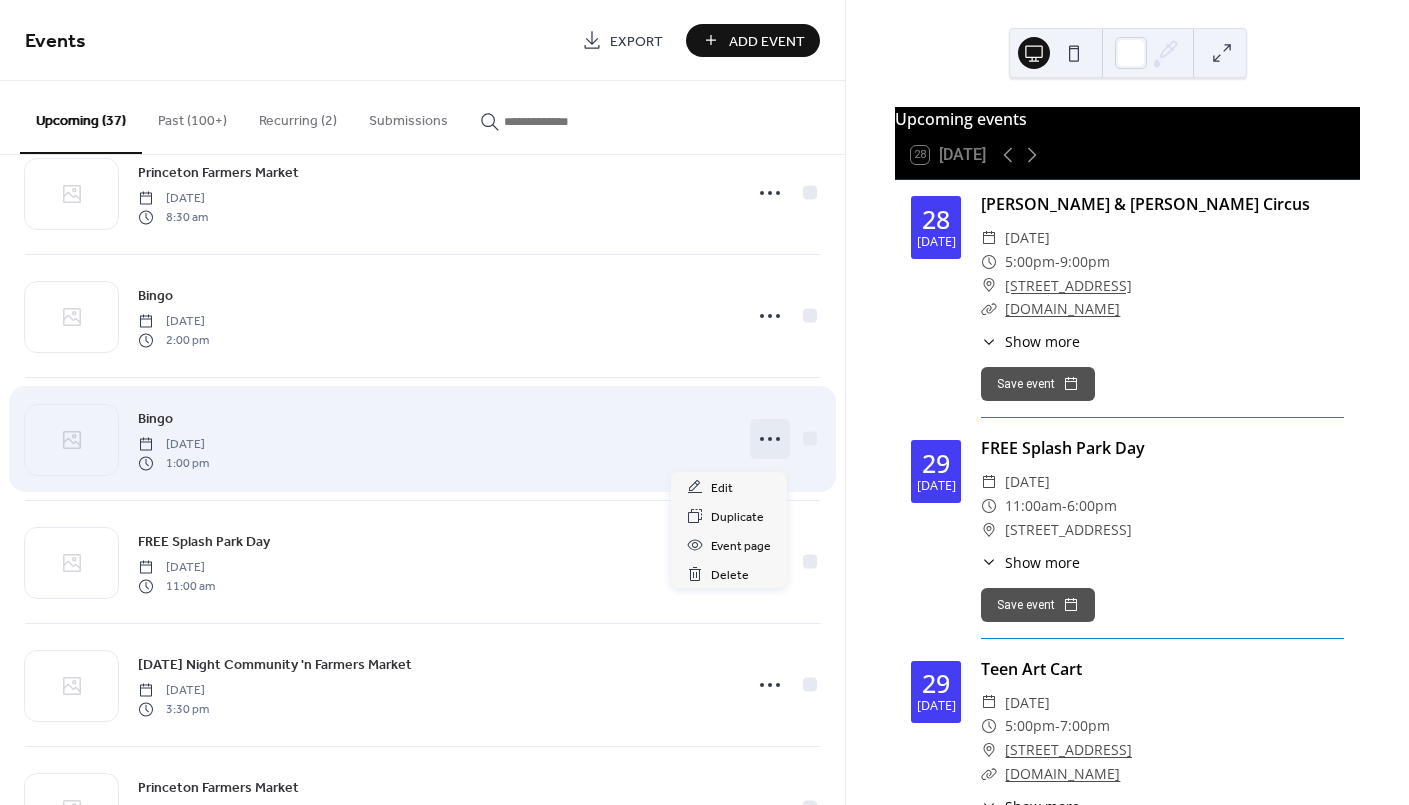click 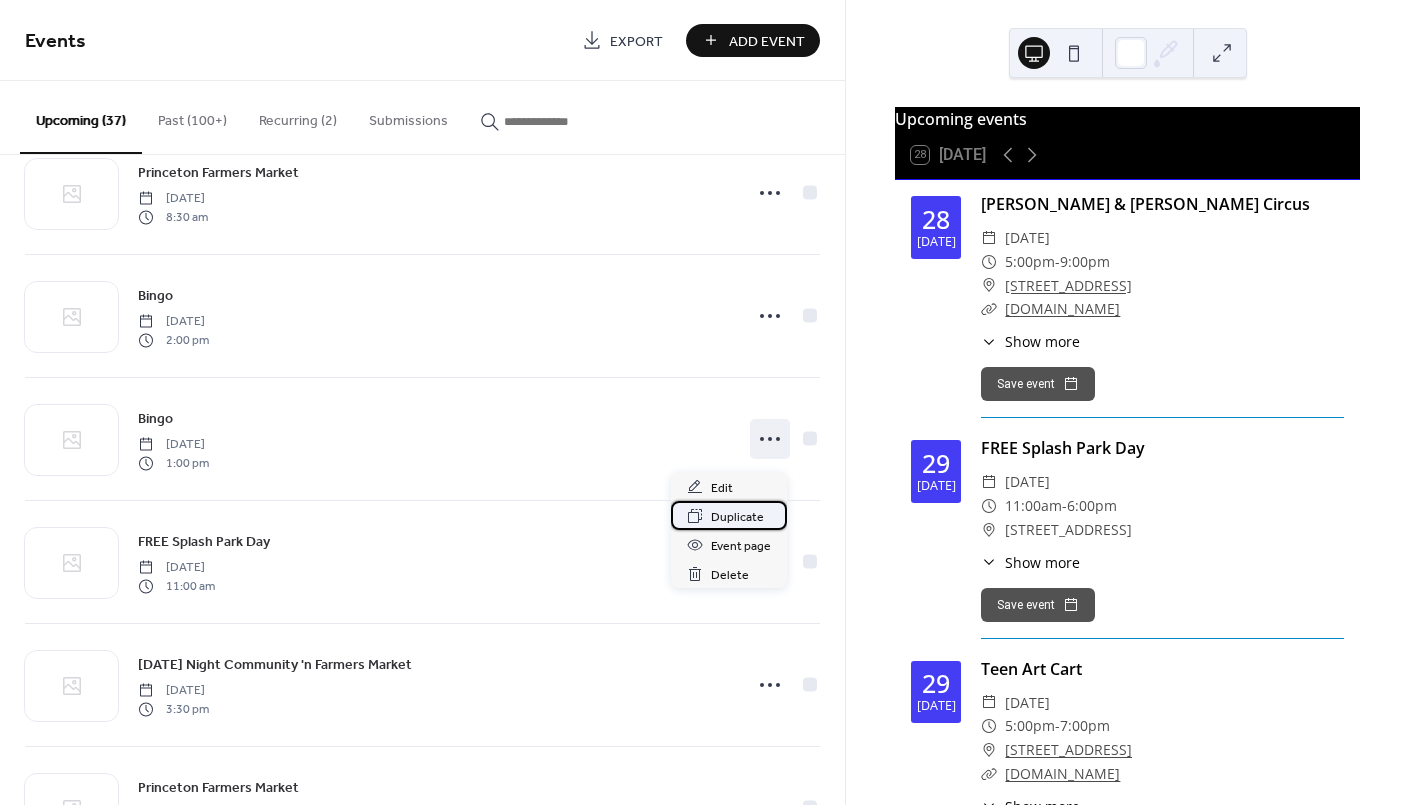 click on "Duplicate" at bounding box center [737, 517] 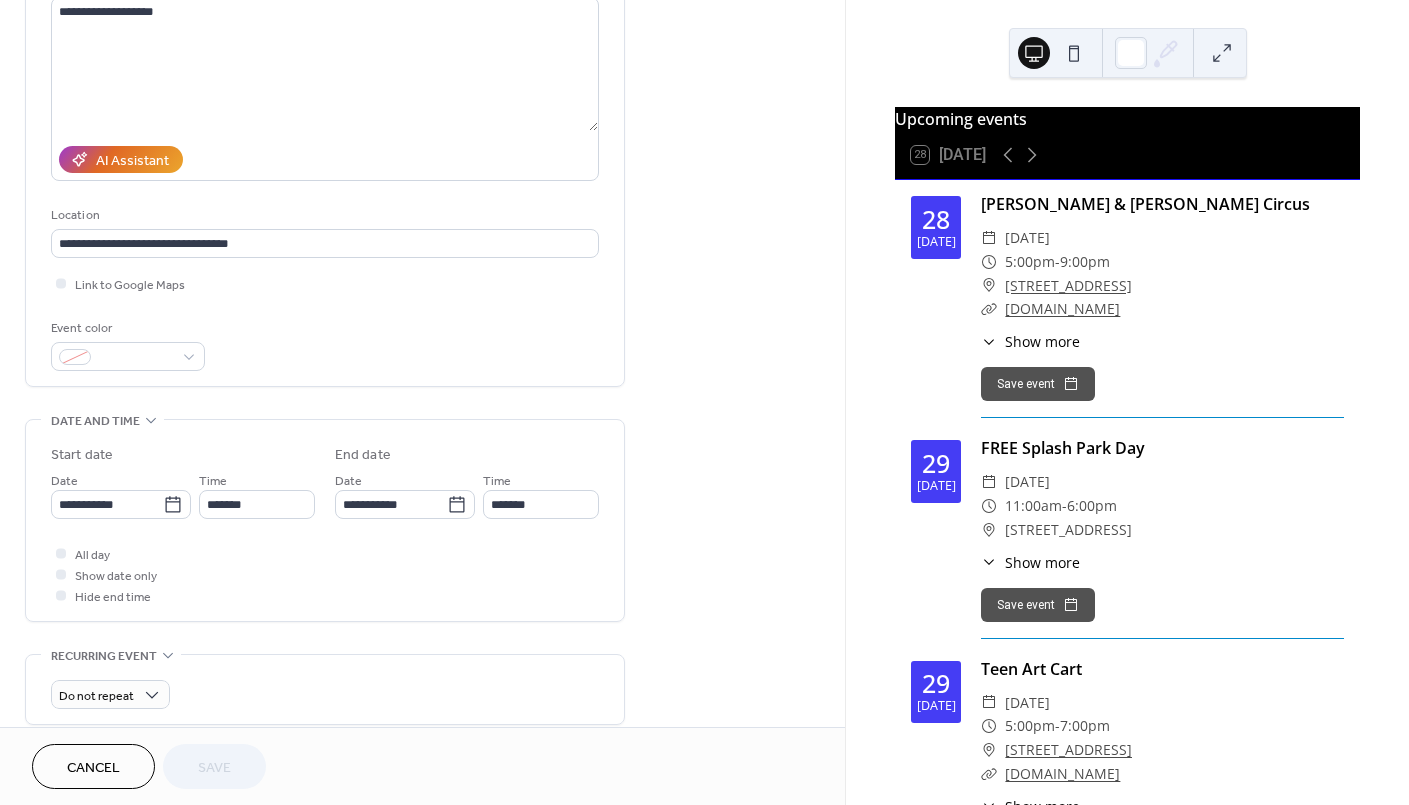 scroll, scrollTop: 266, scrollLeft: 0, axis: vertical 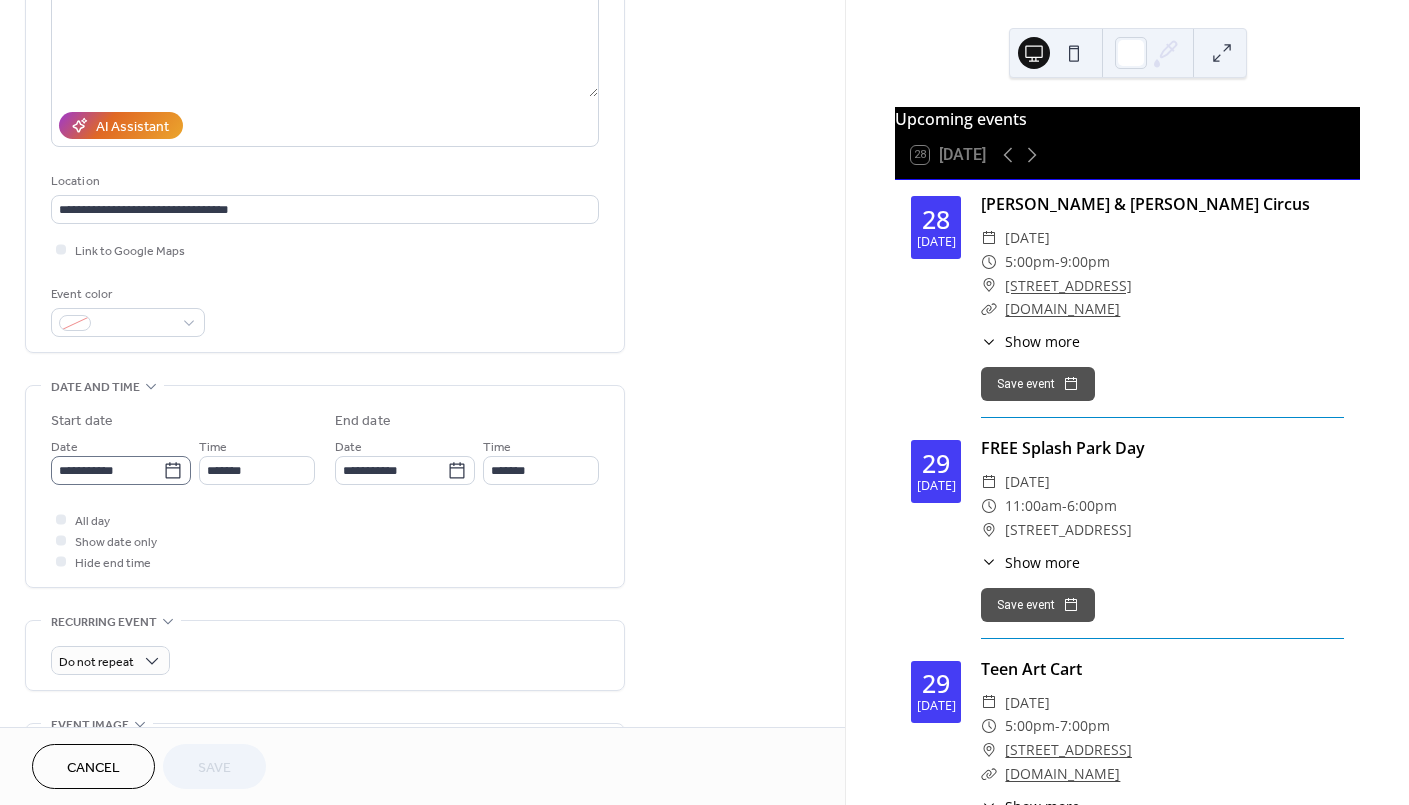 click 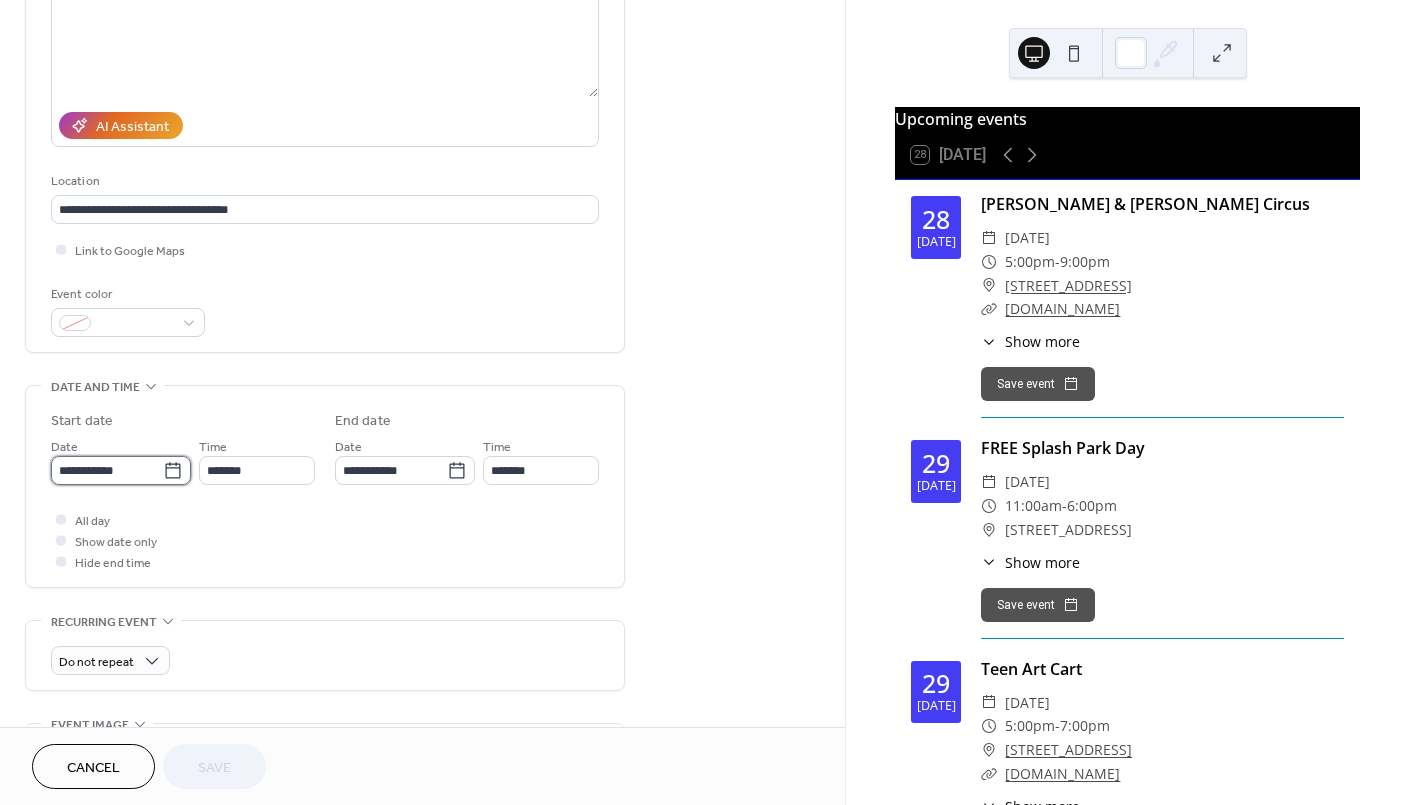 click on "**********" at bounding box center [107, 470] 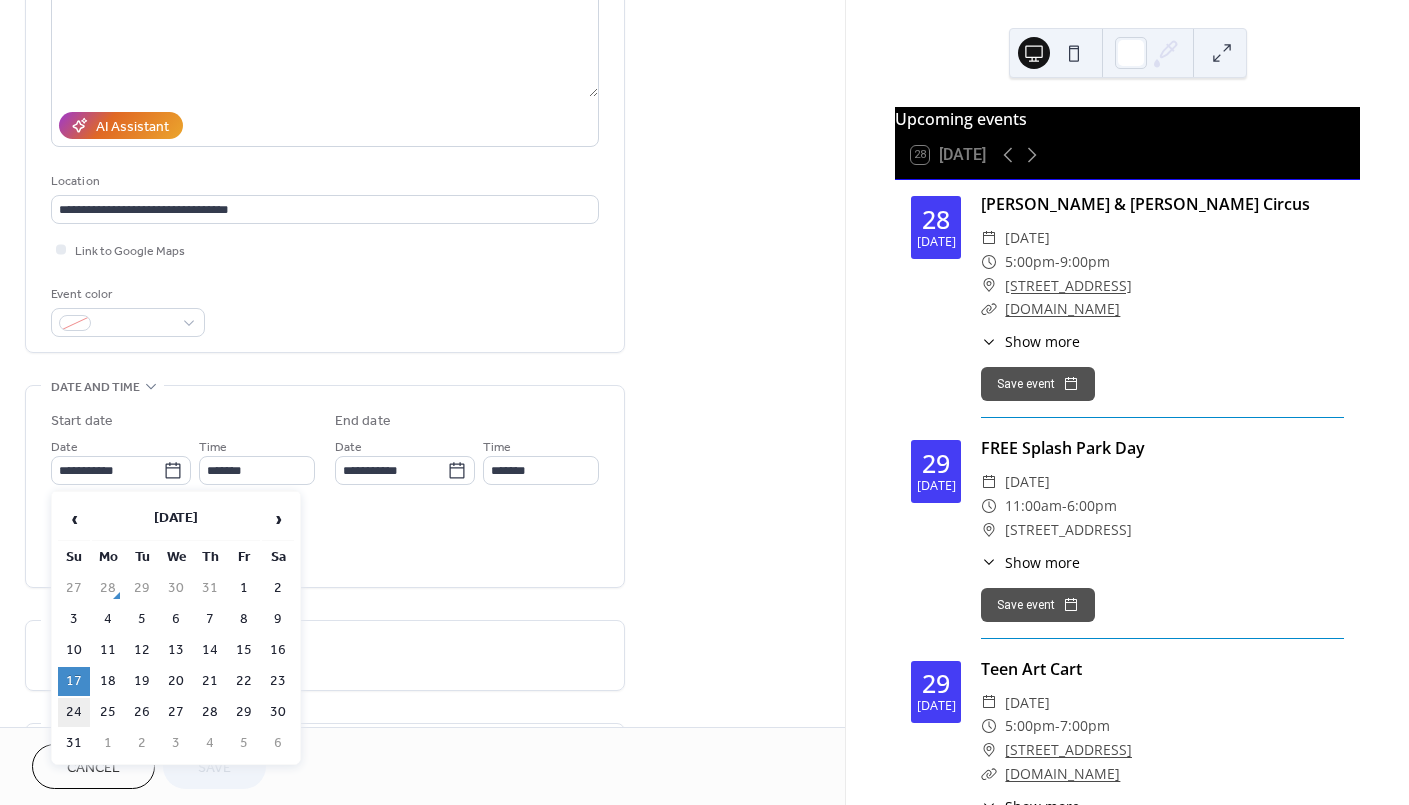 click on "24" at bounding box center [74, 712] 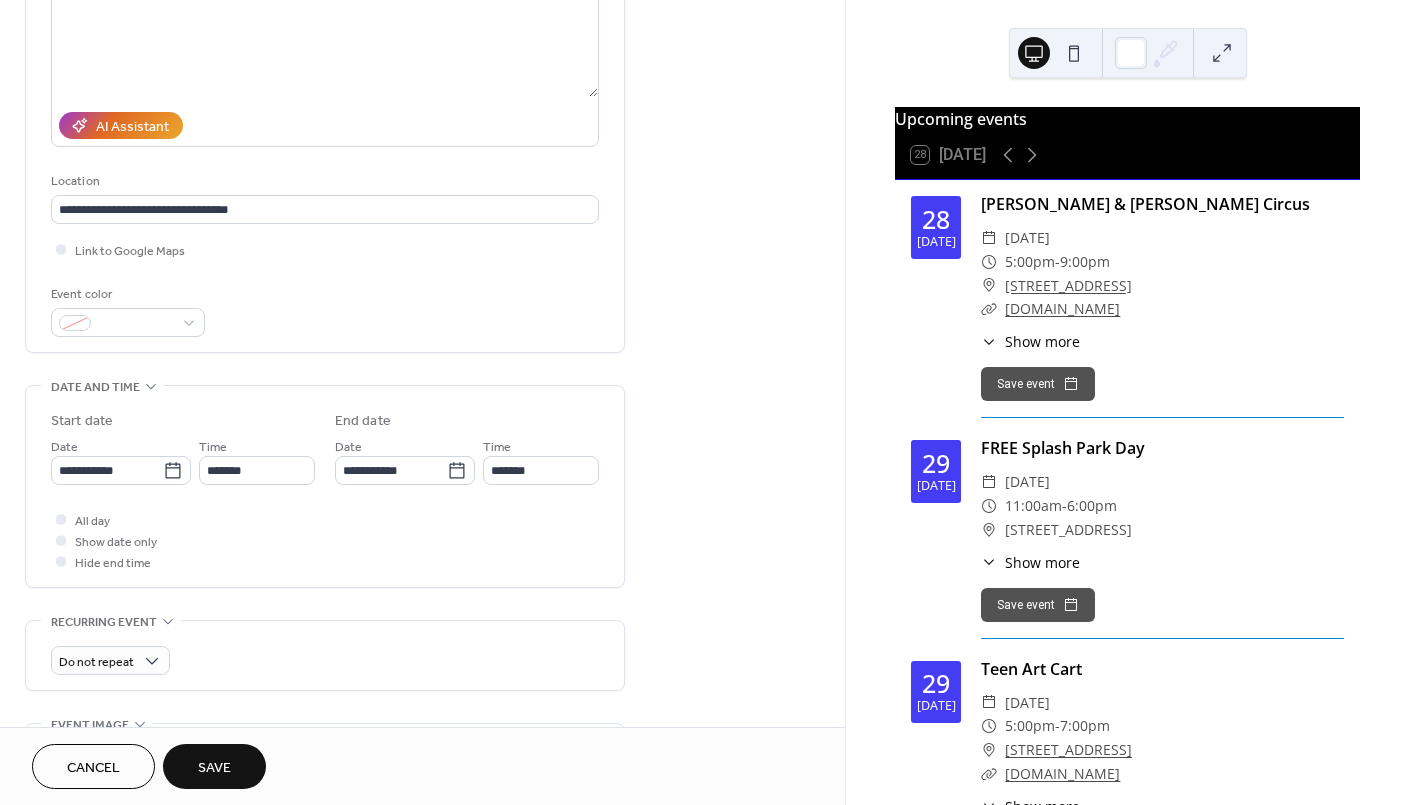 click on "Save" at bounding box center (214, 766) 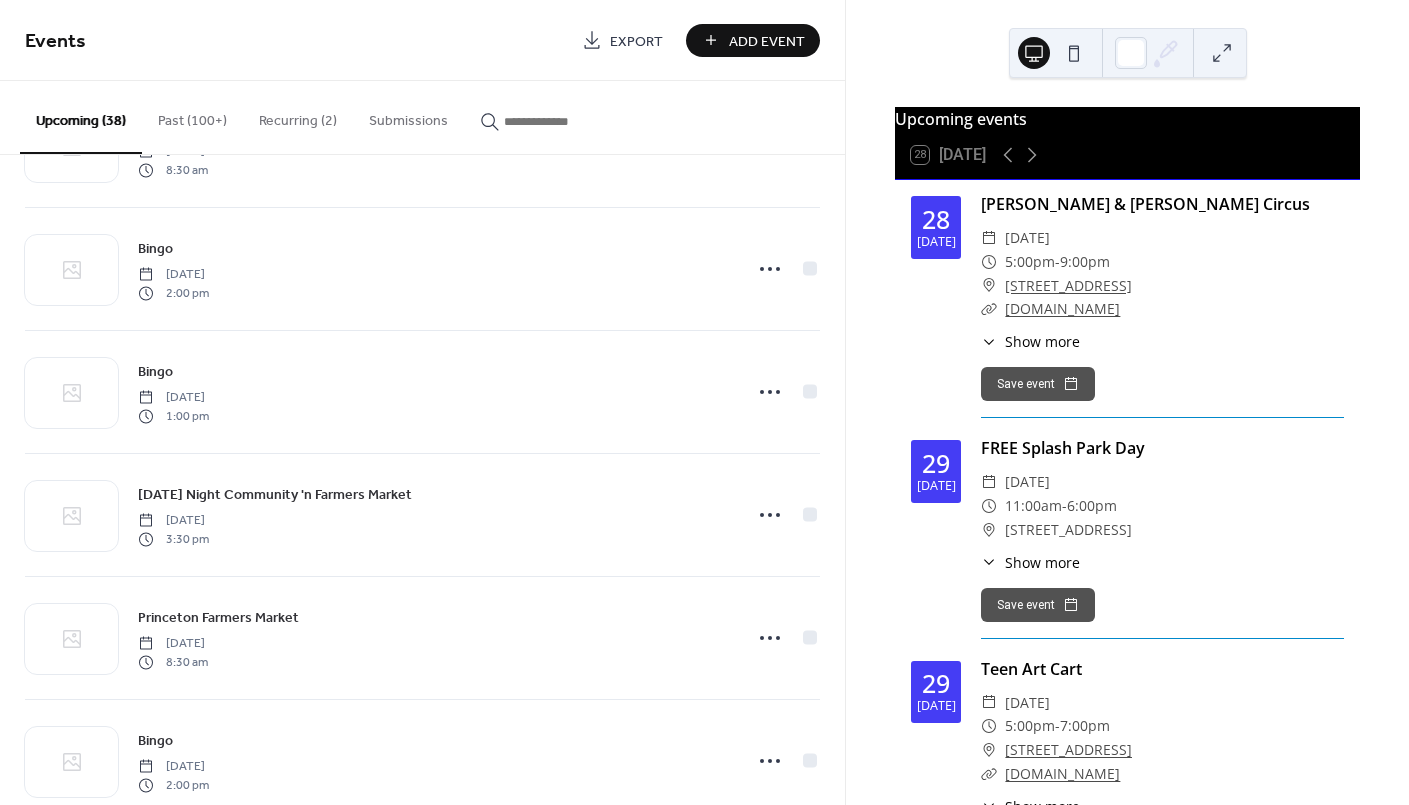 scroll, scrollTop: 4041, scrollLeft: 0, axis: vertical 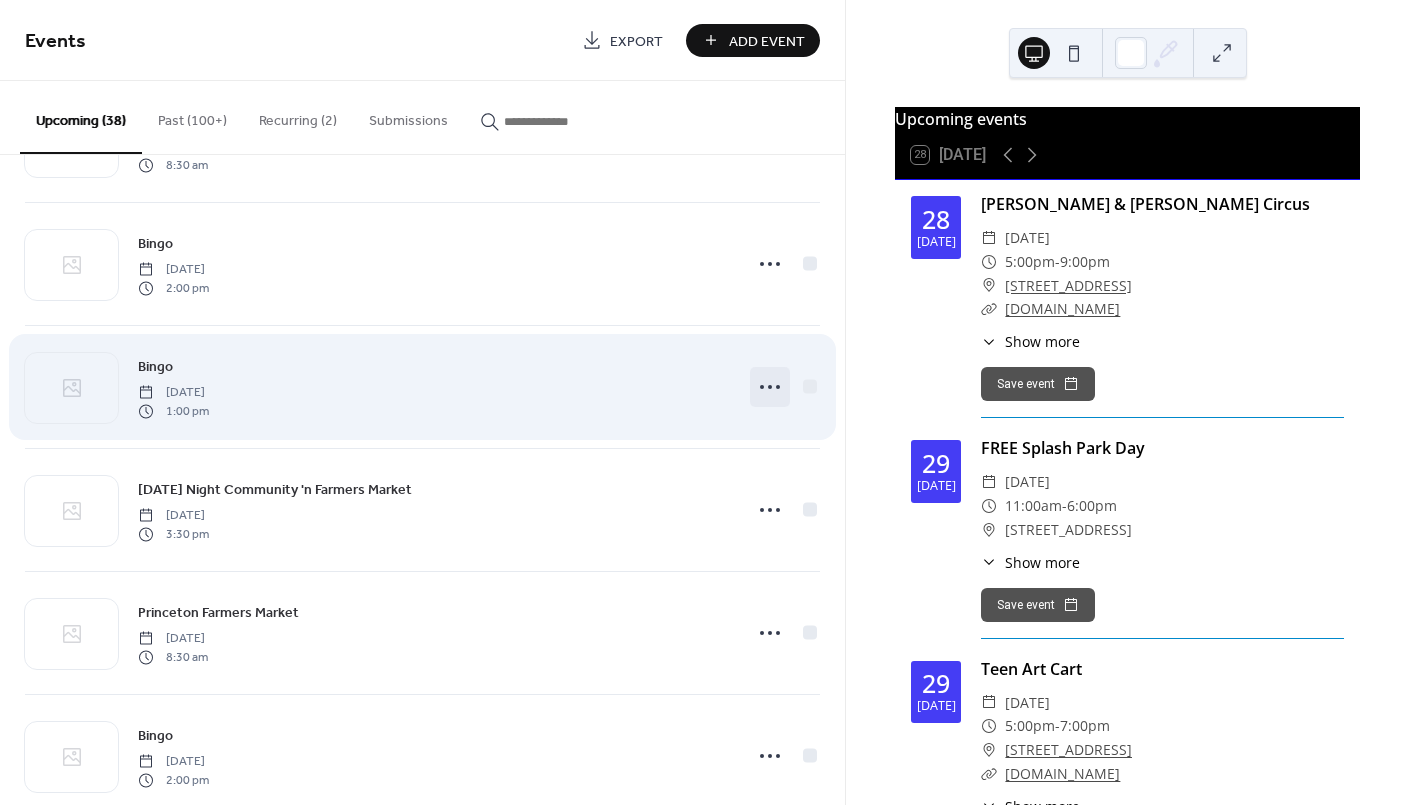 click 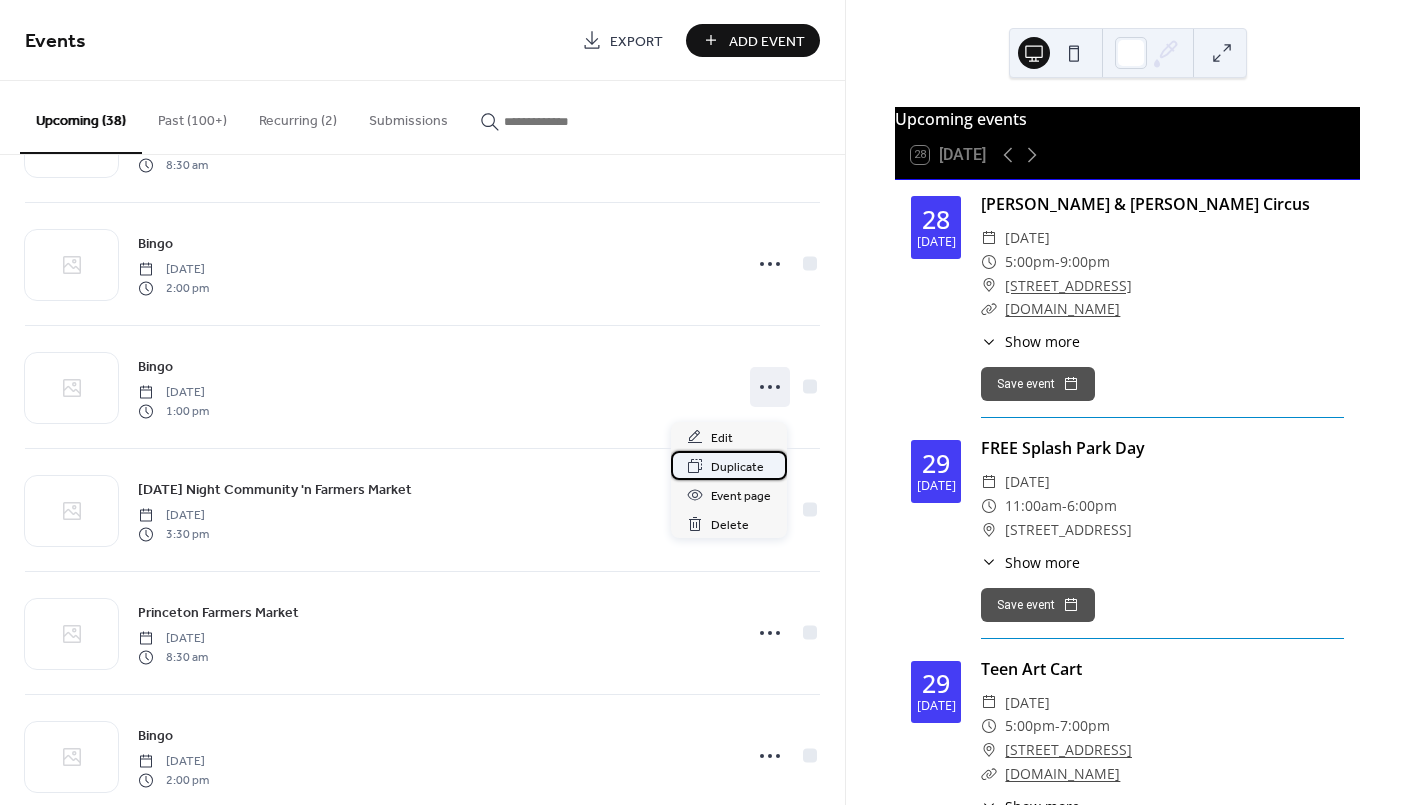 click on "Duplicate" at bounding box center (737, 467) 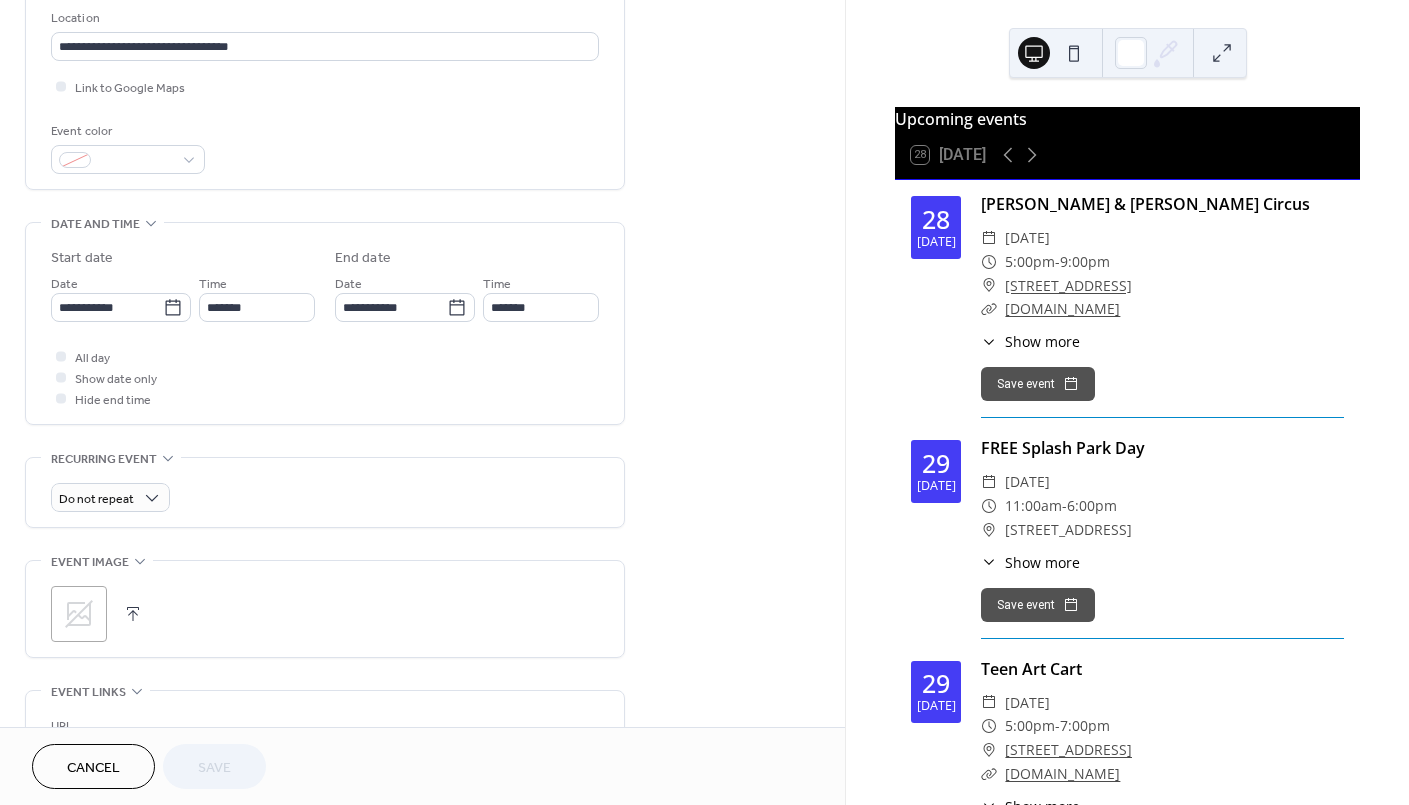 scroll, scrollTop: 533, scrollLeft: 0, axis: vertical 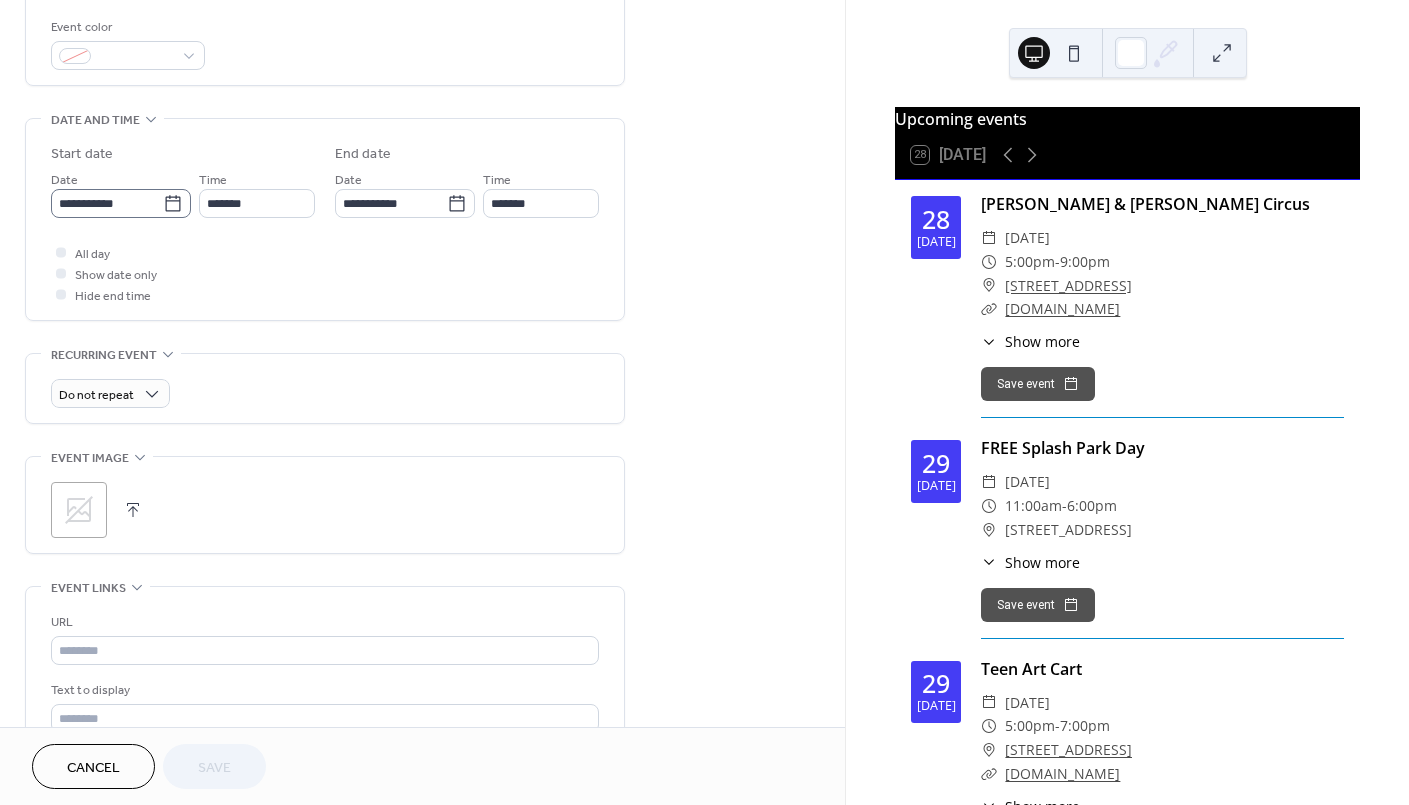 click 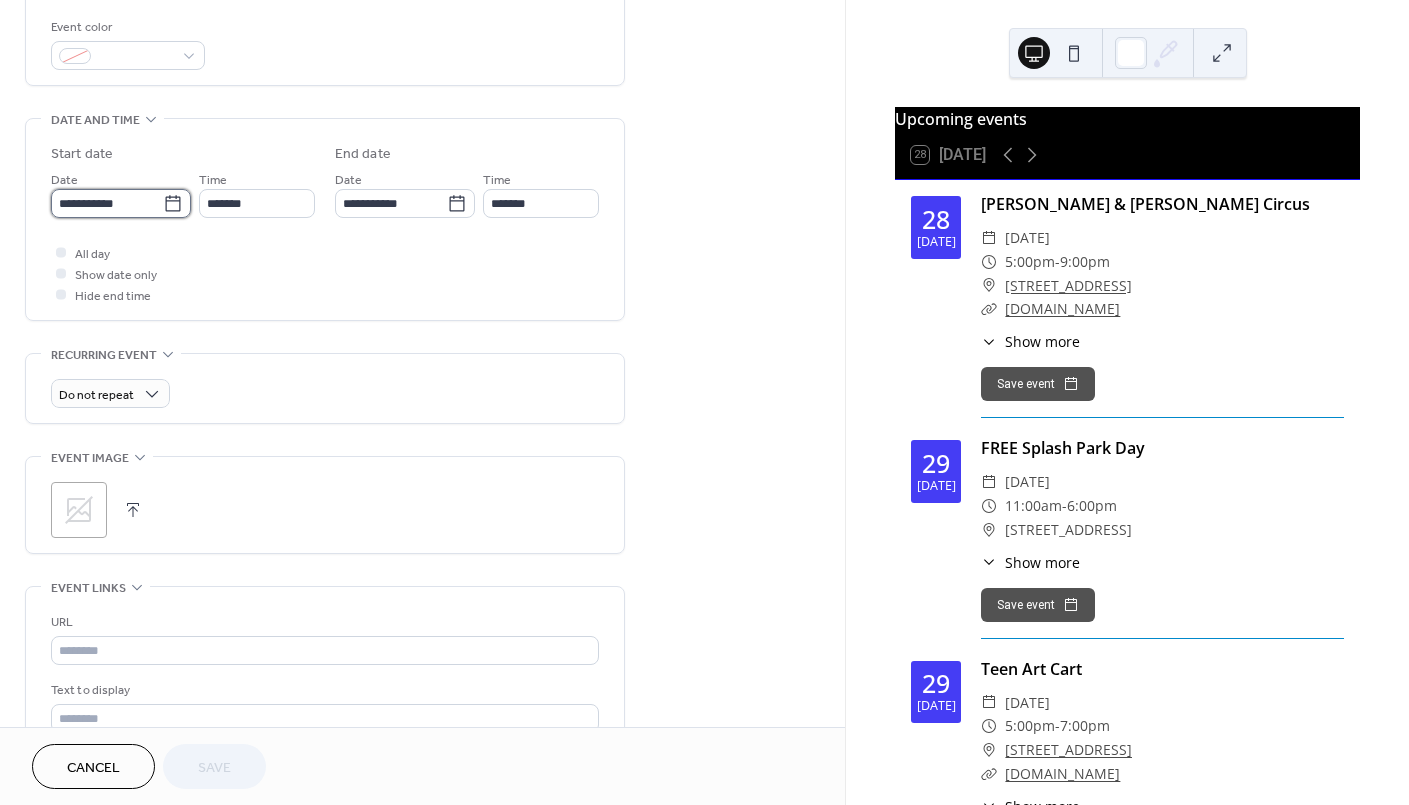 click on "**********" at bounding box center (107, 203) 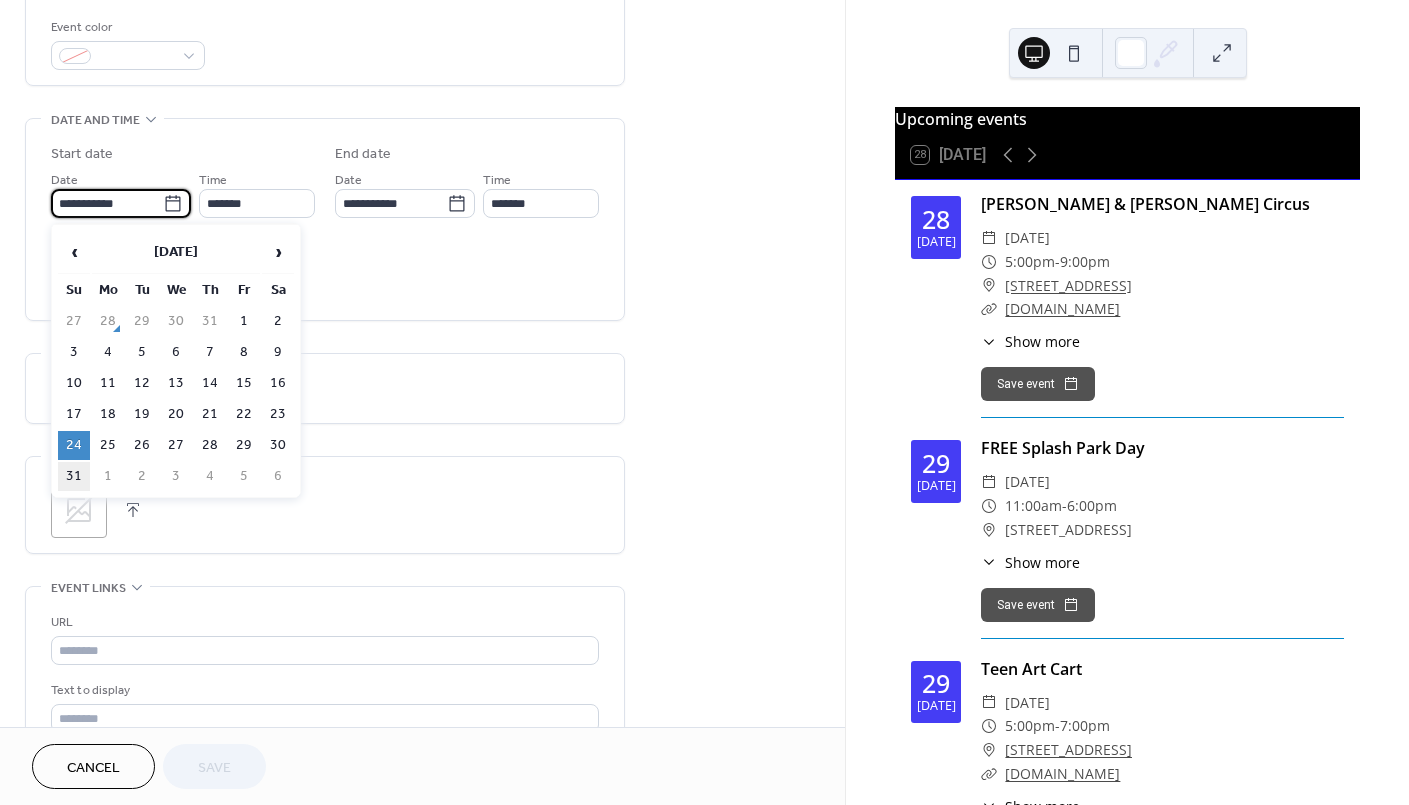 click on "31" at bounding box center [74, 476] 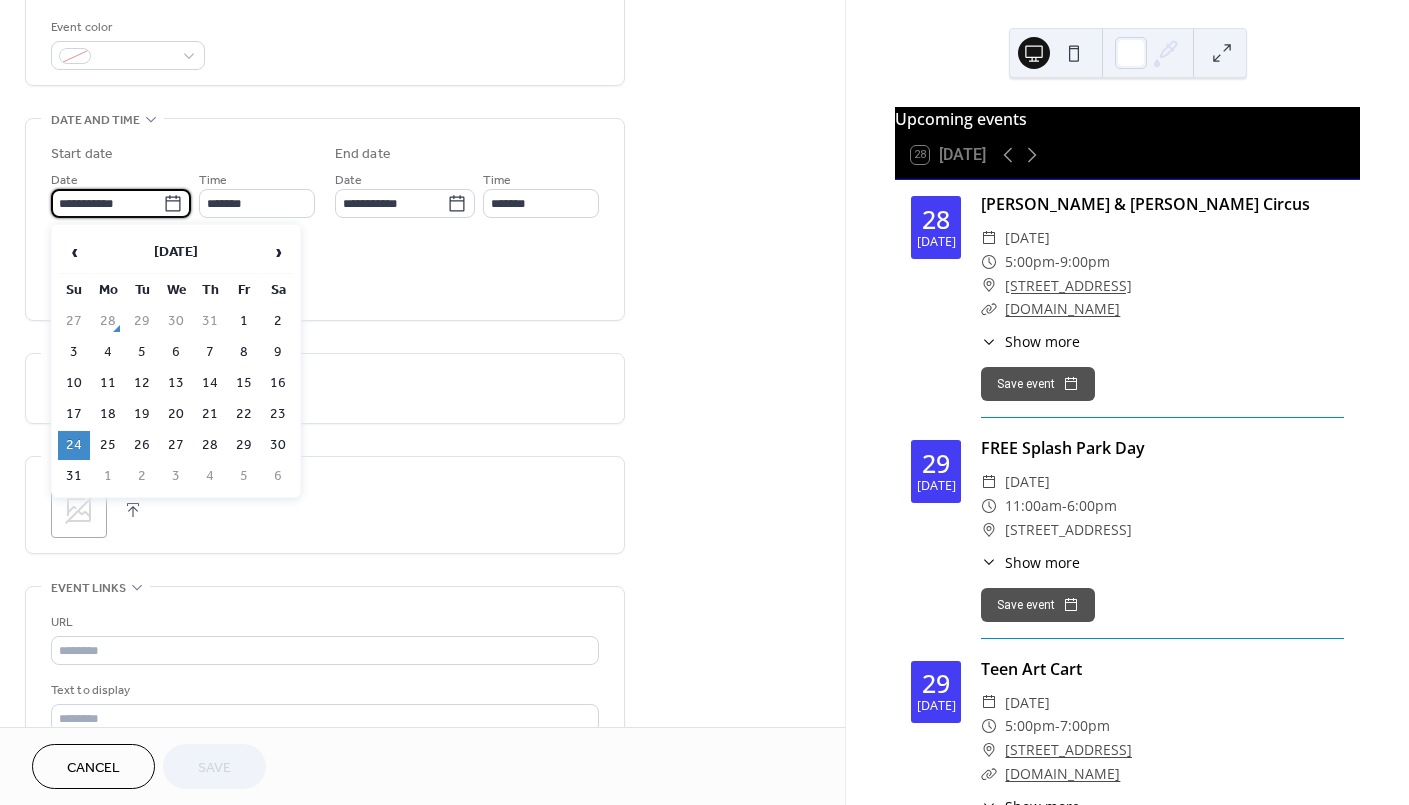 type on "**********" 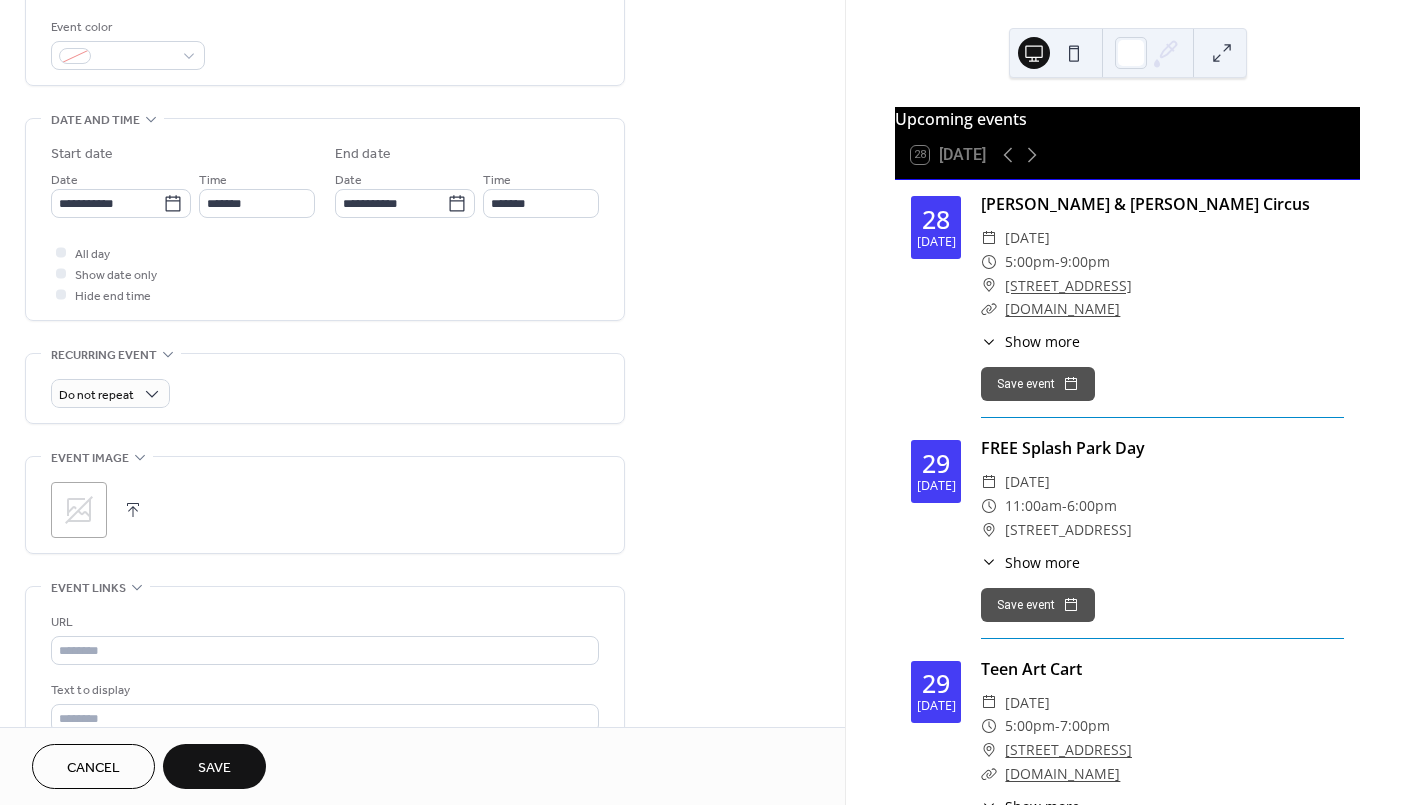 click on "Save" at bounding box center [214, 768] 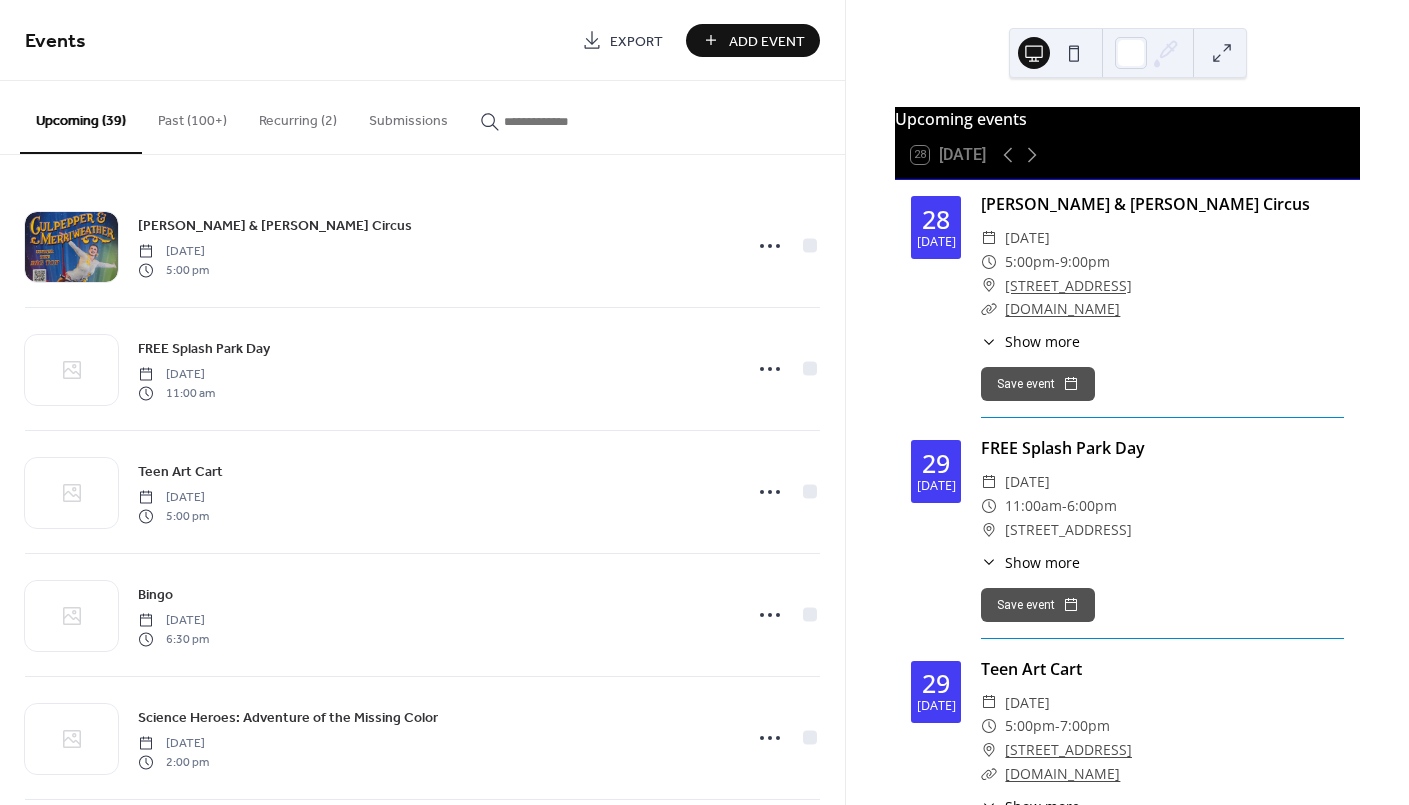 click on "Add Event" at bounding box center [767, 41] 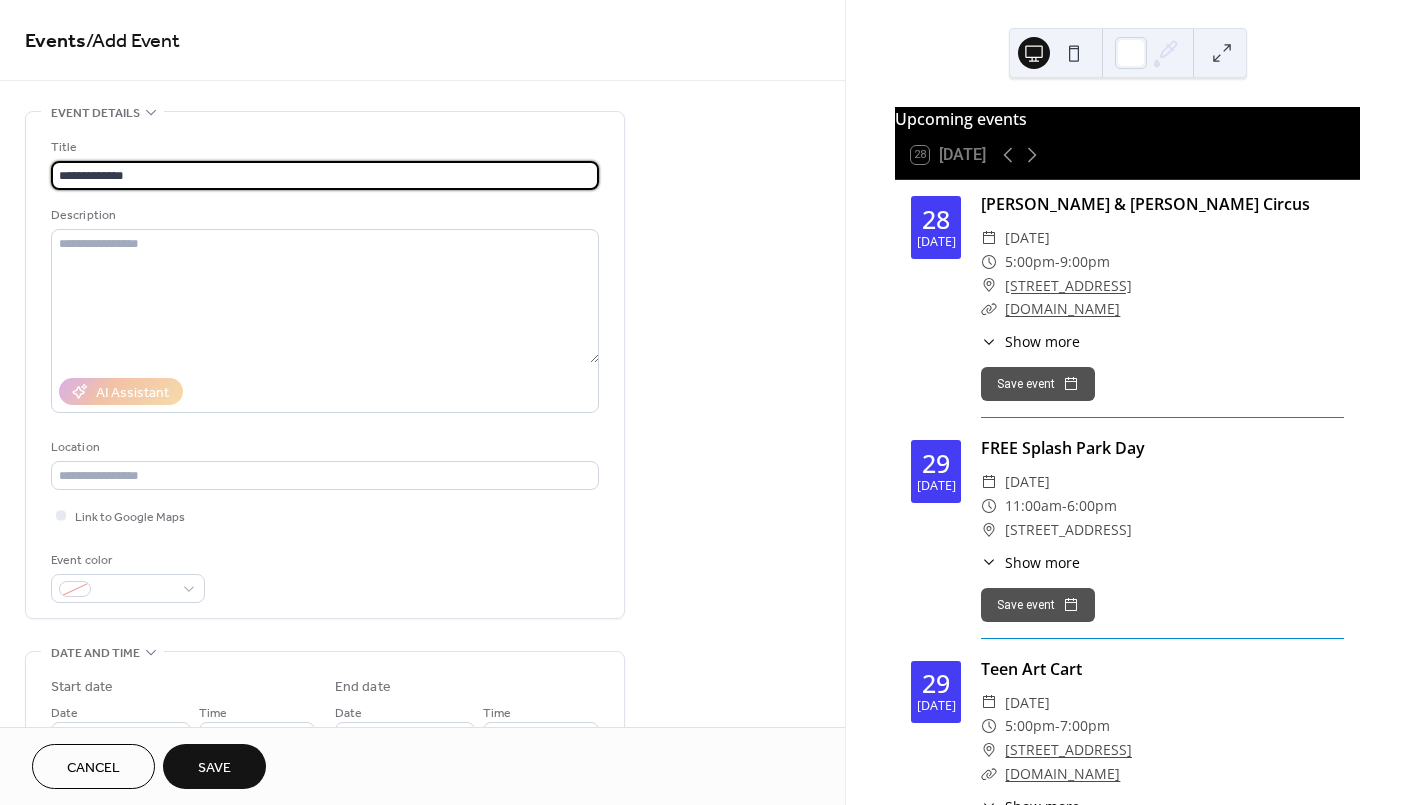 type on "**********" 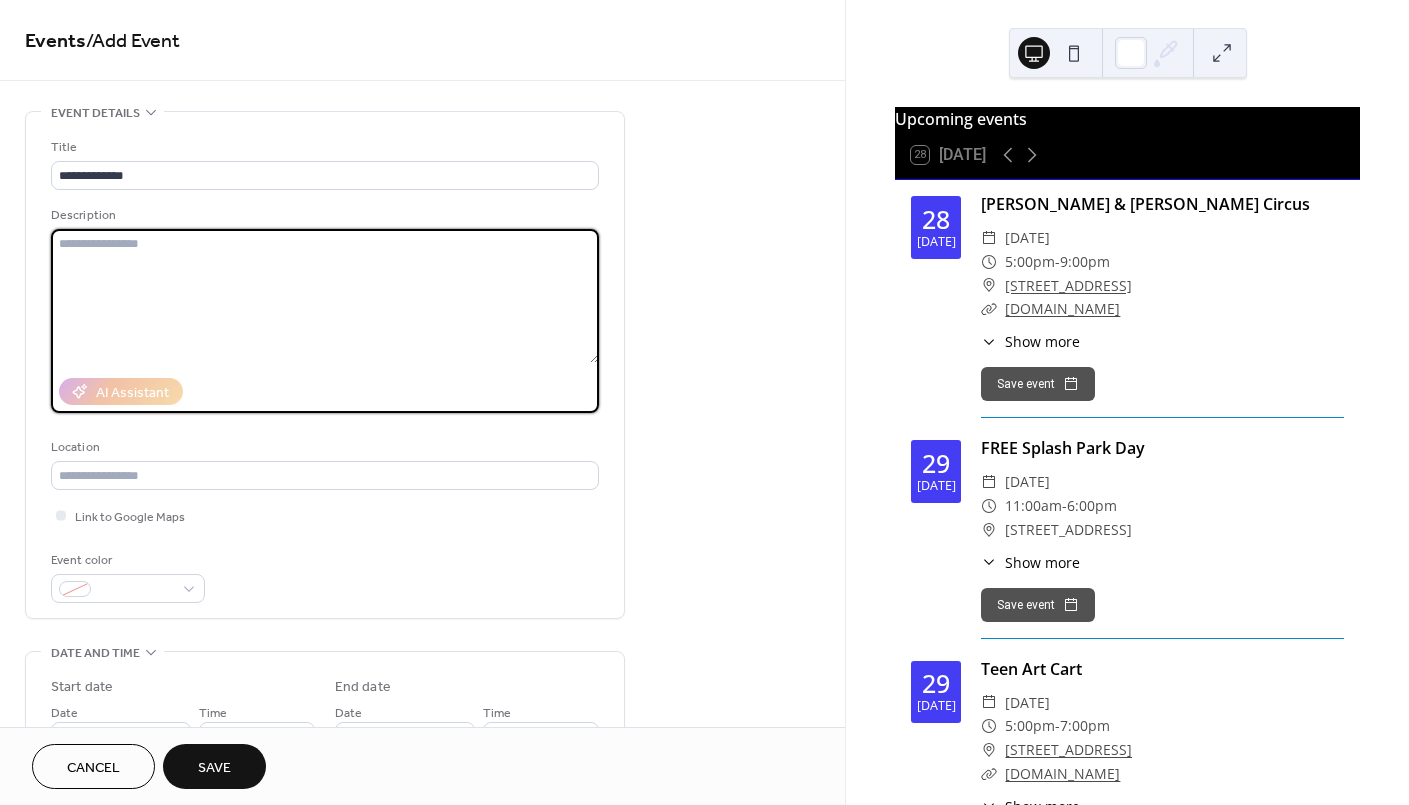 paste on "**********" 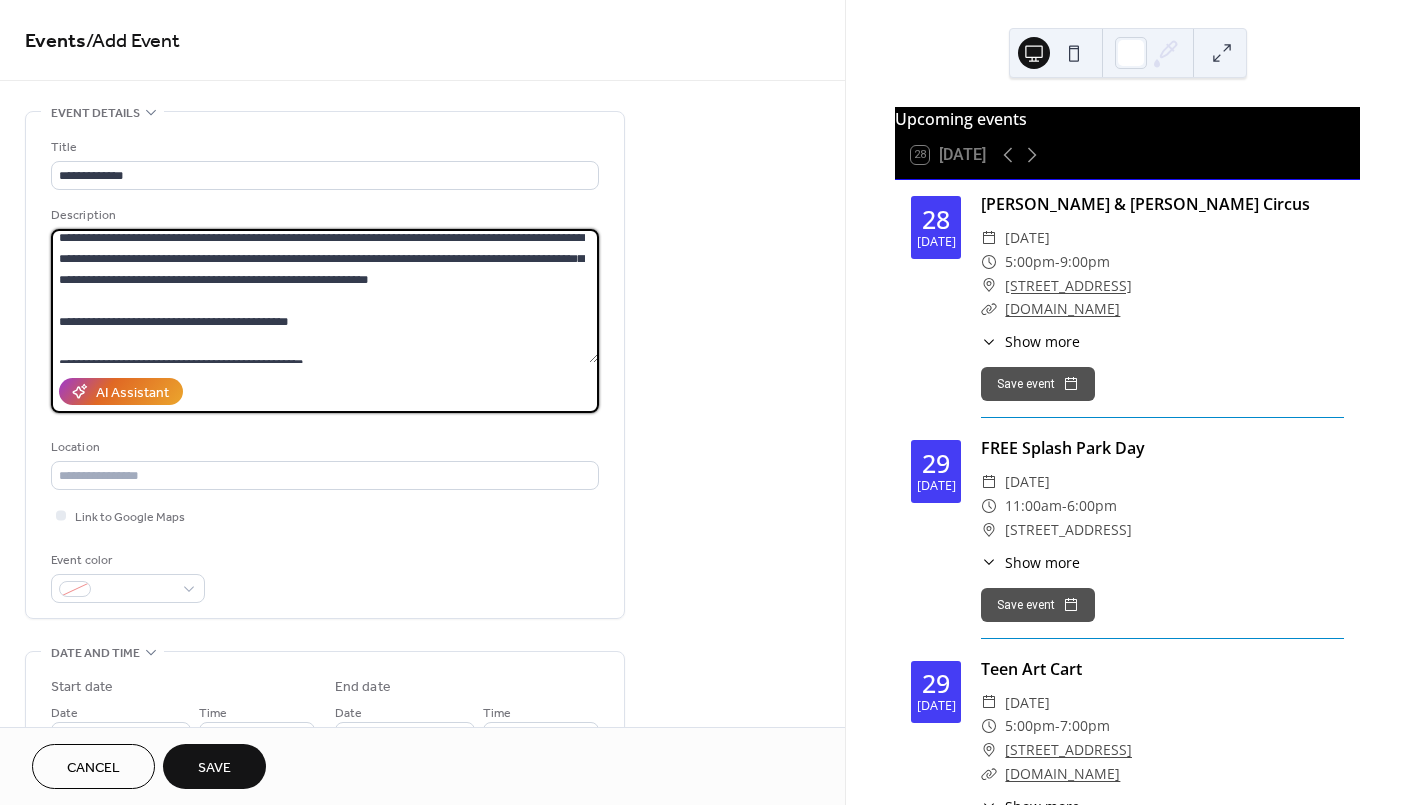 scroll, scrollTop: 0, scrollLeft: 0, axis: both 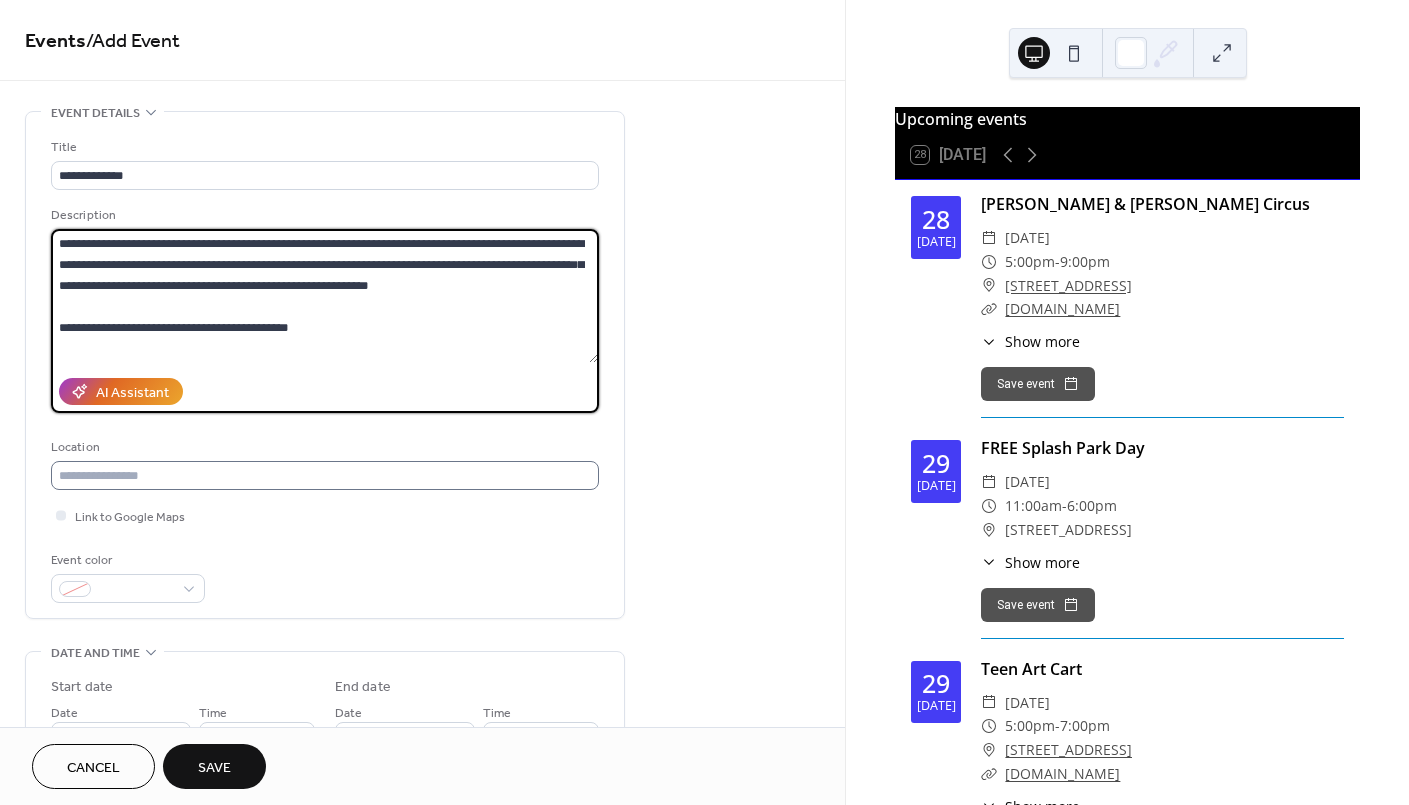 type on "**********" 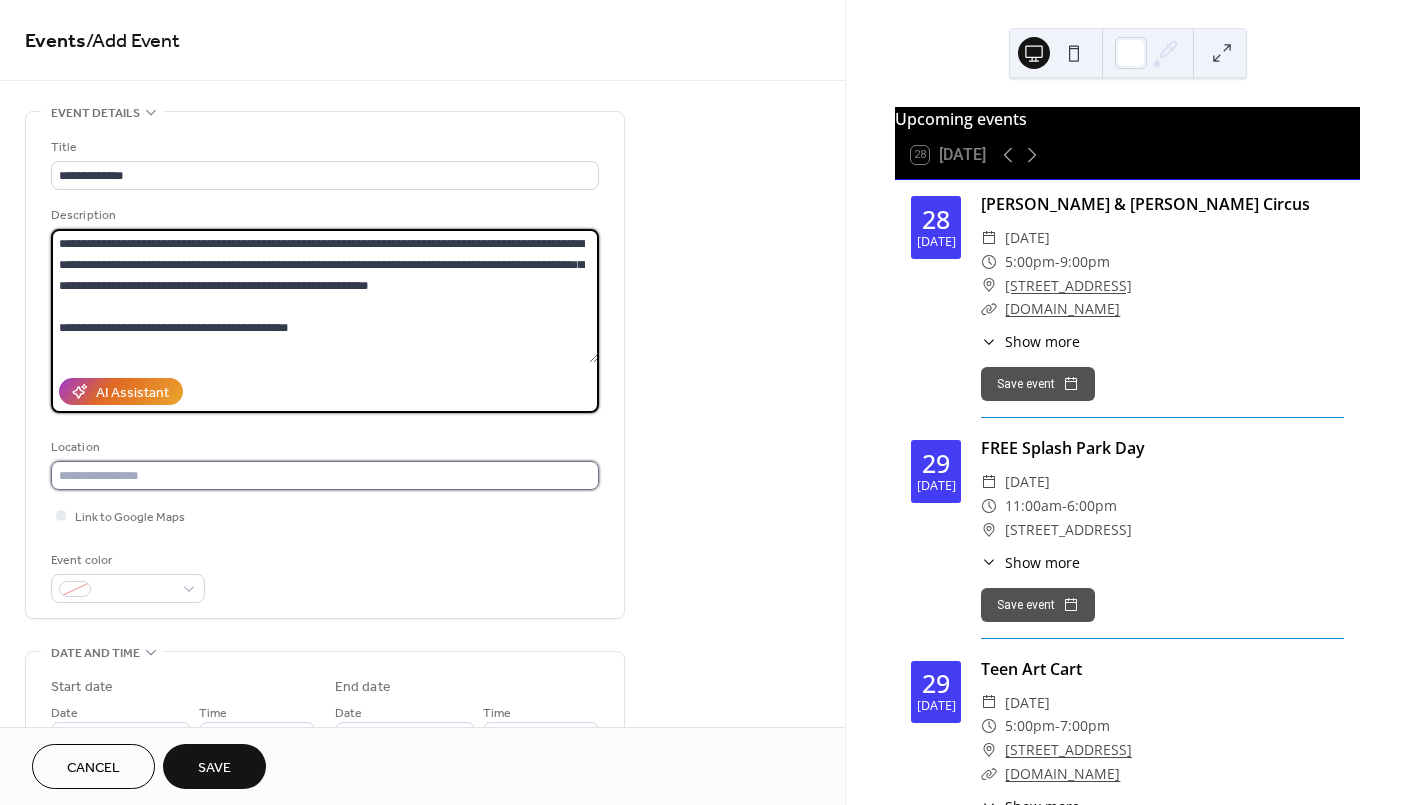 click at bounding box center (325, 475) 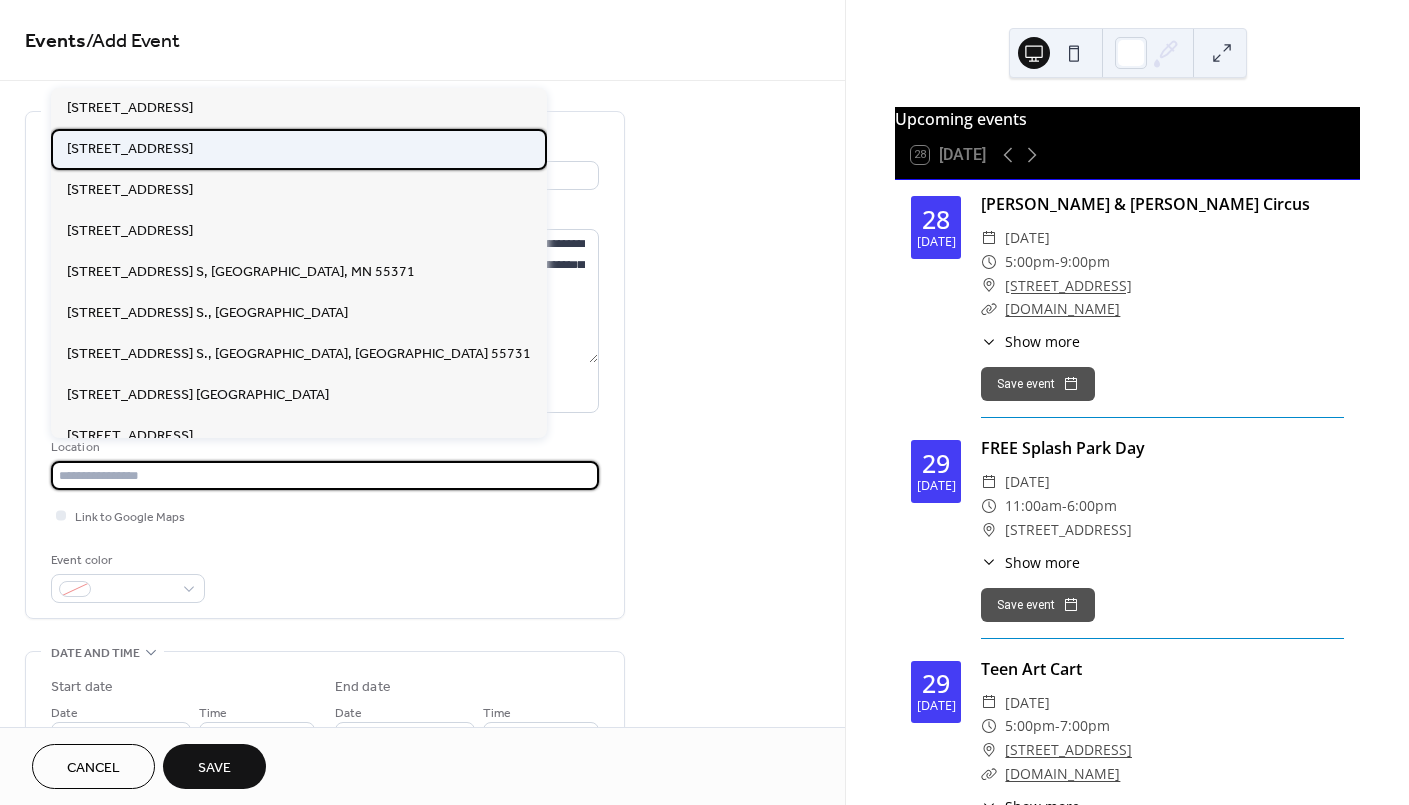 click on "[STREET_ADDRESS]" at bounding box center [130, 148] 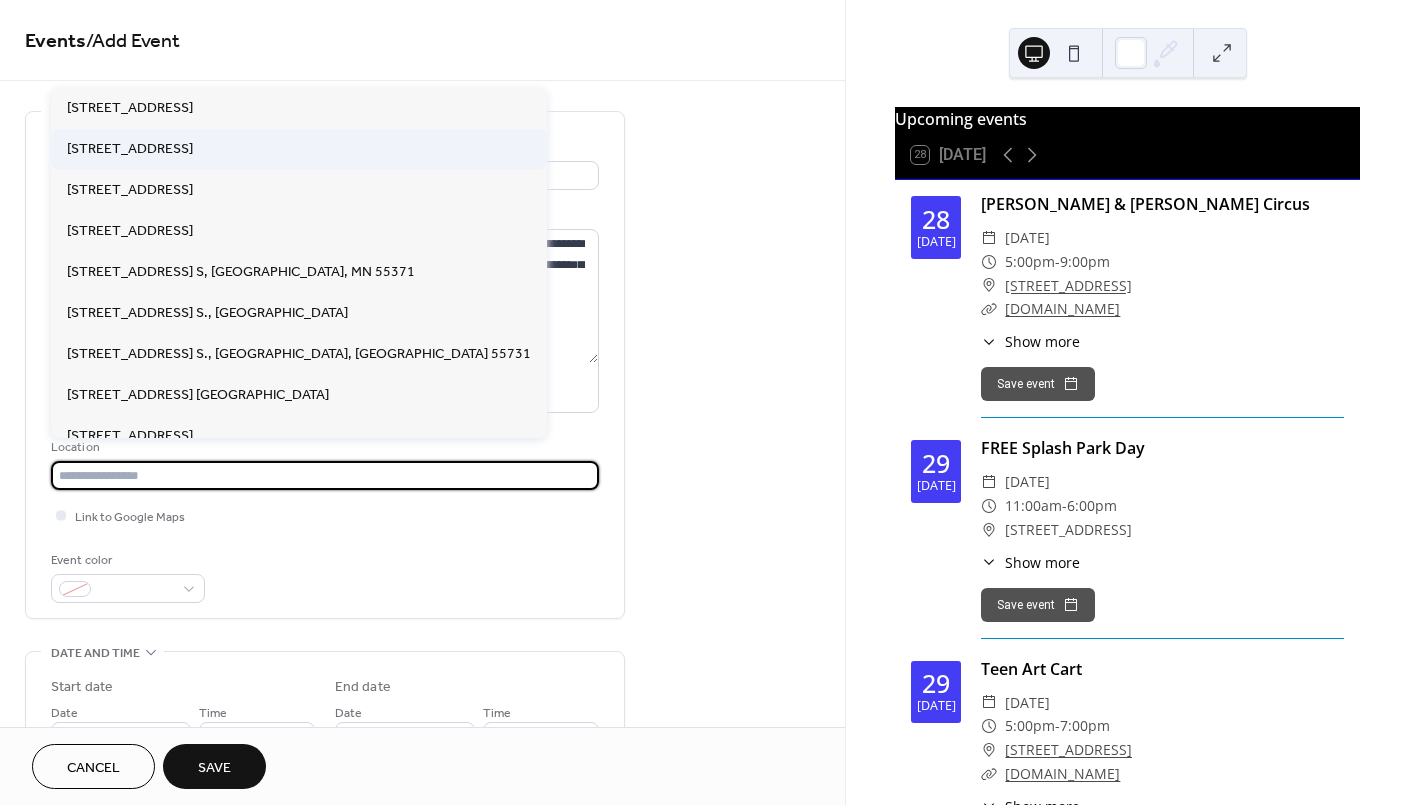 type on "**********" 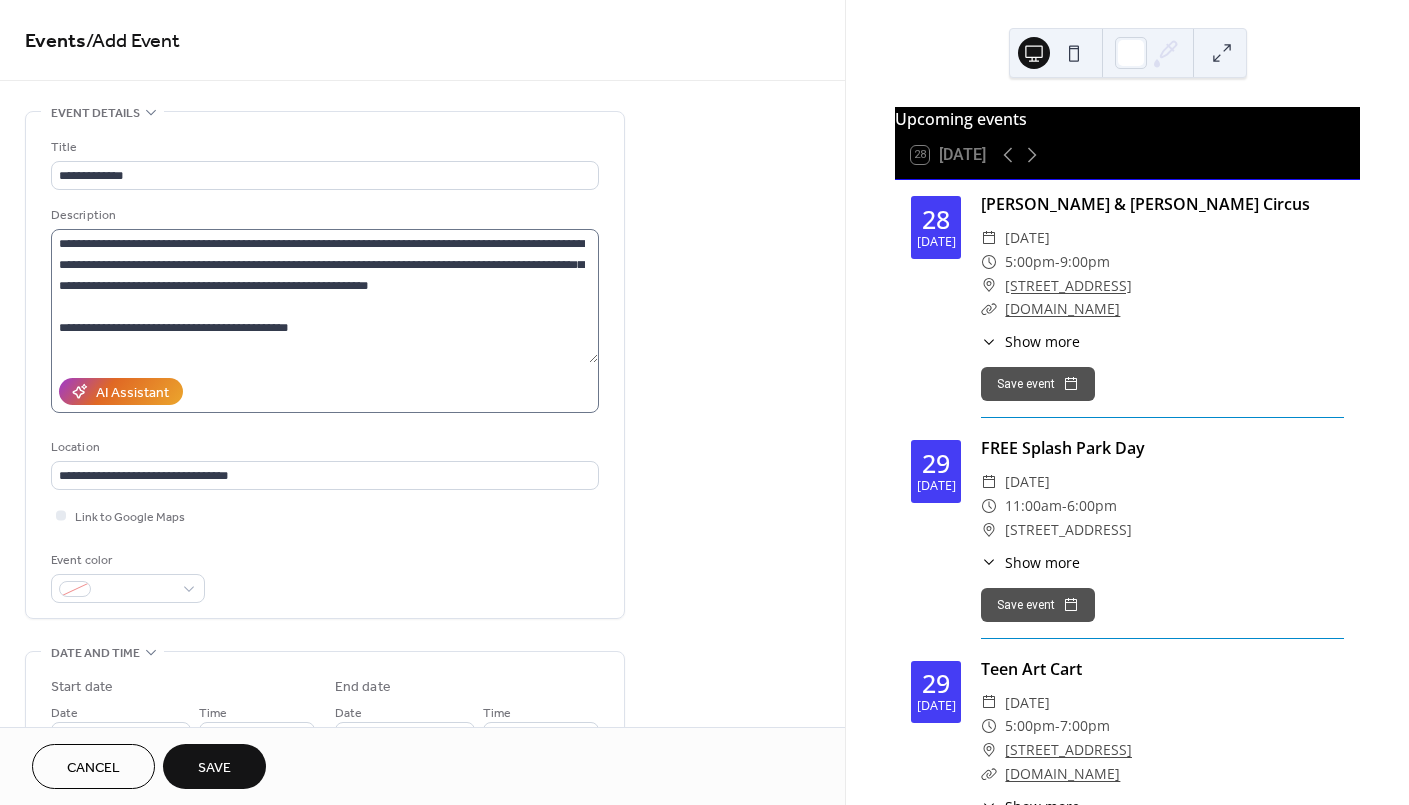 scroll, scrollTop: 20, scrollLeft: 0, axis: vertical 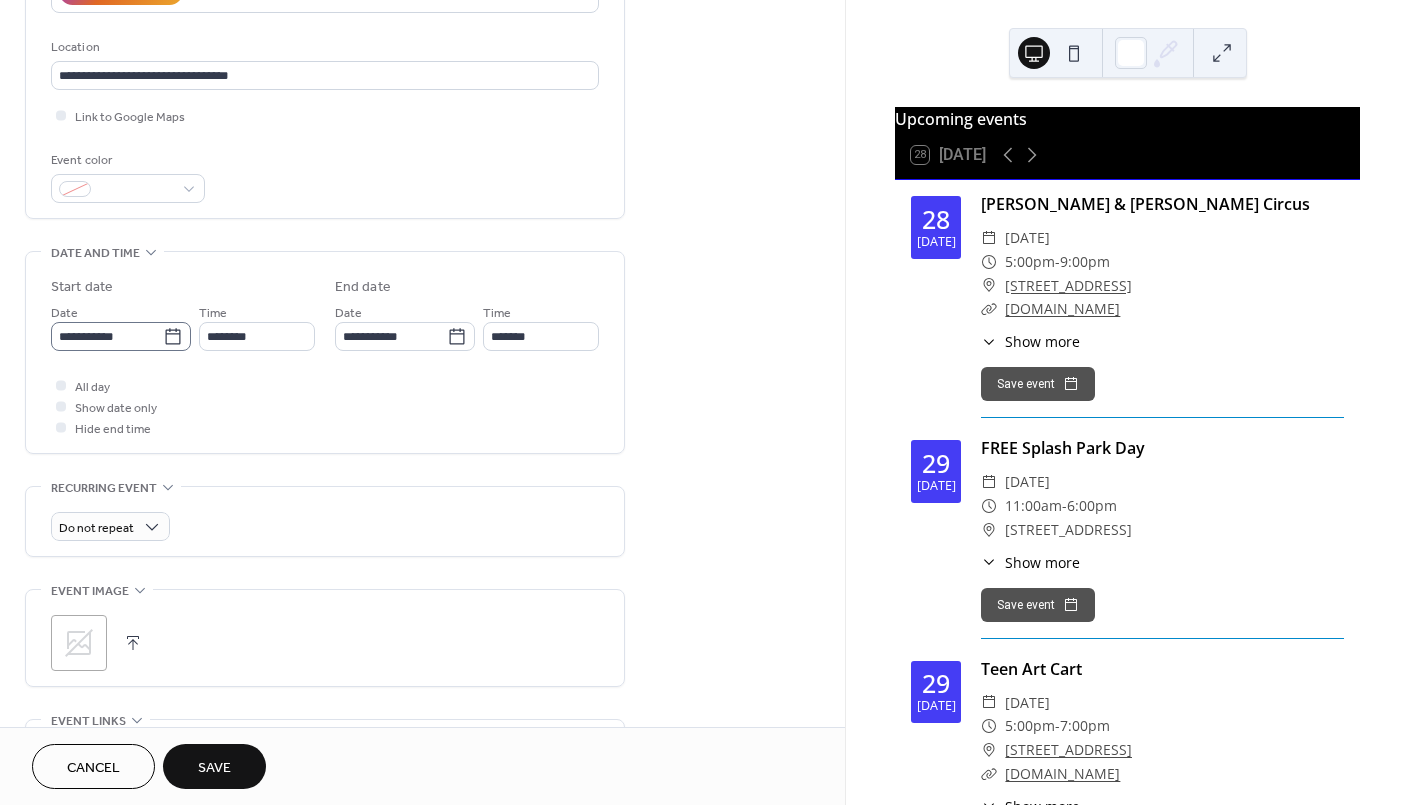 click 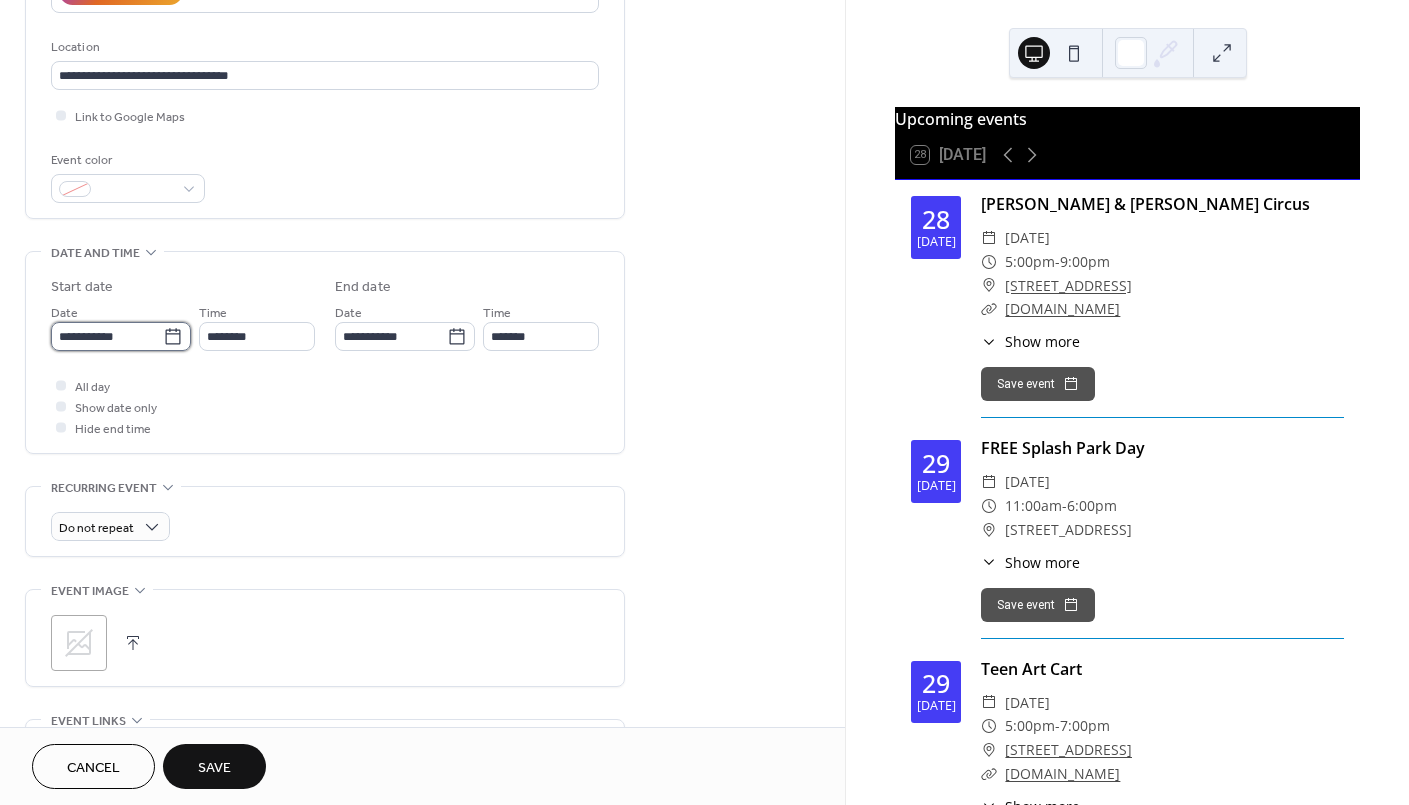click on "**********" at bounding box center (107, 336) 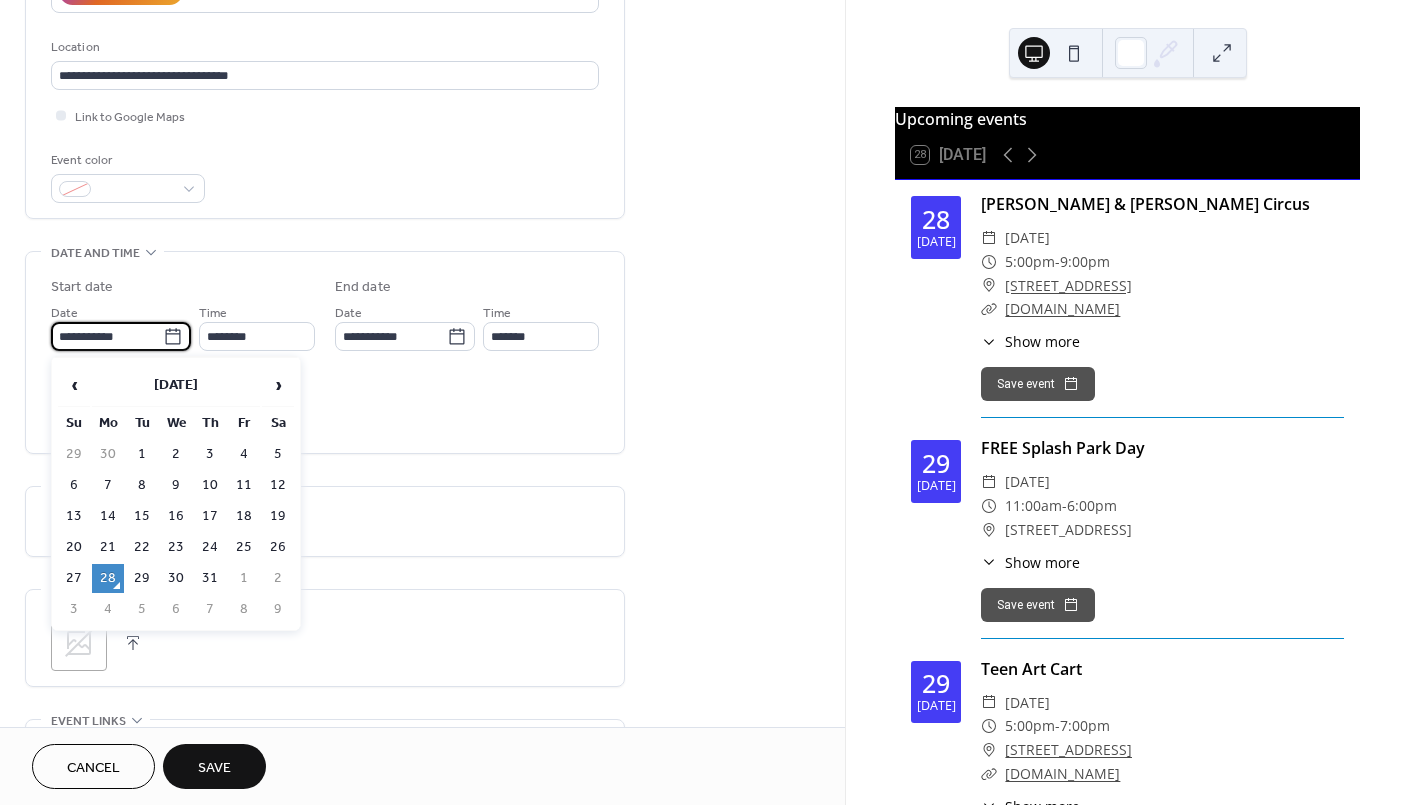 click on "‹ [DATE] › Su Mo Tu We Th Fr Sa 29 30 1 2 3 4 5 6 7 8 9 10 11 12 13 14 15 16 17 18 19 20 21 22 23 24 25 26 27 28 29 30 31 1 2 3 4 5 6 7 8 9" at bounding box center [176, 494] 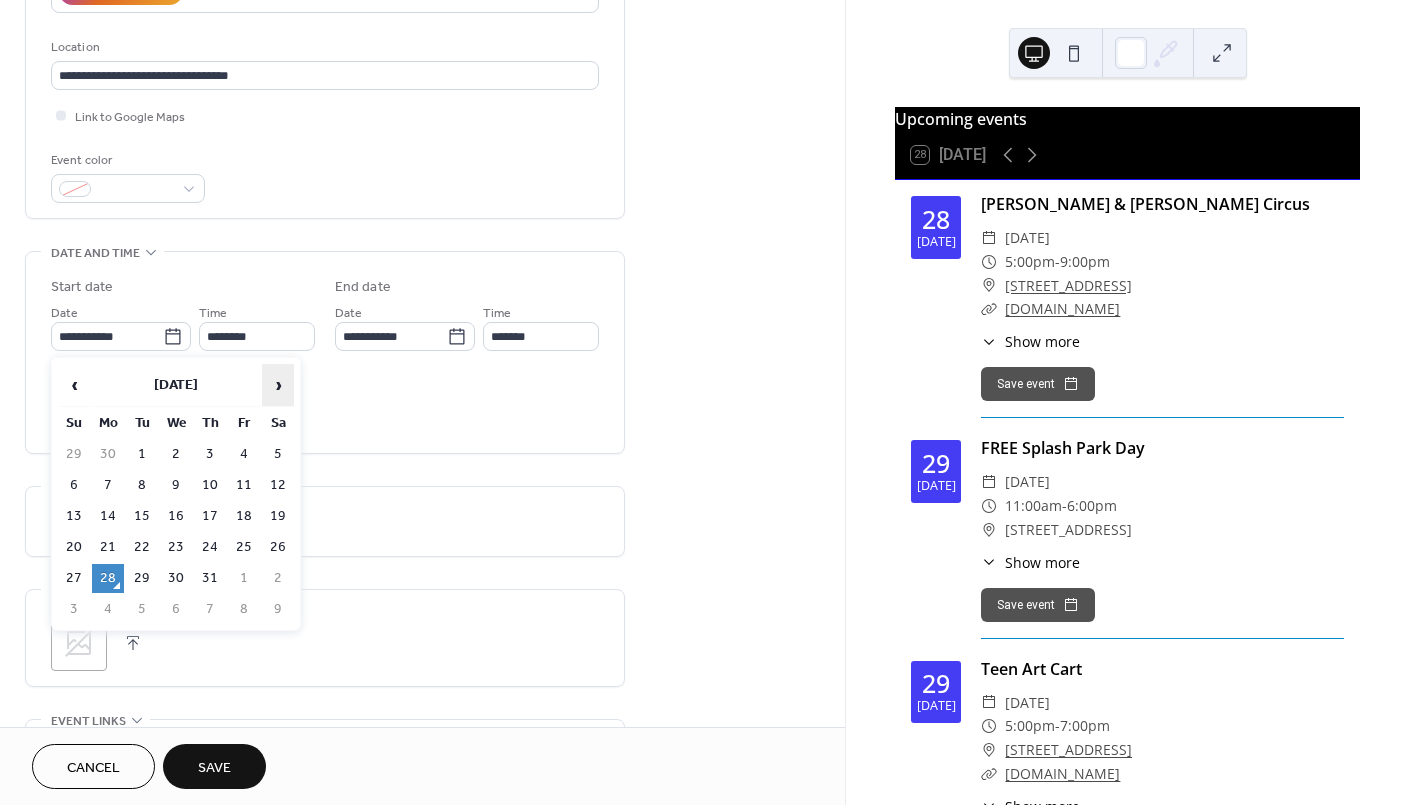 click on "›" at bounding box center [278, 385] 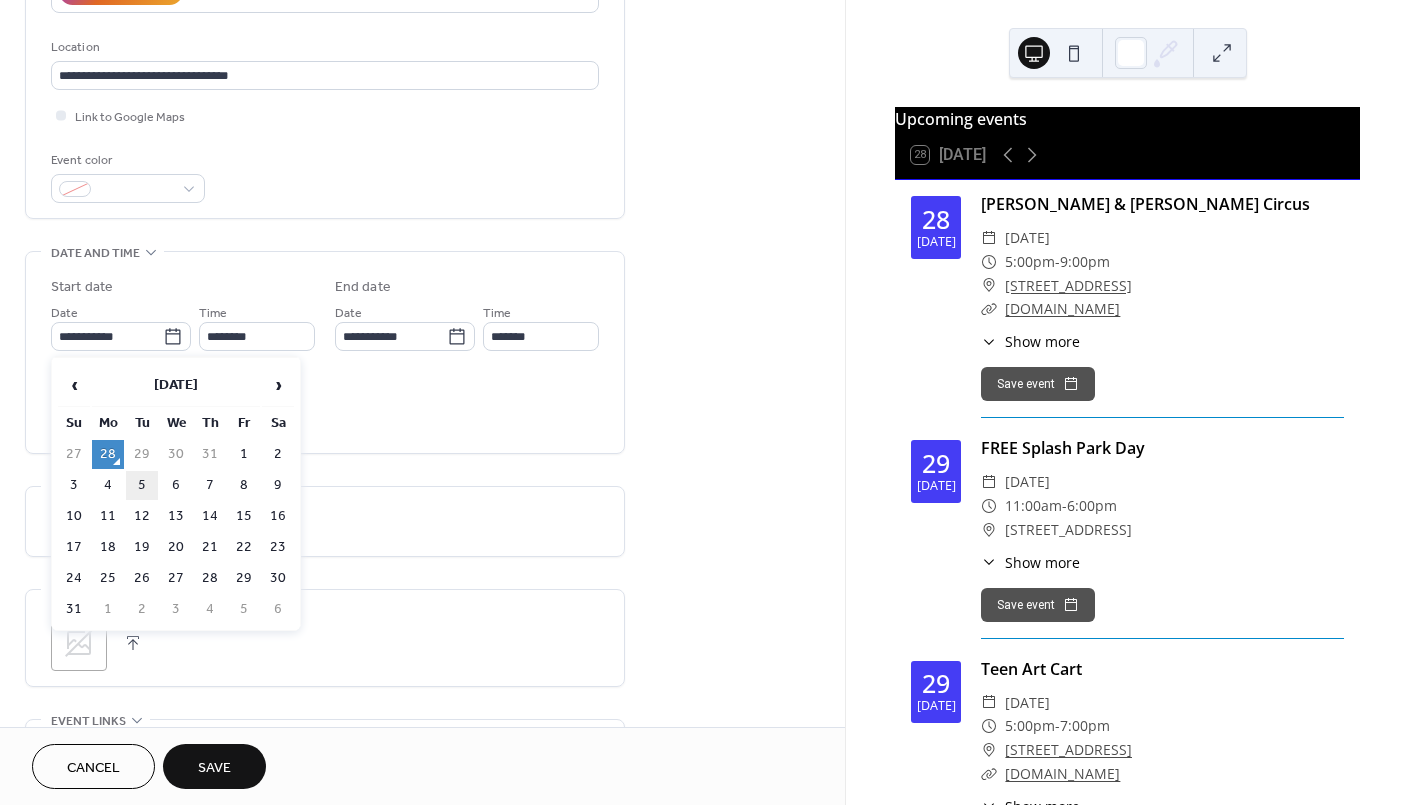 click on "5" at bounding box center [142, 485] 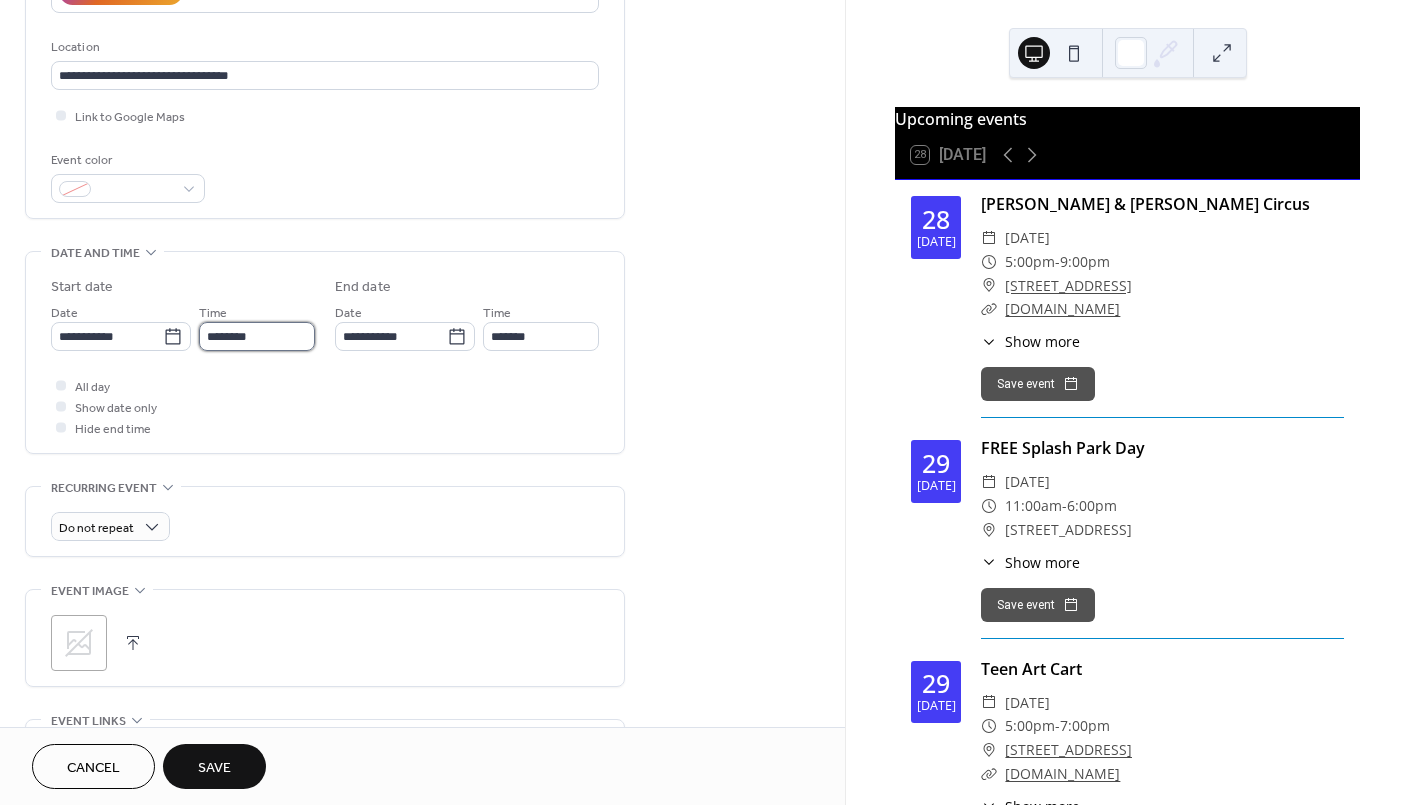 click on "********" at bounding box center [257, 336] 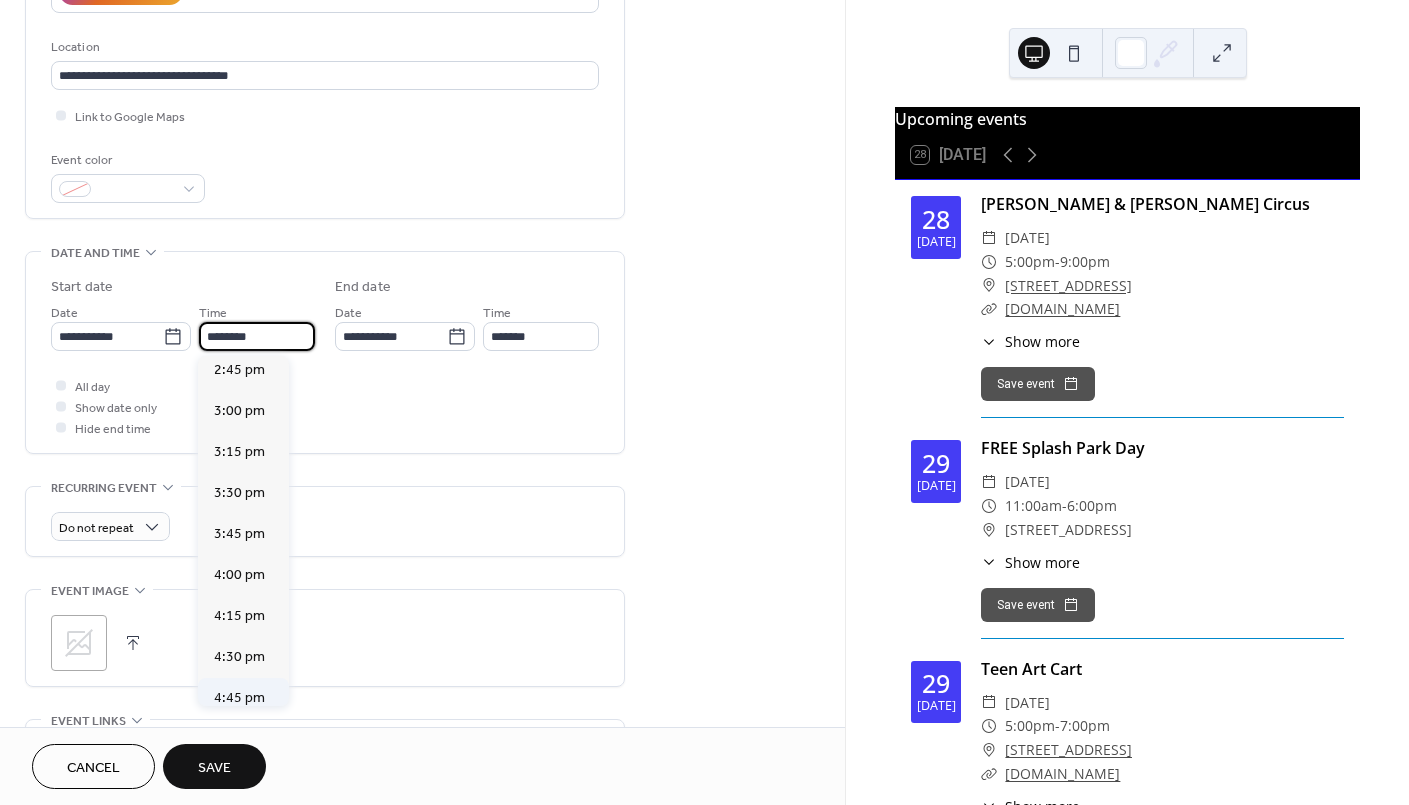 scroll, scrollTop: 2437, scrollLeft: 0, axis: vertical 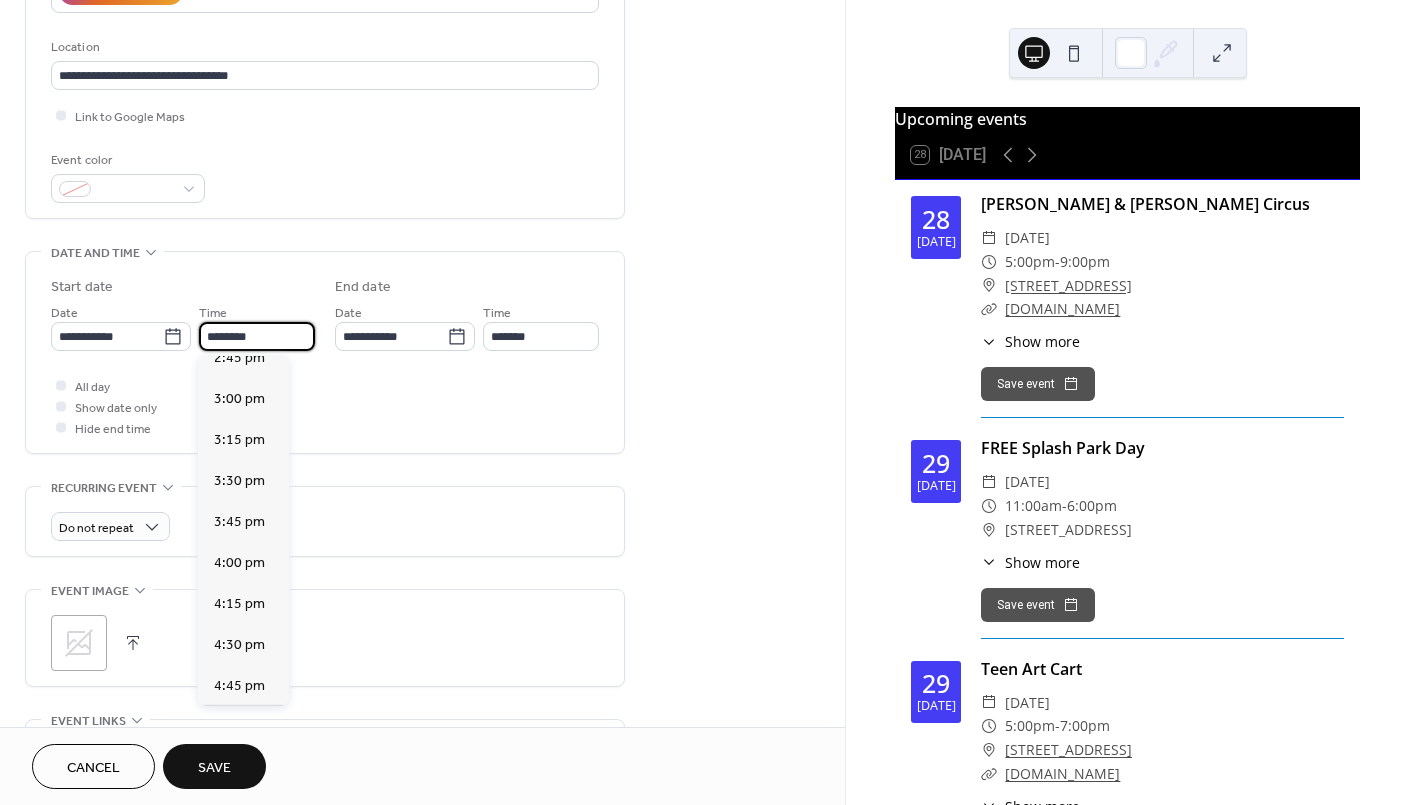 click on "5:00 pm" at bounding box center (239, 727) 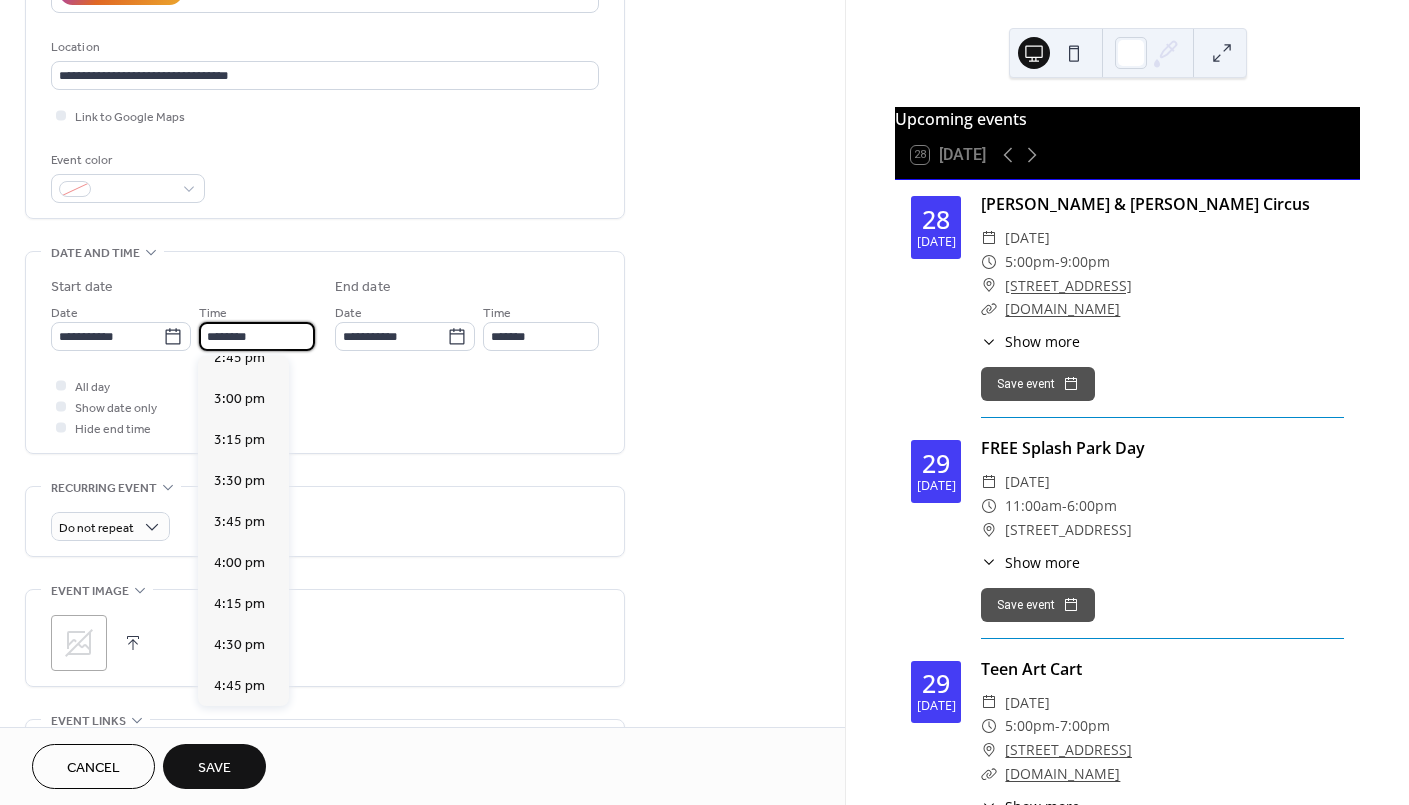 type on "*******" 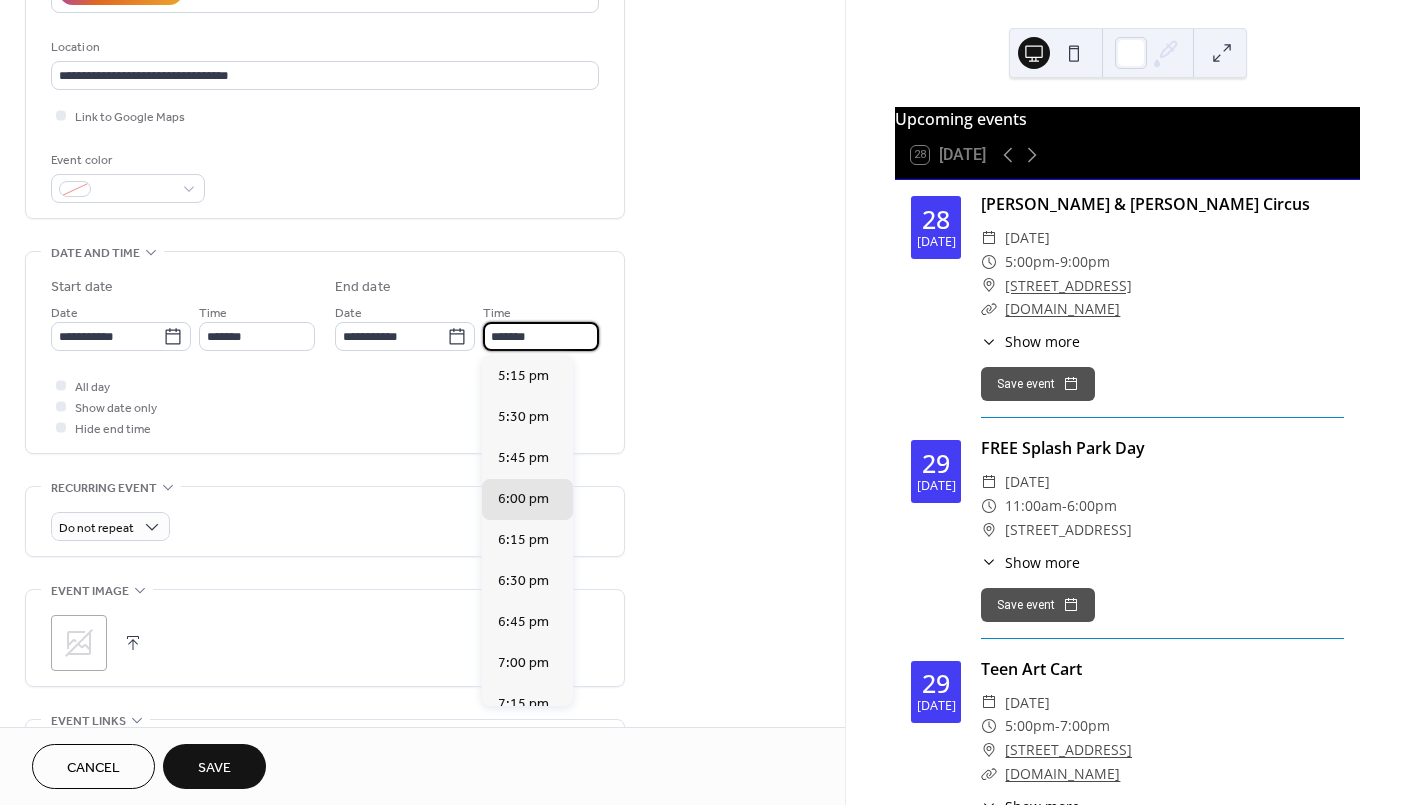 click on "*******" at bounding box center [541, 336] 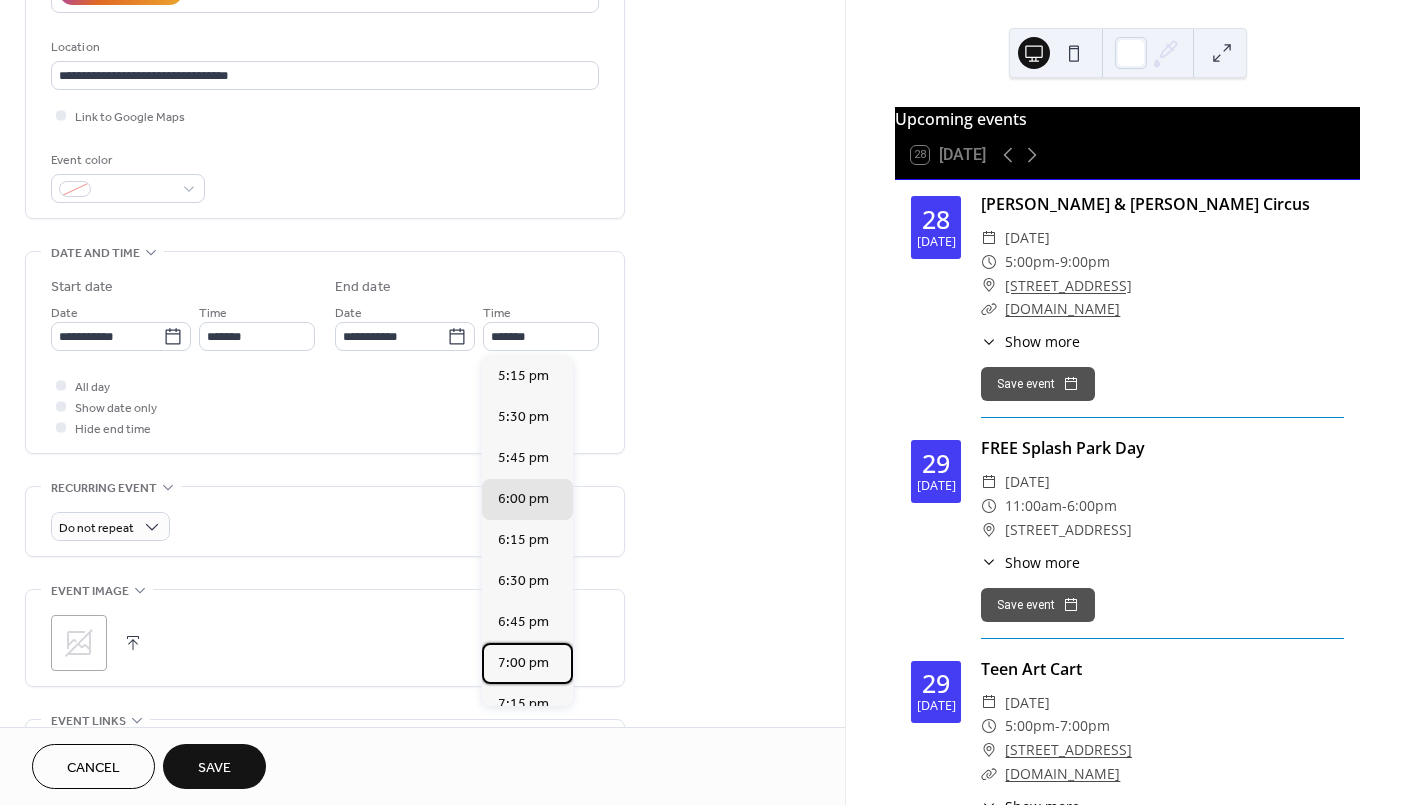 click on "7:00 pm" at bounding box center (523, 663) 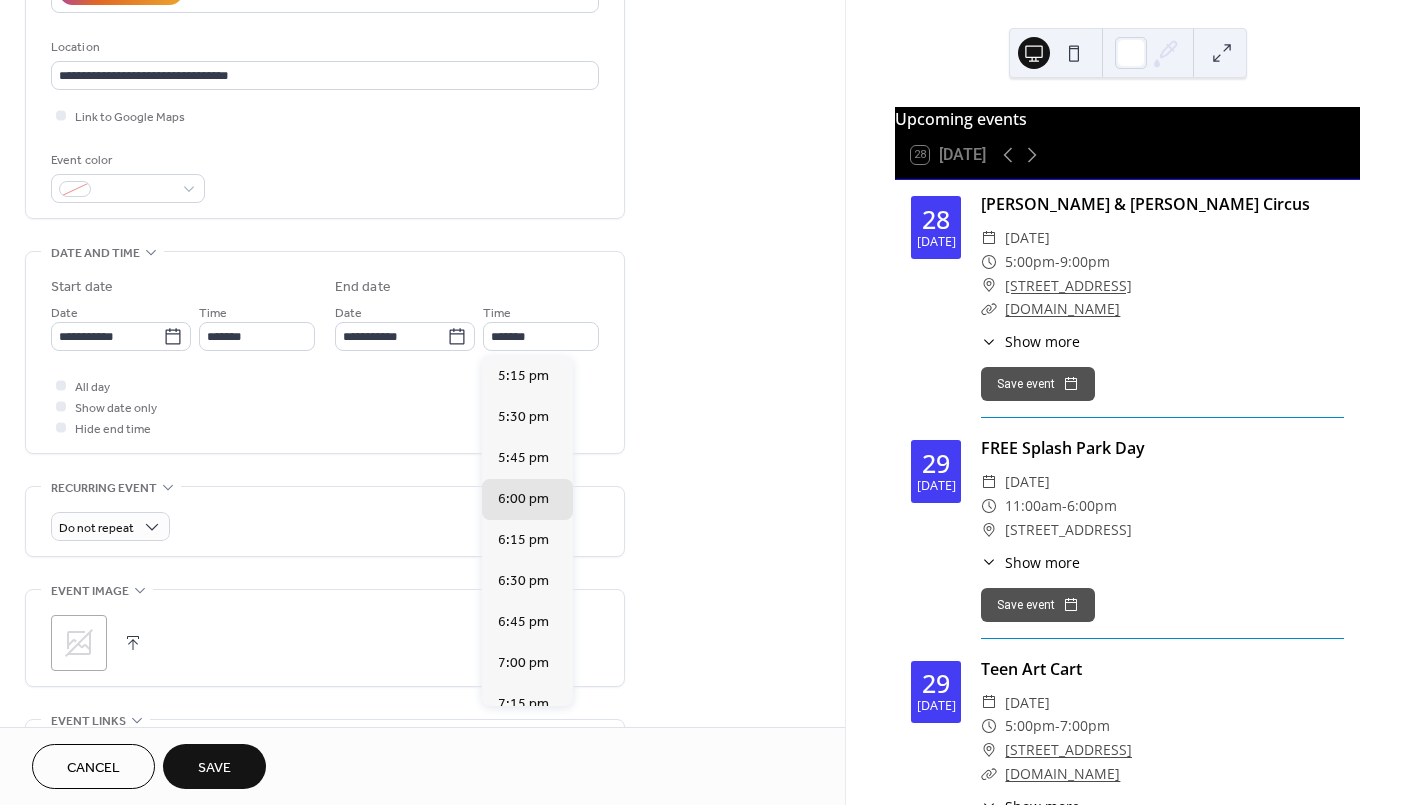 type on "*******" 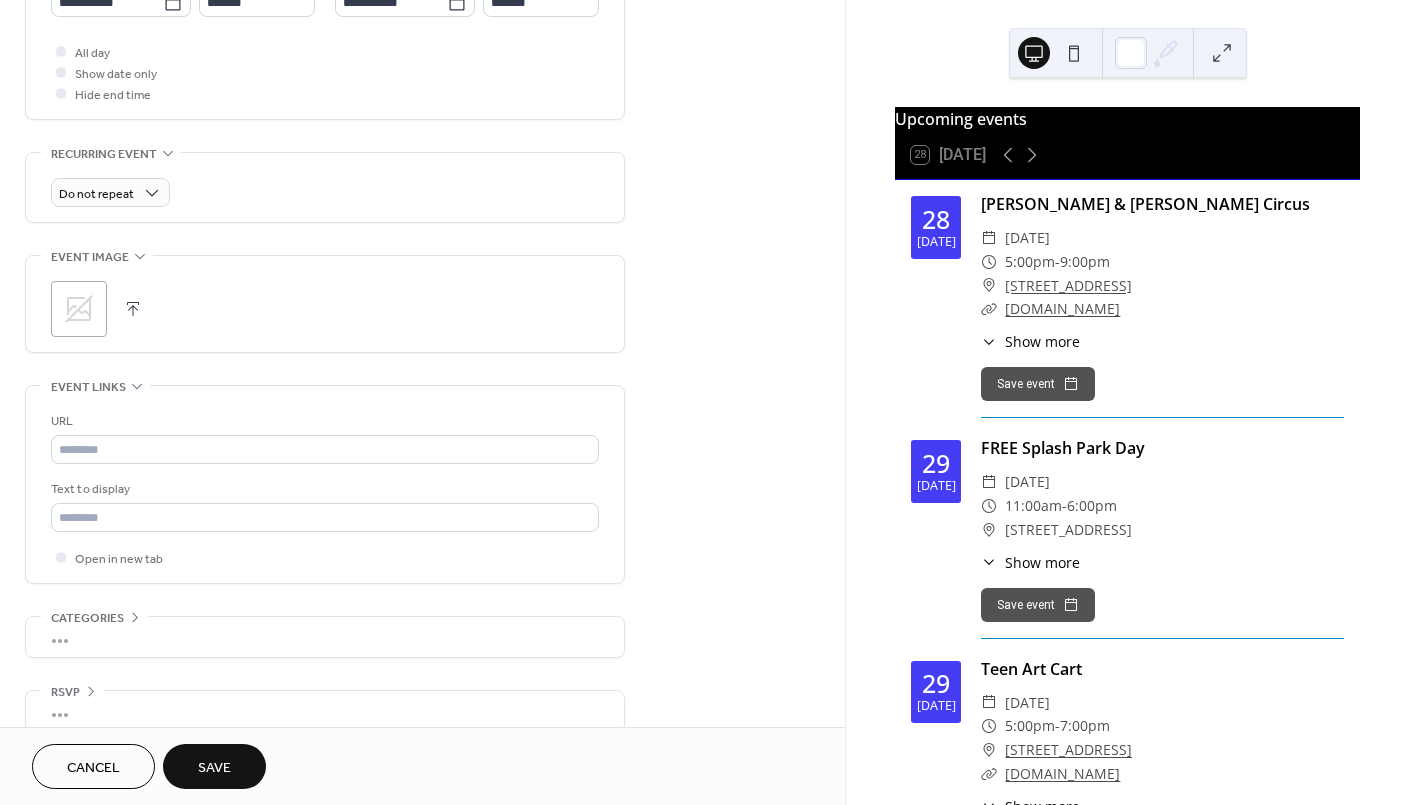 scroll, scrollTop: 765, scrollLeft: 0, axis: vertical 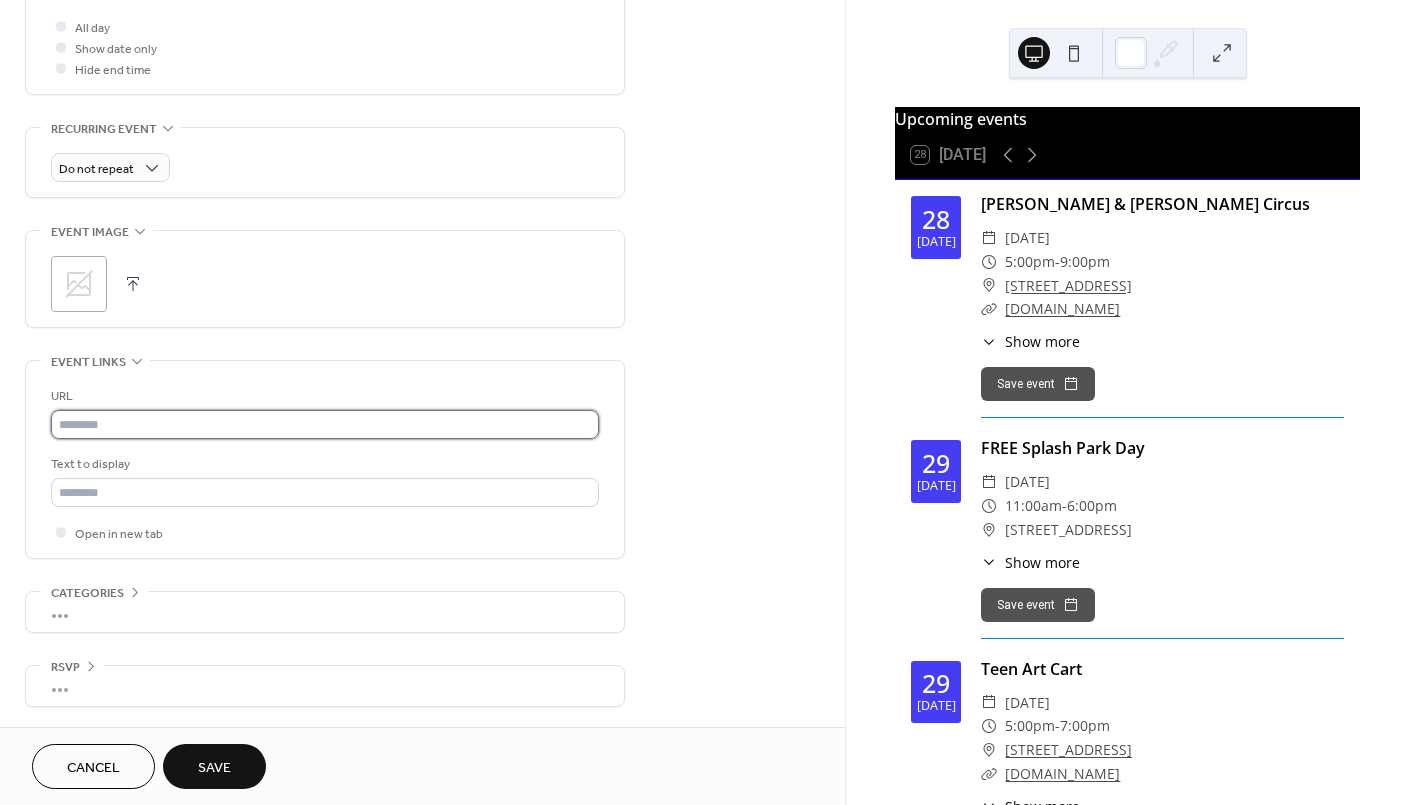 click at bounding box center (325, 424) 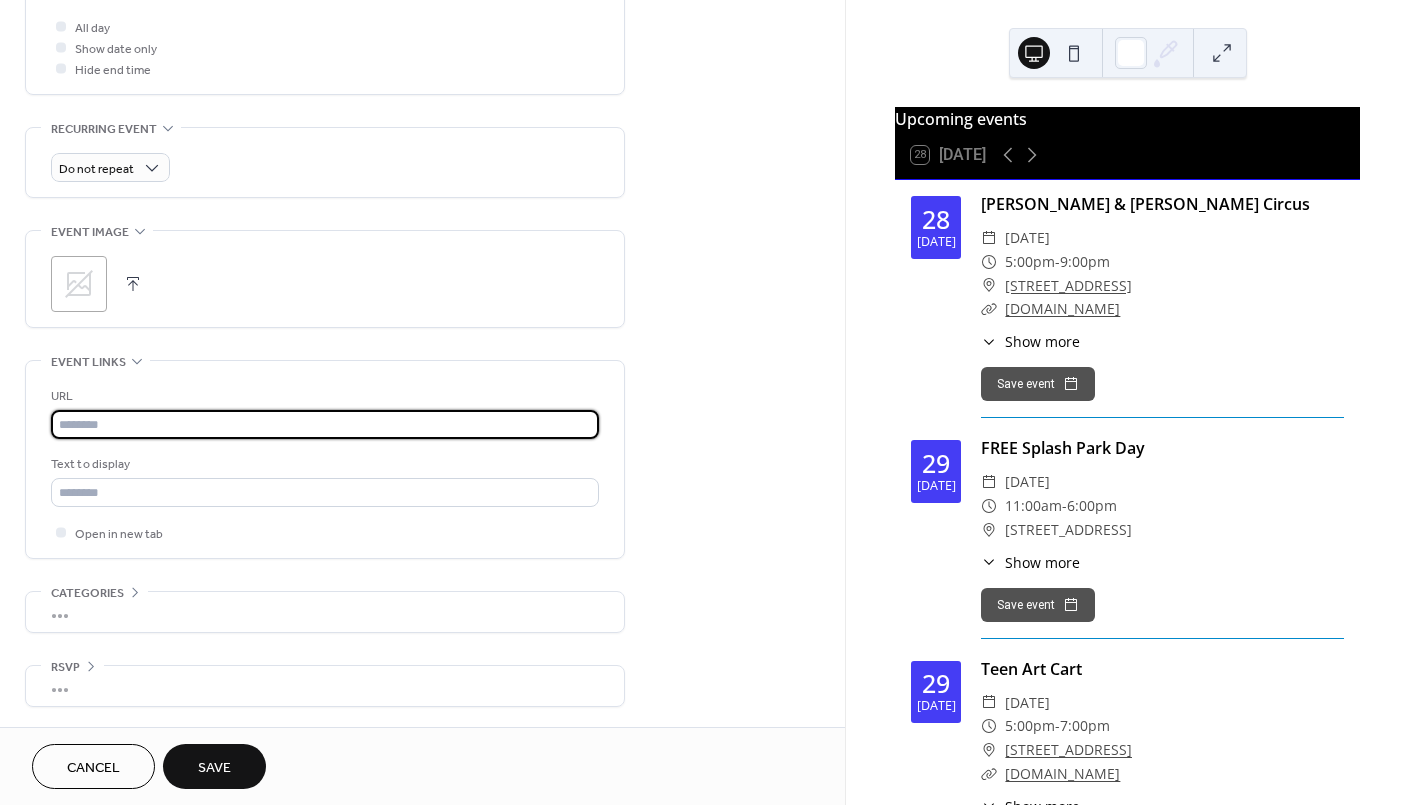 paste on "**********" 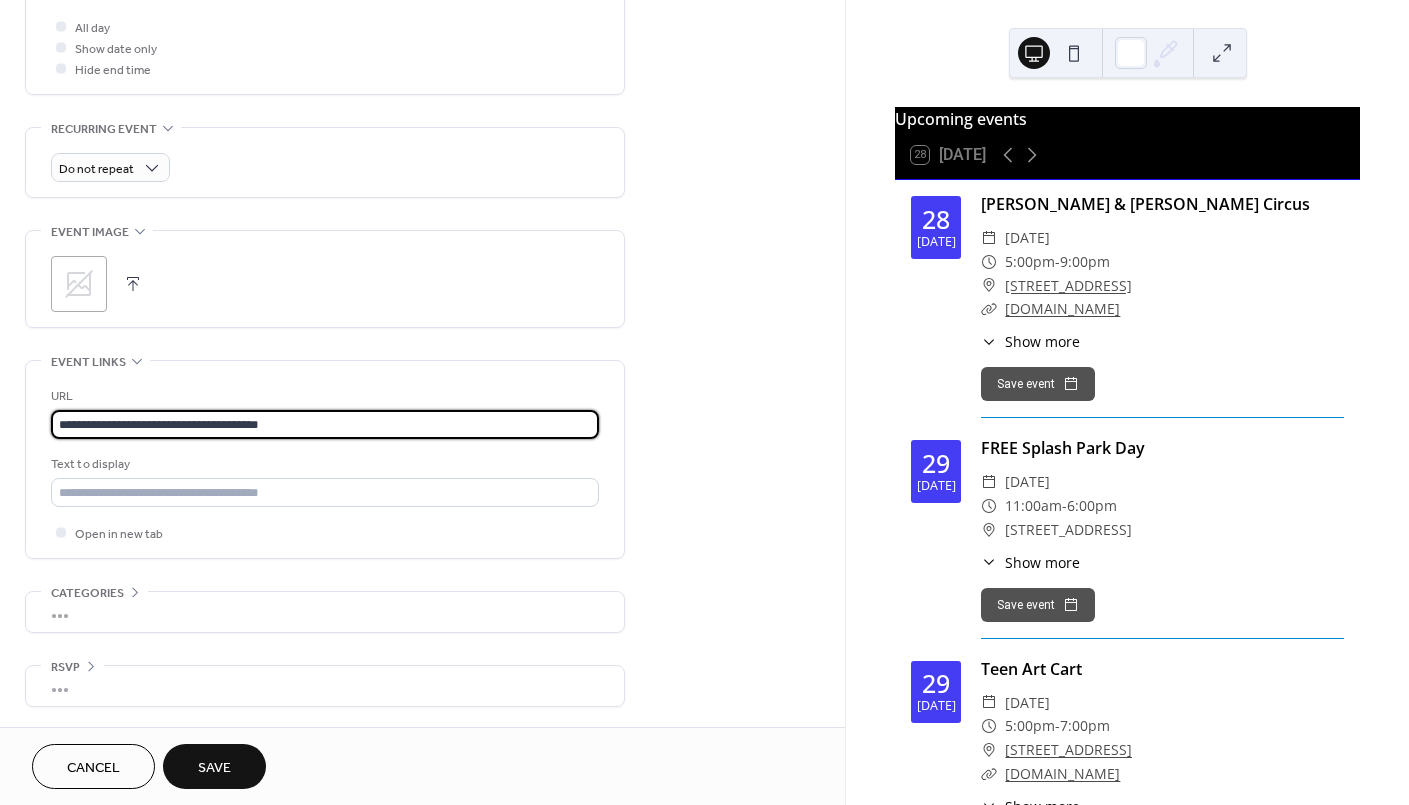 type on "**********" 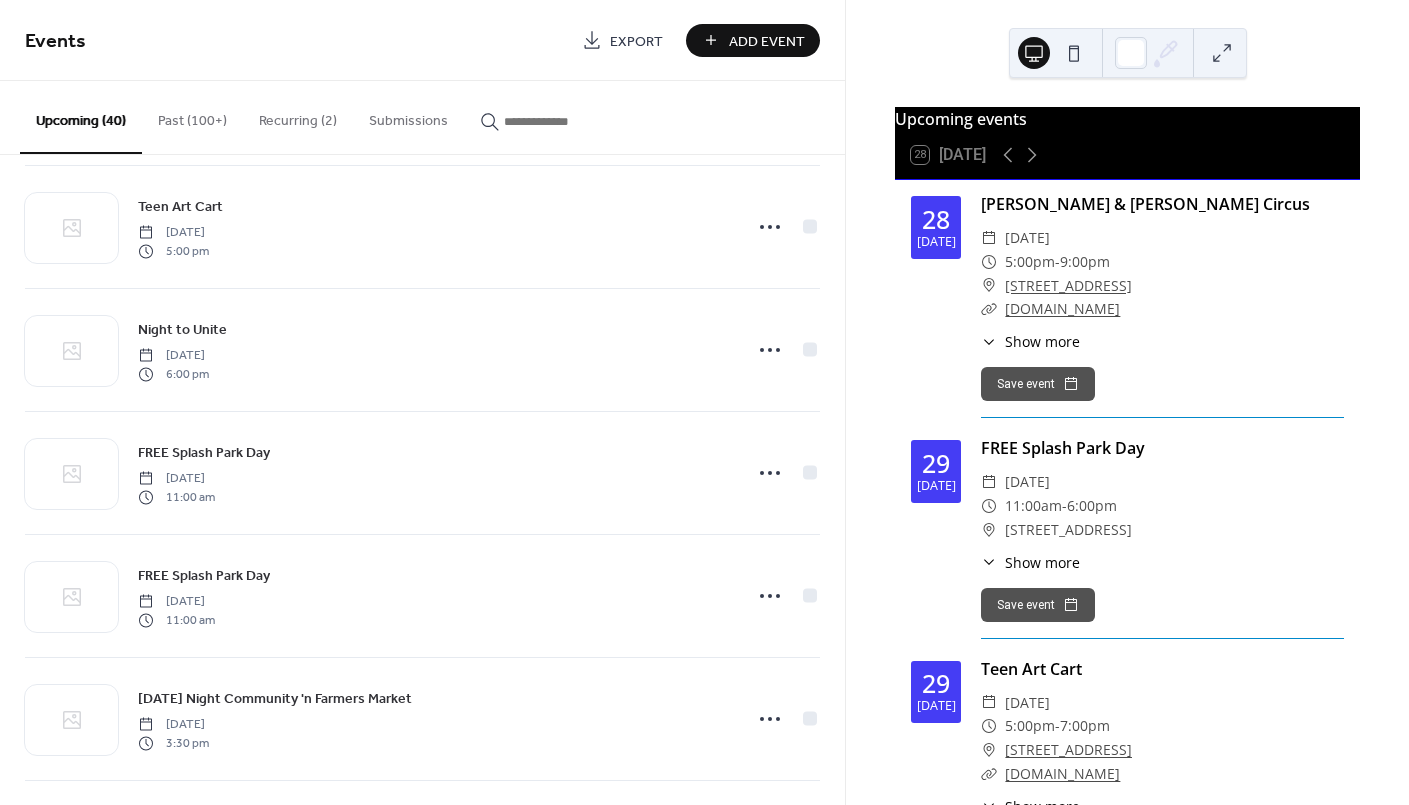 scroll, scrollTop: 1866, scrollLeft: 0, axis: vertical 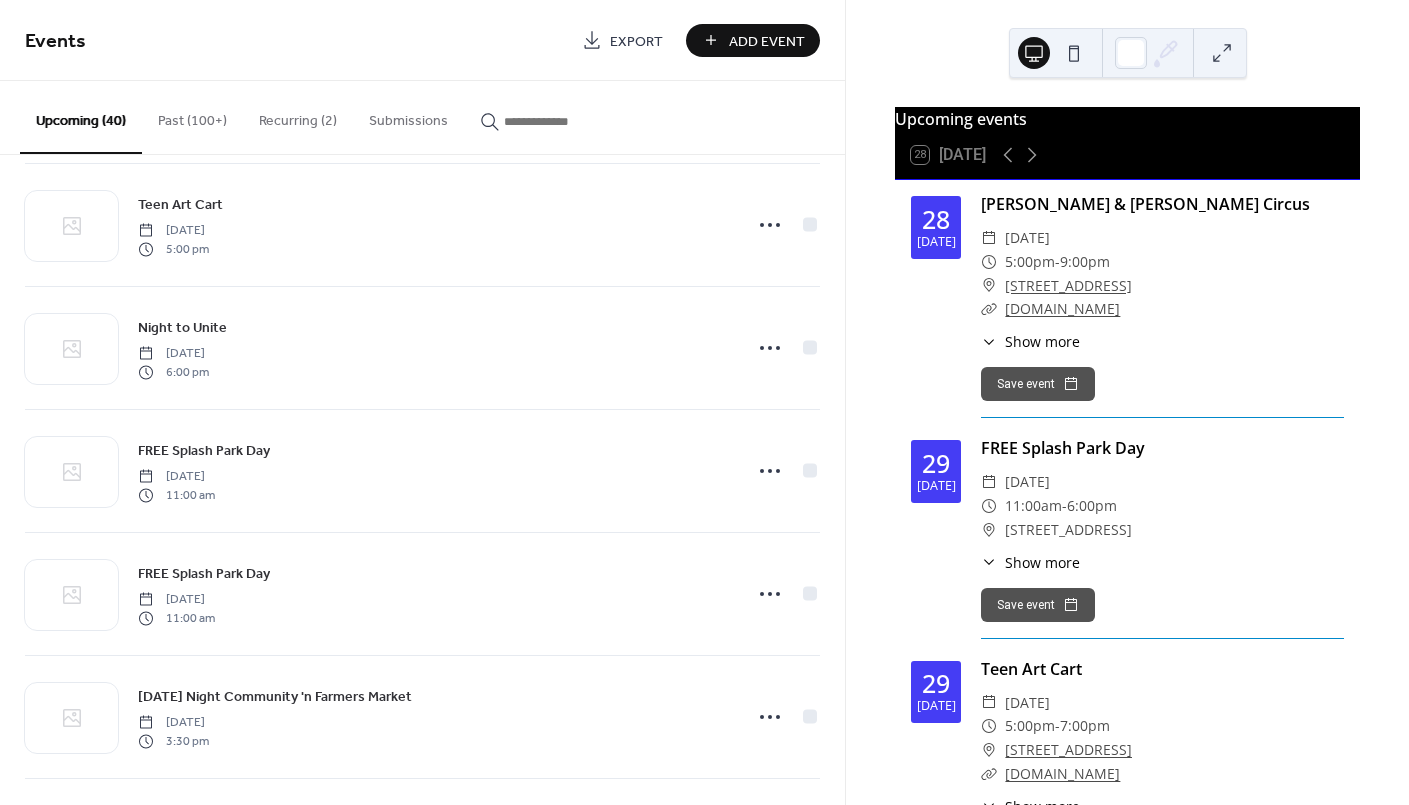click on "Add Event" at bounding box center [767, 41] 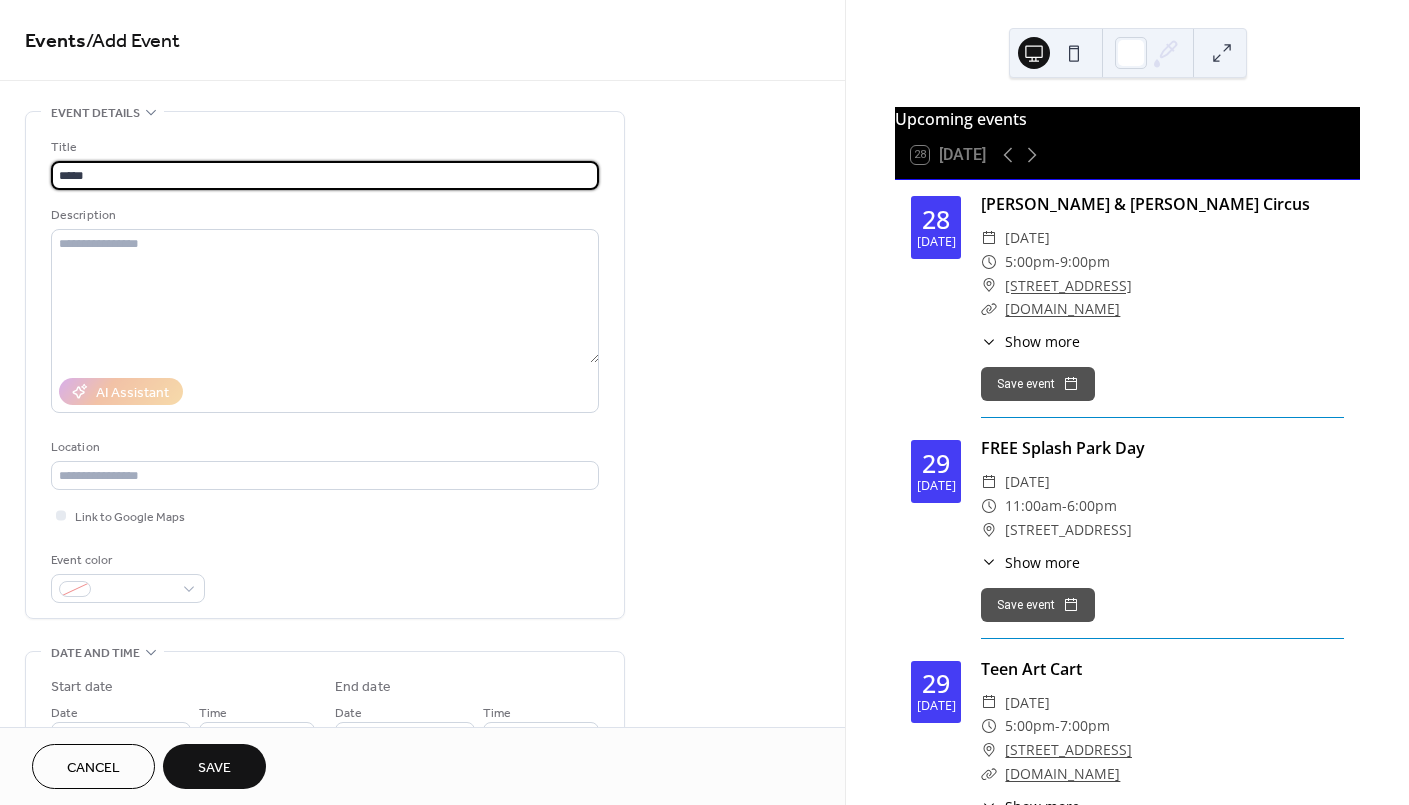 type on "*****" 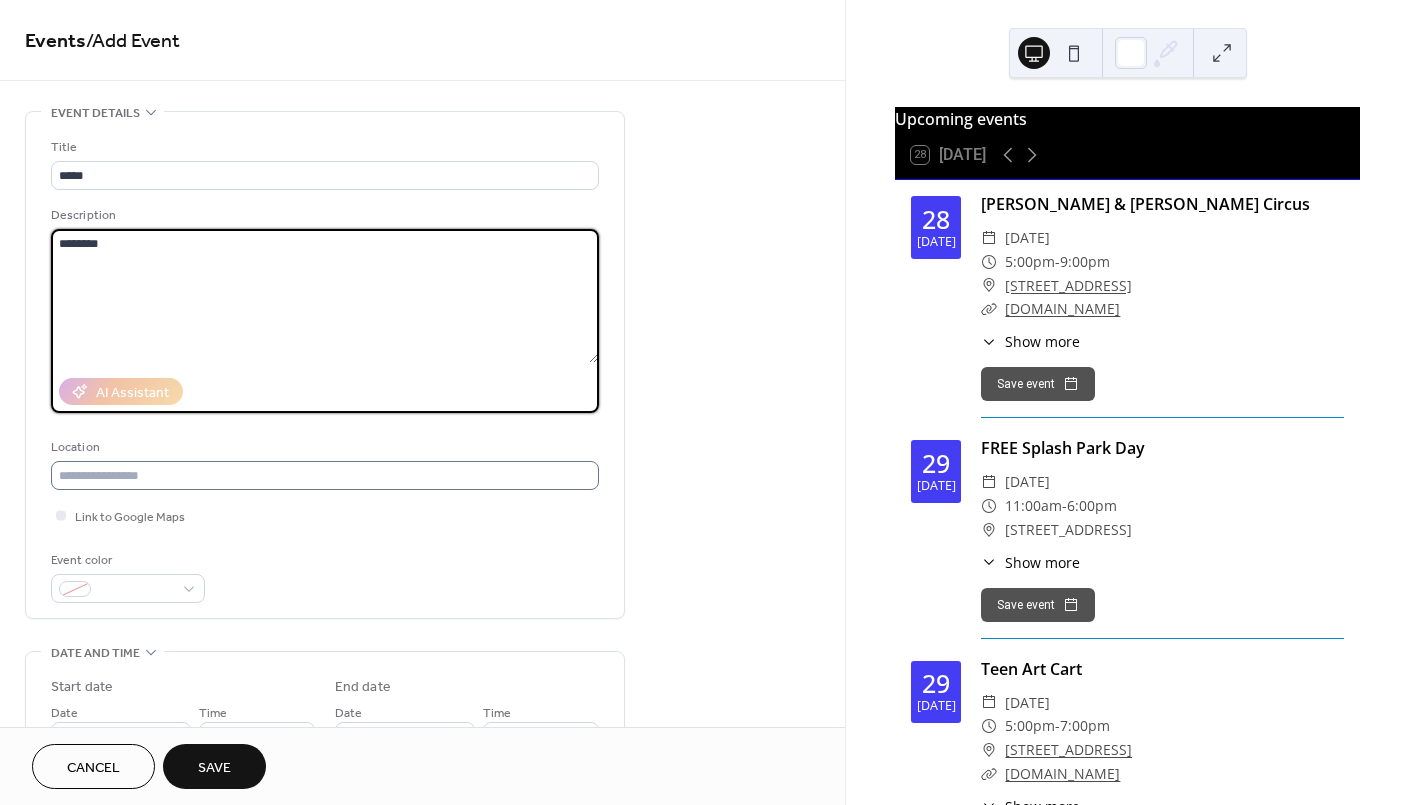 type on "********" 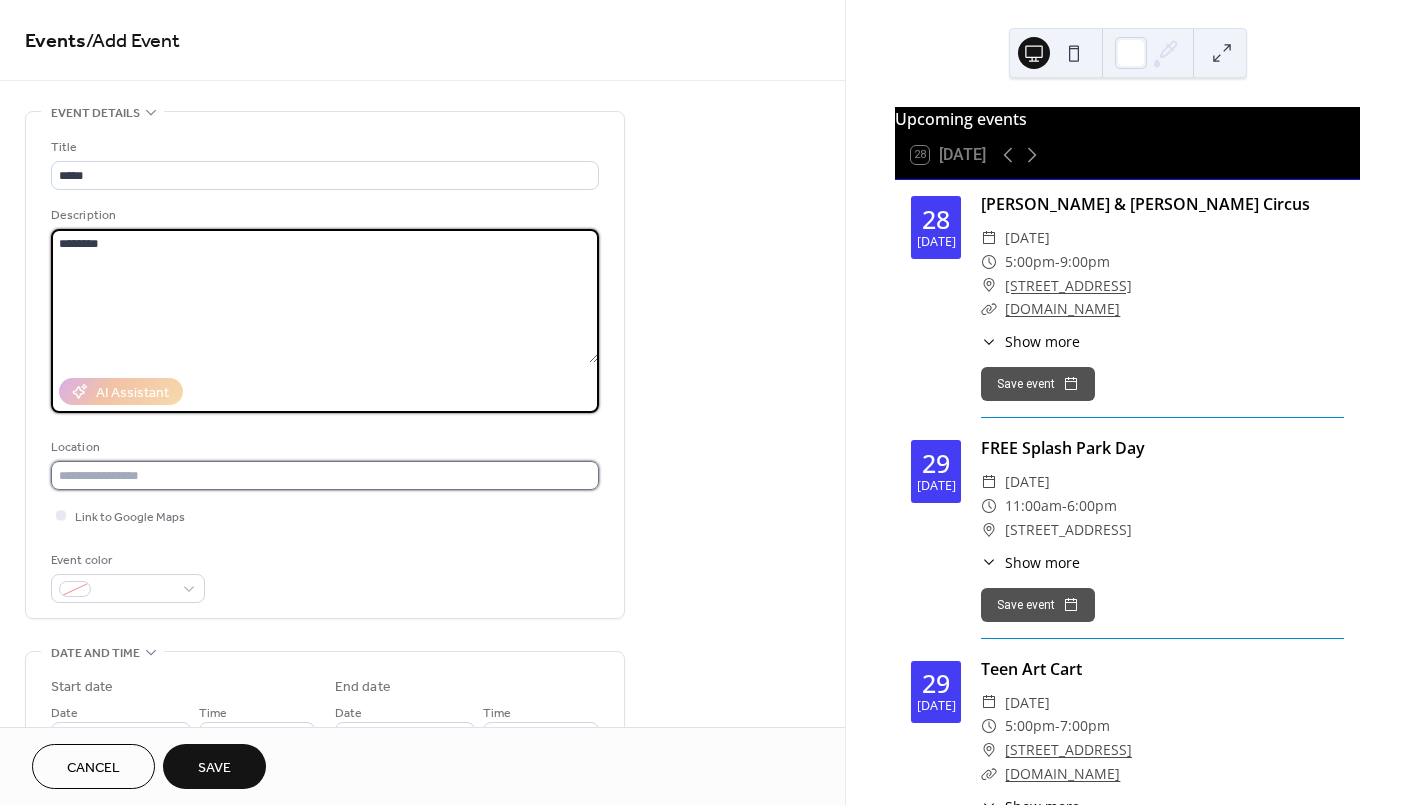 click at bounding box center [325, 475] 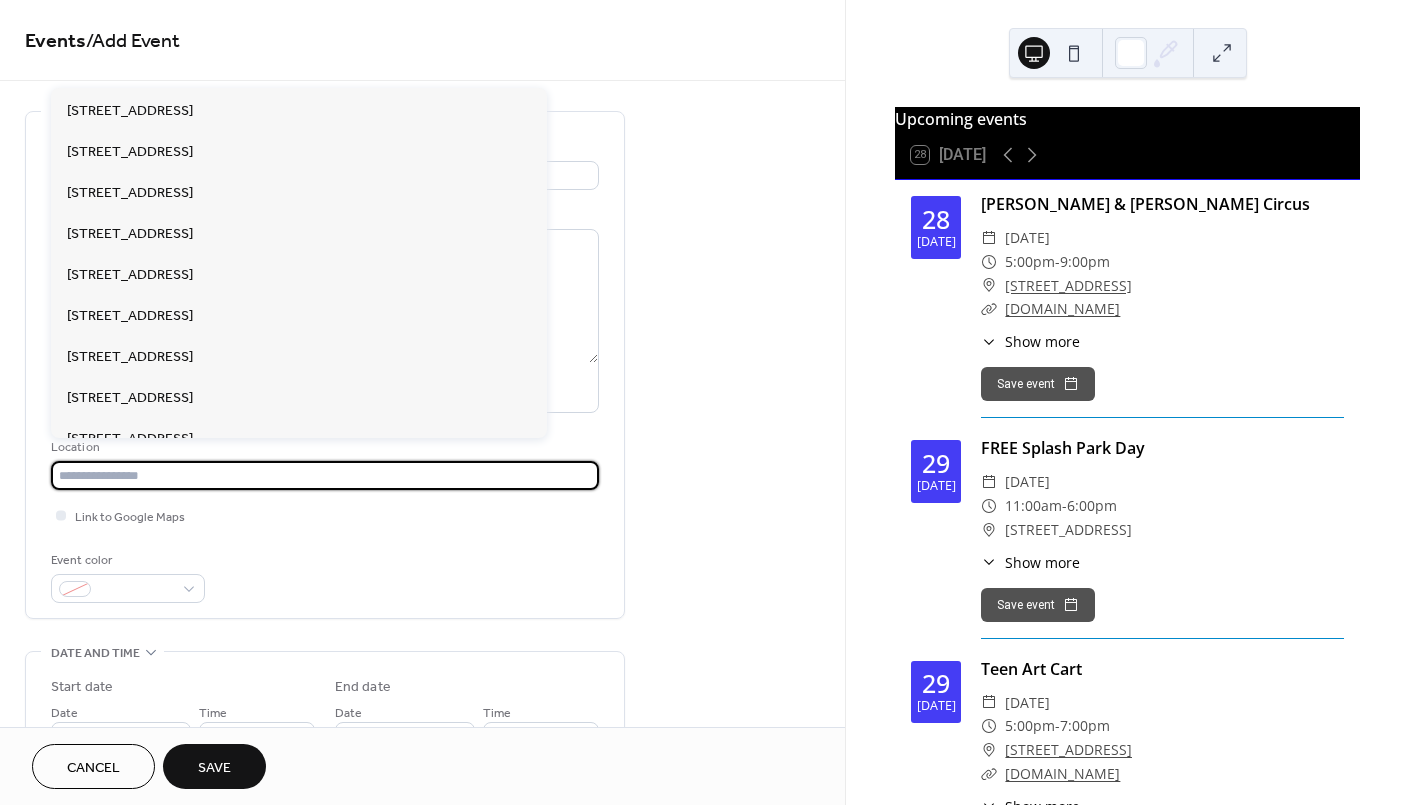 scroll, scrollTop: 1866, scrollLeft: 0, axis: vertical 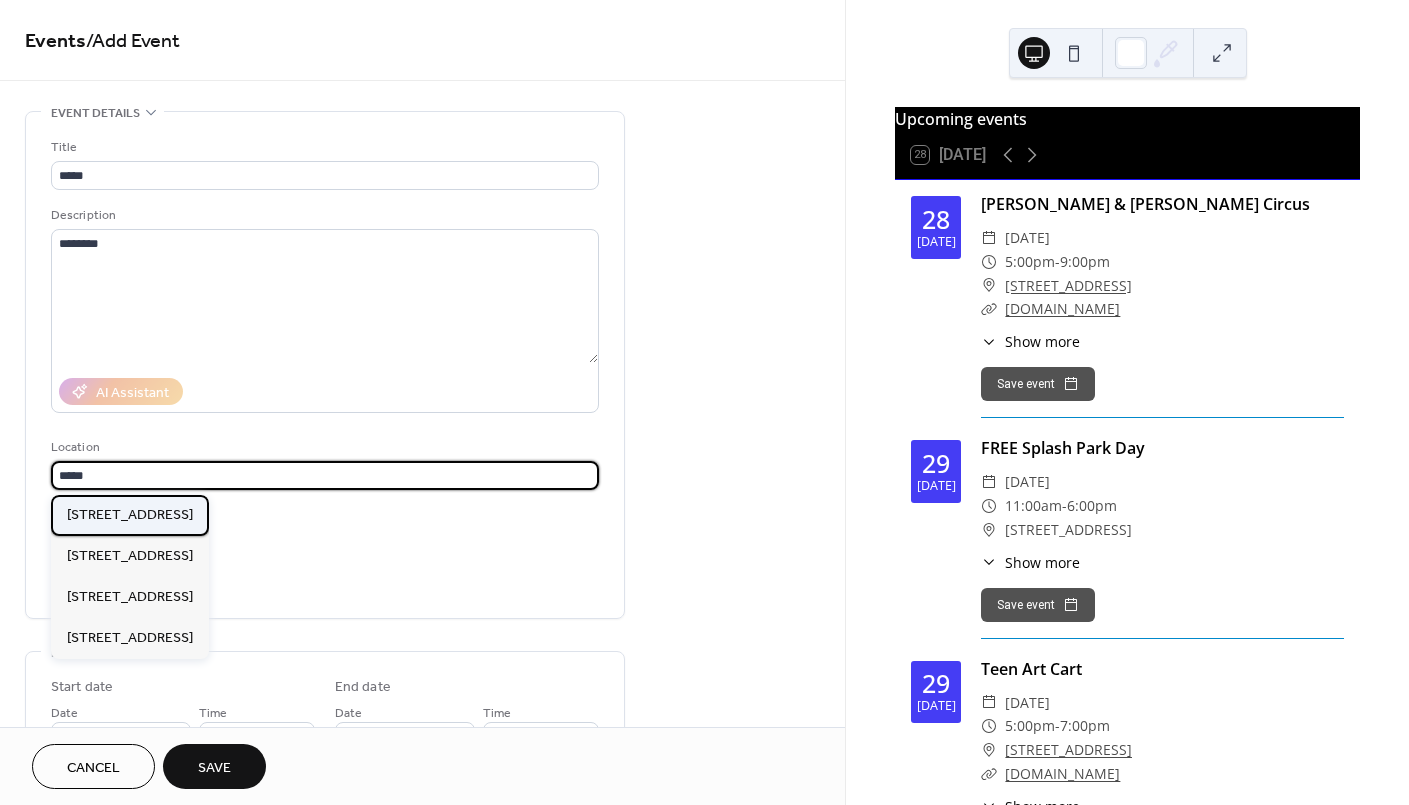 click on "[STREET_ADDRESS]" at bounding box center (130, 514) 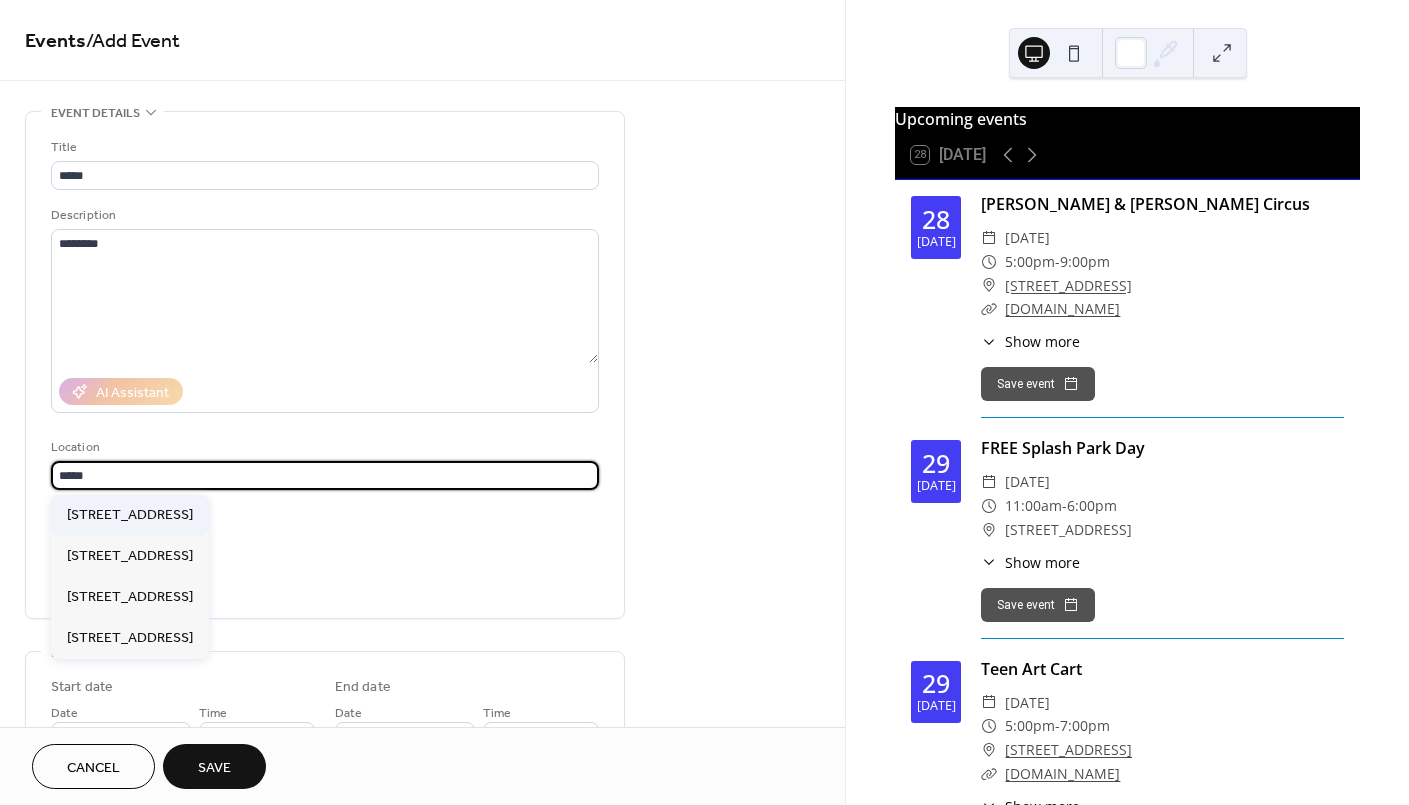 type on "**********" 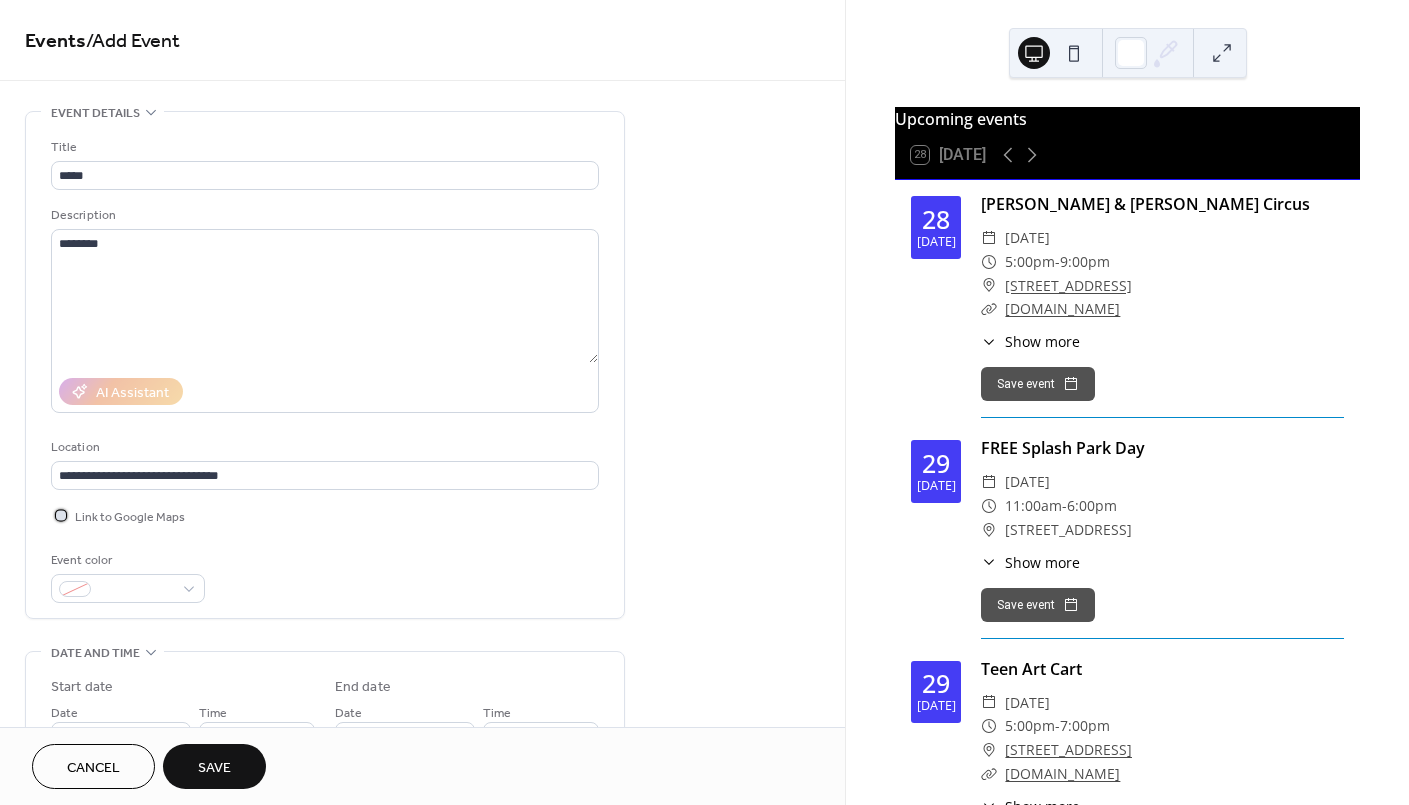 click at bounding box center (61, 515) 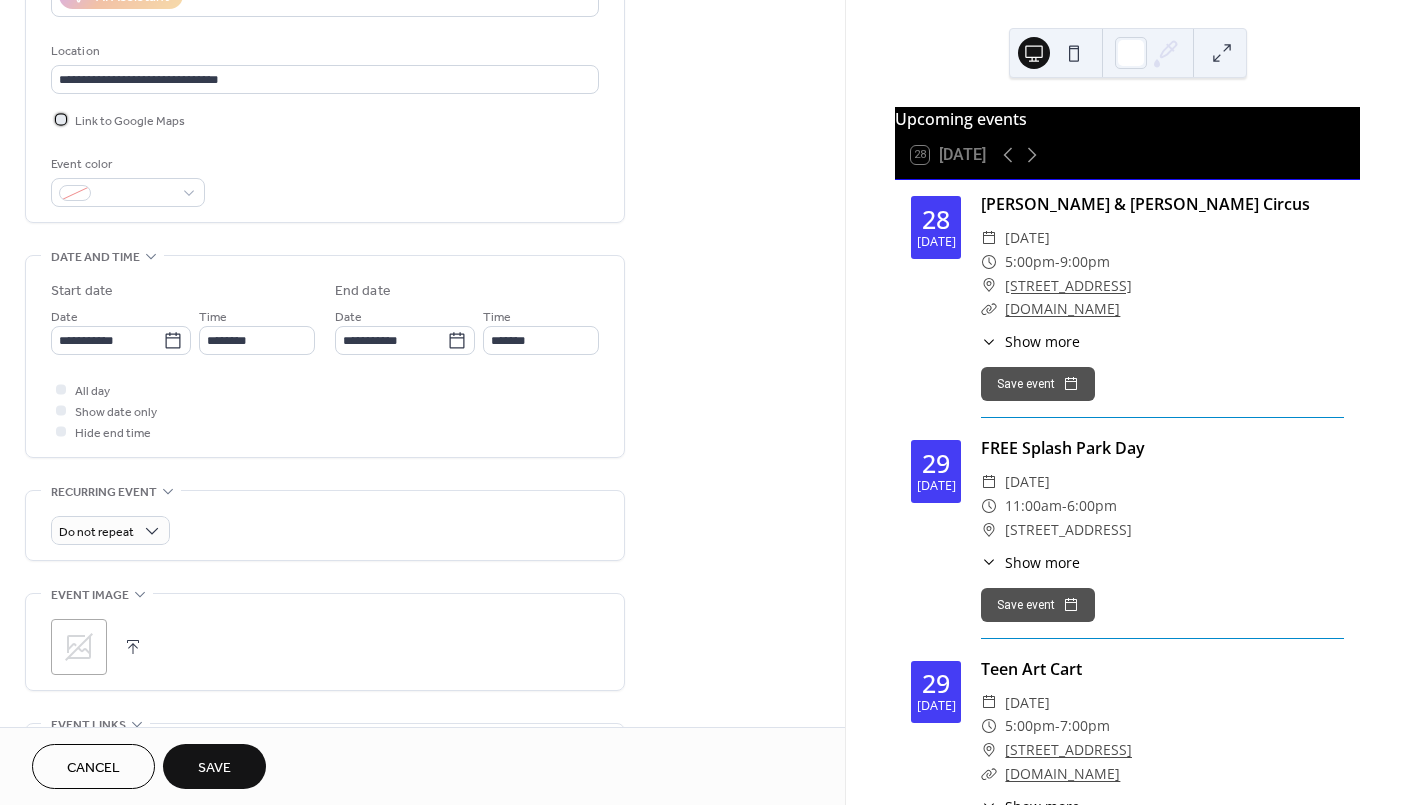 scroll, scrollTop: 400, scrollLeft: 0, axis: vertical 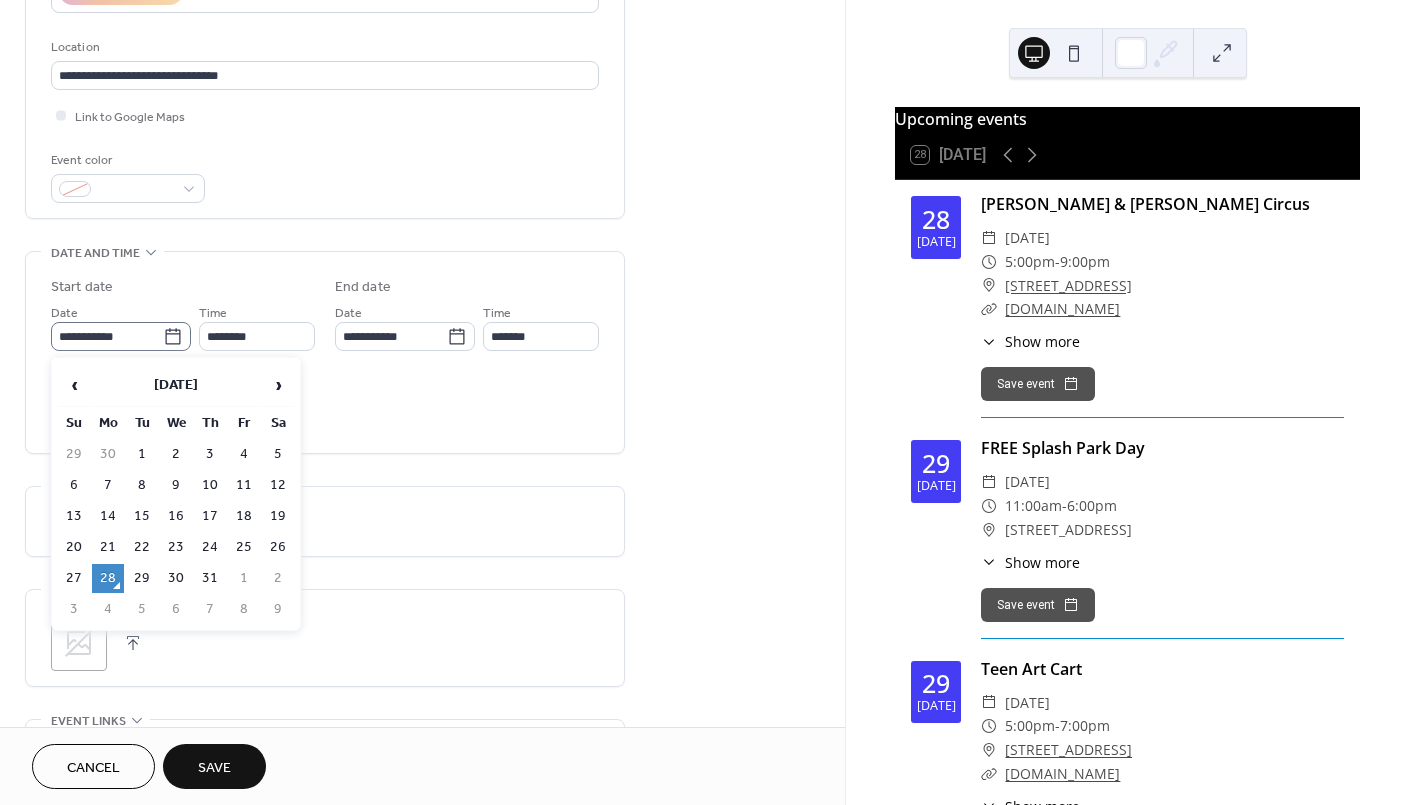 click 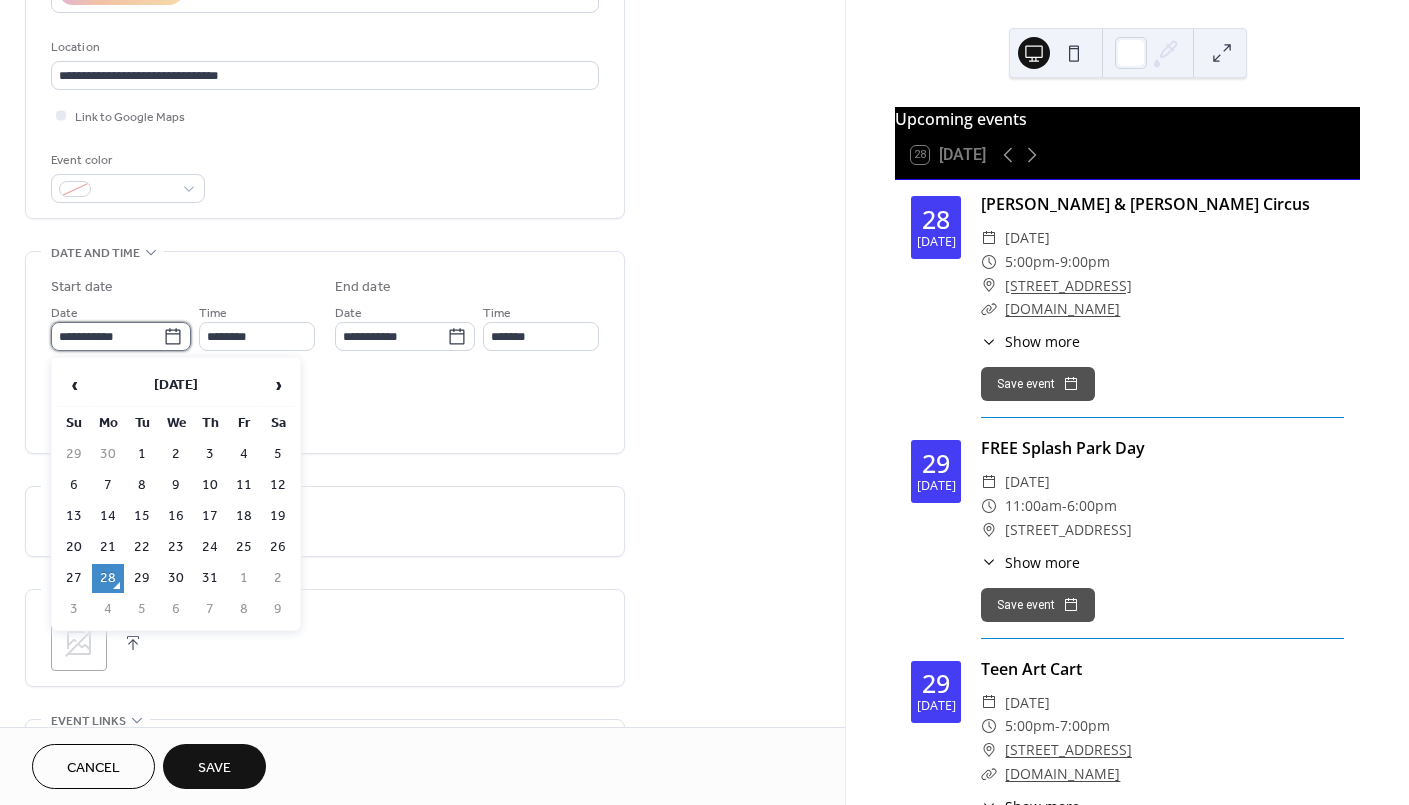 click on "**********" at bounding box center (107, 336) 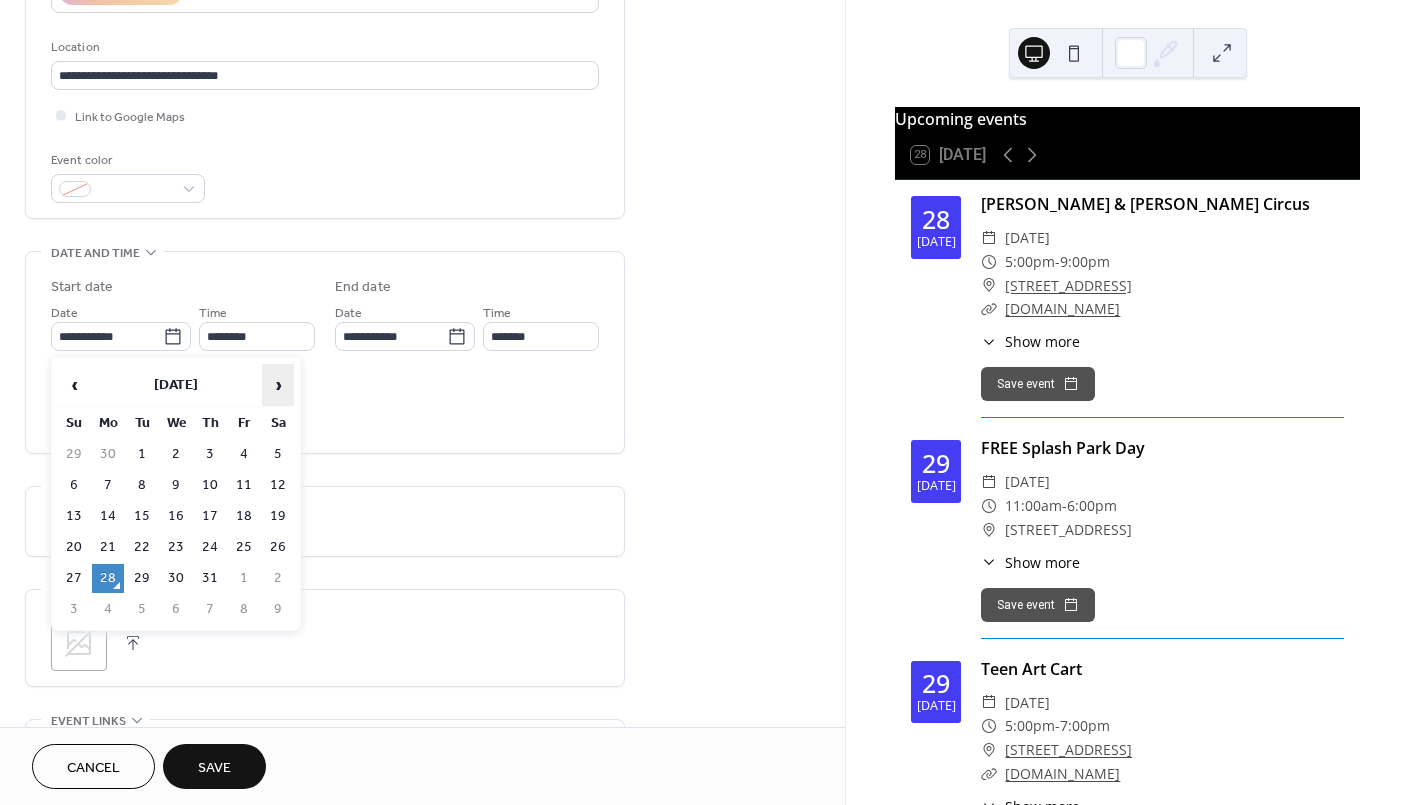 click on "›" at bounding box center [278, 385] 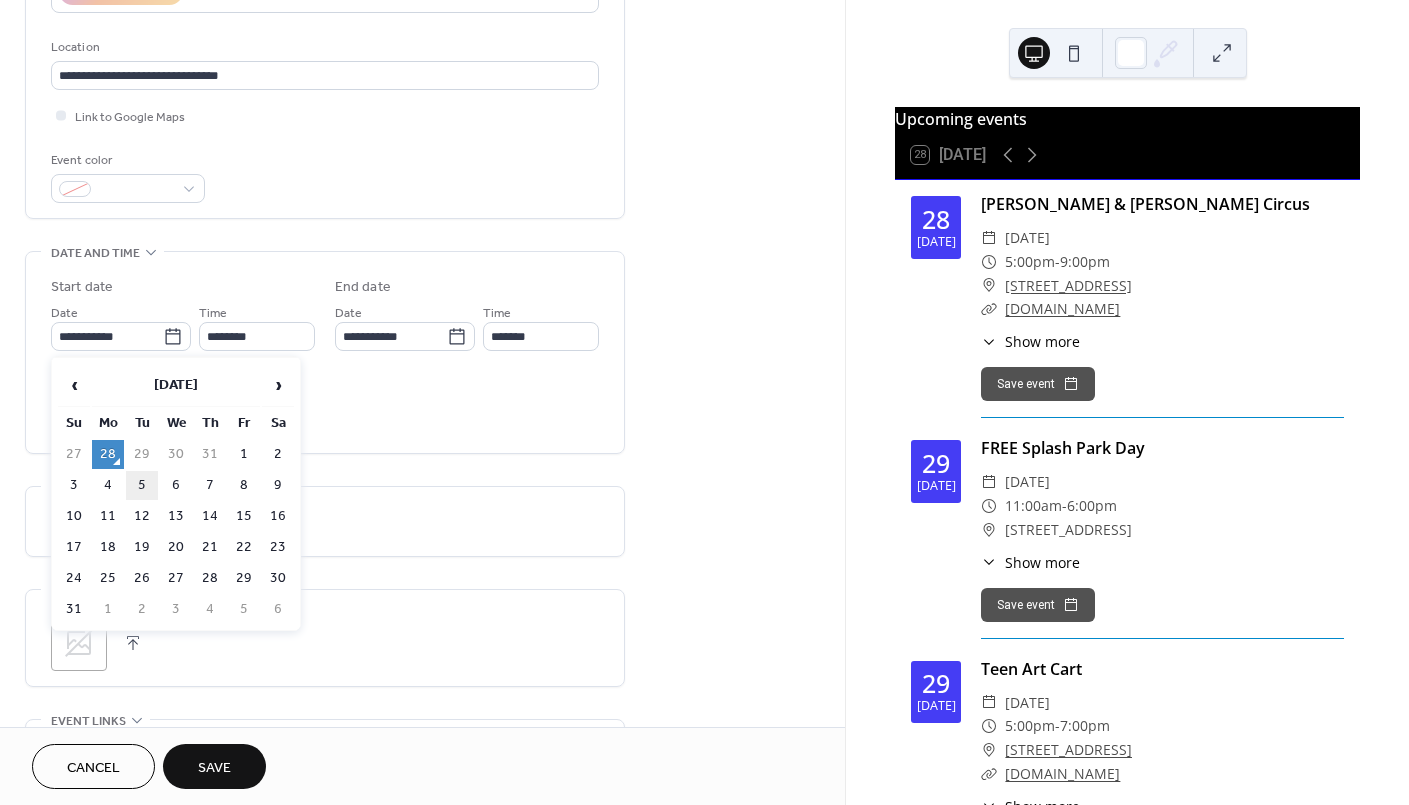 click on "5" at bounding box center [142, 485] 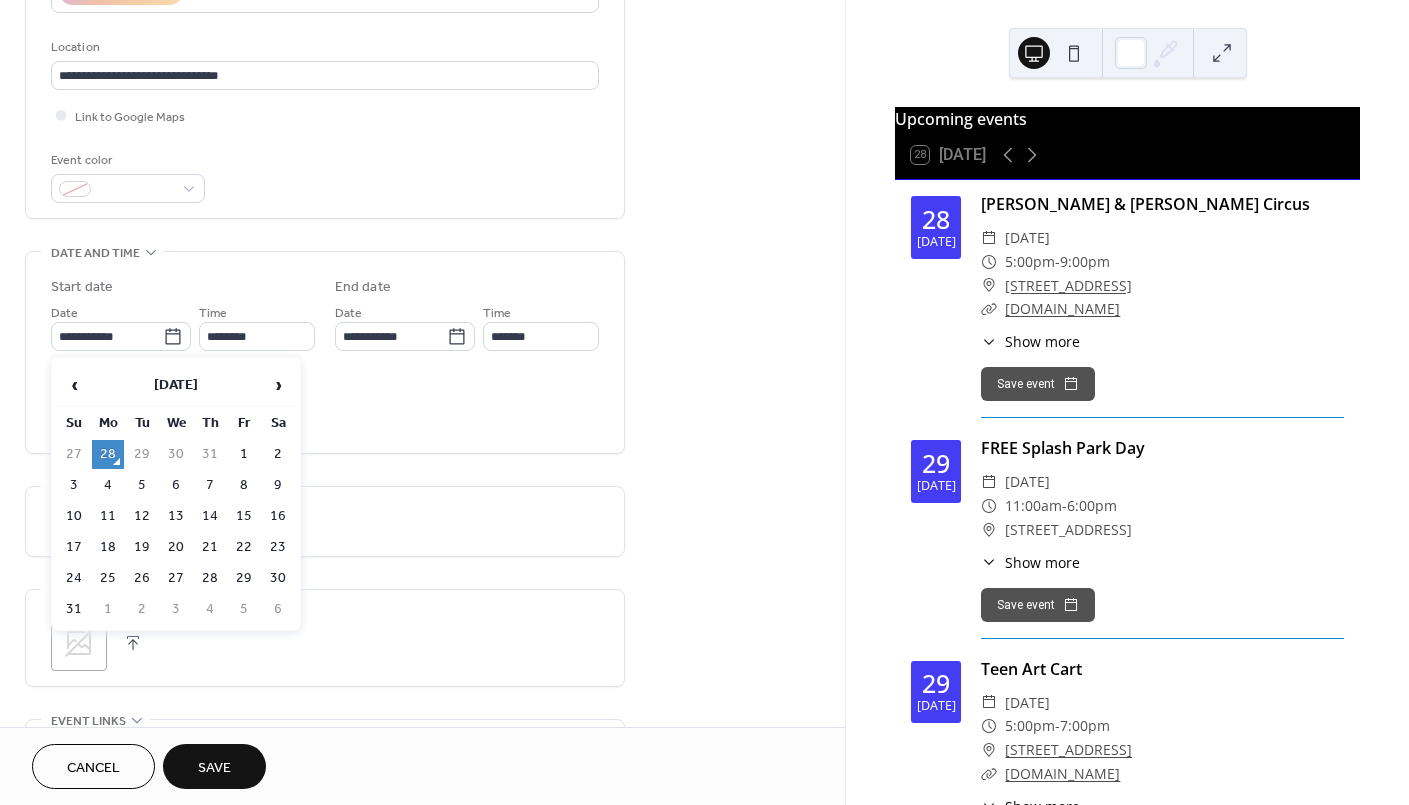 type on "**********" 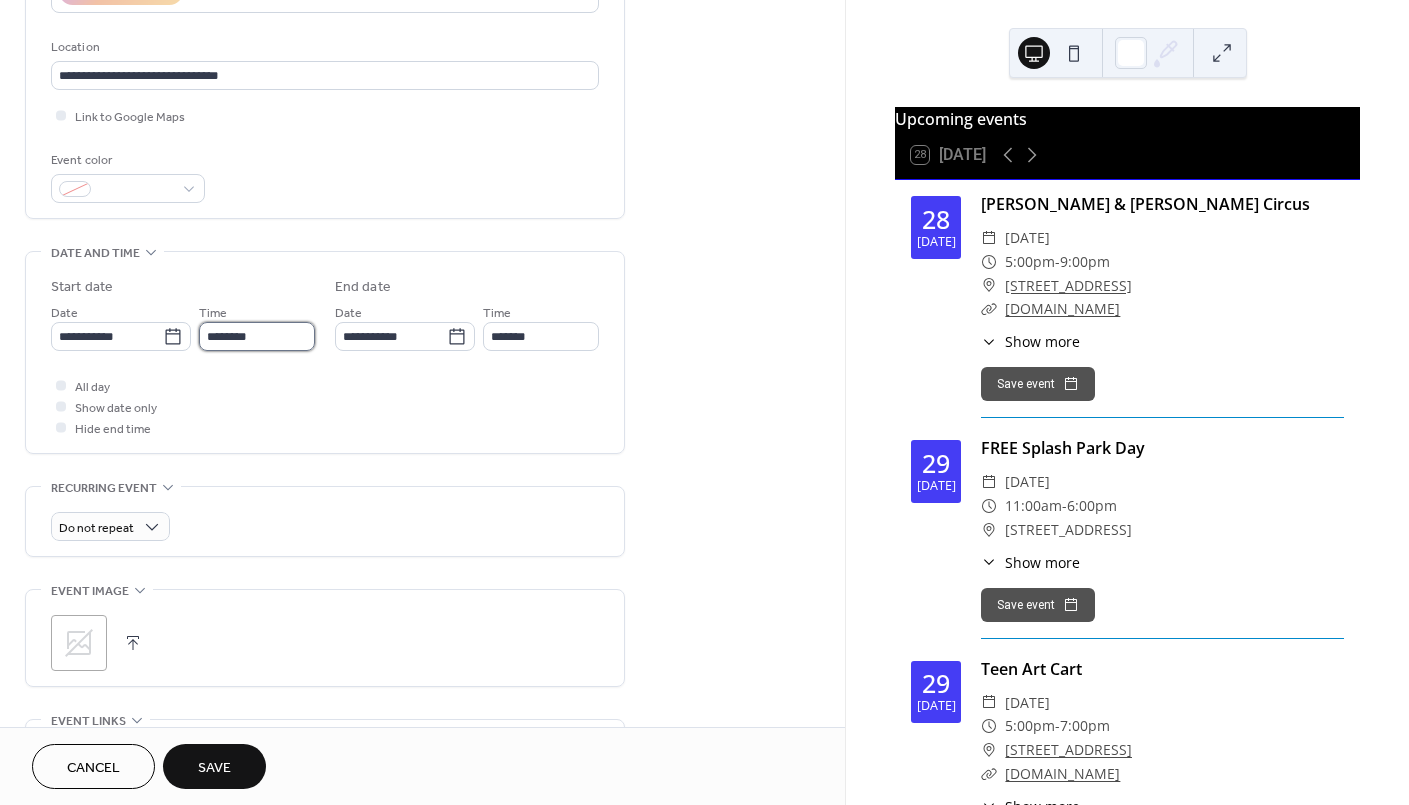 click on "********" at bounding box center [257, 336] 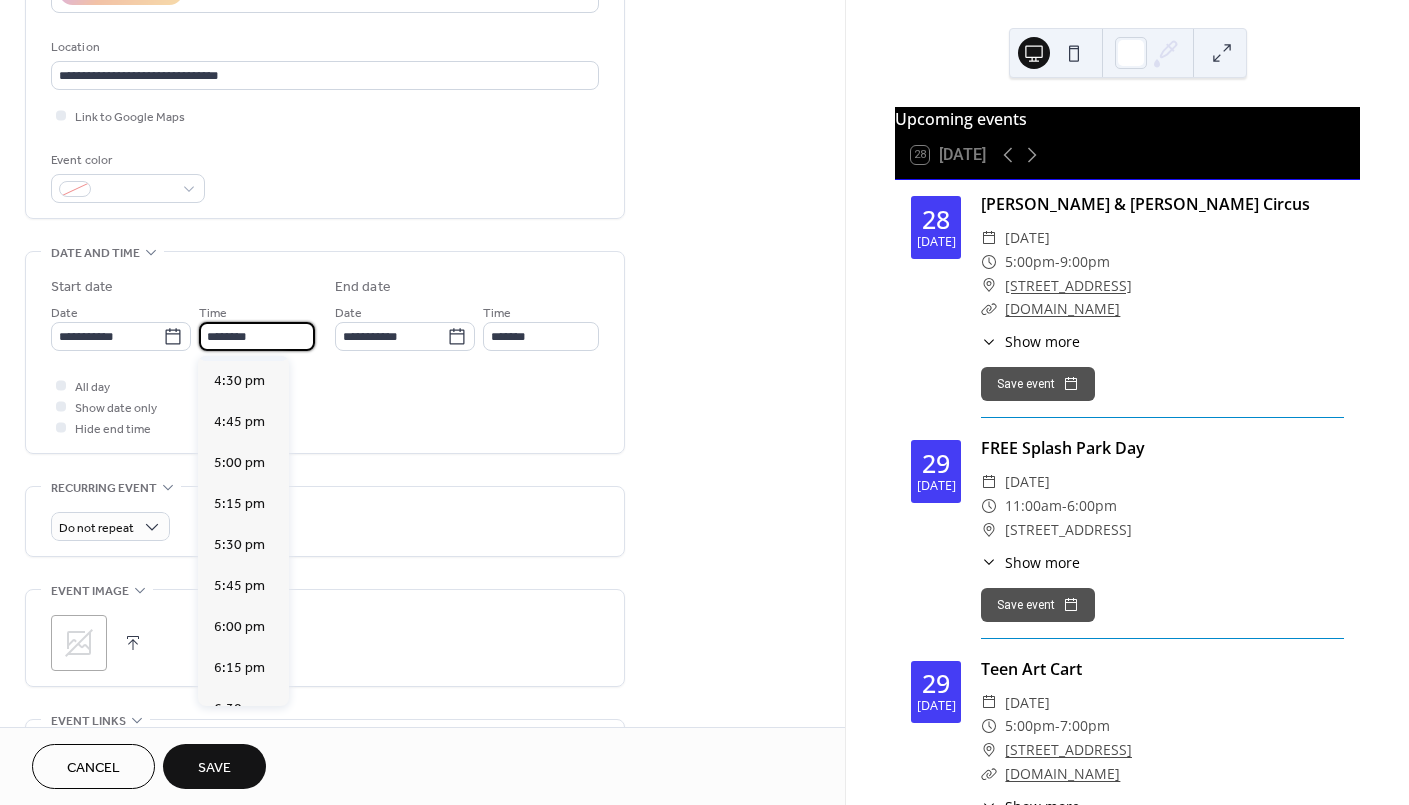 scroll, scrollTop: 2704, scrollLeft: 0, axis: vertical 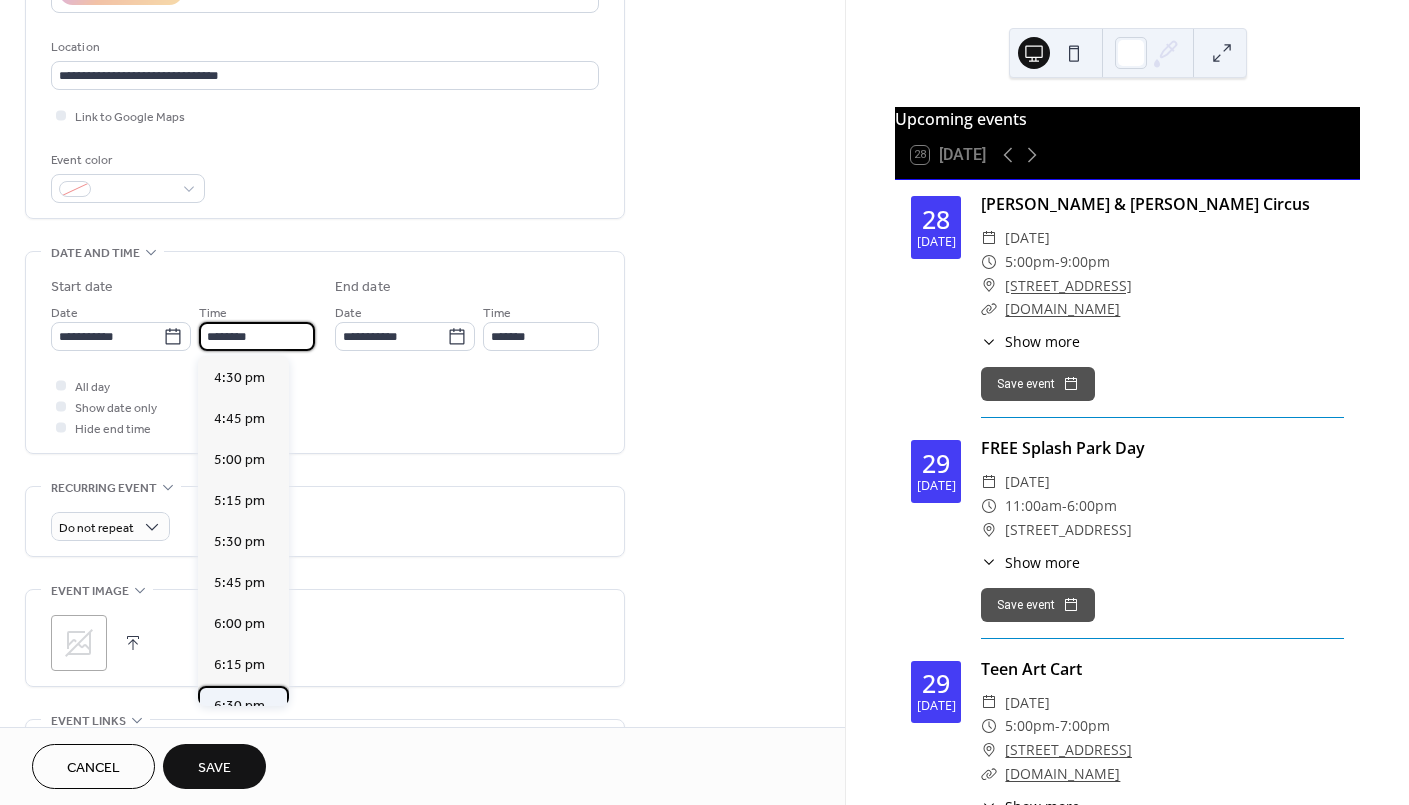 click on "6:30 pm" at bounding box center (243, 706) 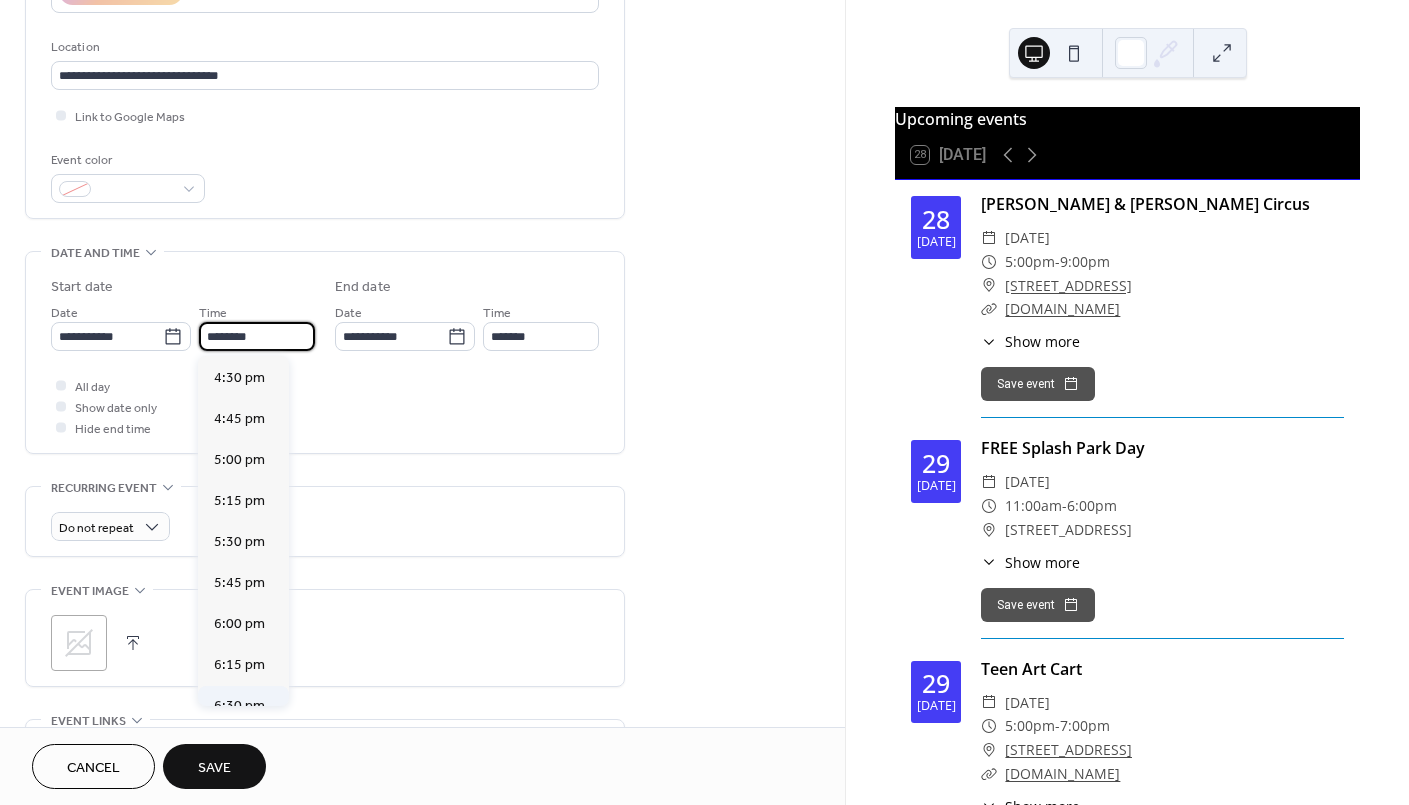 type on "*******" 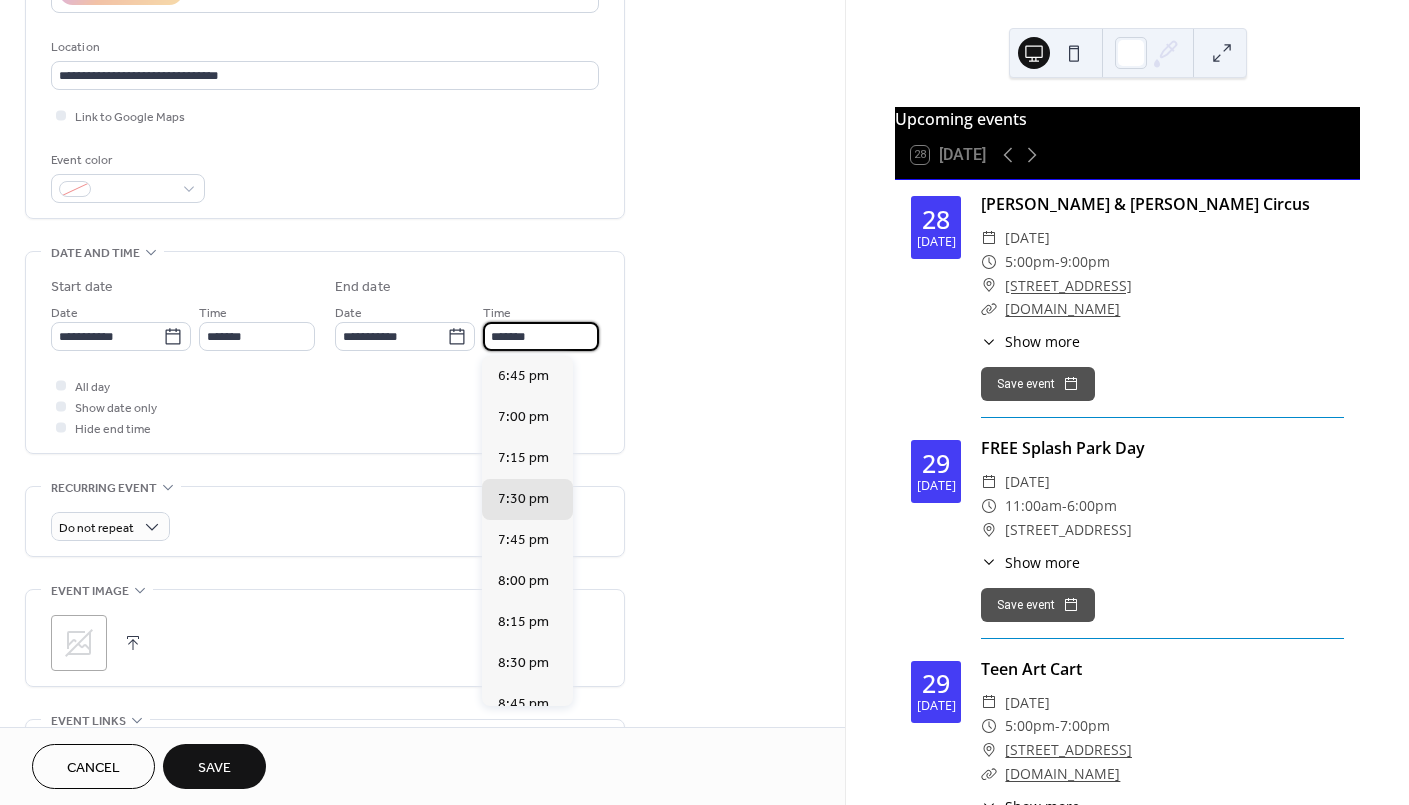click on "*******" at bounding box center [541, 336] 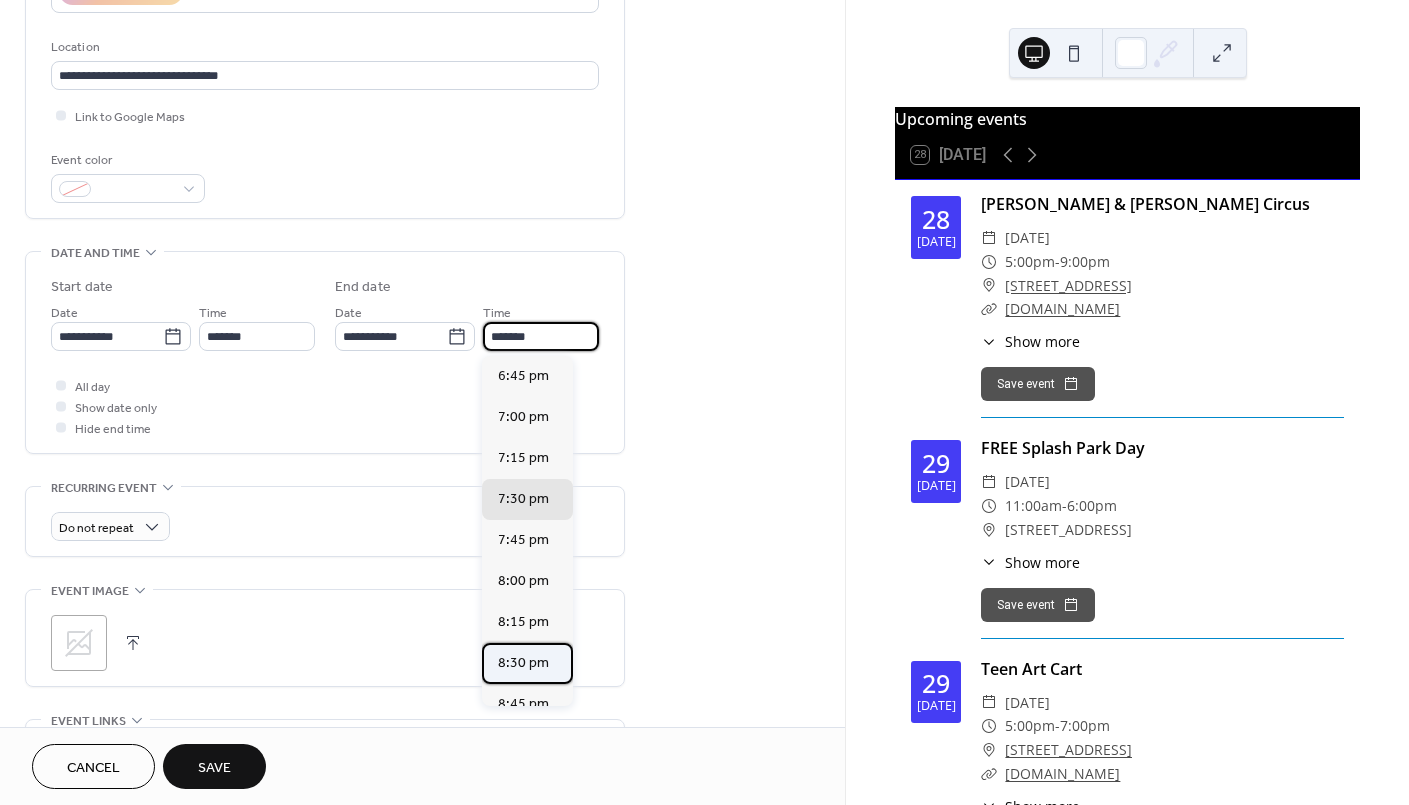 click on "8:30 pm" at bounding box center (523, 663) 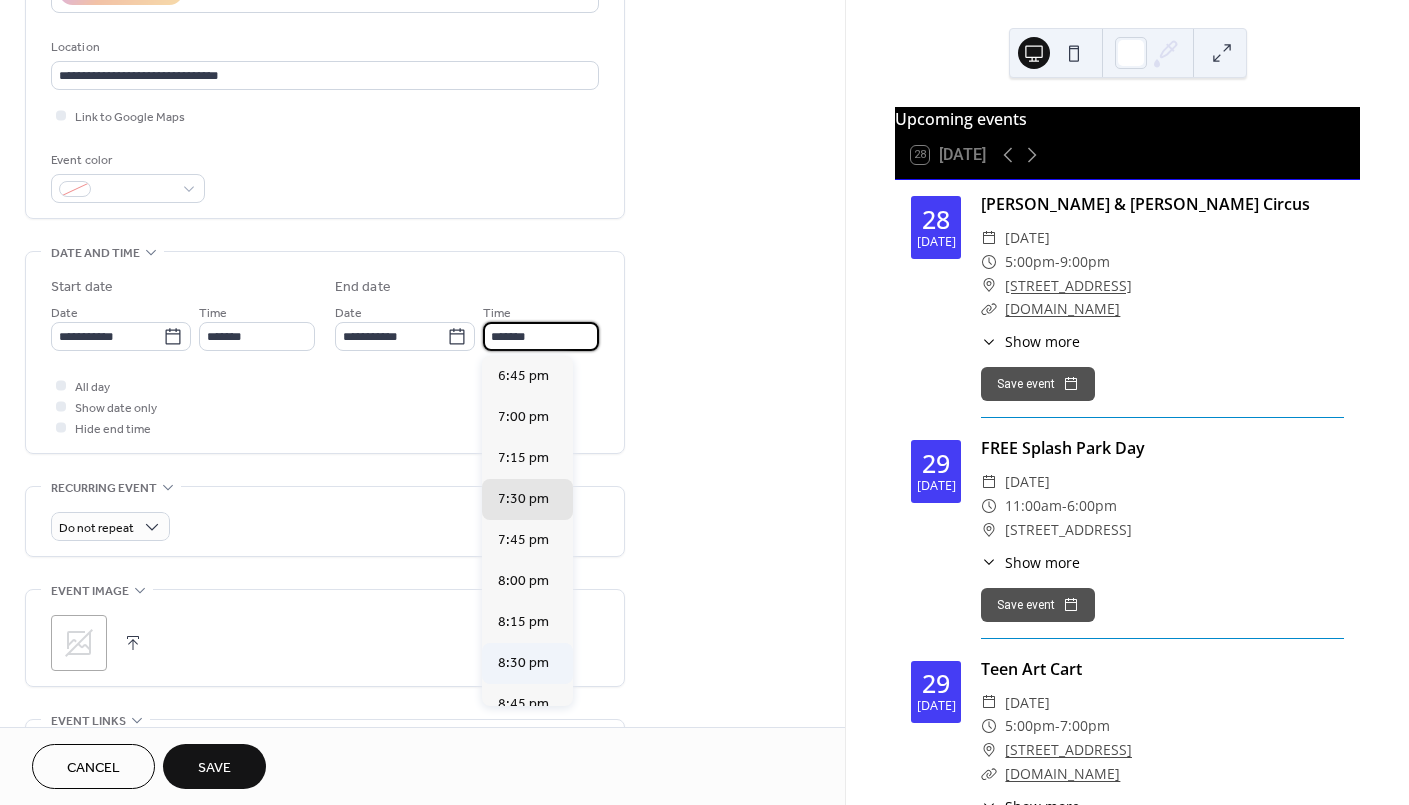 type on "*******" 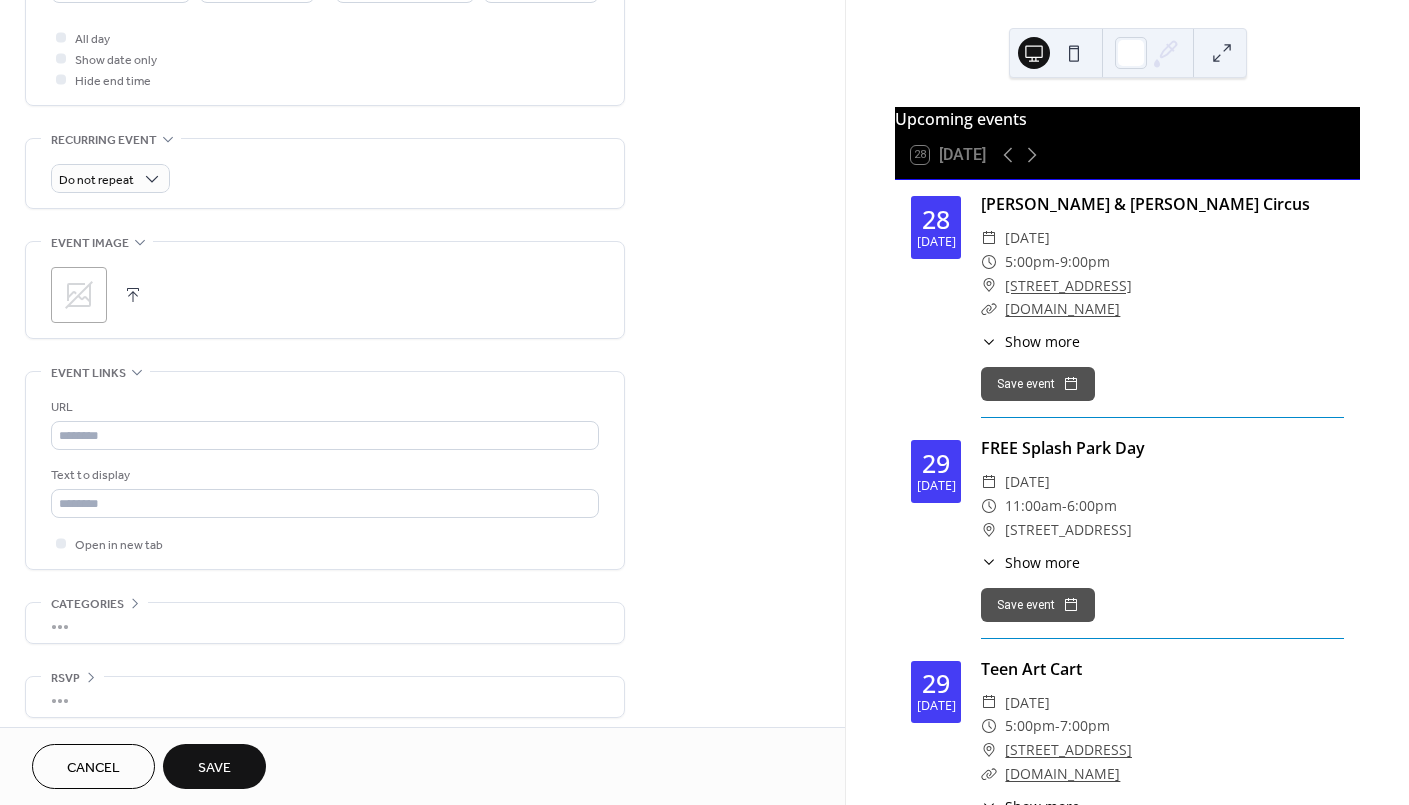 scroll, scrollTop: 765, scrollLeft: 0, axis: vertical 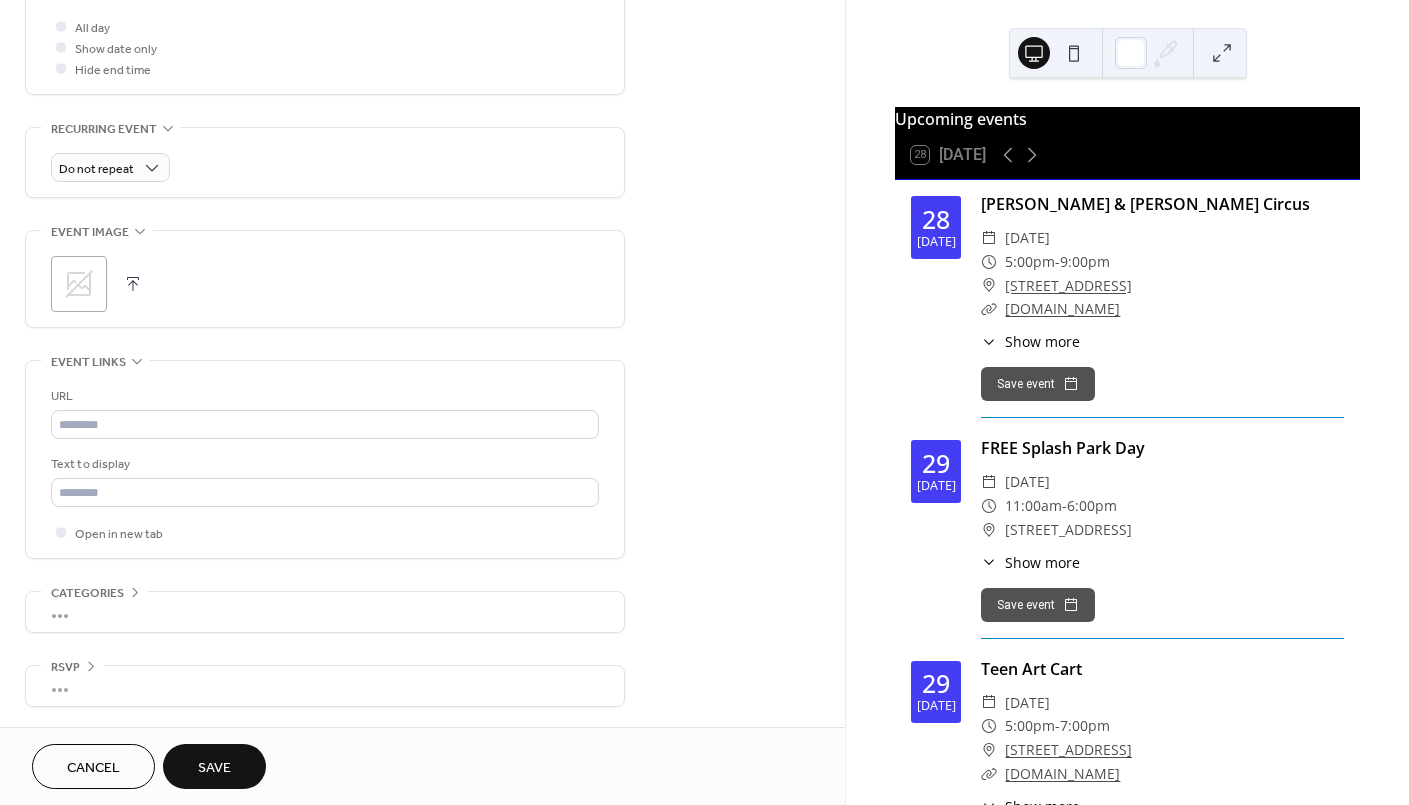 click on "Save" at bounding box center [214, 768] 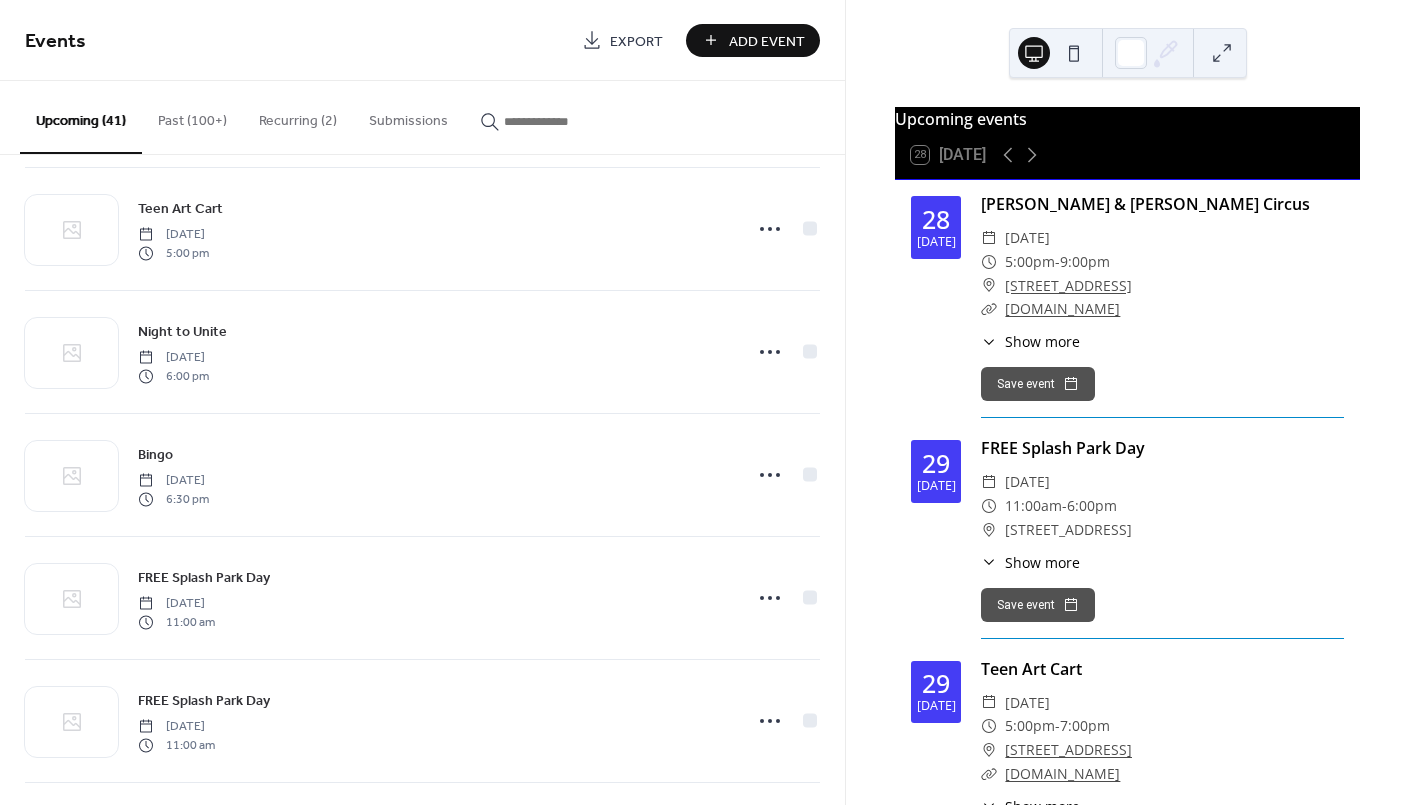 scroll, scrollTop: 1866, scrollLeft: 0, axis: vertical 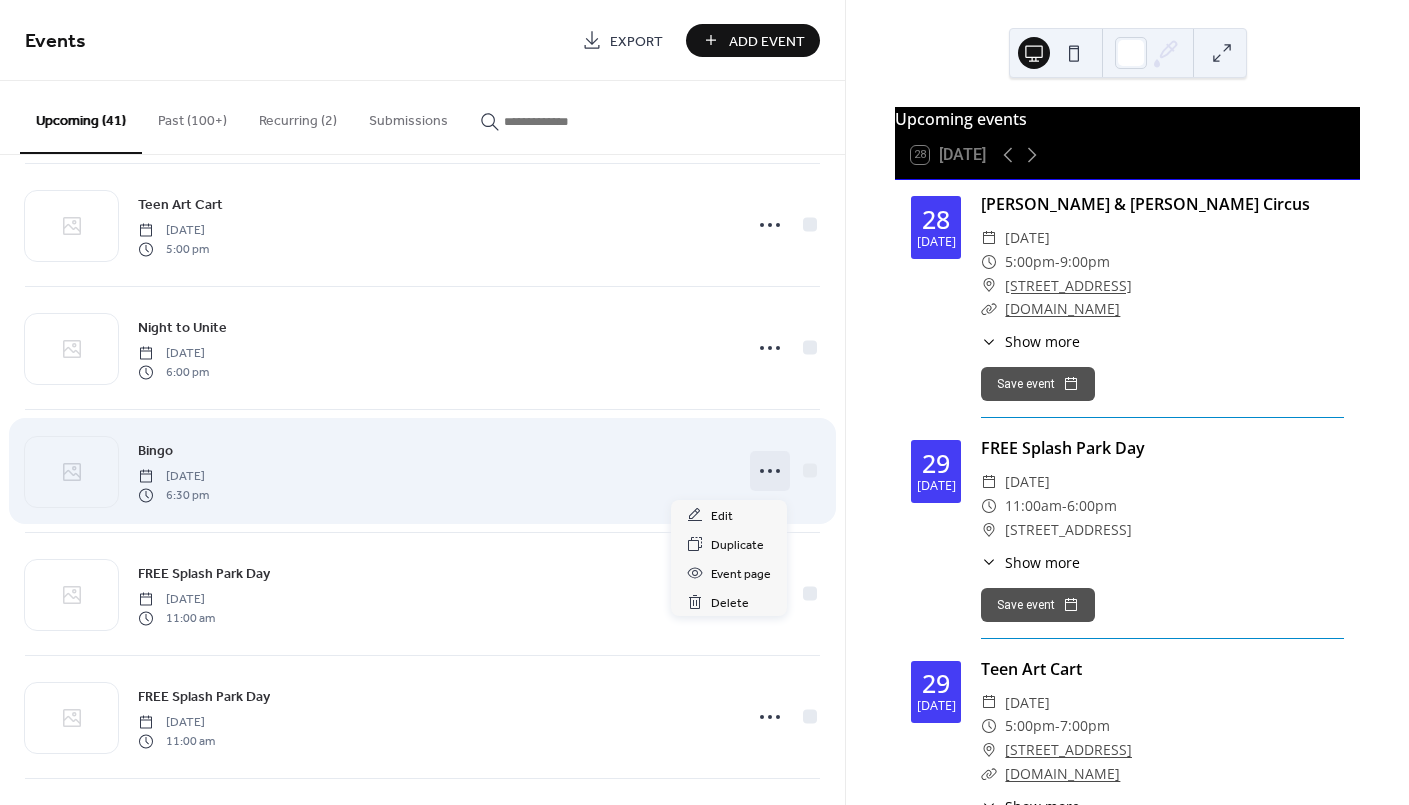 click 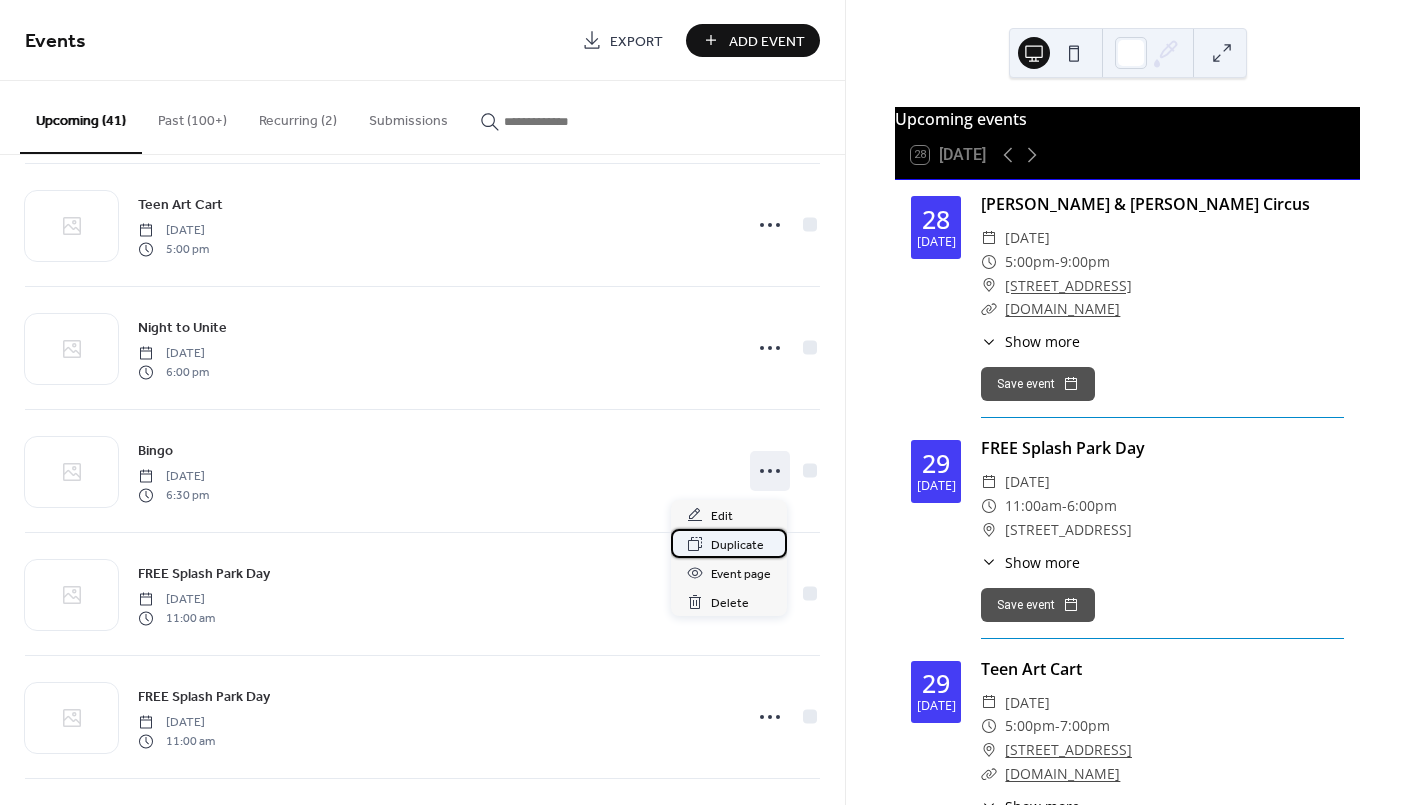 click on "Duplicate" at bounding box center (737, 545) 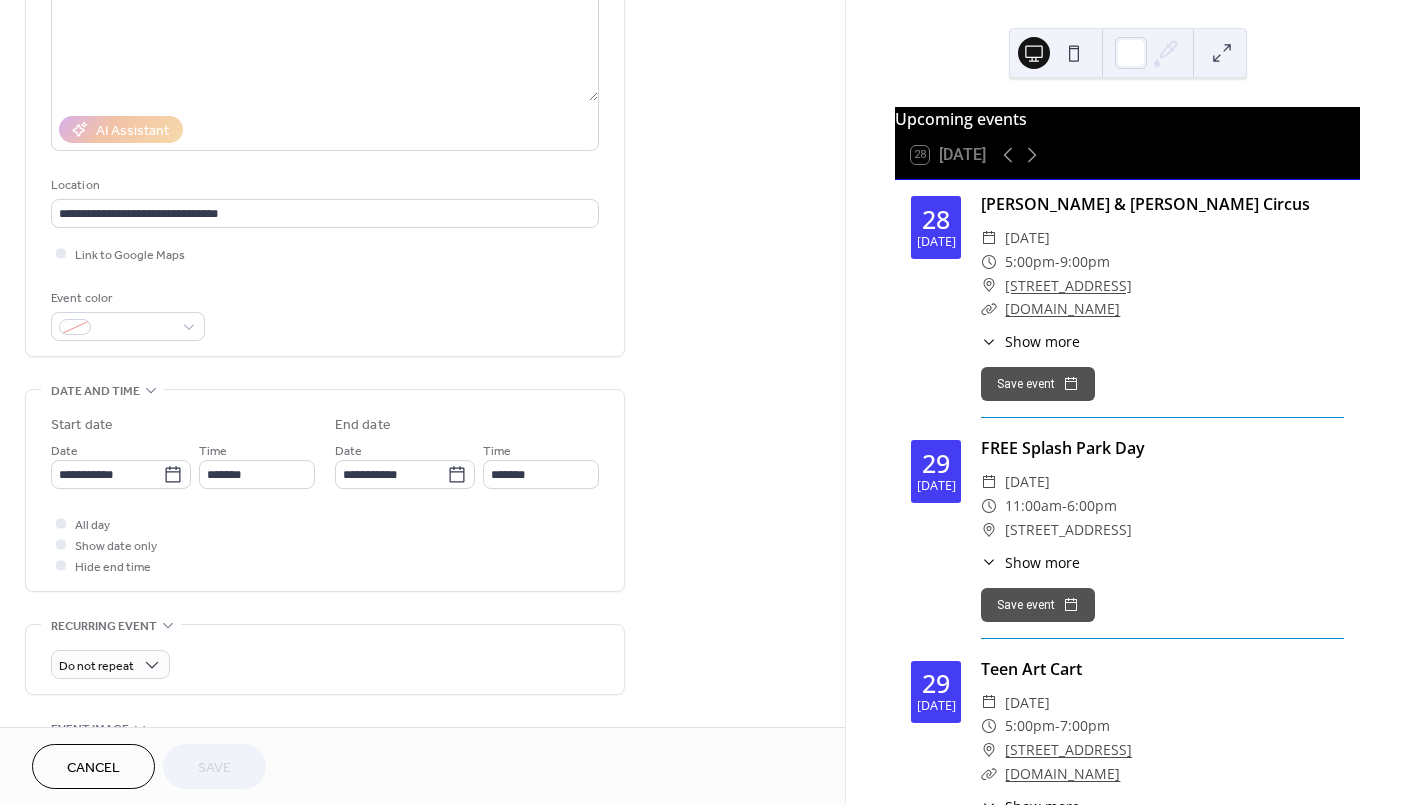scroll, scrollTop: 266, scrollLeft: 0, axis: vertical 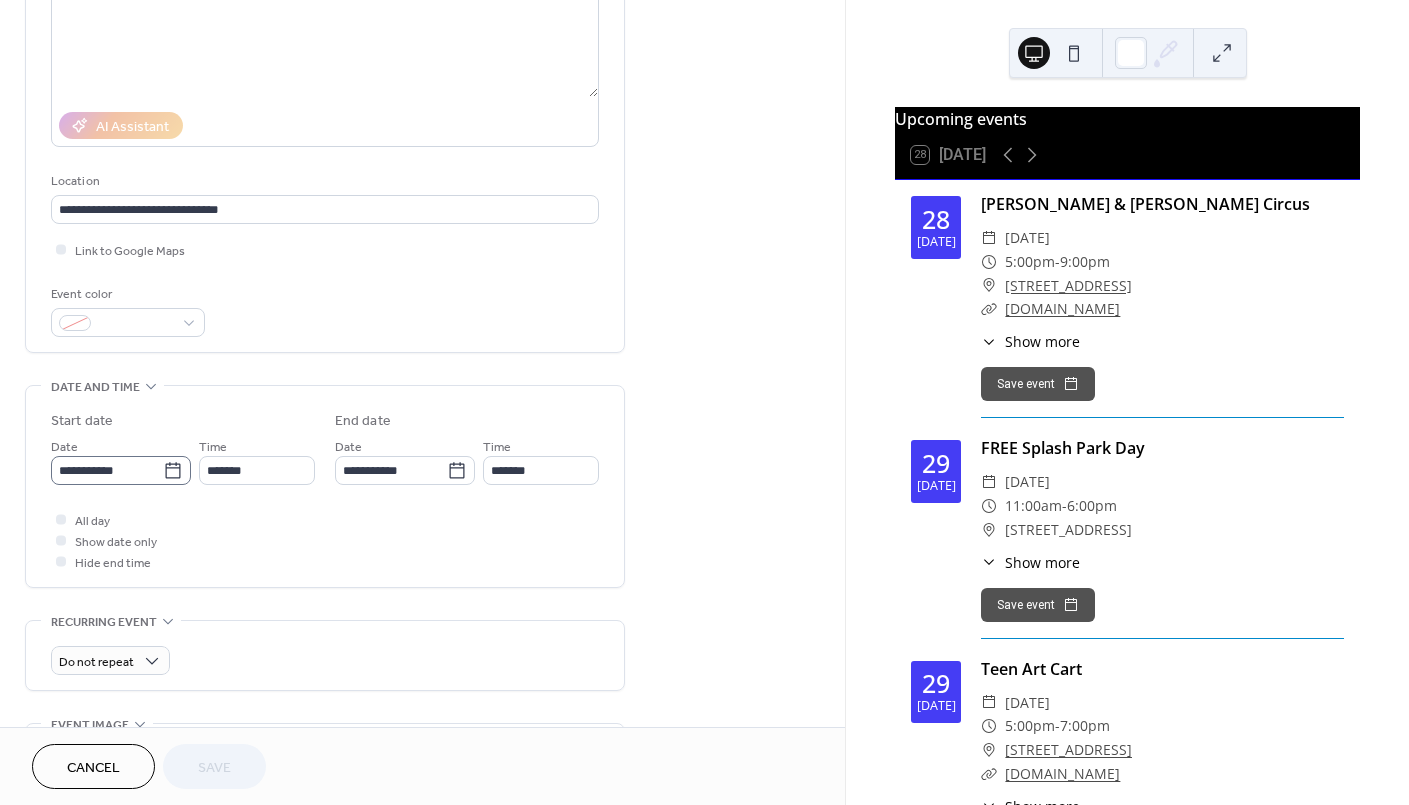 click 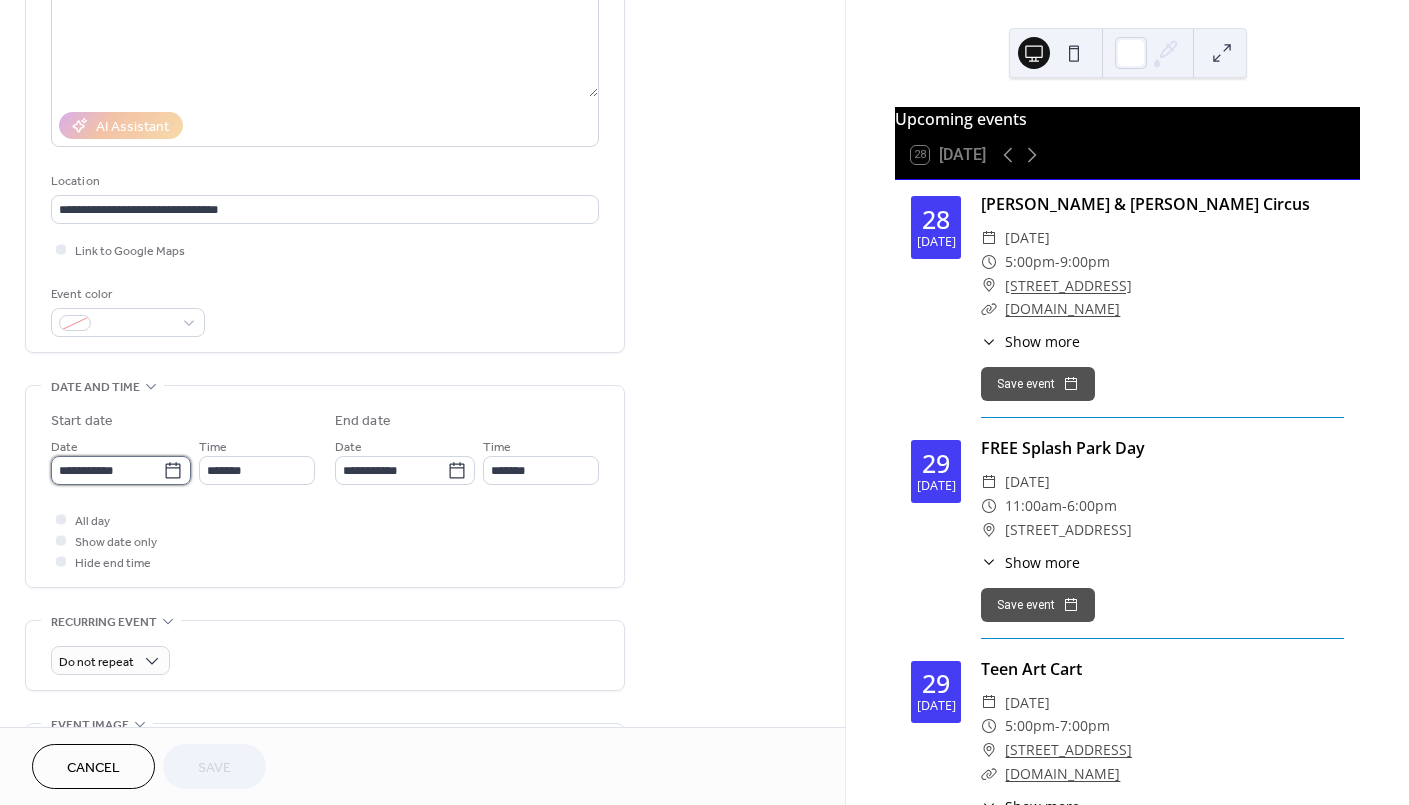 click on "**********" at bounding box center [107, 470] 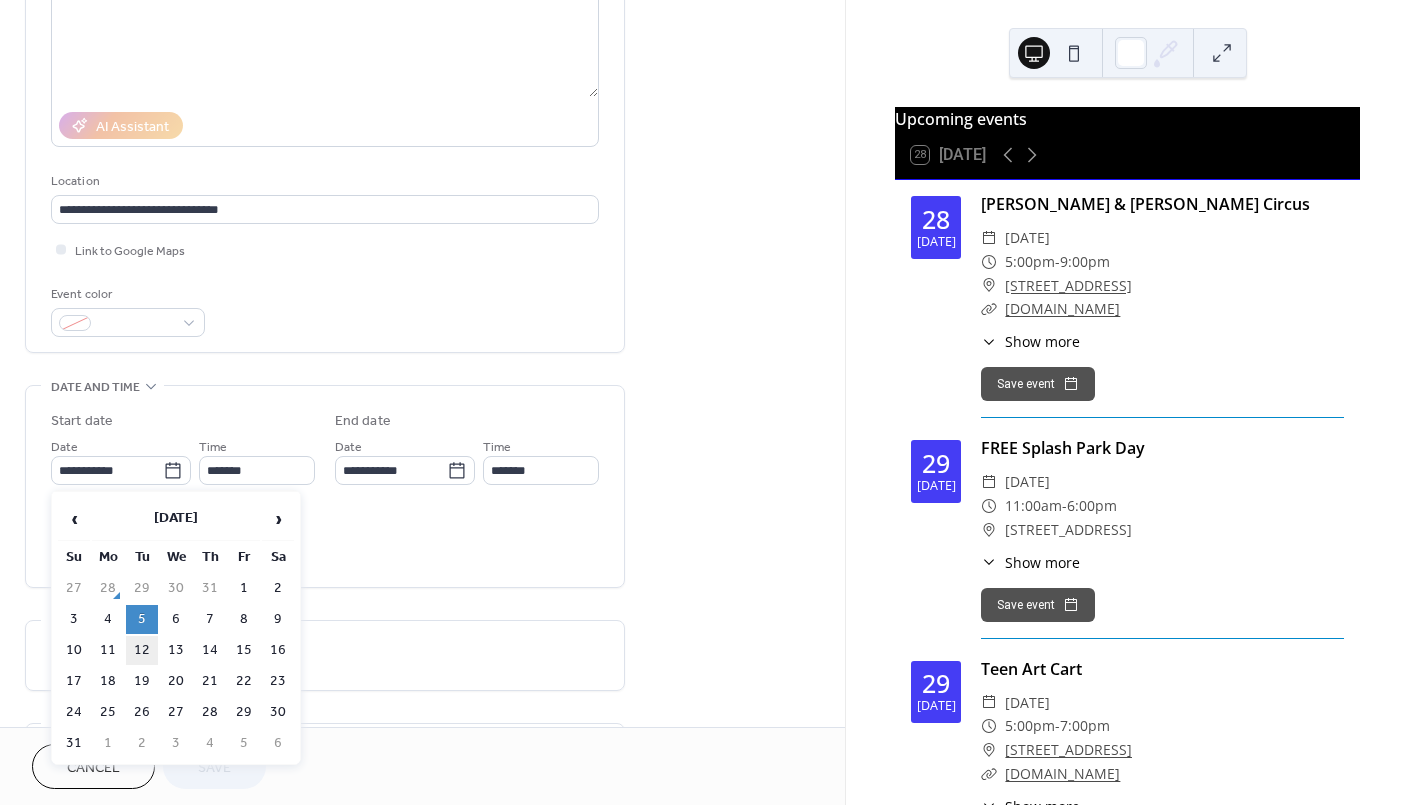 click on "12" at bounding box center [142, 650] 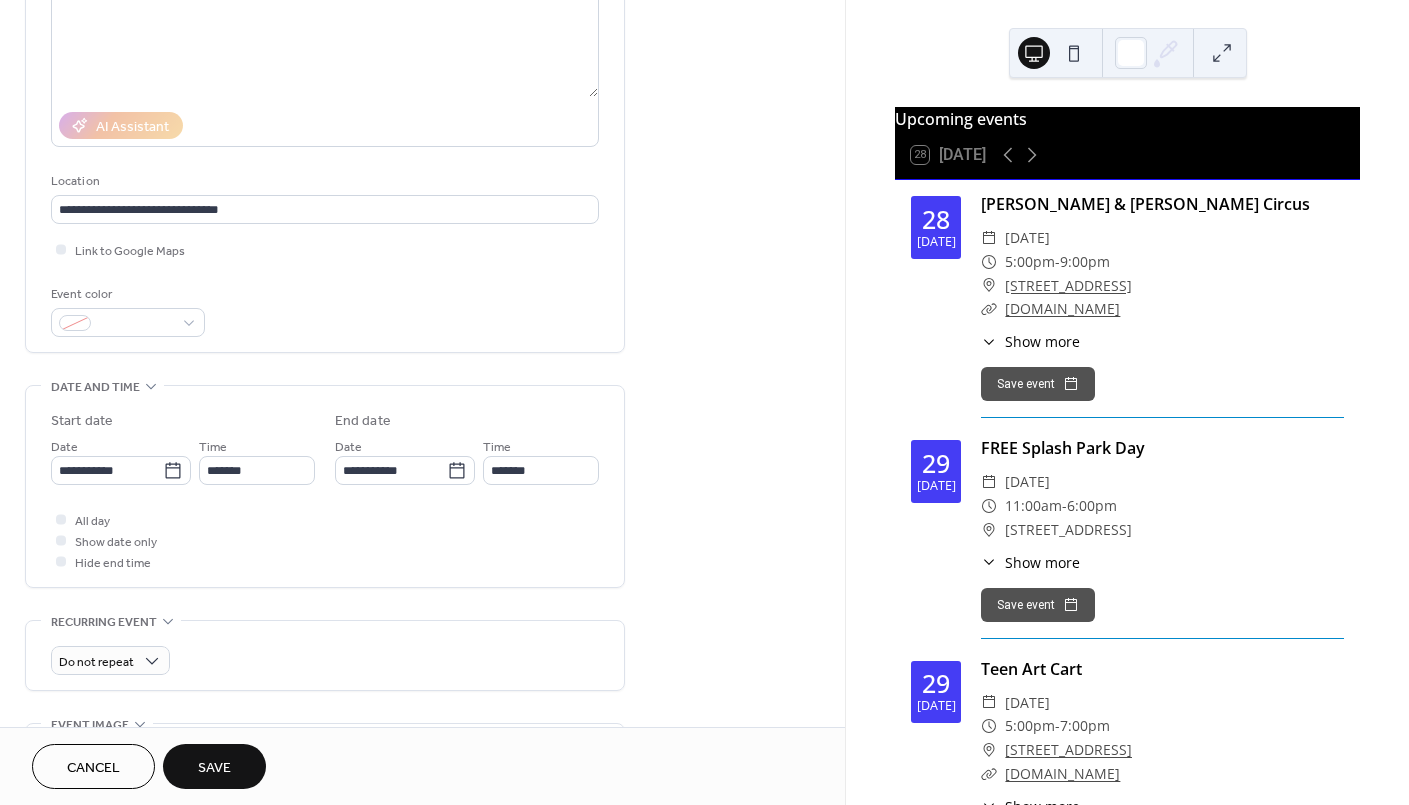 click on "Save" at bounding box center [214, 768] 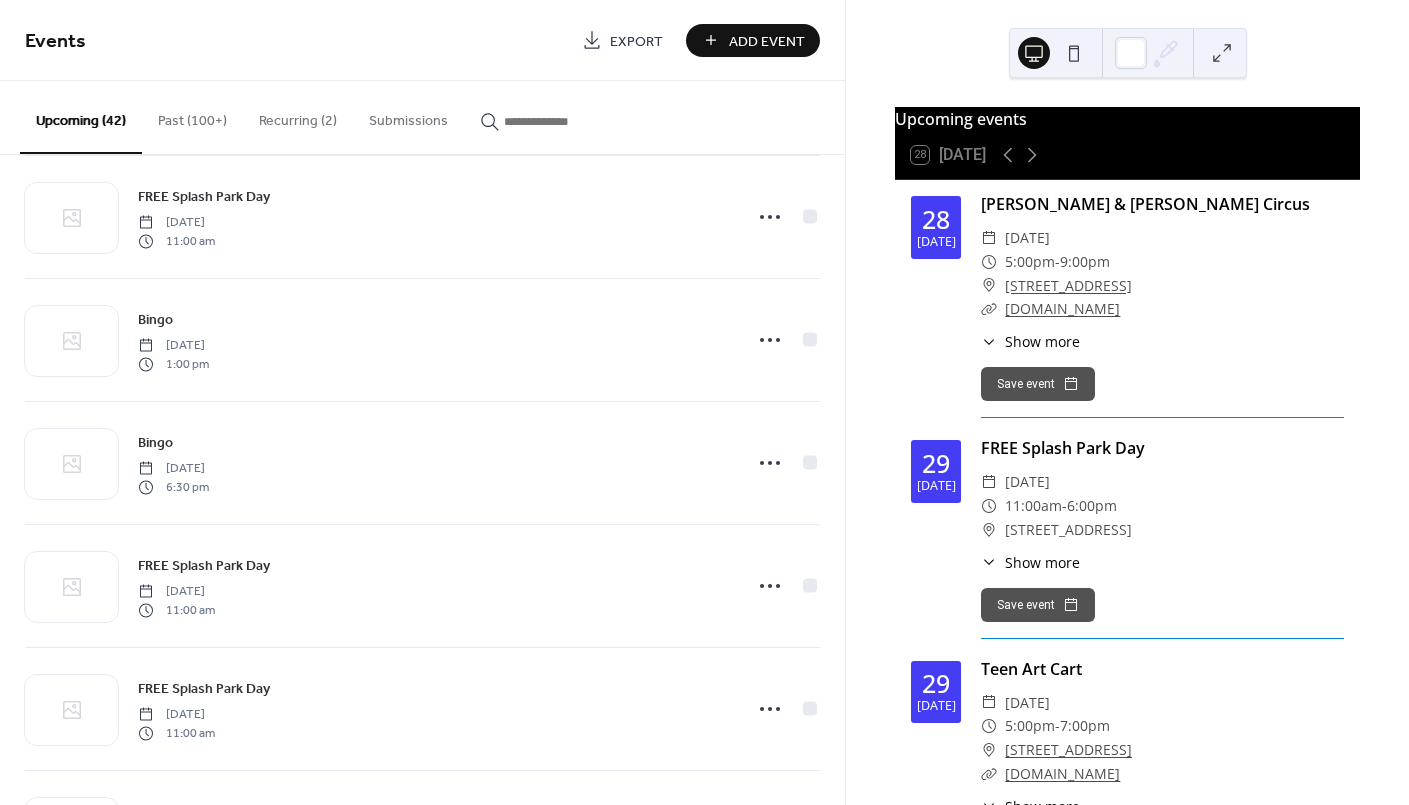 scroll, scrollTop: 3108, scrollLeft: 0, axis: vertical 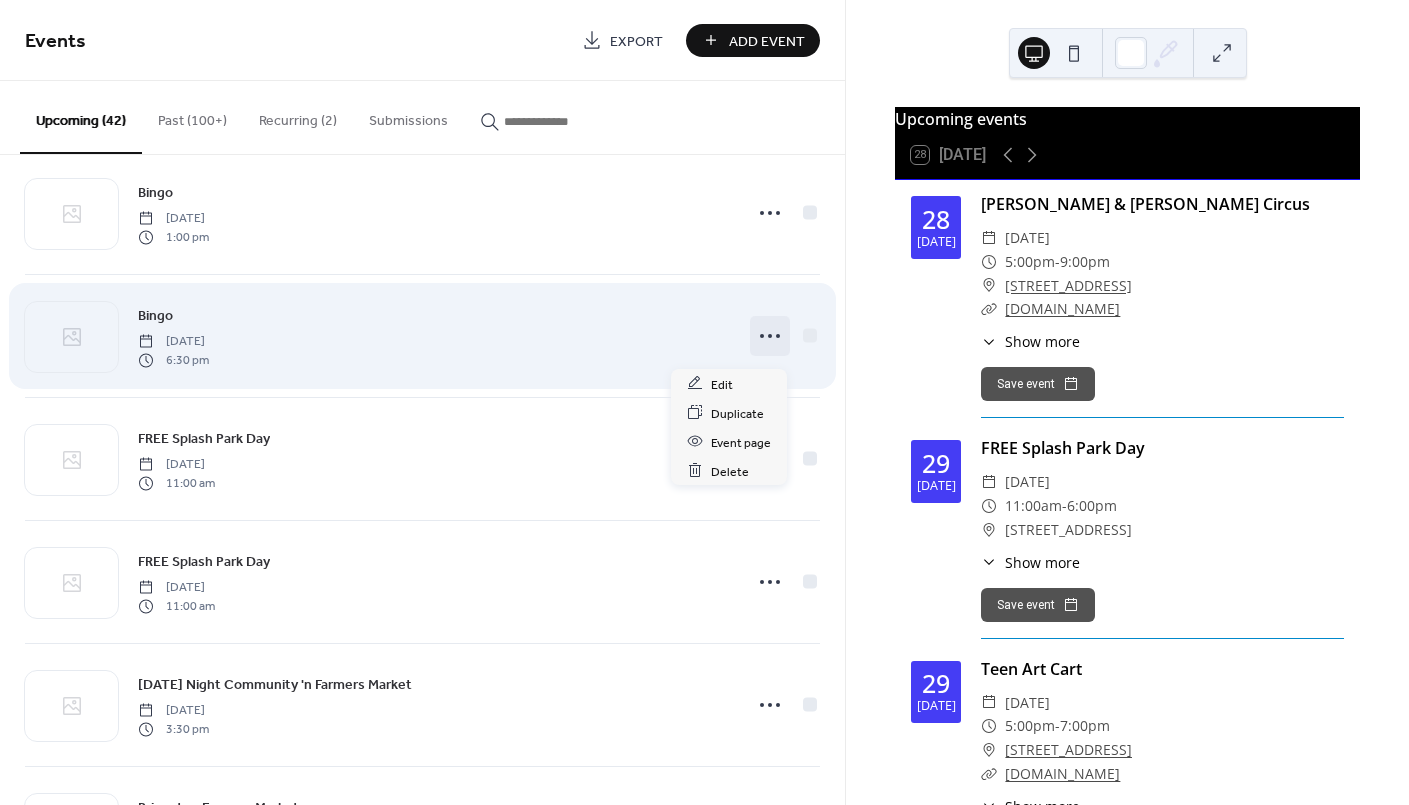 click 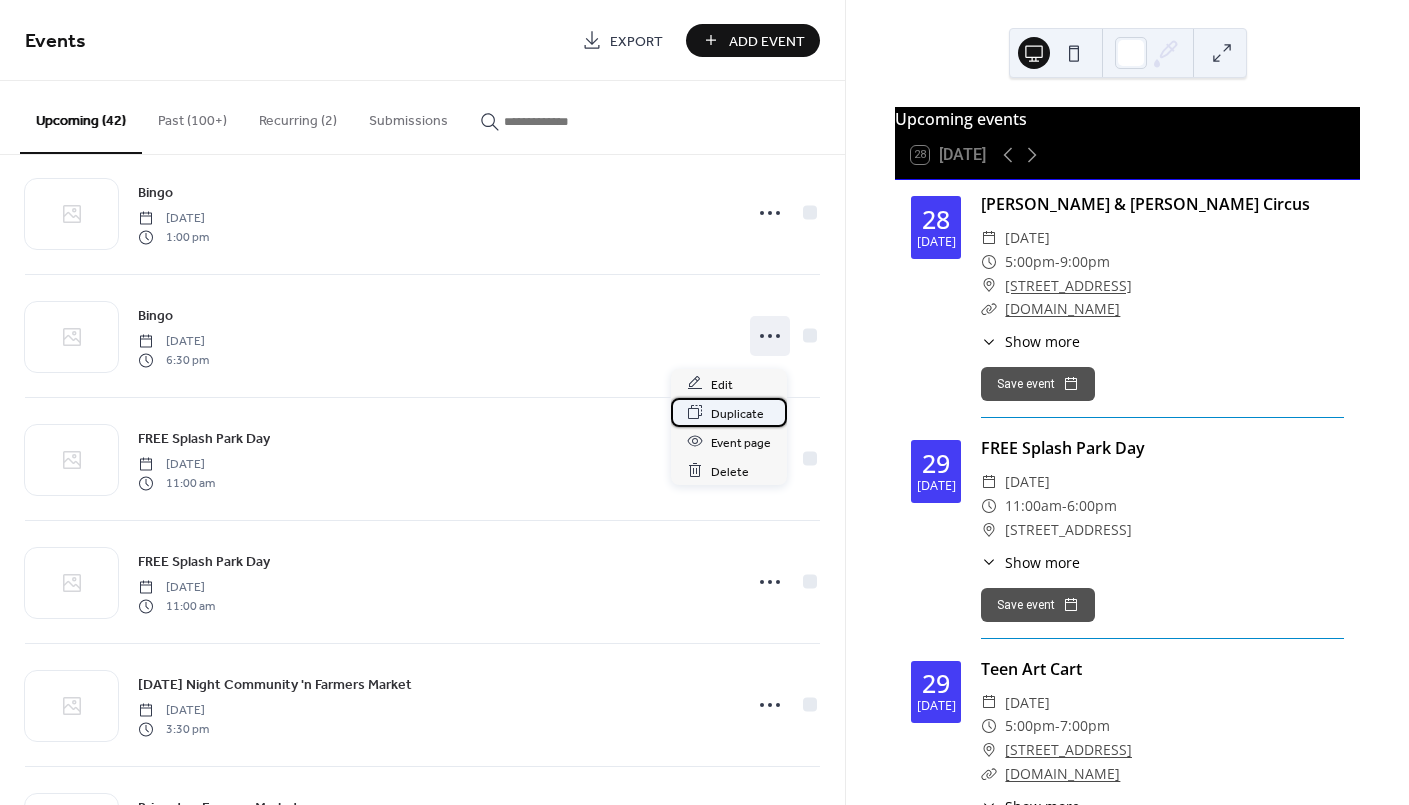 click on "Duplicate" at bounding box center [737, 413] 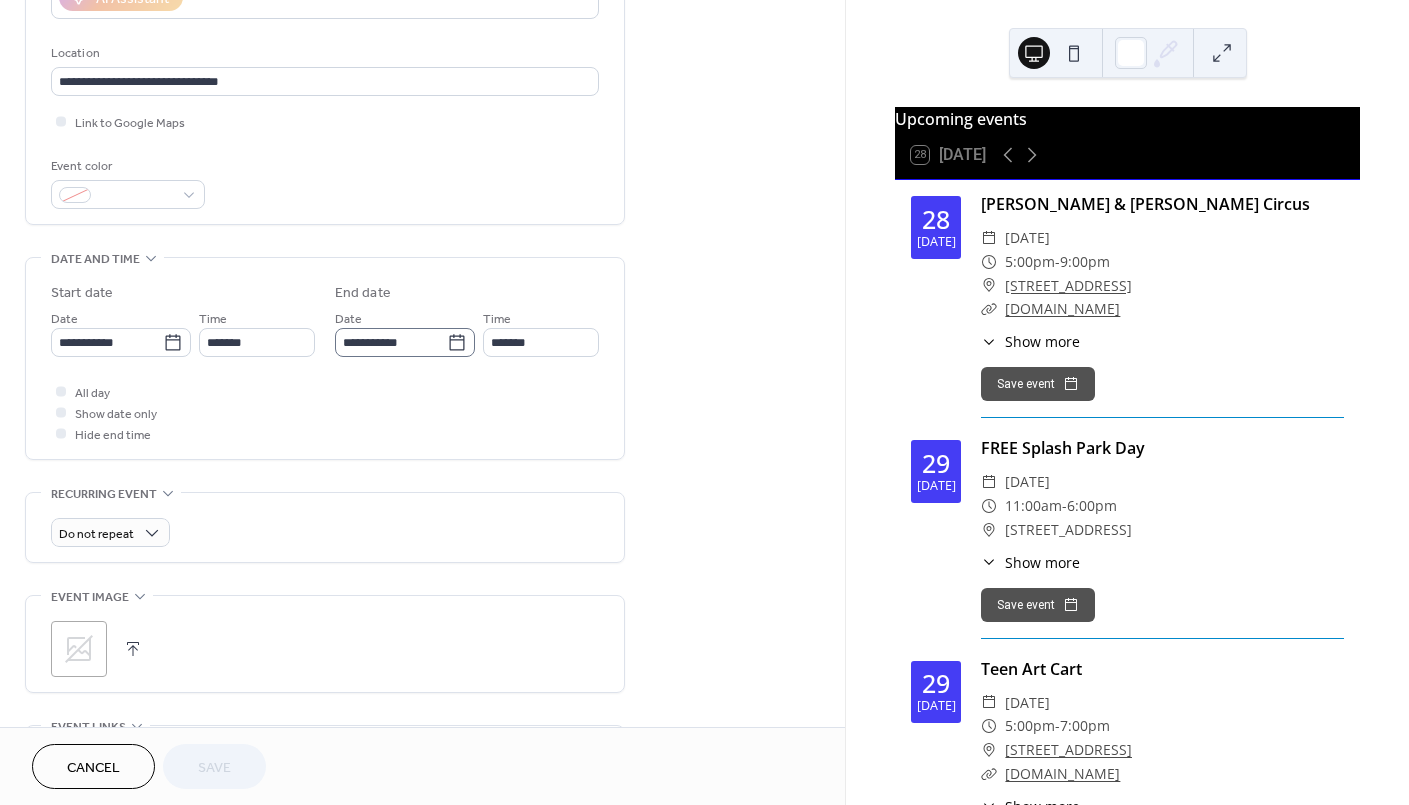 scroll, scrollTop: 400, scrollLeft: 0, axis: vertical 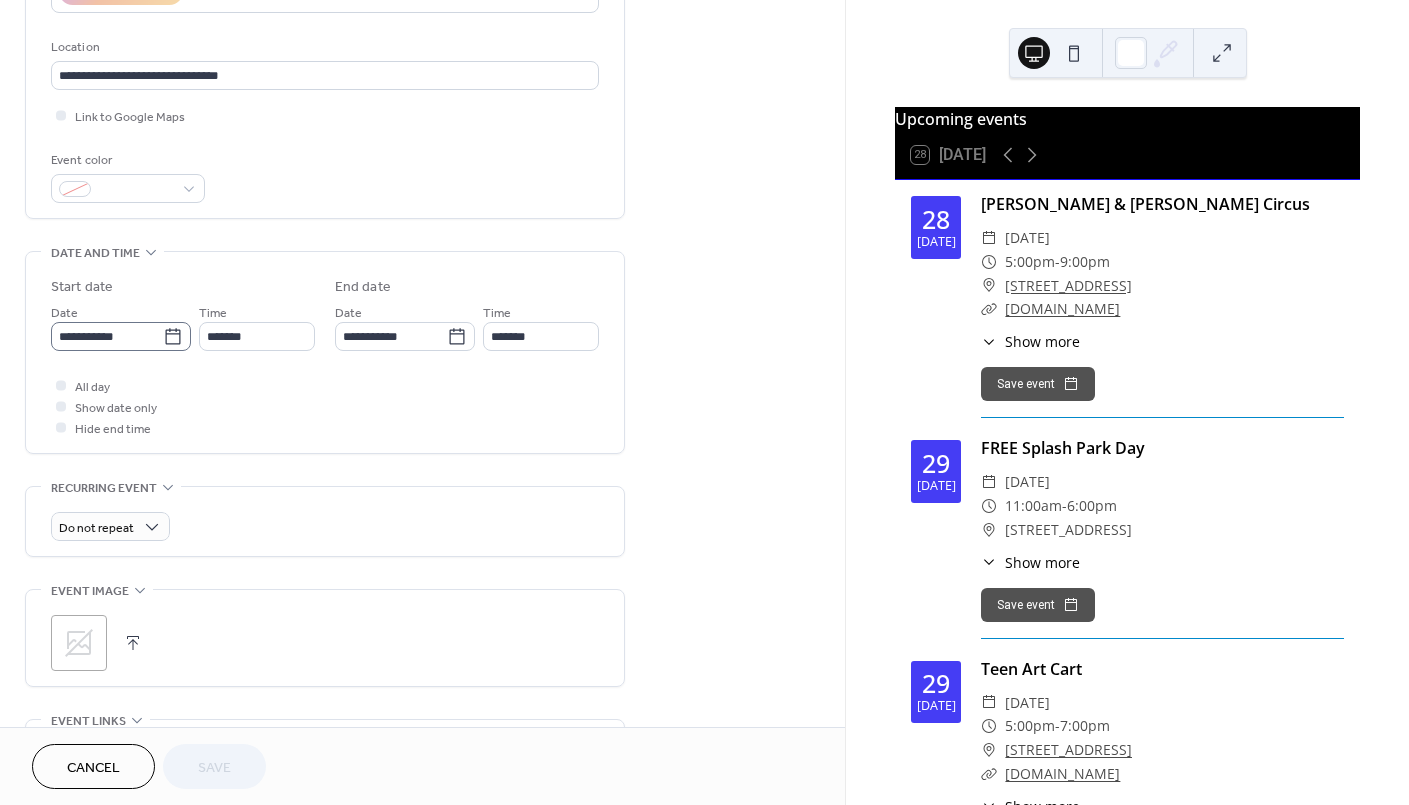 click 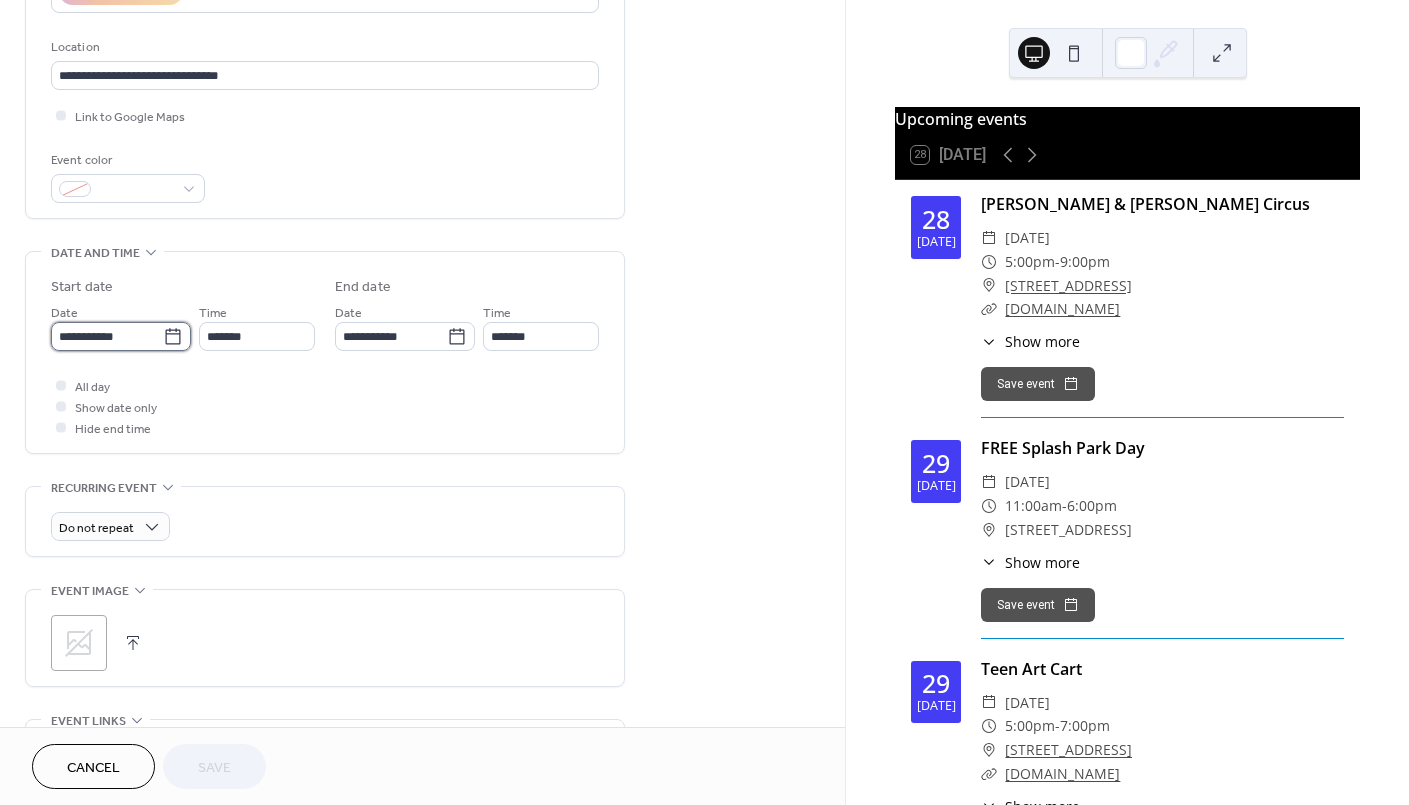 click on "**********" at bounding box center [107, 336] 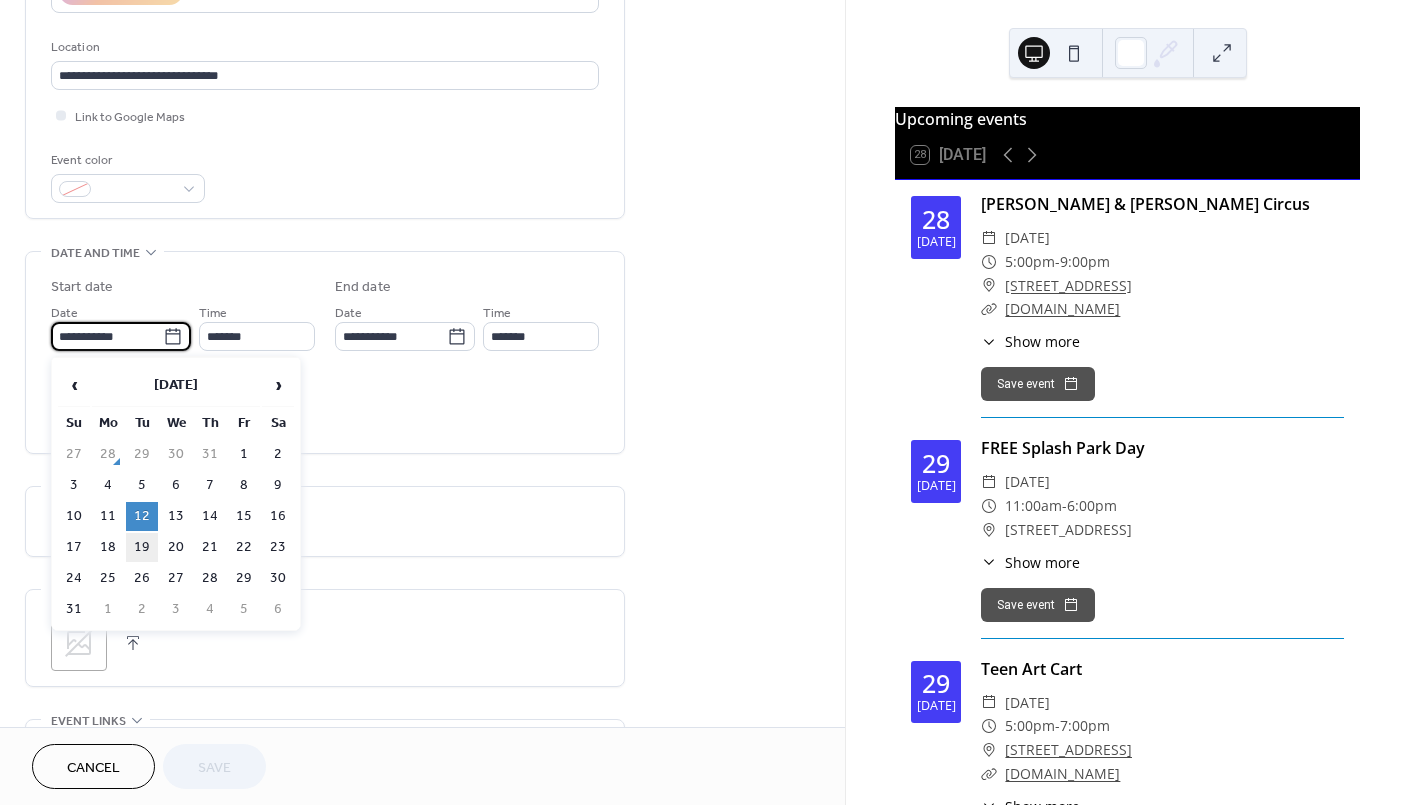 click on "19" at bounding box center [142, 547] 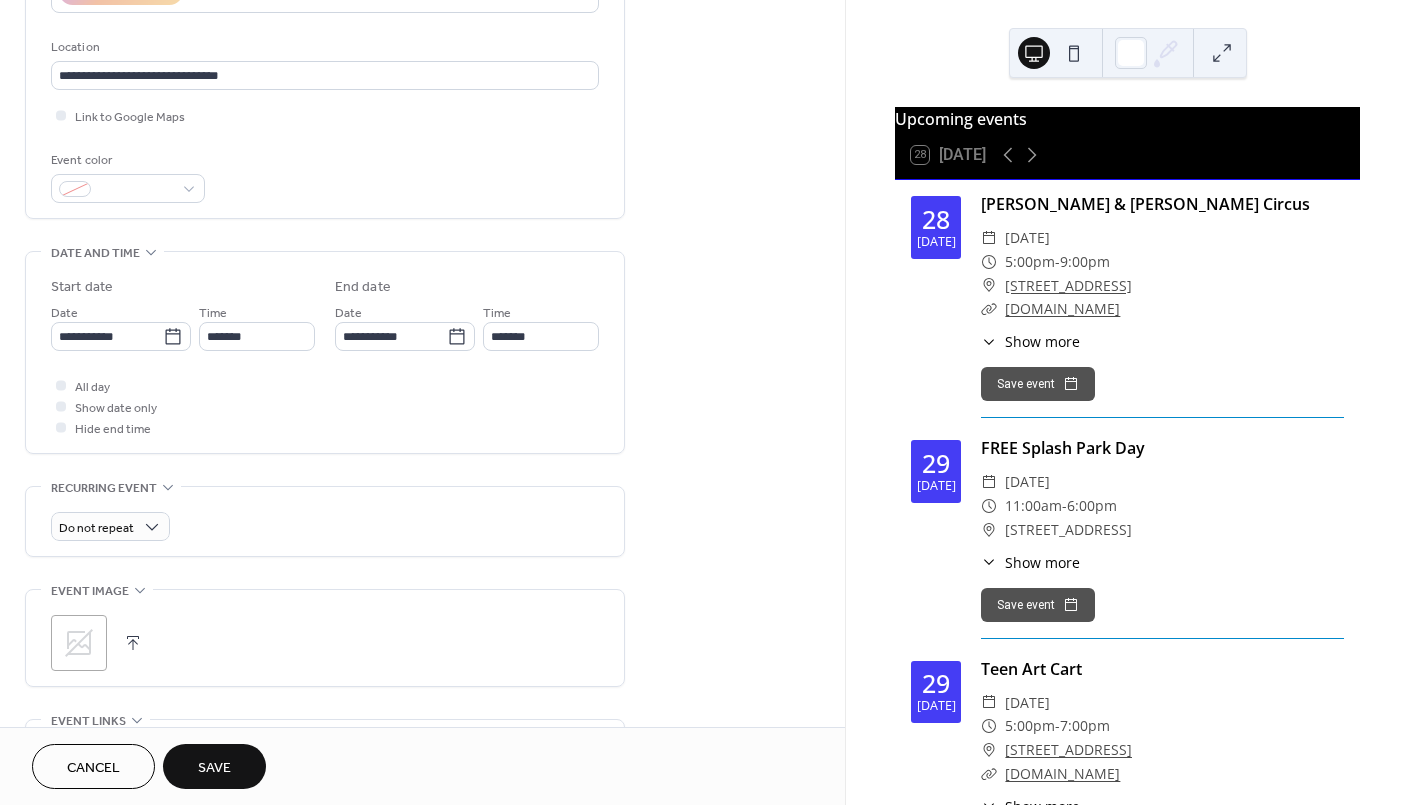 click on "Save" at bounding box center (214, 768) 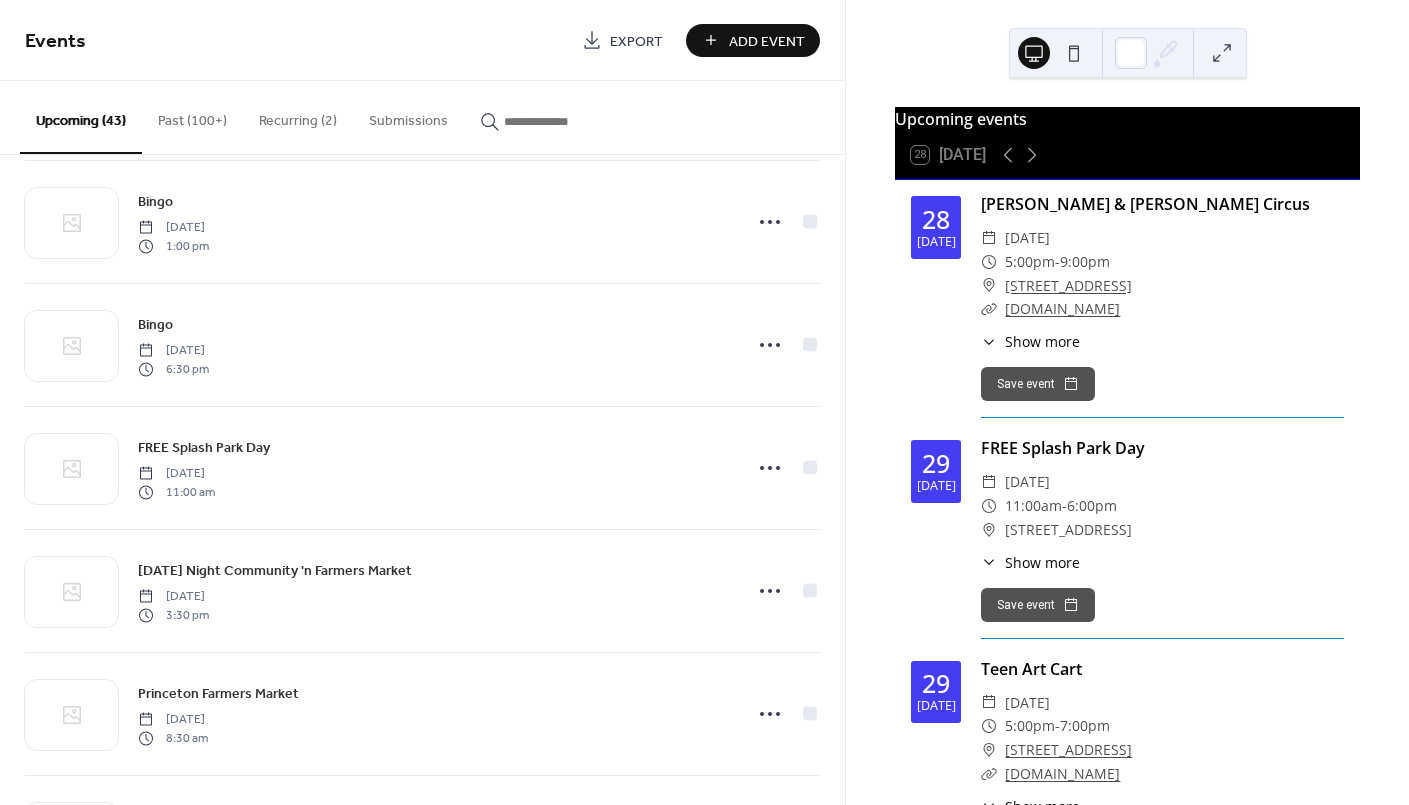 scroll, scrollTop: 3908, scrollLeft: 0, axis: vertical 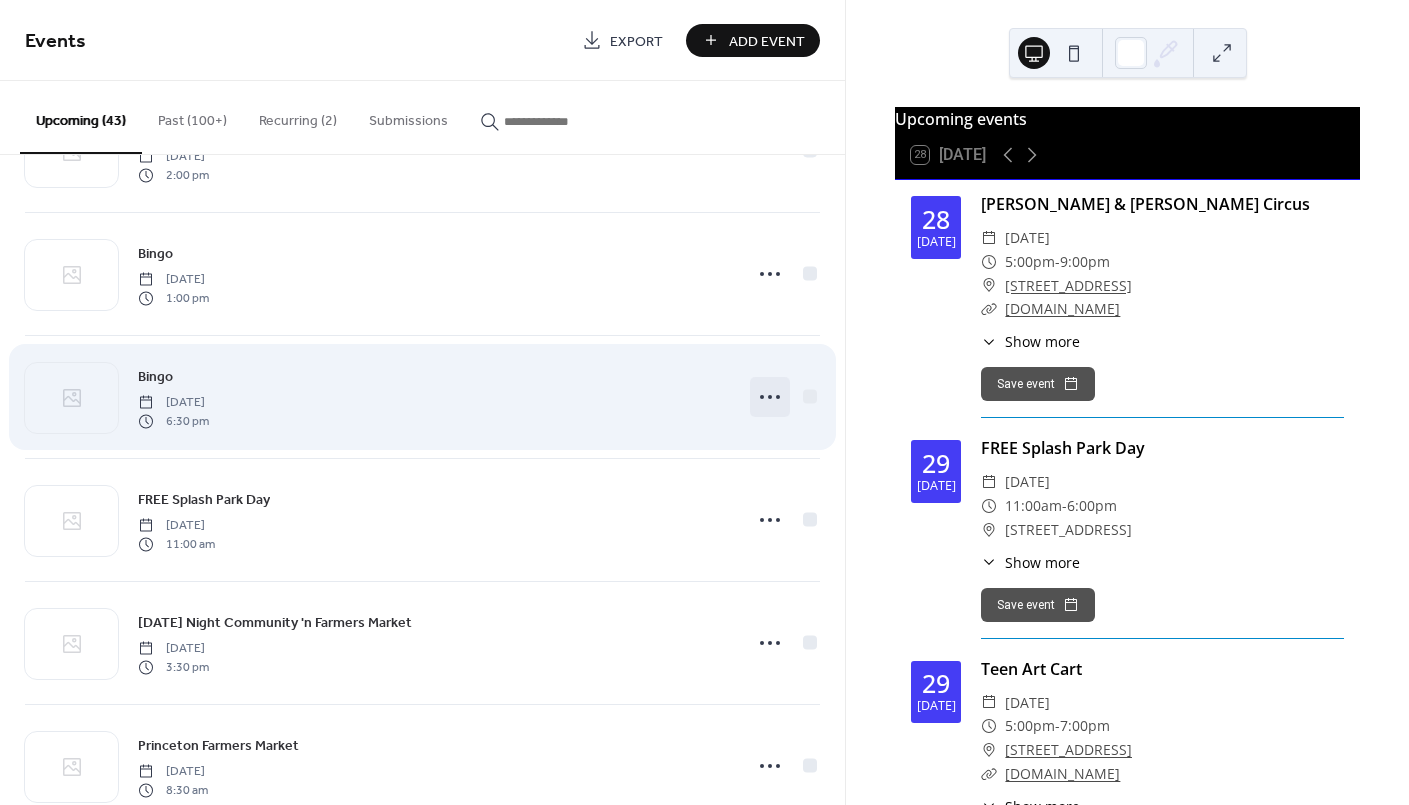 click 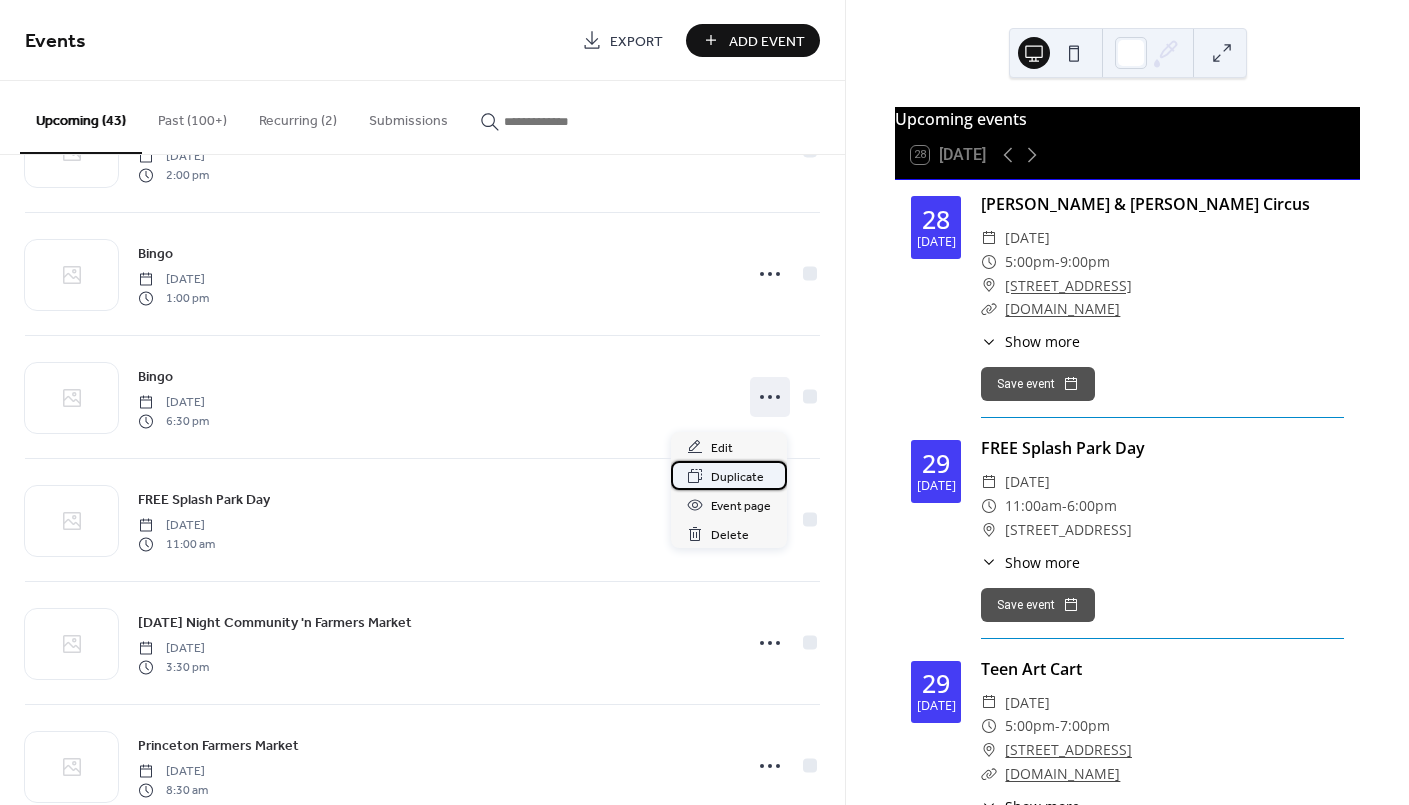 click on "Duplicate" at bounding box center (737, 477) 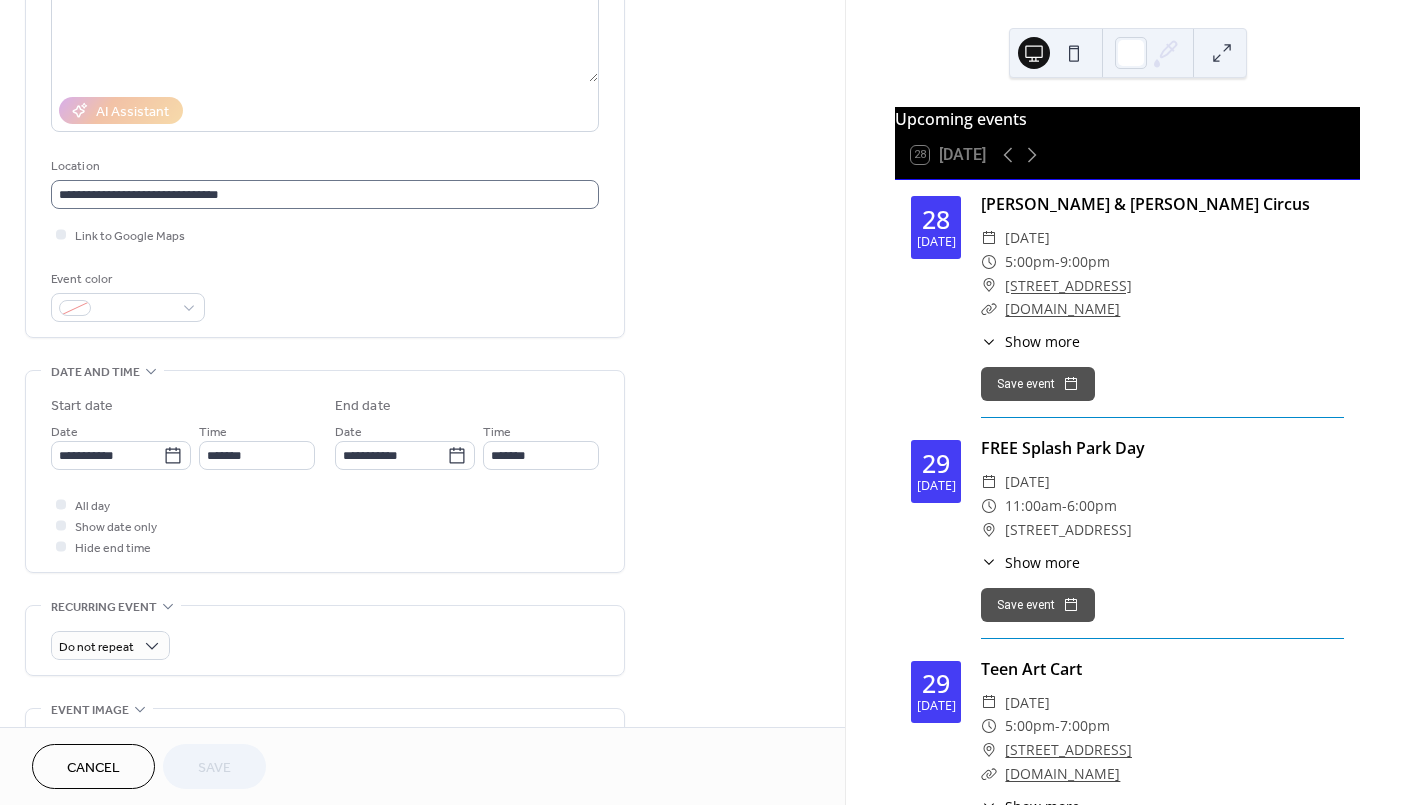 scroll, scrollTop: 400, scrollLeft: 0, axis: vertical 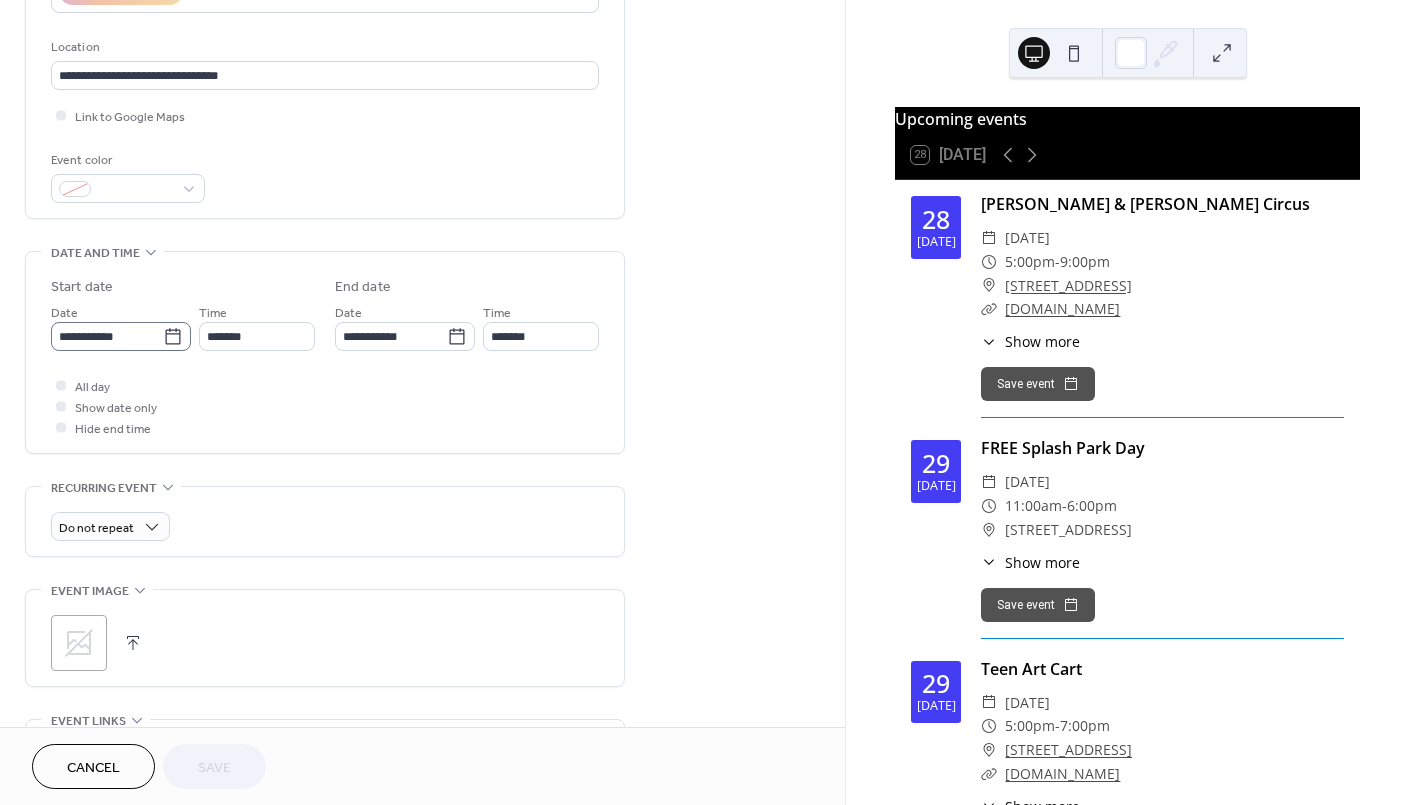 click 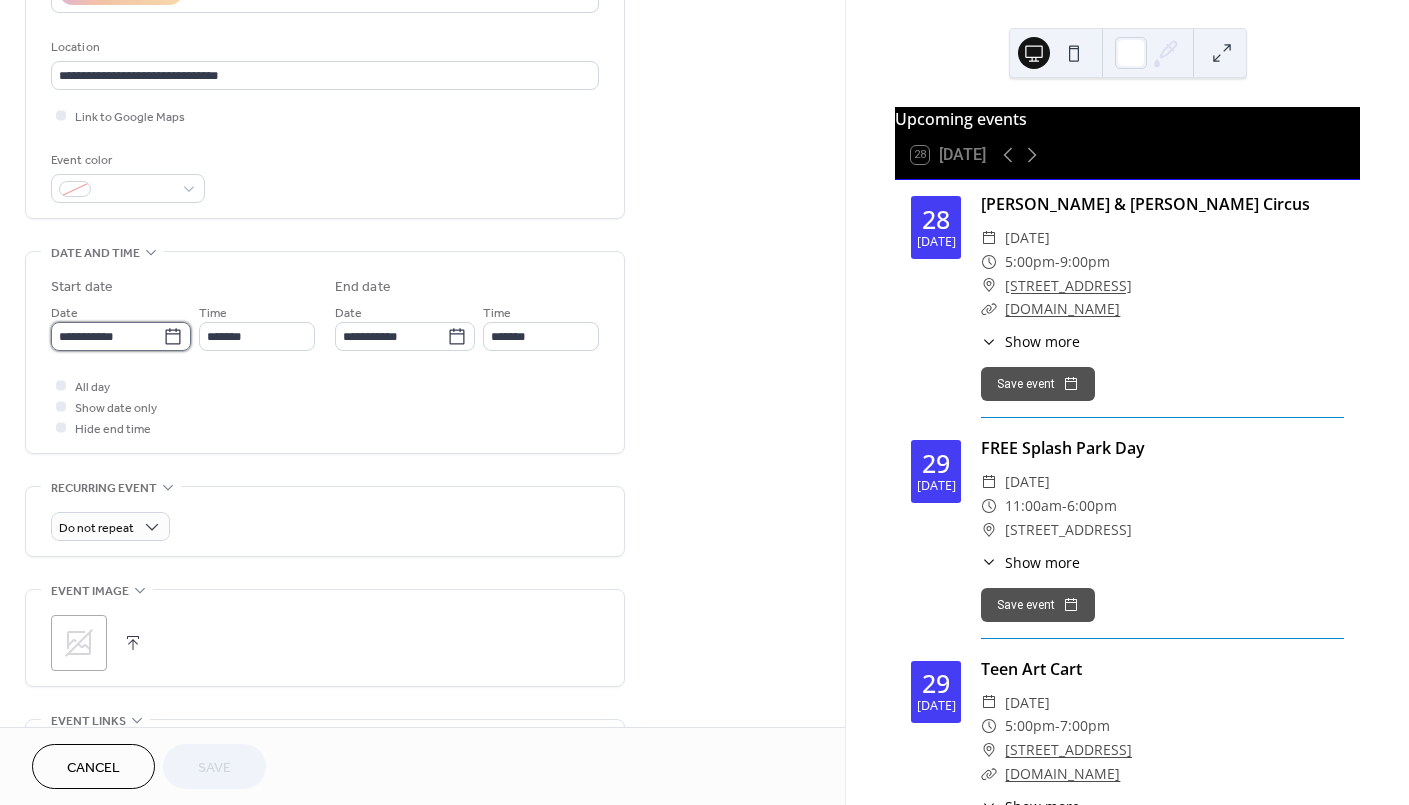 click on "**********" at bounding box center [107, 336] 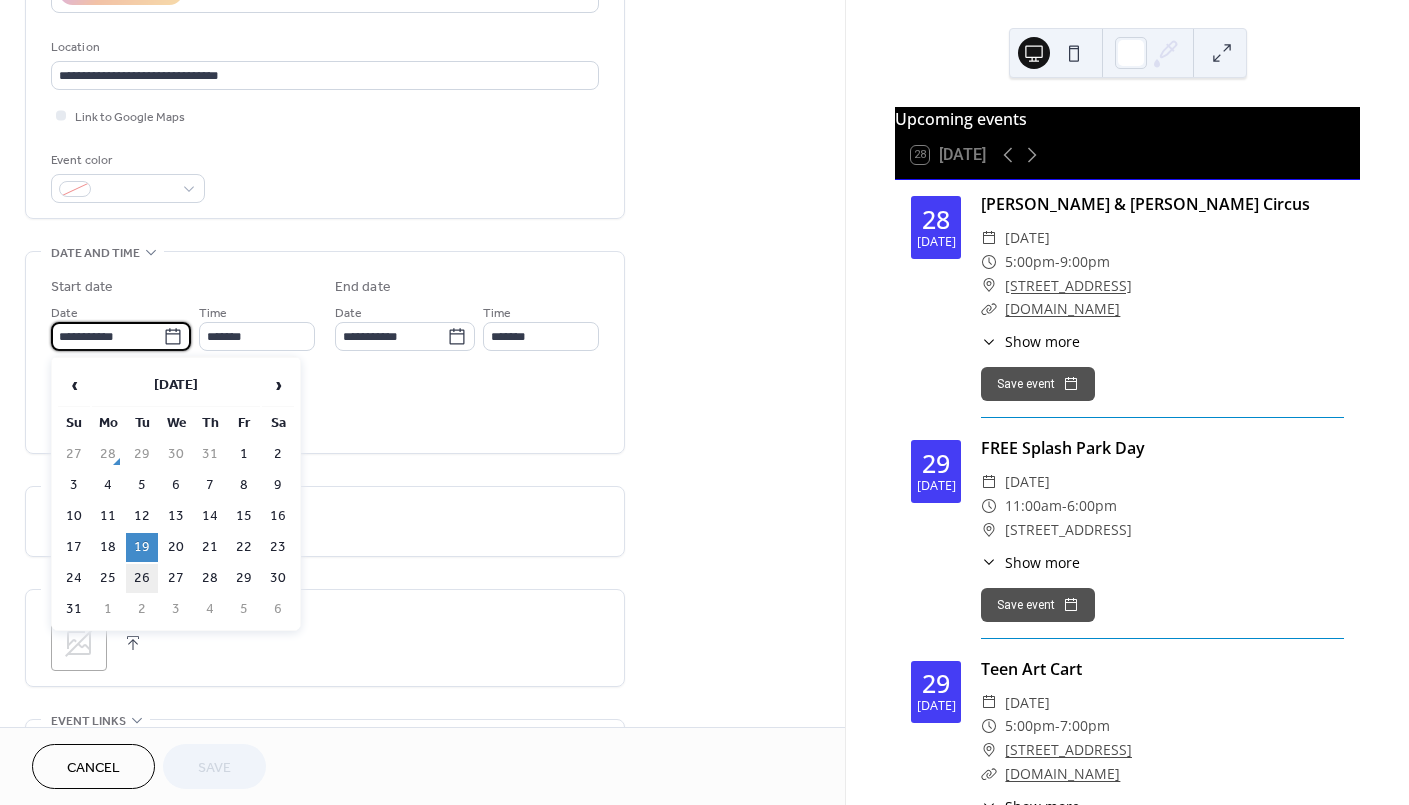click on "26" at bounding box center [142, 578] 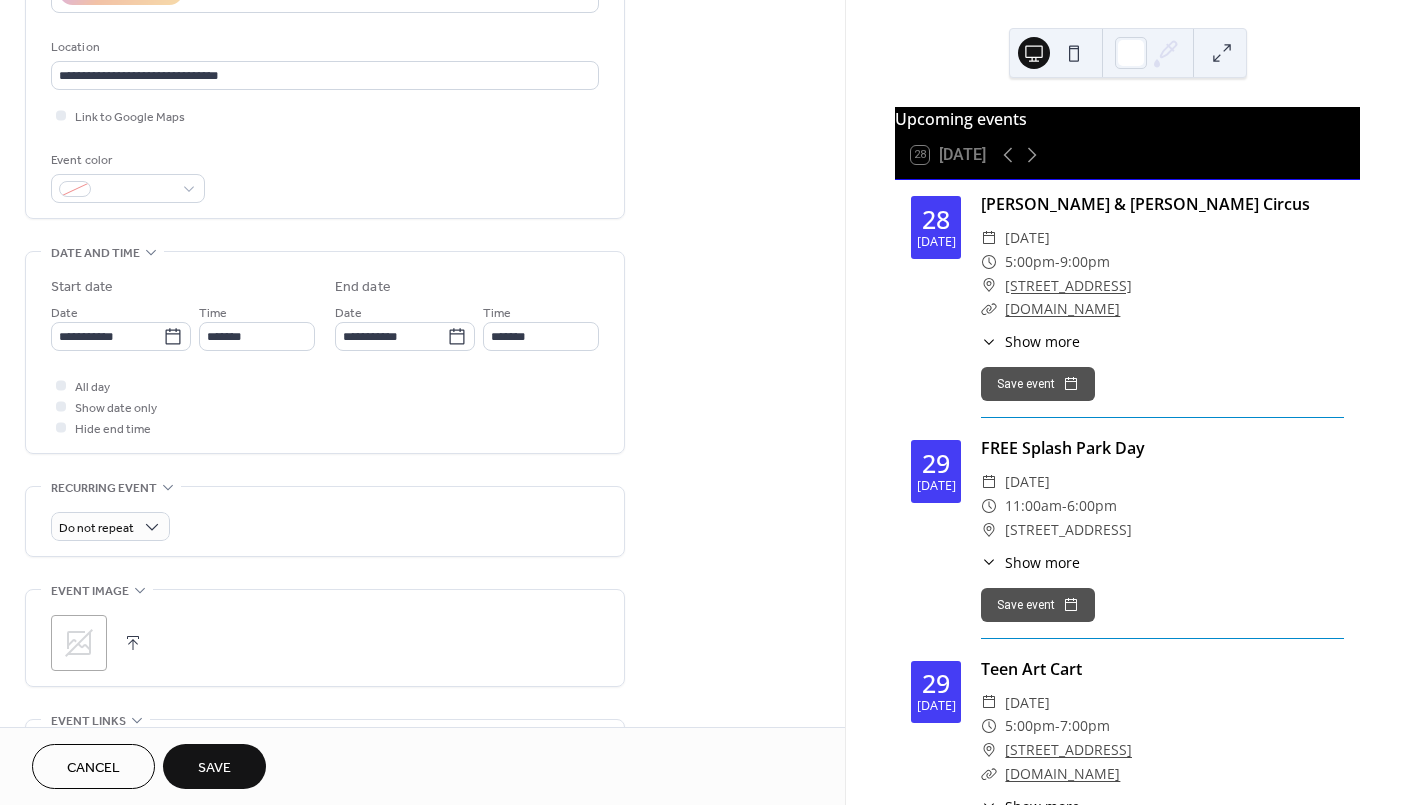 click on "Save" at bounding box center [214, 768] 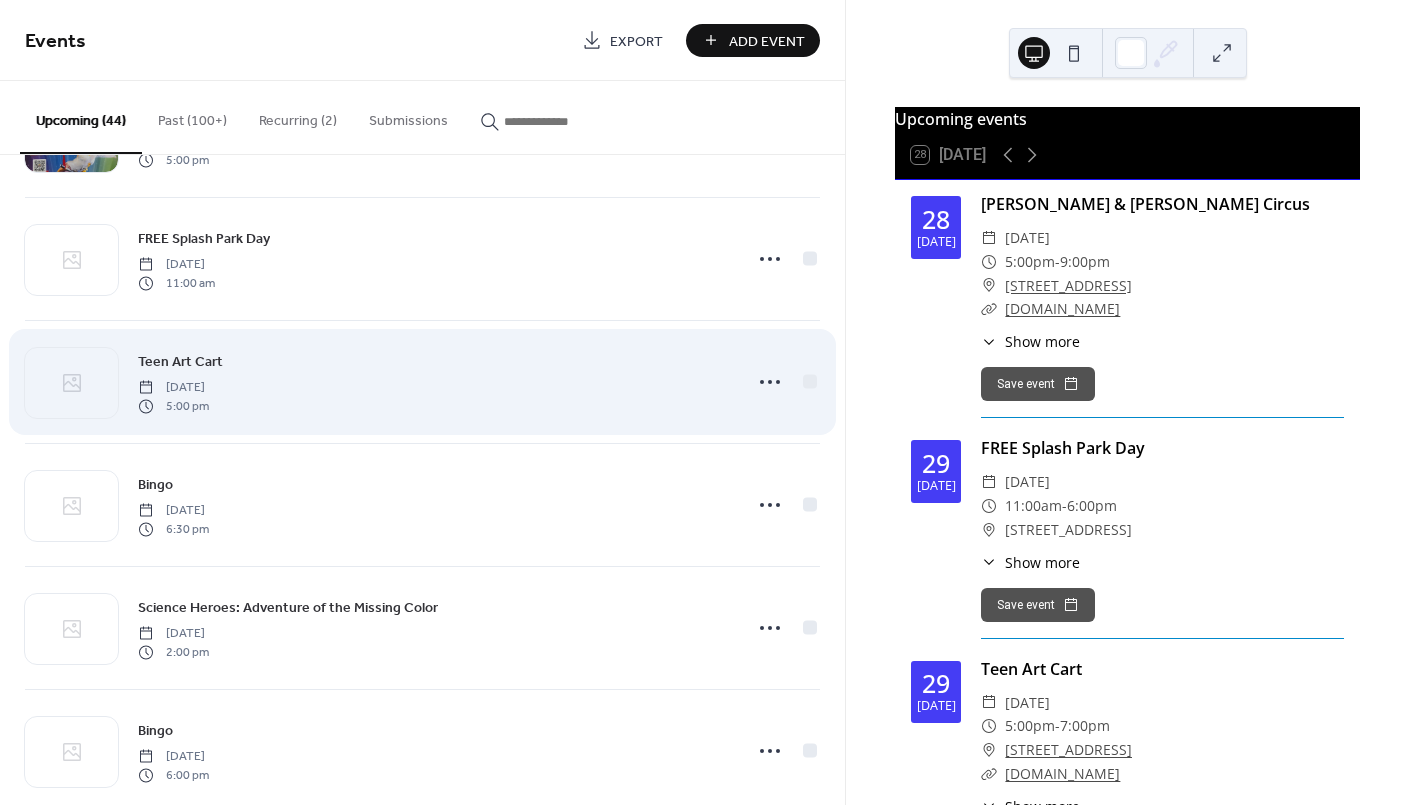 scroll, scrollTop: 0, scrollLeft: 0, axis: both 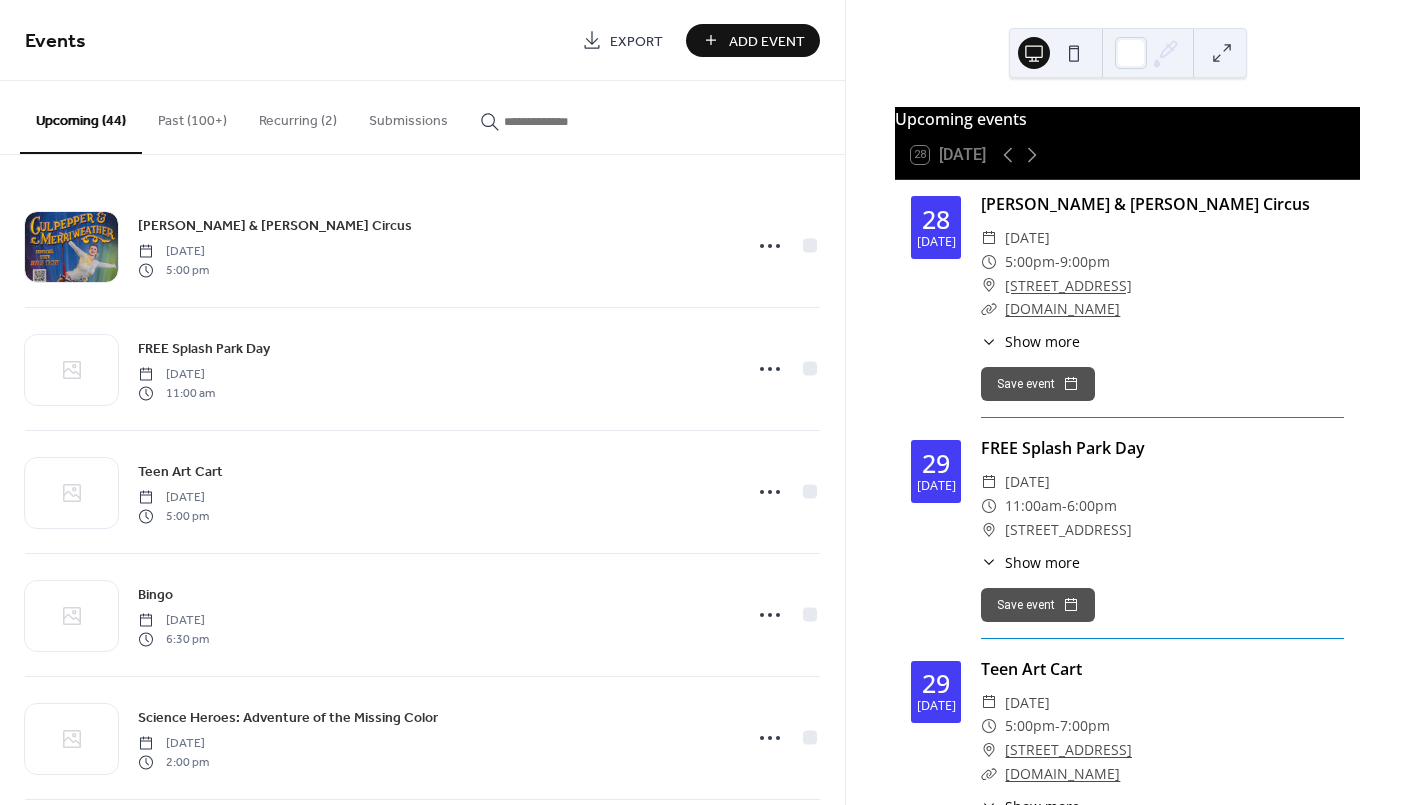 click on "Add Event" at bounding box center [767, 41] 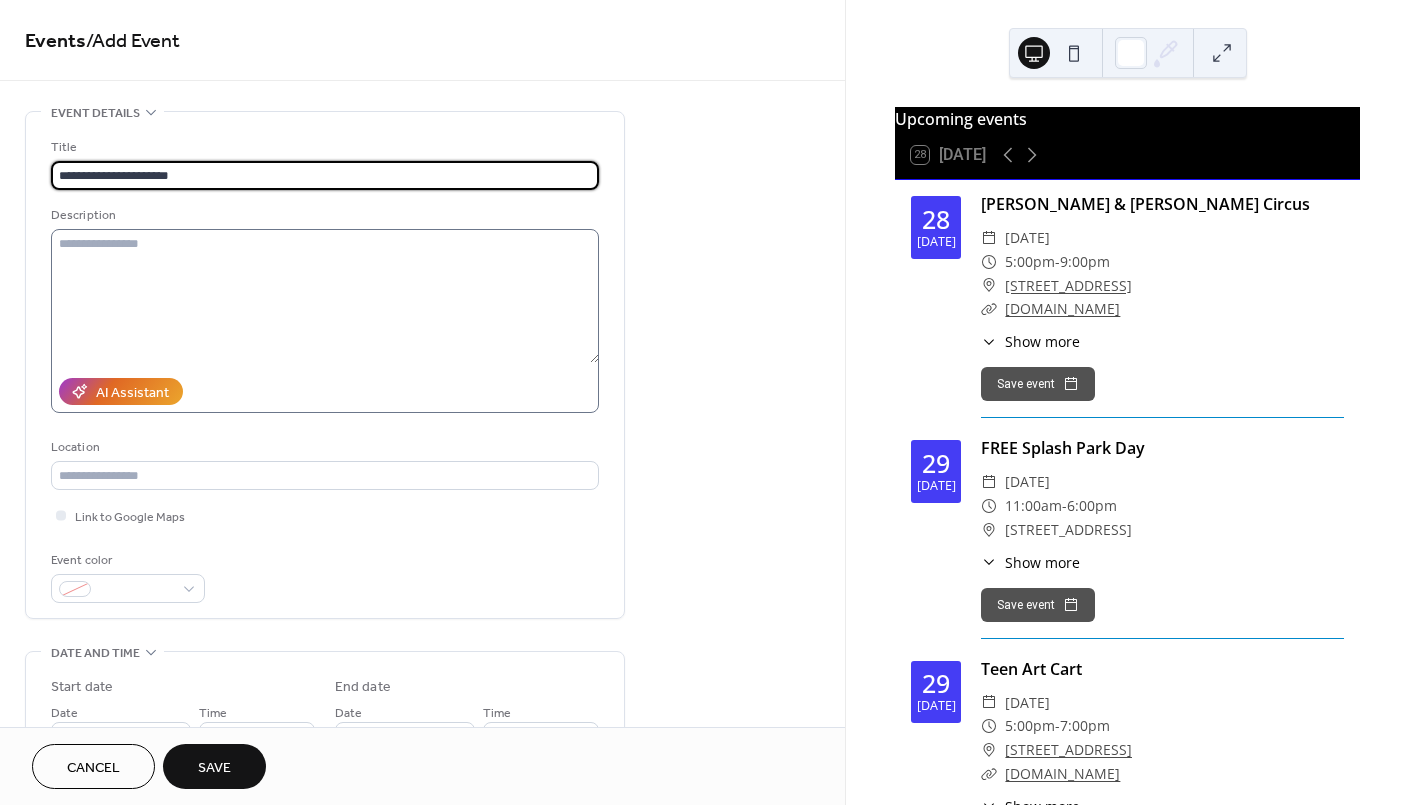 type on "**********" 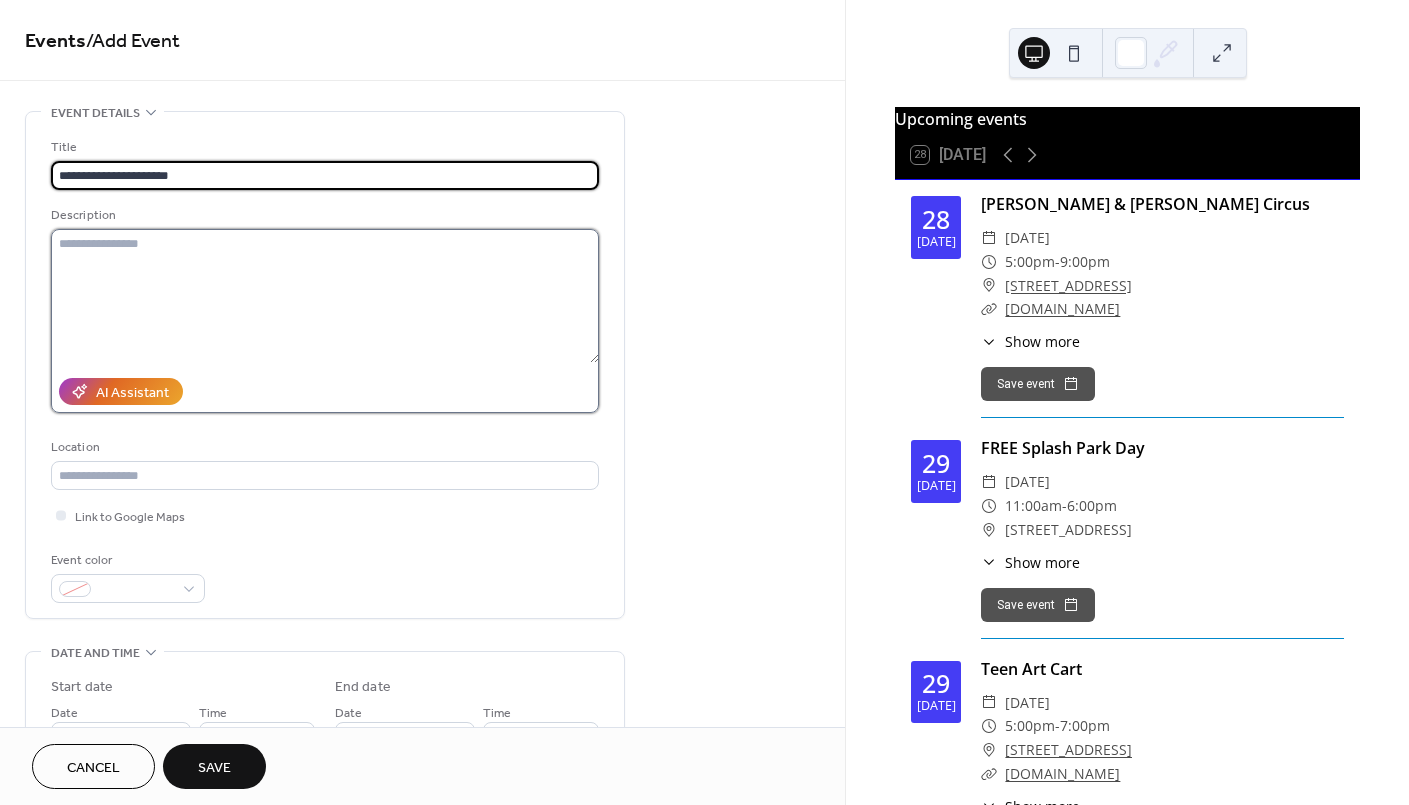 click at bounding box center [325, 296] 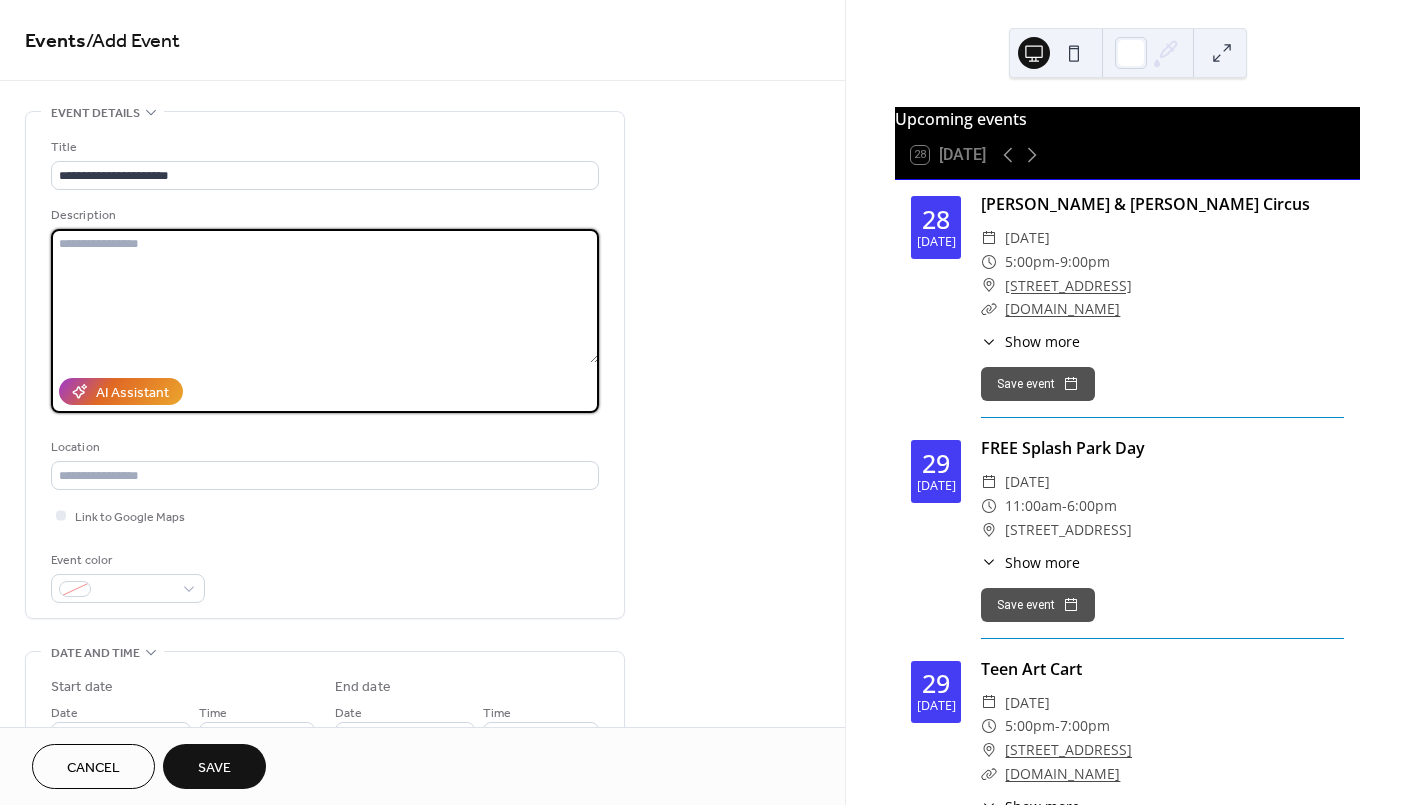 paste on "**********" 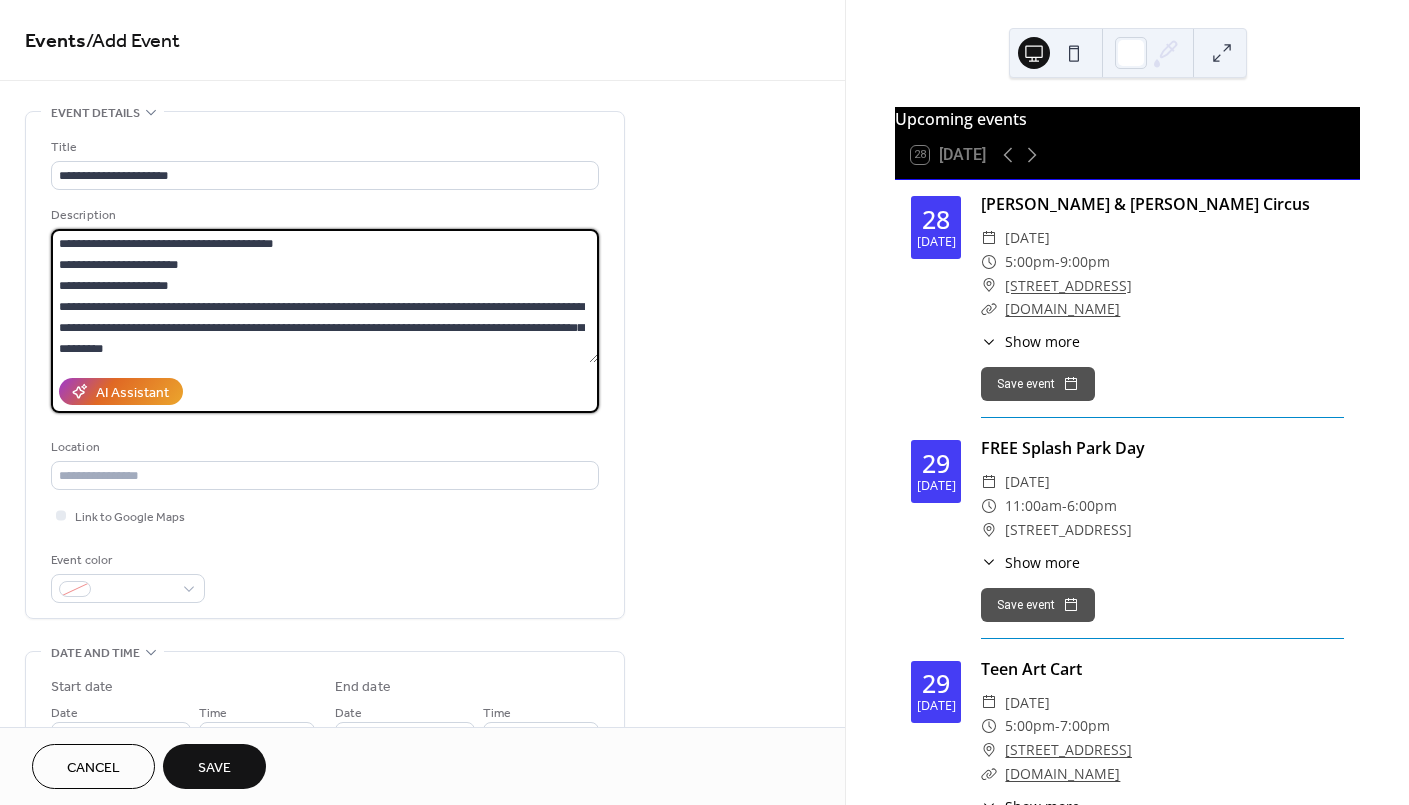 type on "**********" 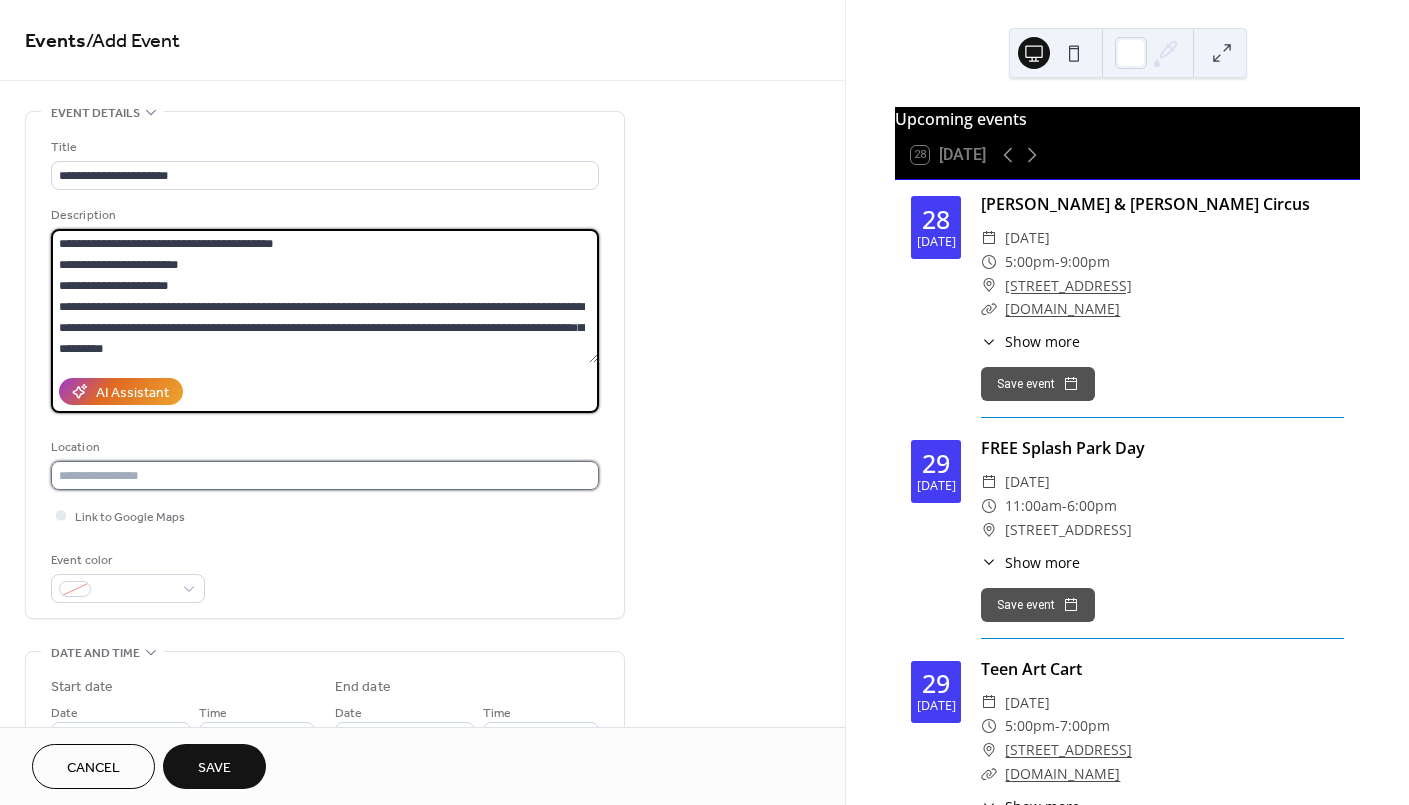 click at bounding box center [325, 475] 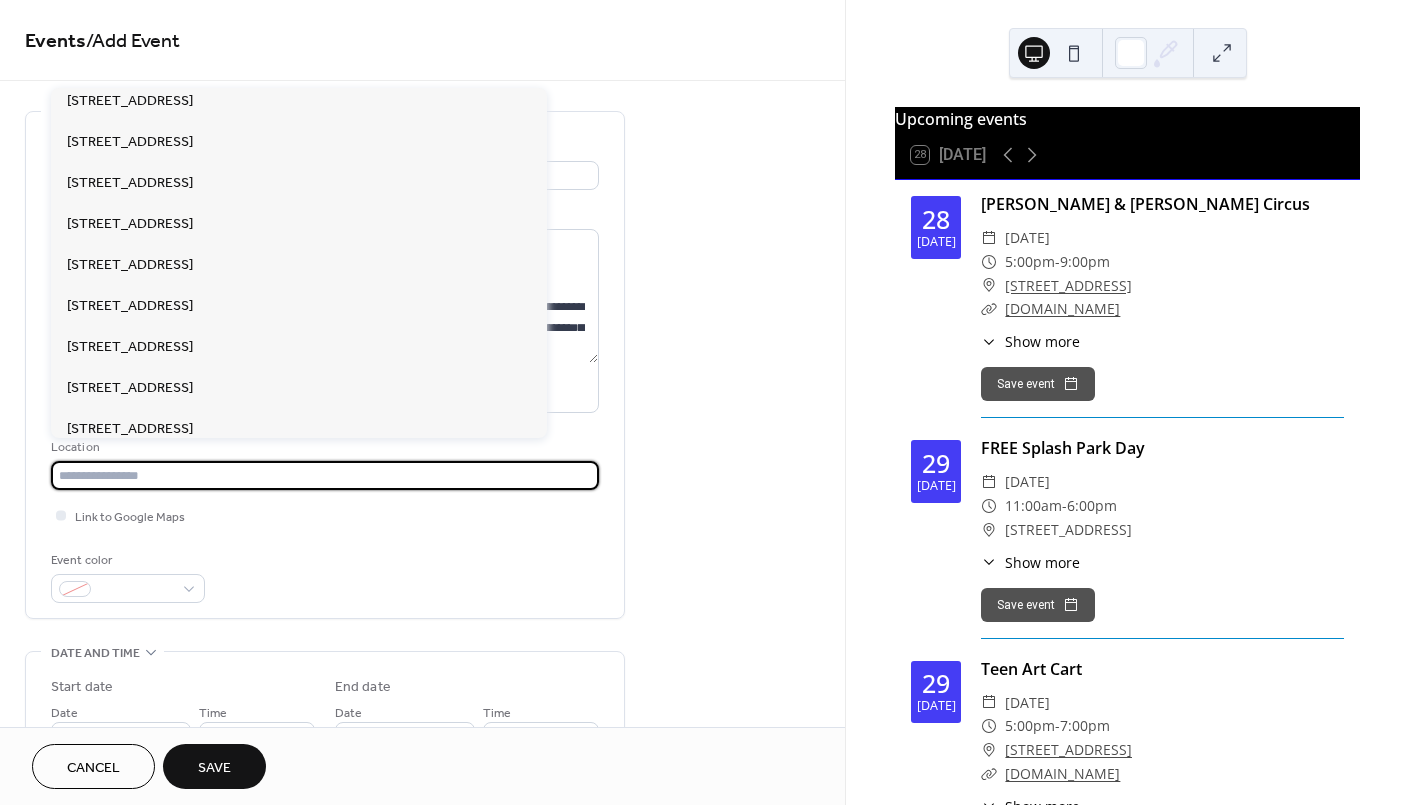 scroll, scrollTop: 2133, scrollLeft: 0, axis: vertical 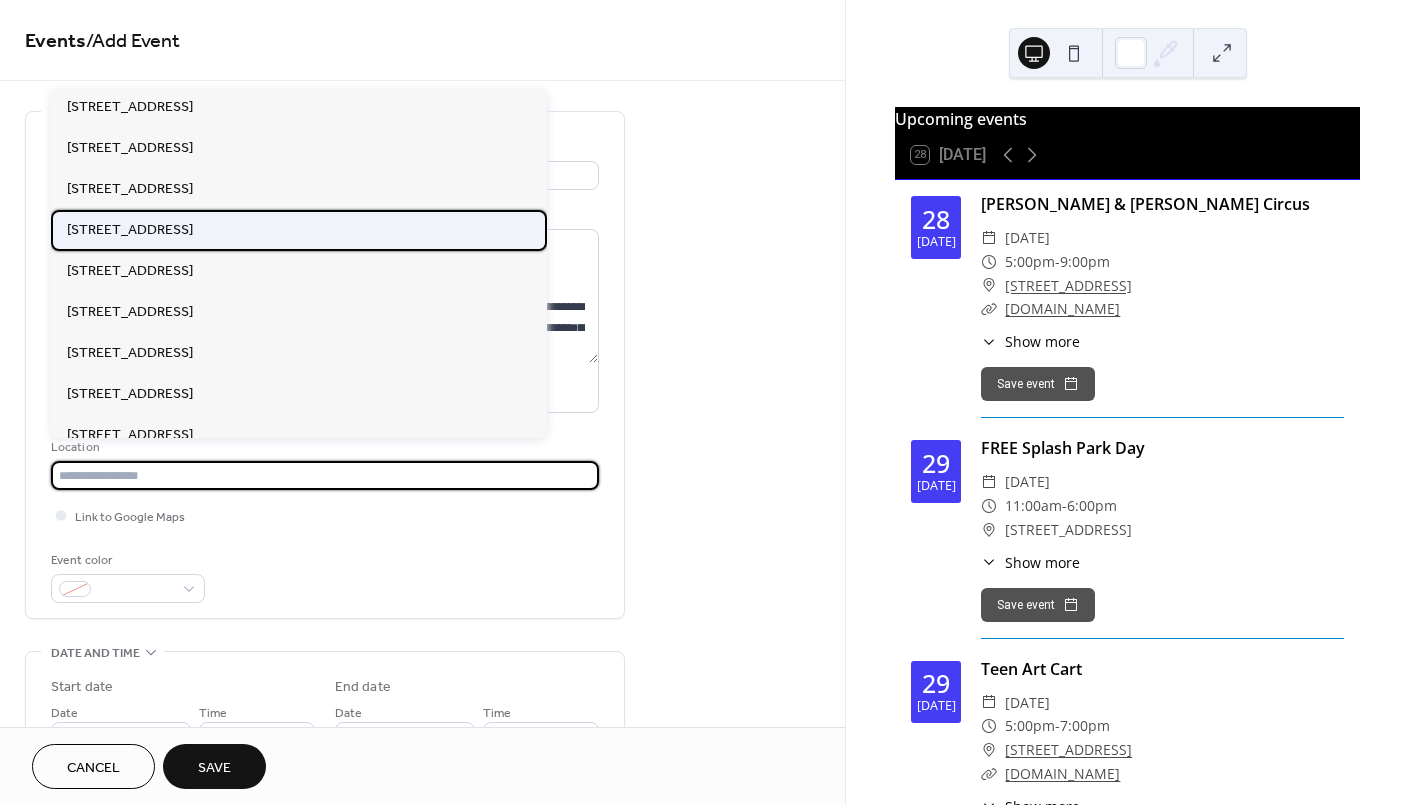 click on "[STREET_ADDRESS]" at bounding box center [130, 229] 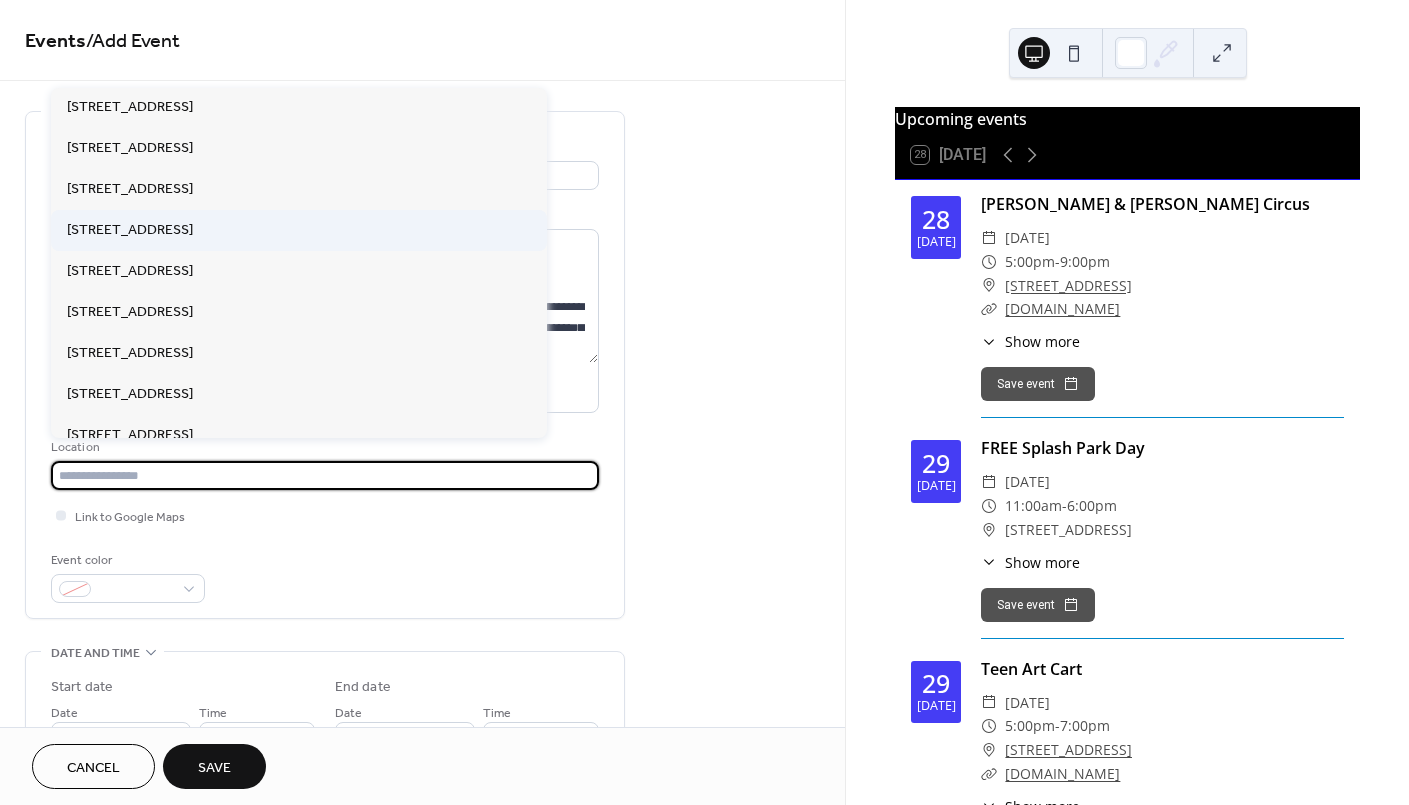 type on "**********" 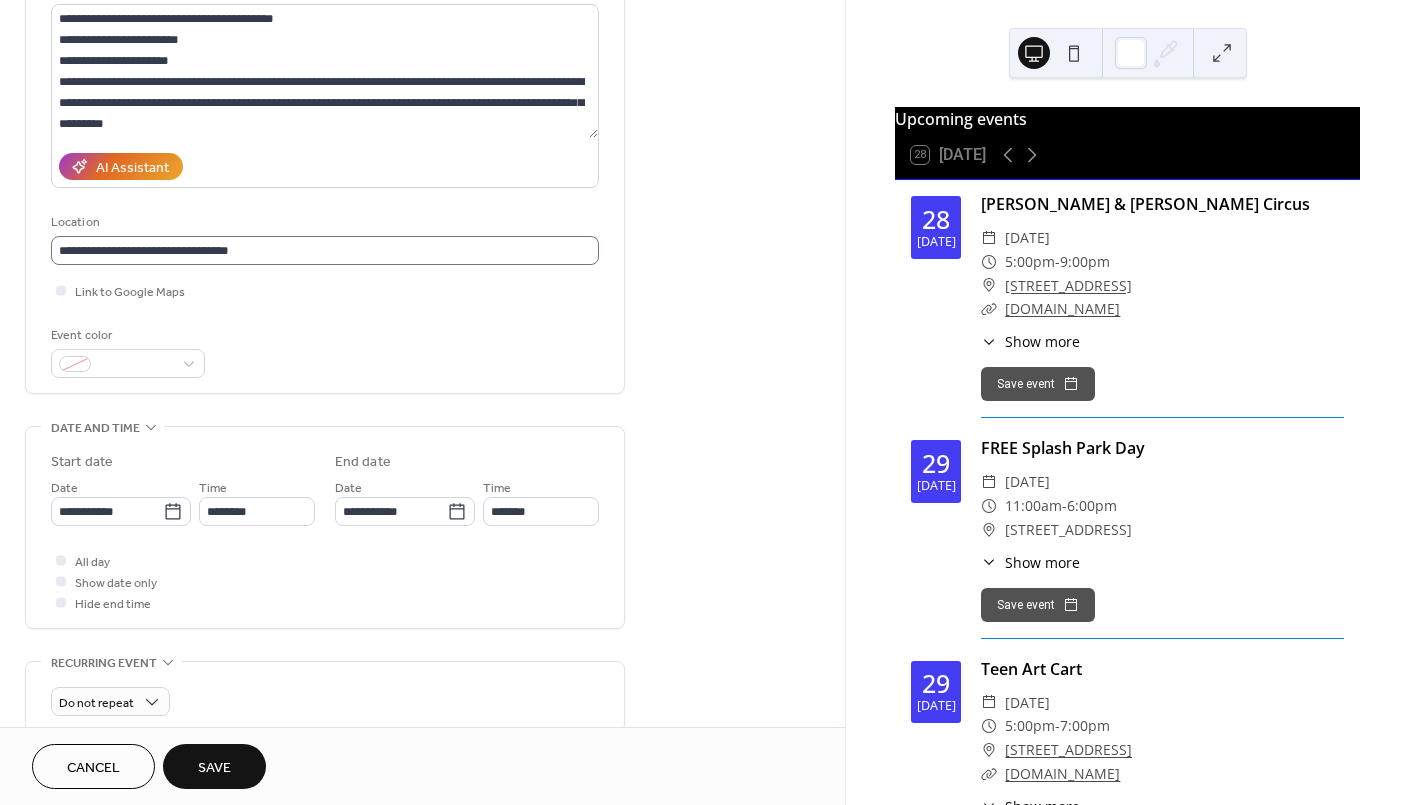 scroll, scrollTop: 266, scrollLeft: 0, axis: vertical 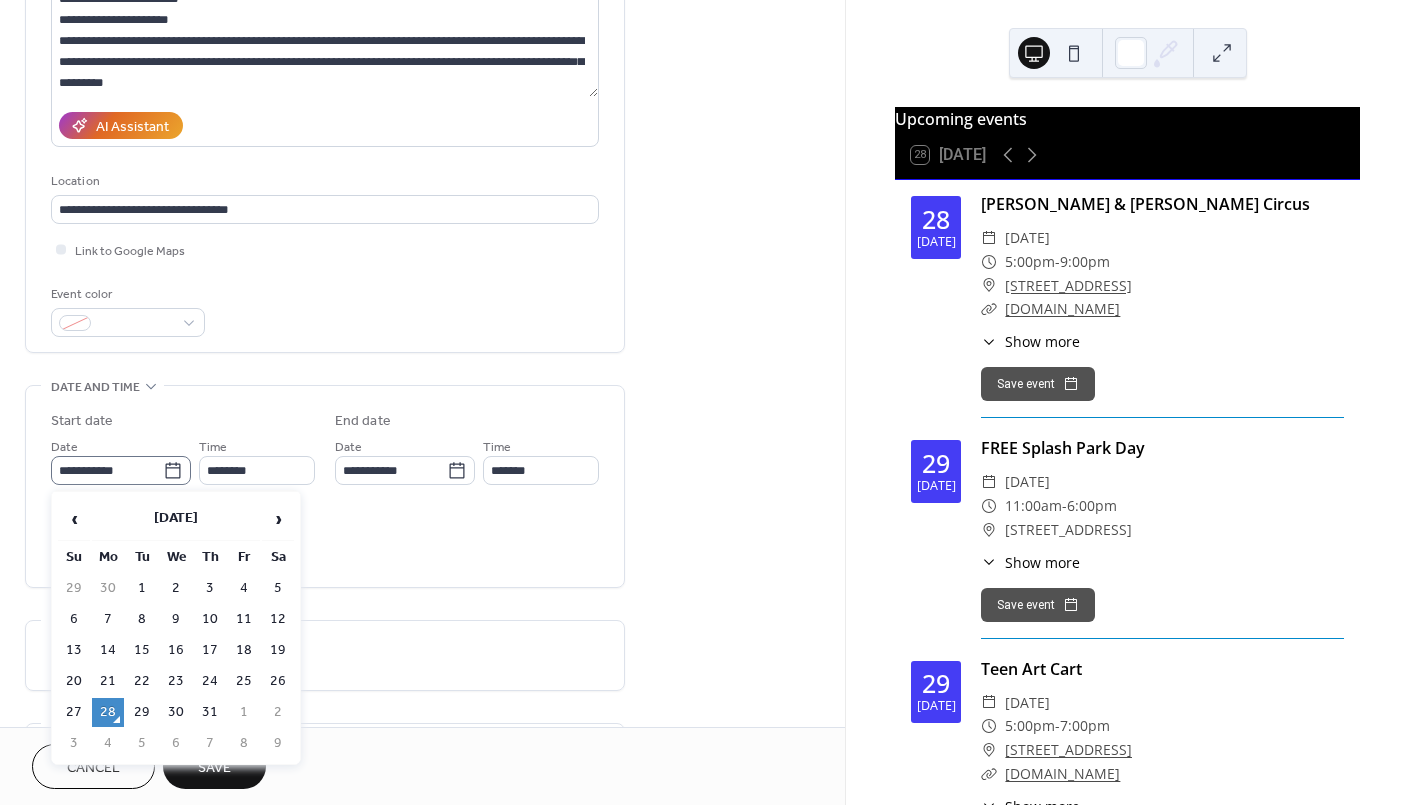 click 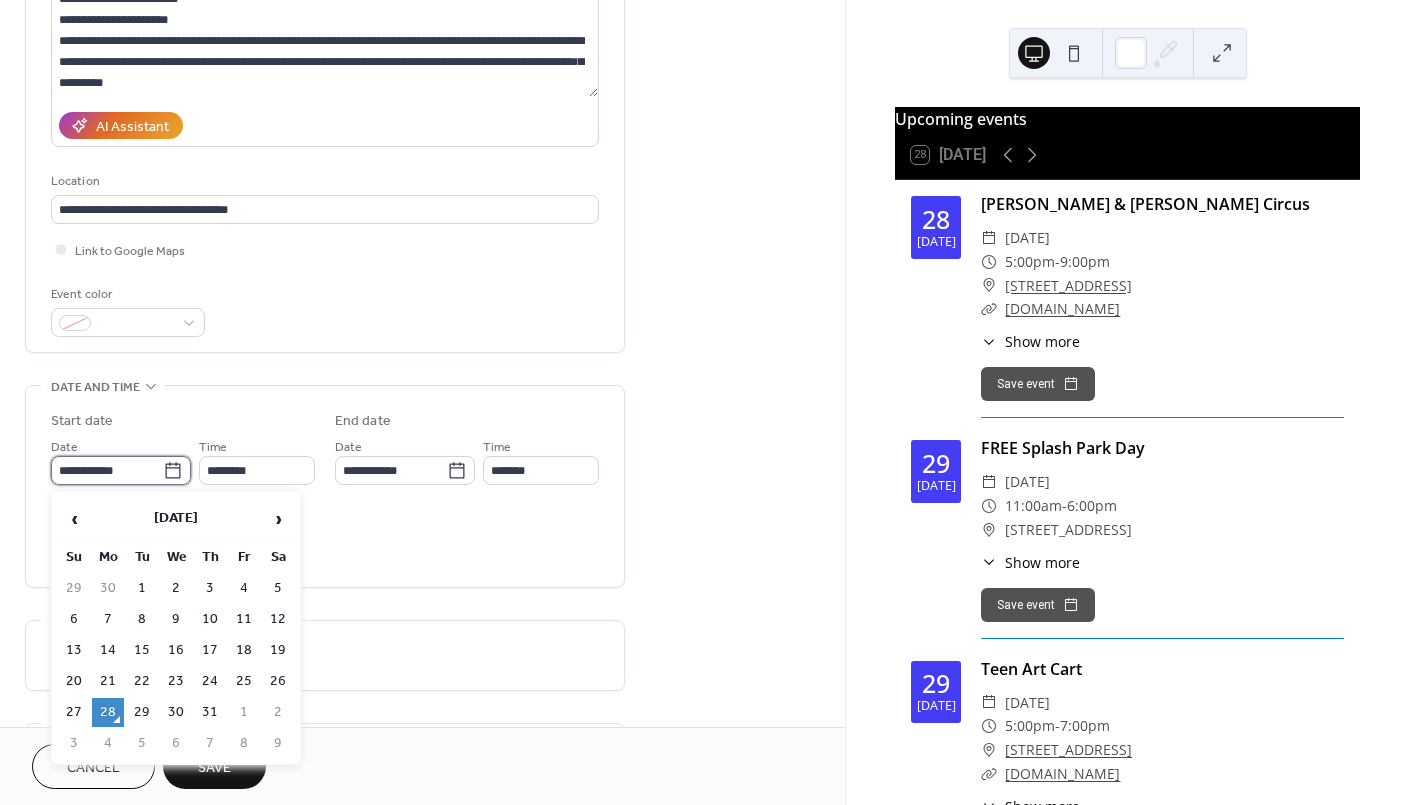 click on "**********" at bounding box center [107, 470] 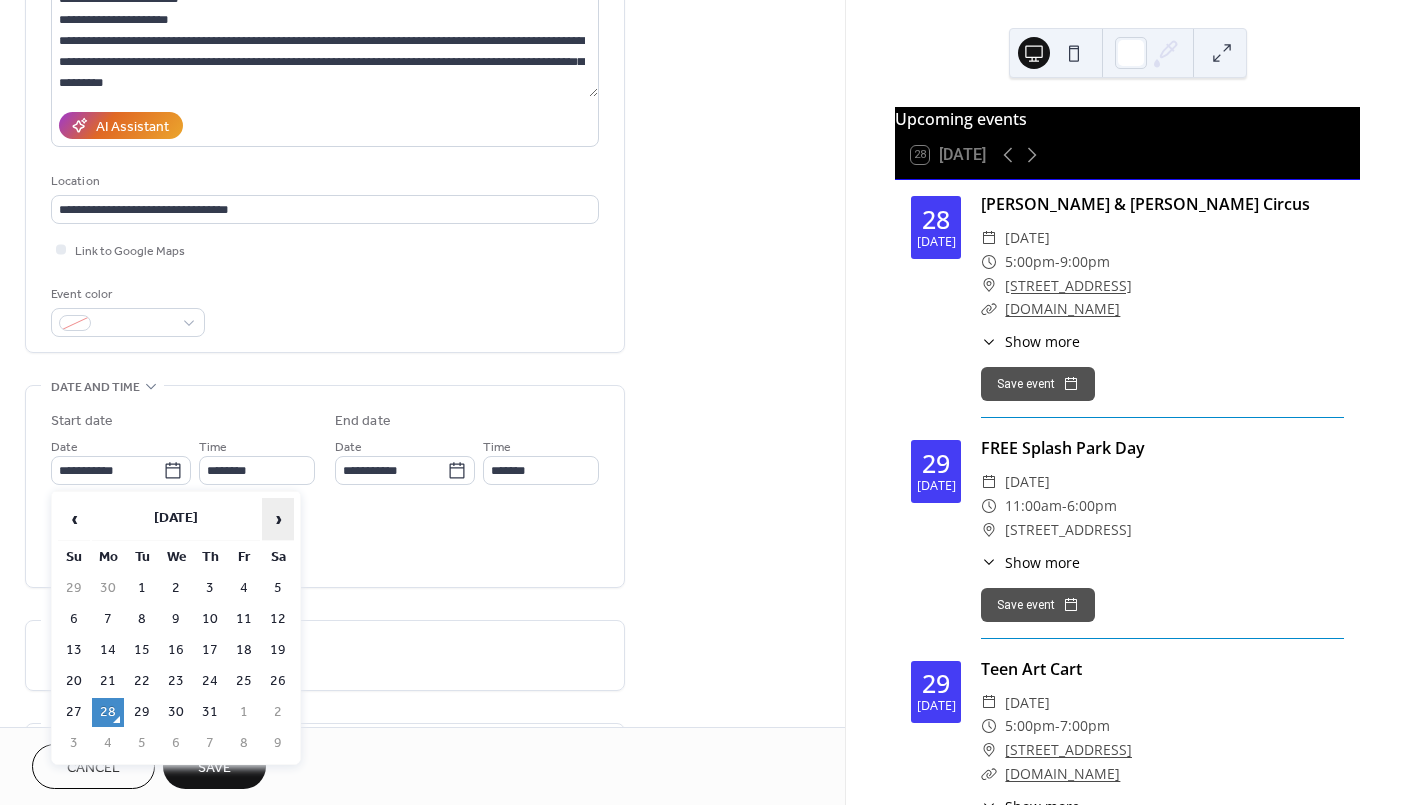 click on "›" at bounding box center (278, 519) 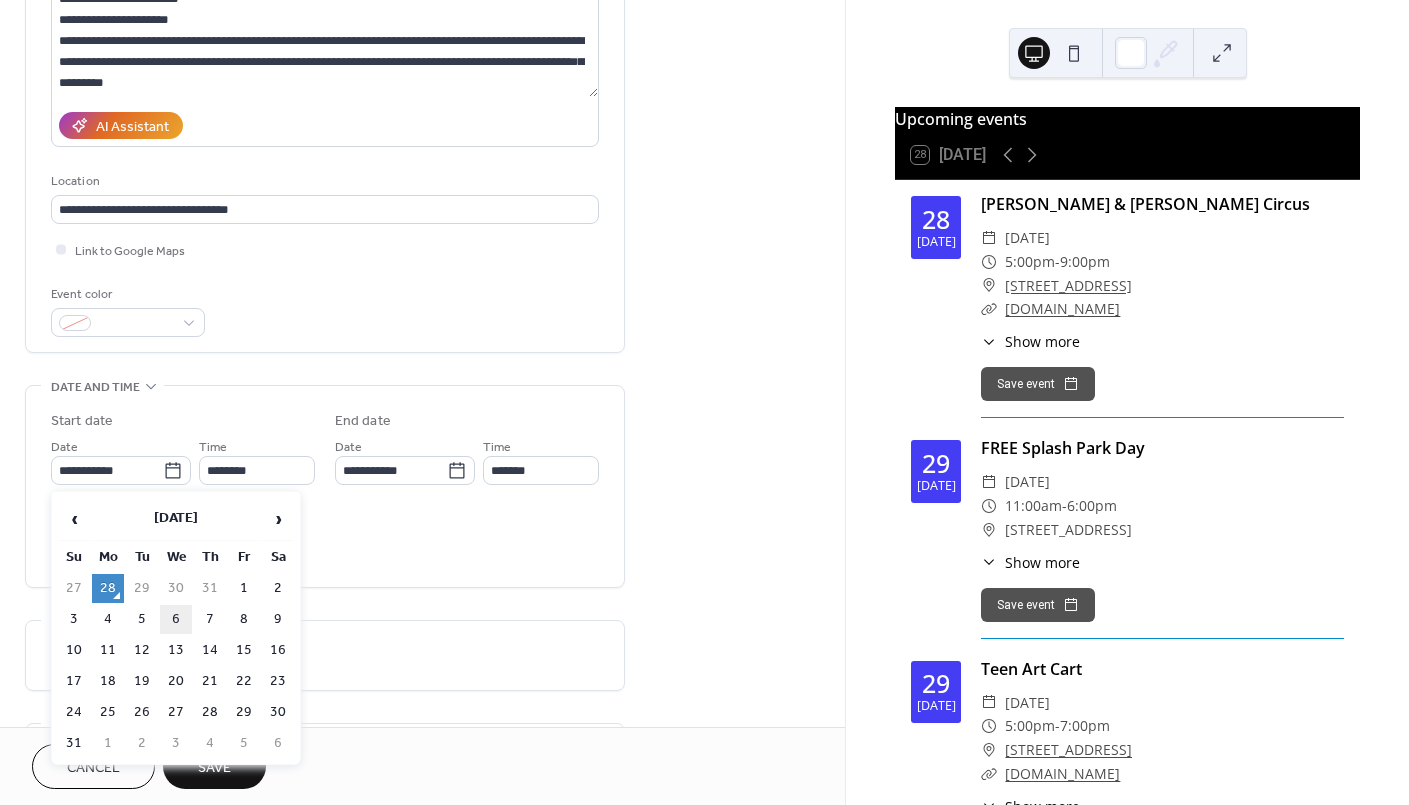 click on "6" at bounding box center [176, 619] 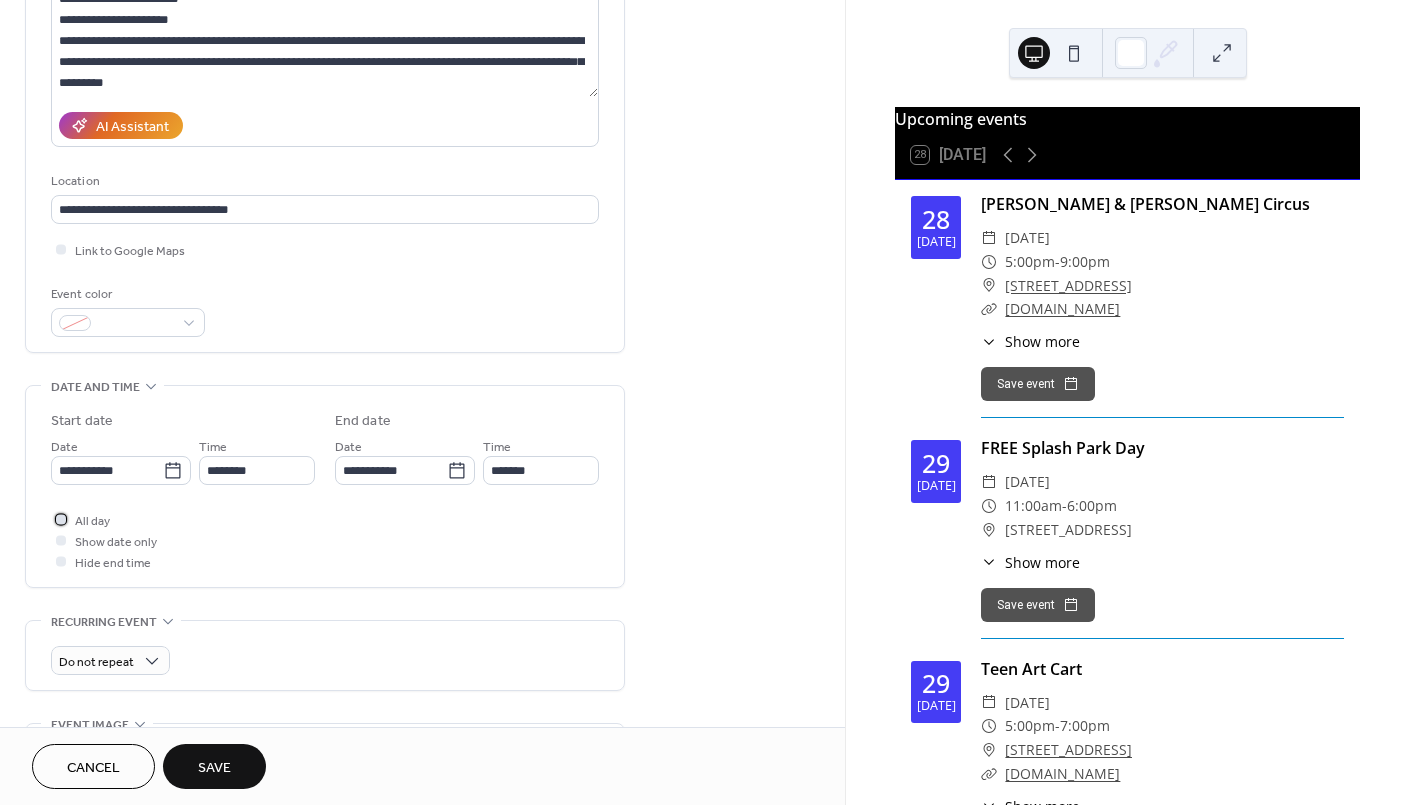 click at bounding box center [61, 519] 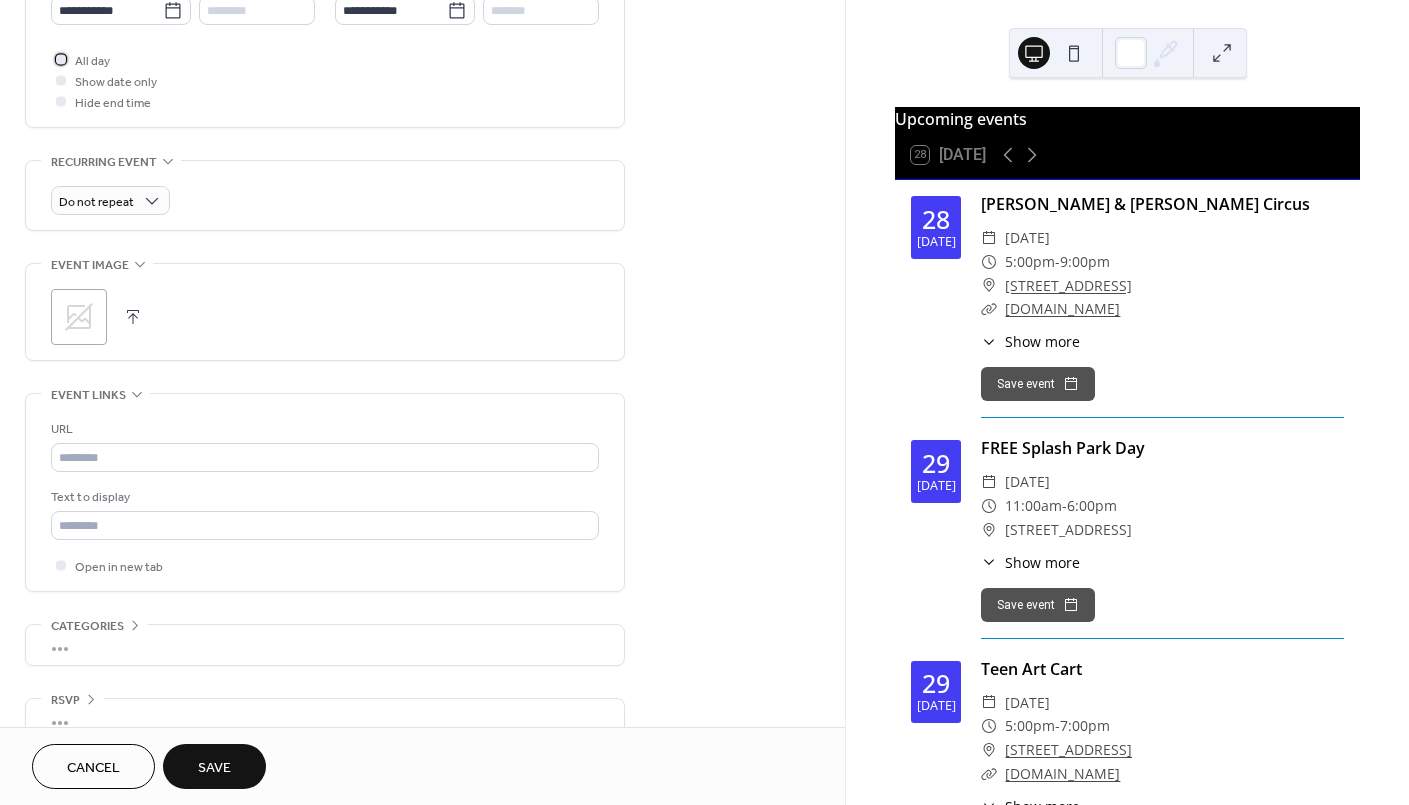 scroll, scrollTop: 765, scrollLeft: 0, axis: vertical 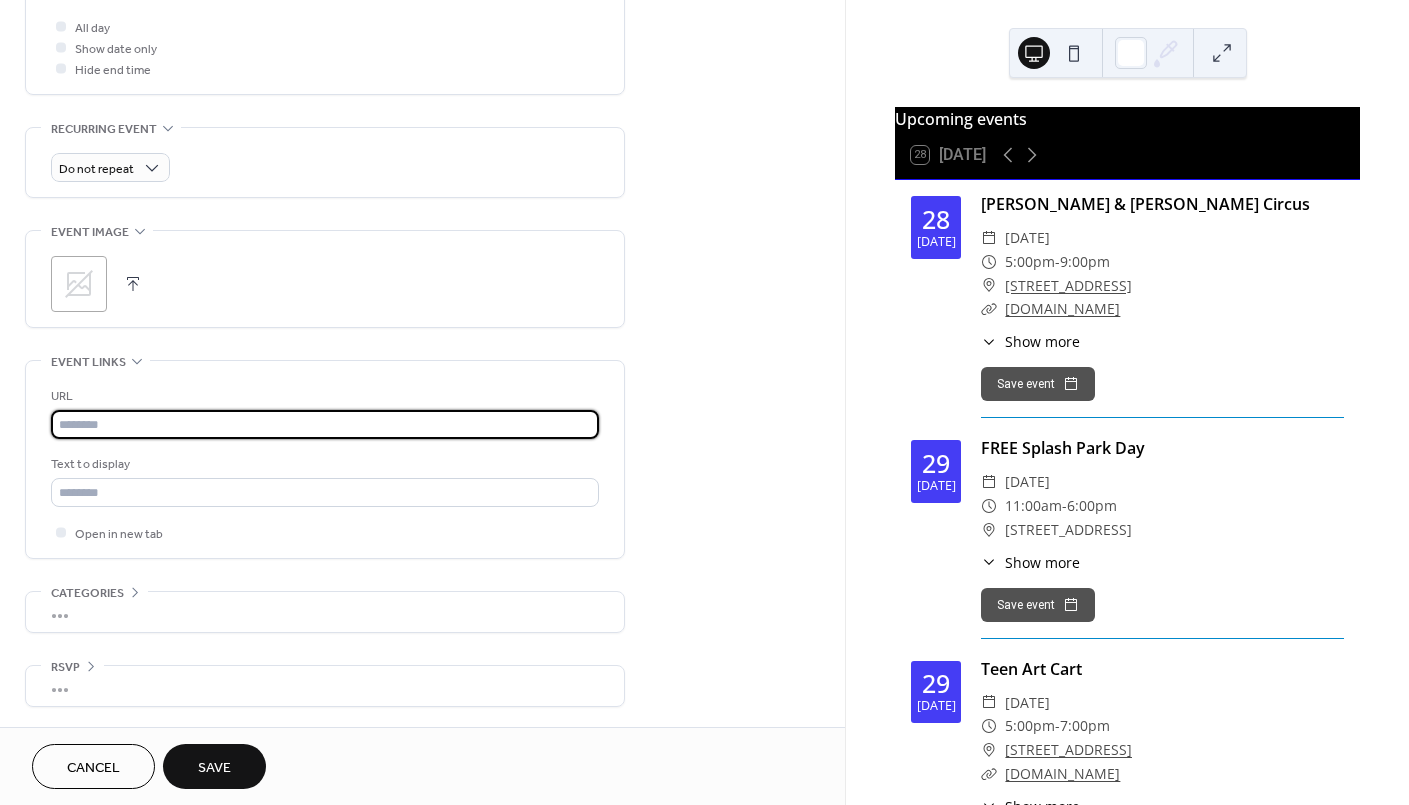 click at bounding box center (325, 424) 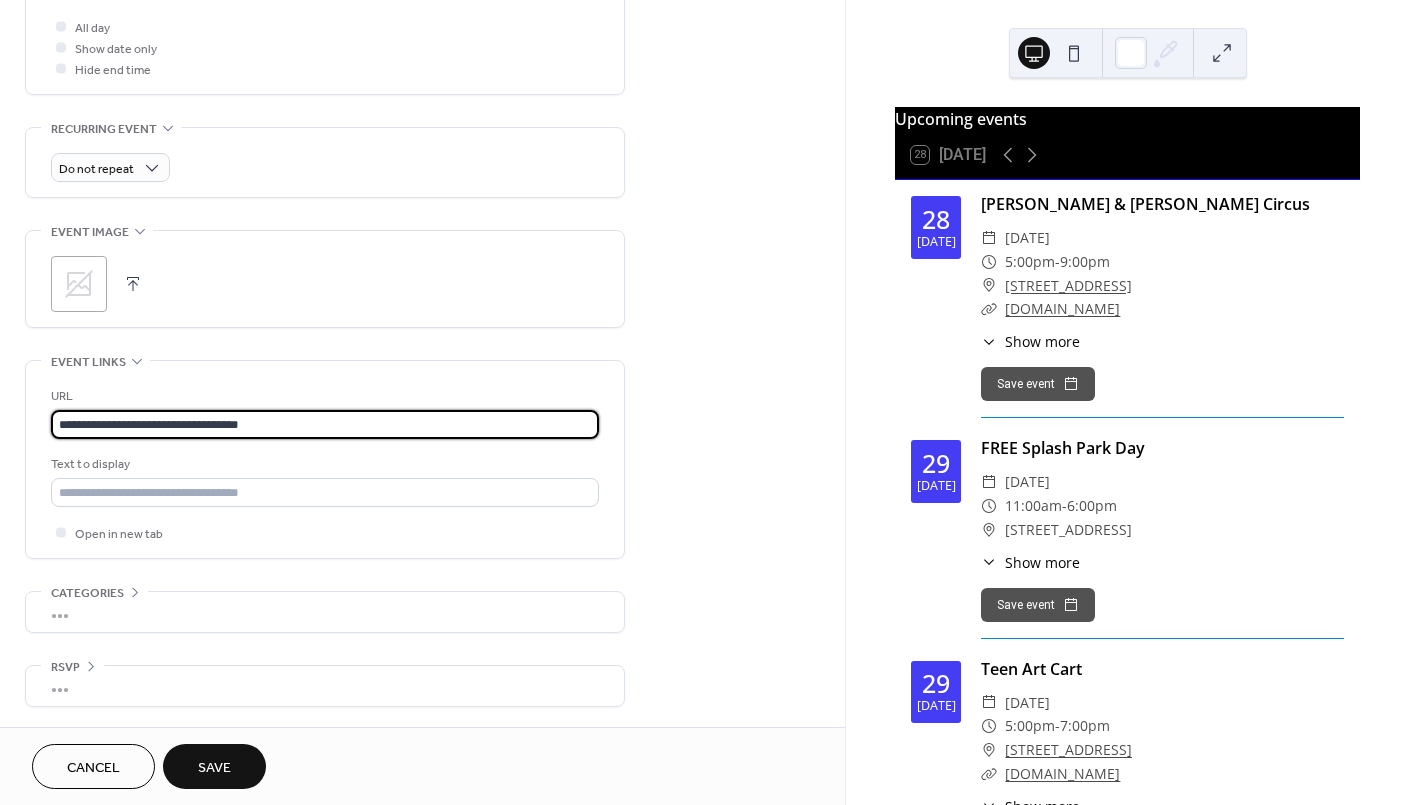 type on "**********" 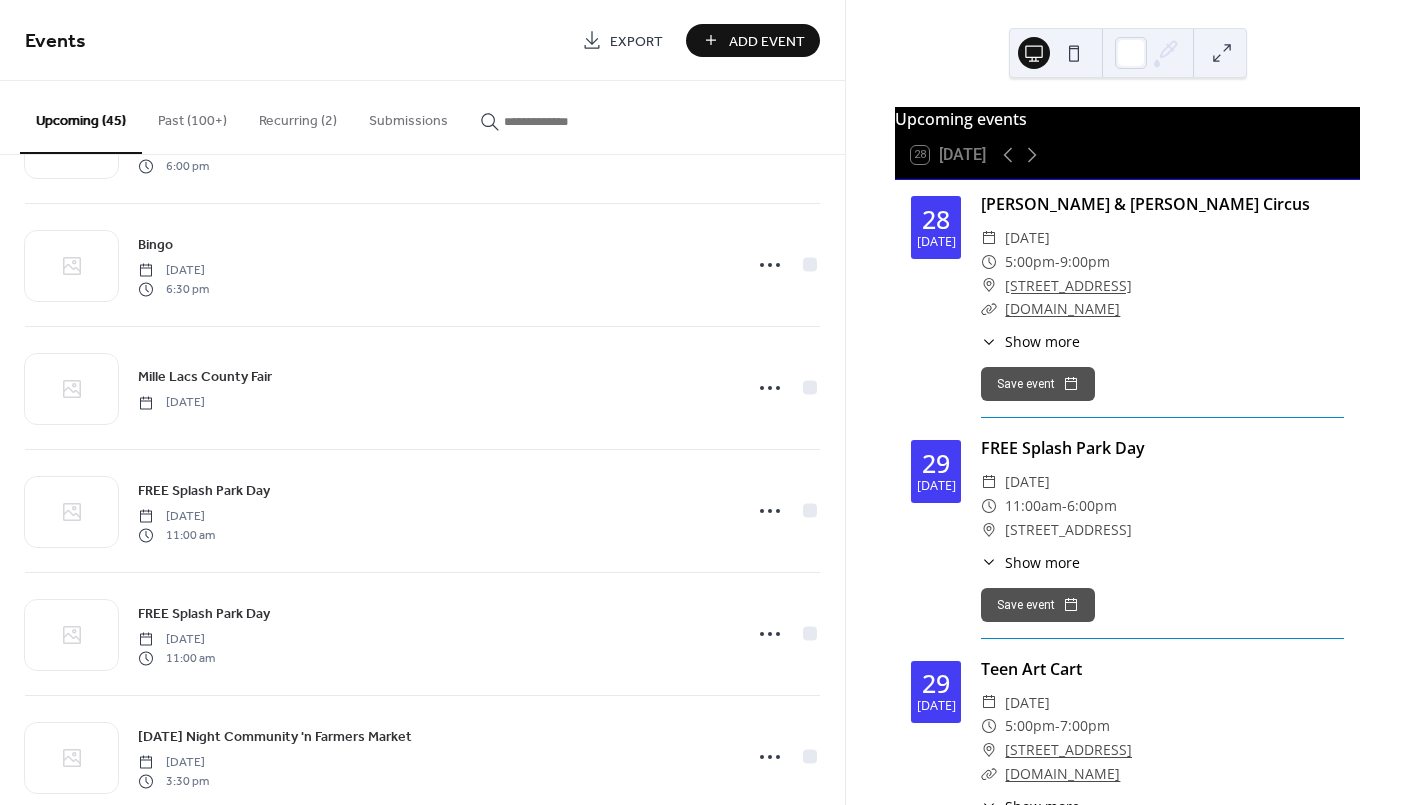 scroll, scrollTop: 2133, scrollLeft: 0, axis: vertical 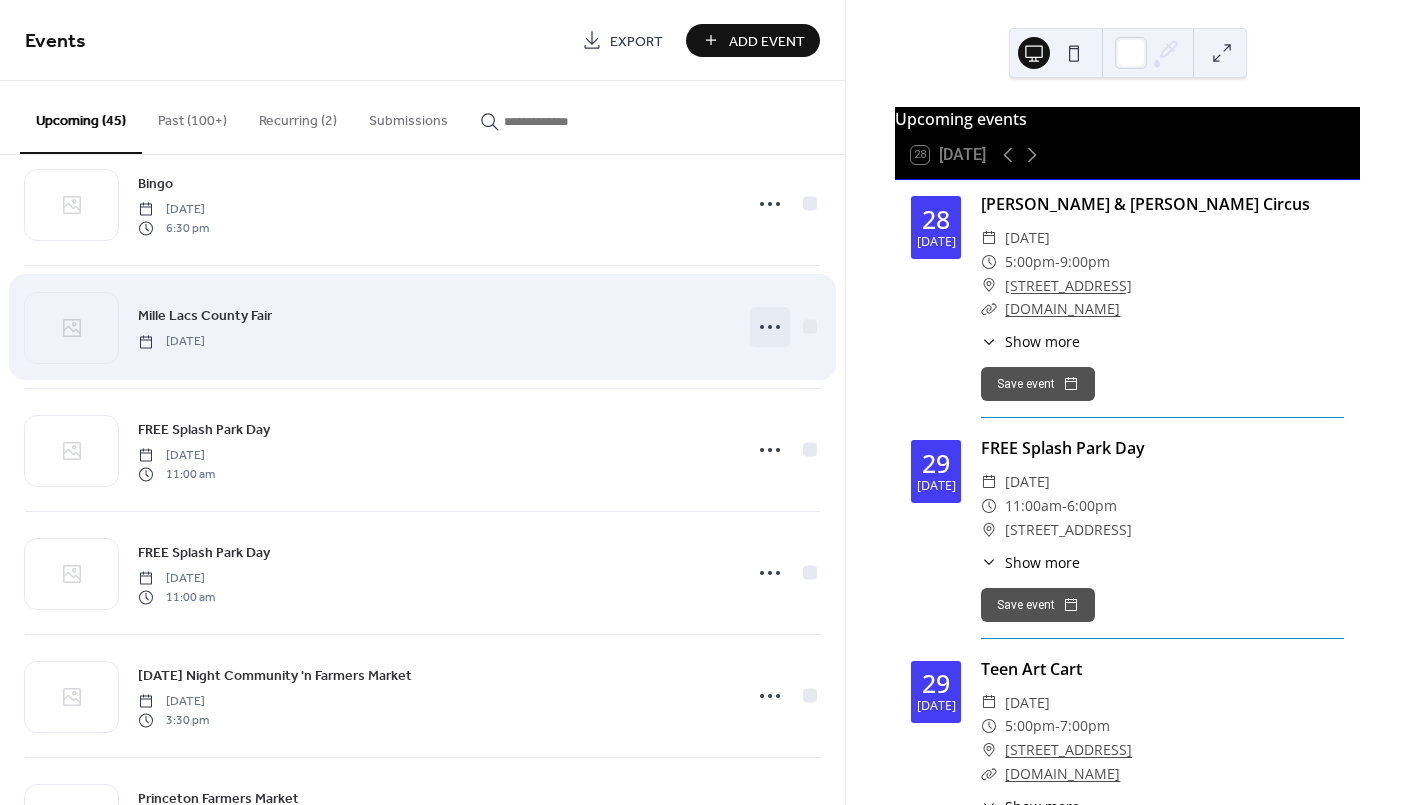 click 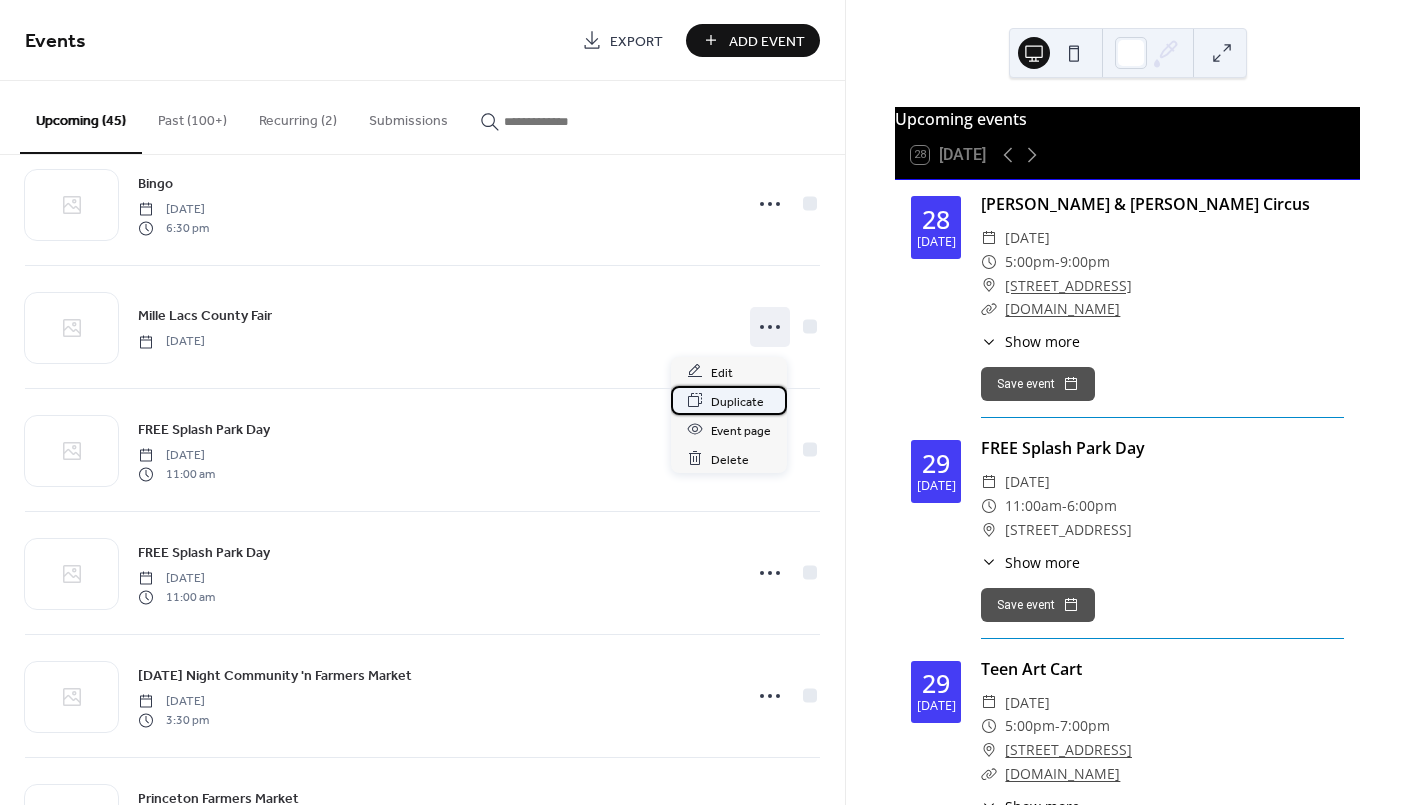 click on "Duplicate" at bounding box center (737, 401) 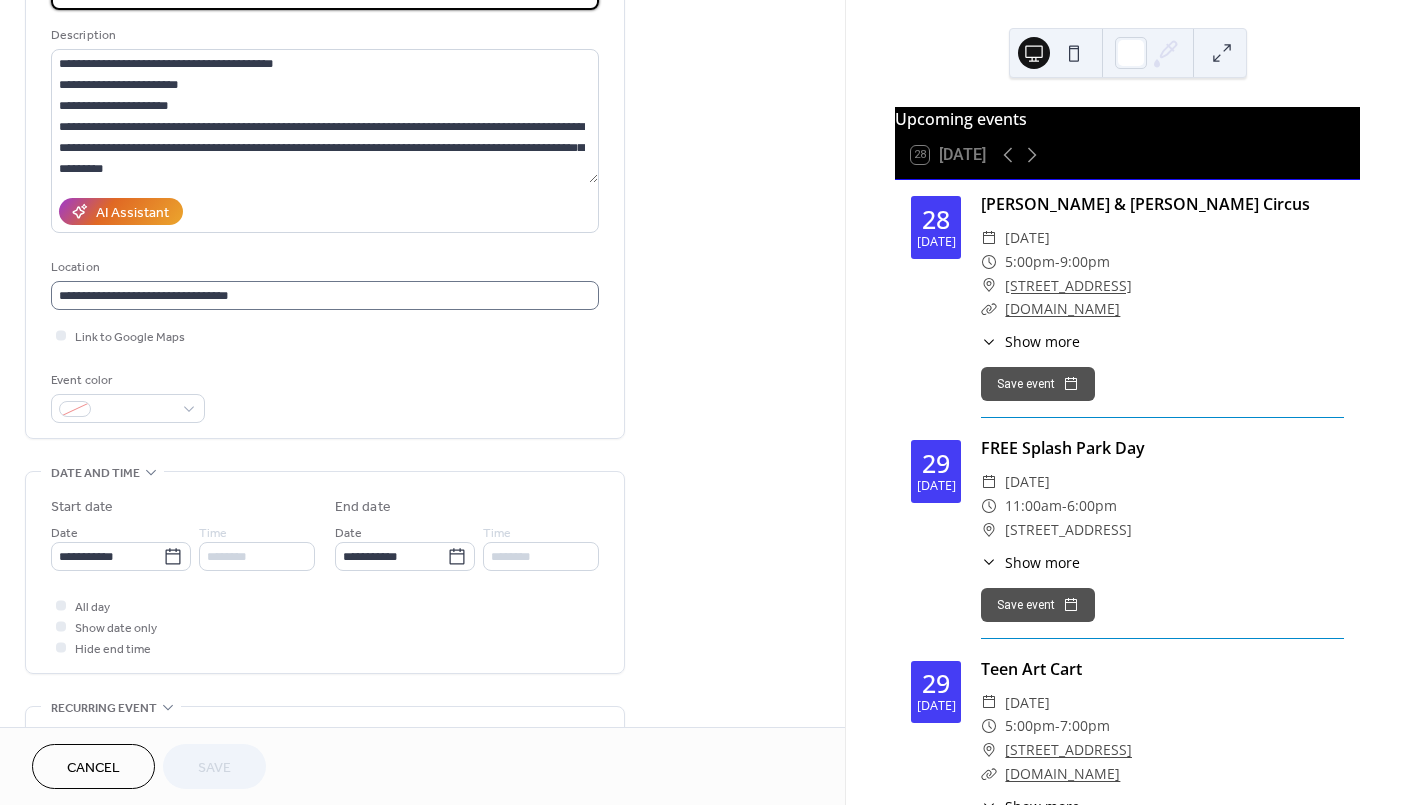 scroll, scrollTop: 266, scrollLeft: 0, axis: vertical 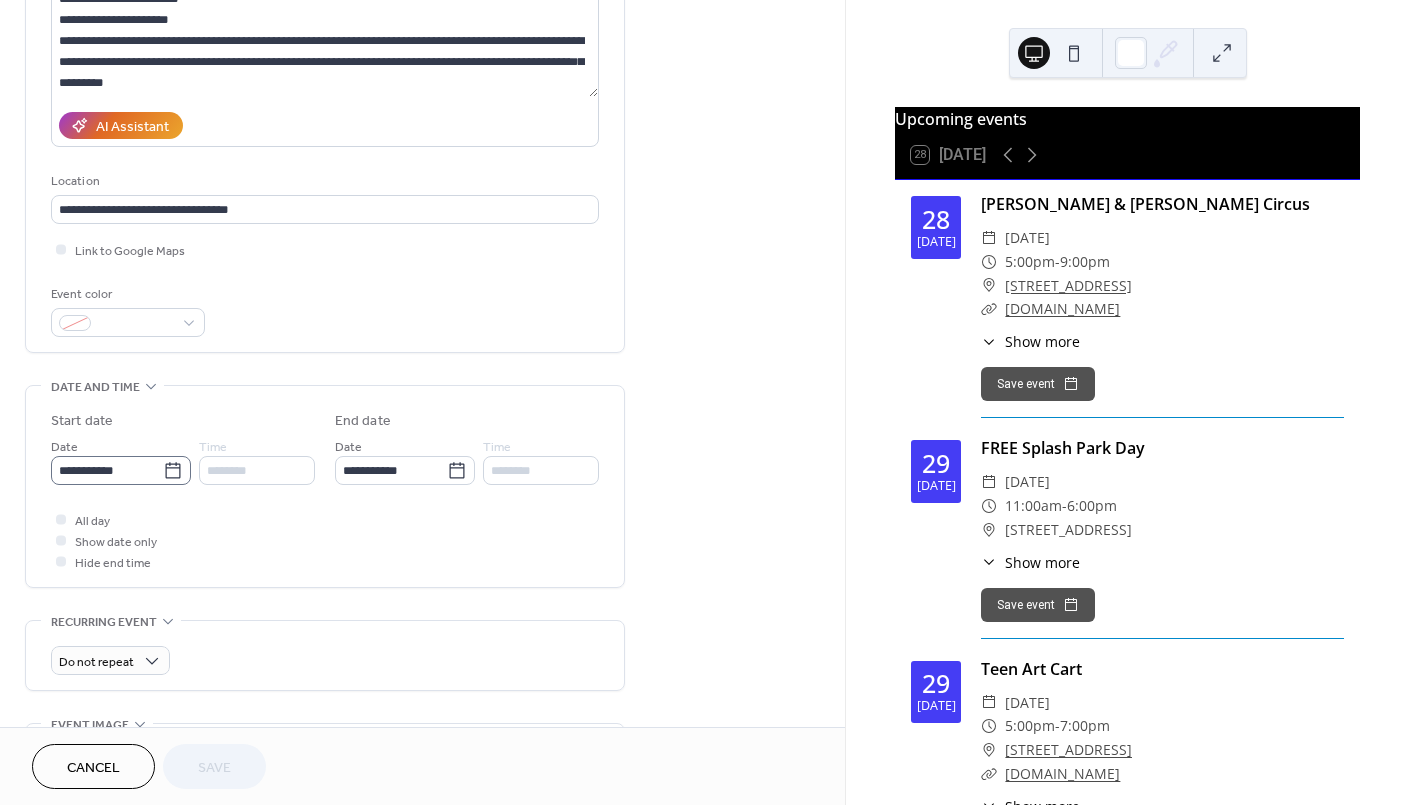 click 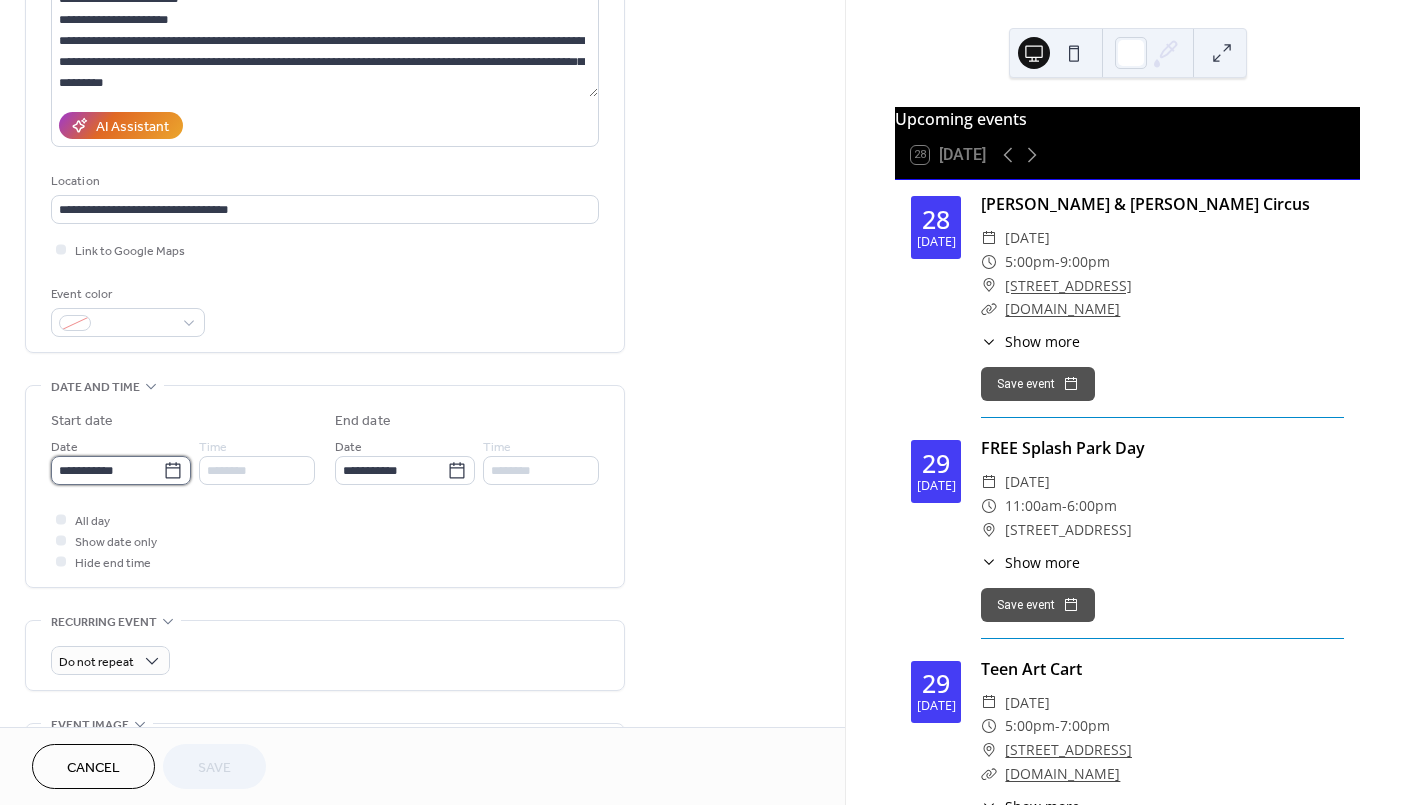 click on "**********" at bounding box center [107, 470] 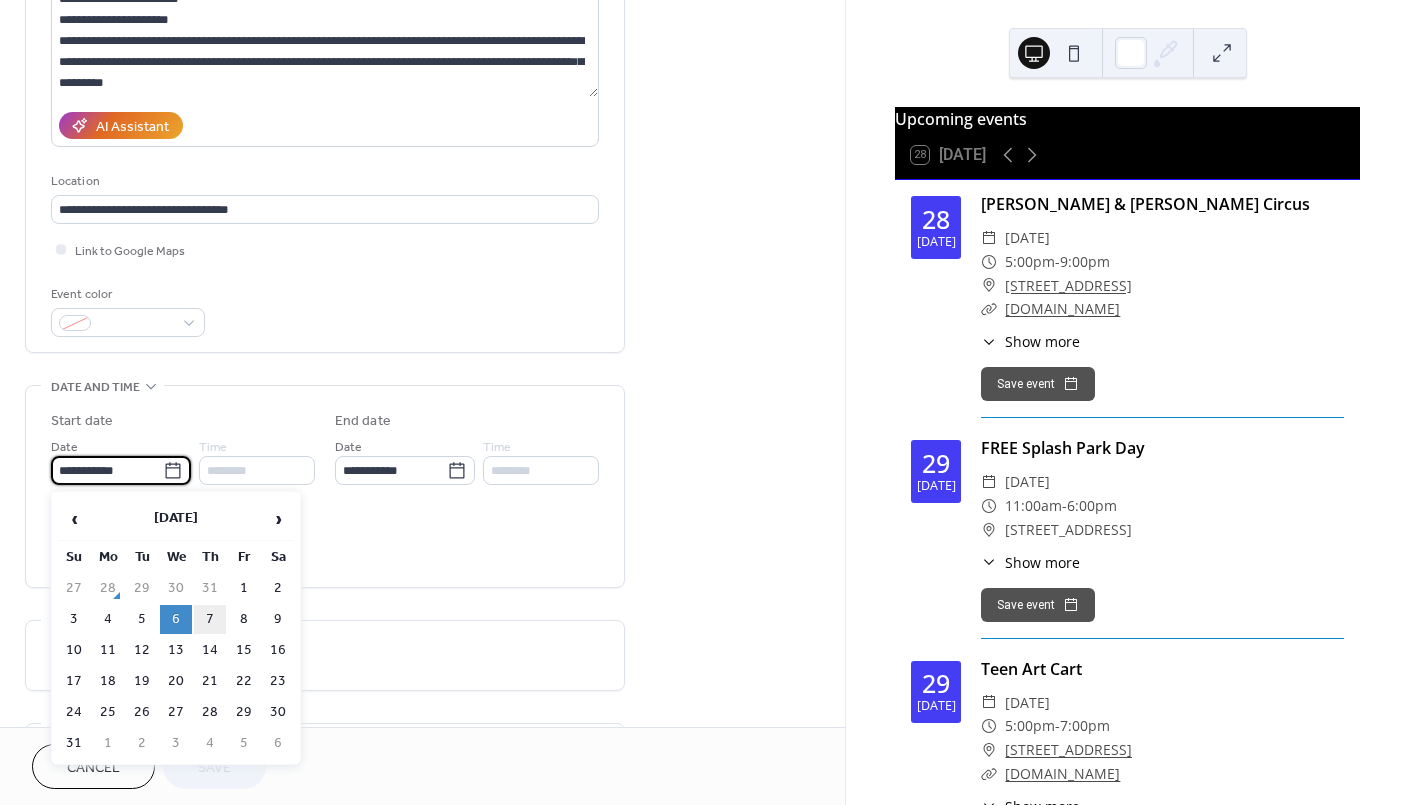 click on "7" at bounding box center [210, 619] 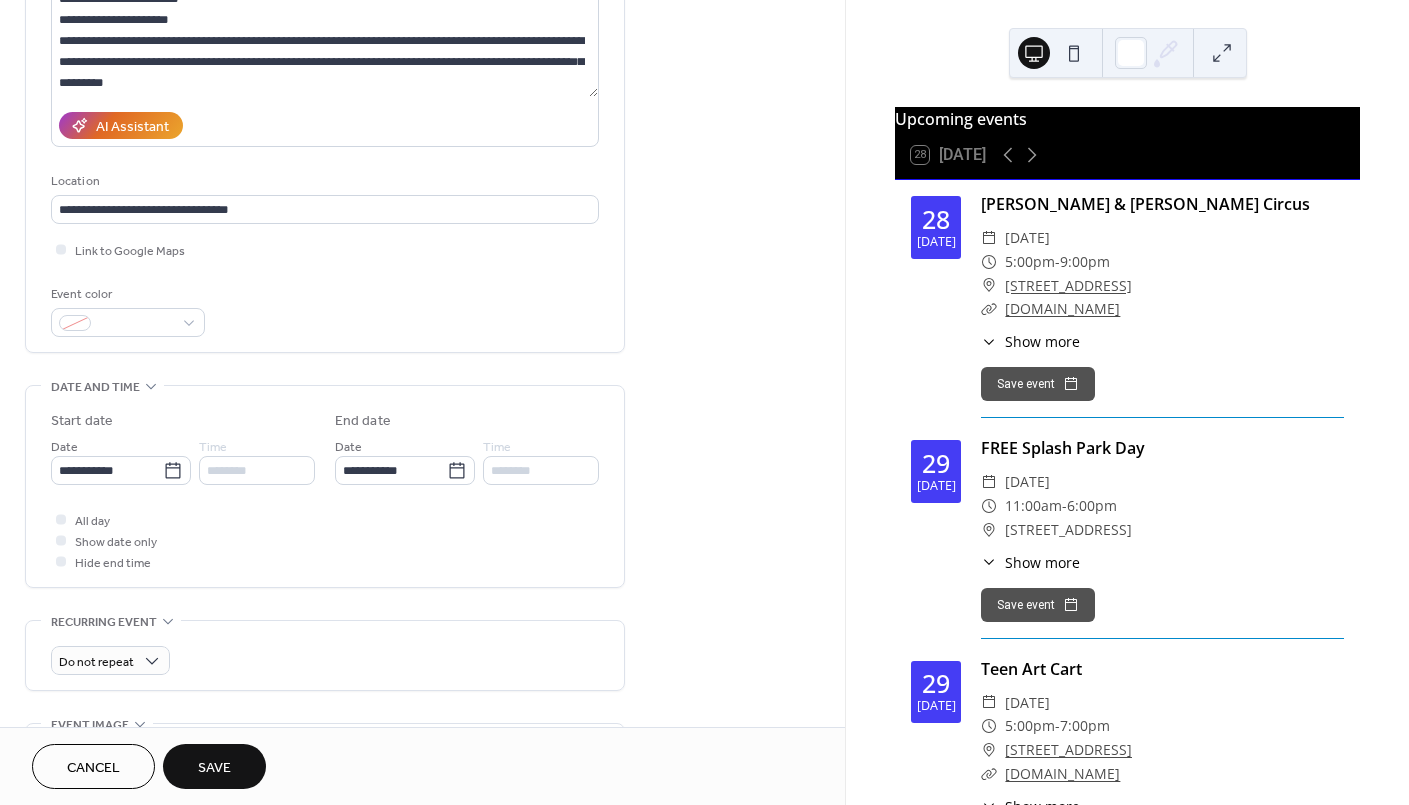 click on "Save" at bounding box center [214, 768] 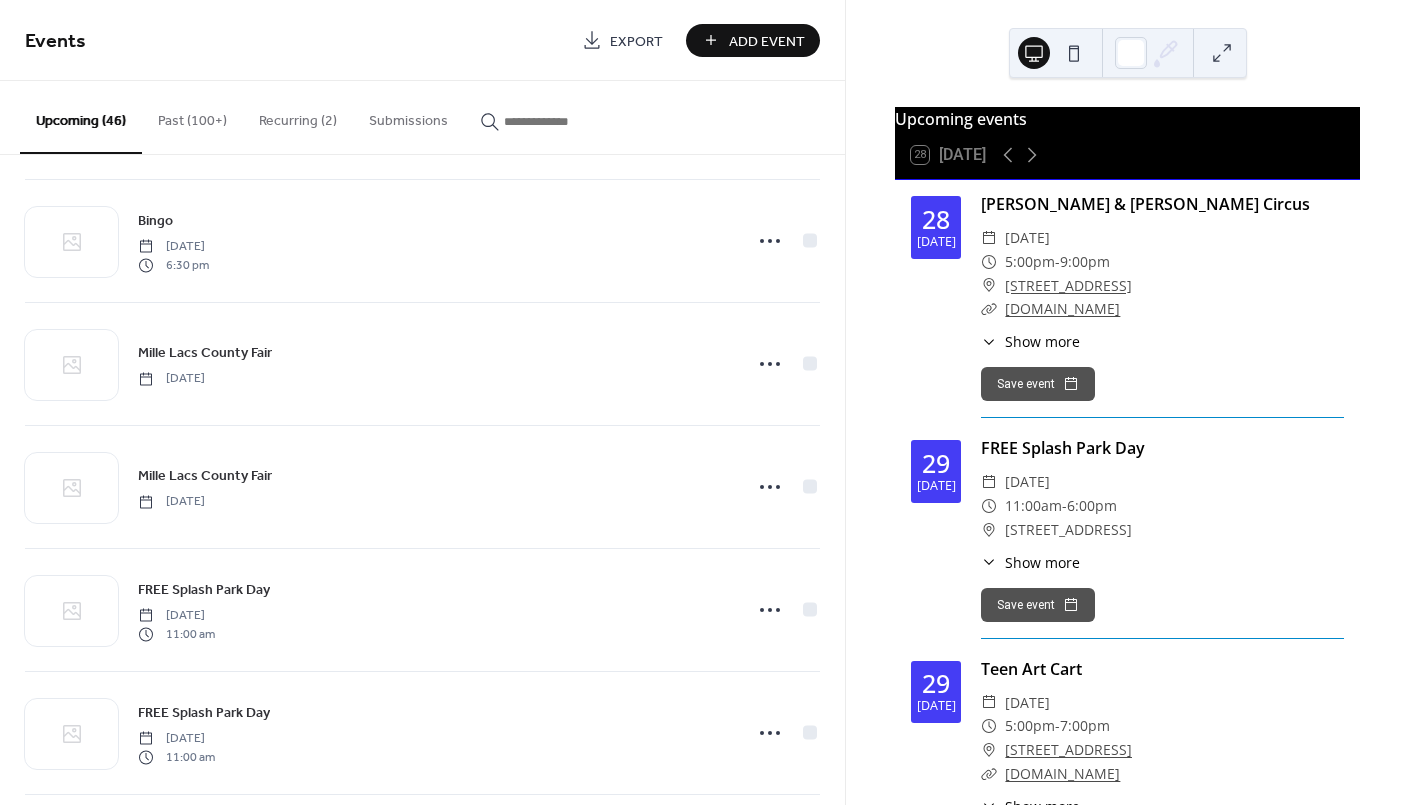 scroll, scrollTop: 2133, scrollLeft: 0, axis: vertical 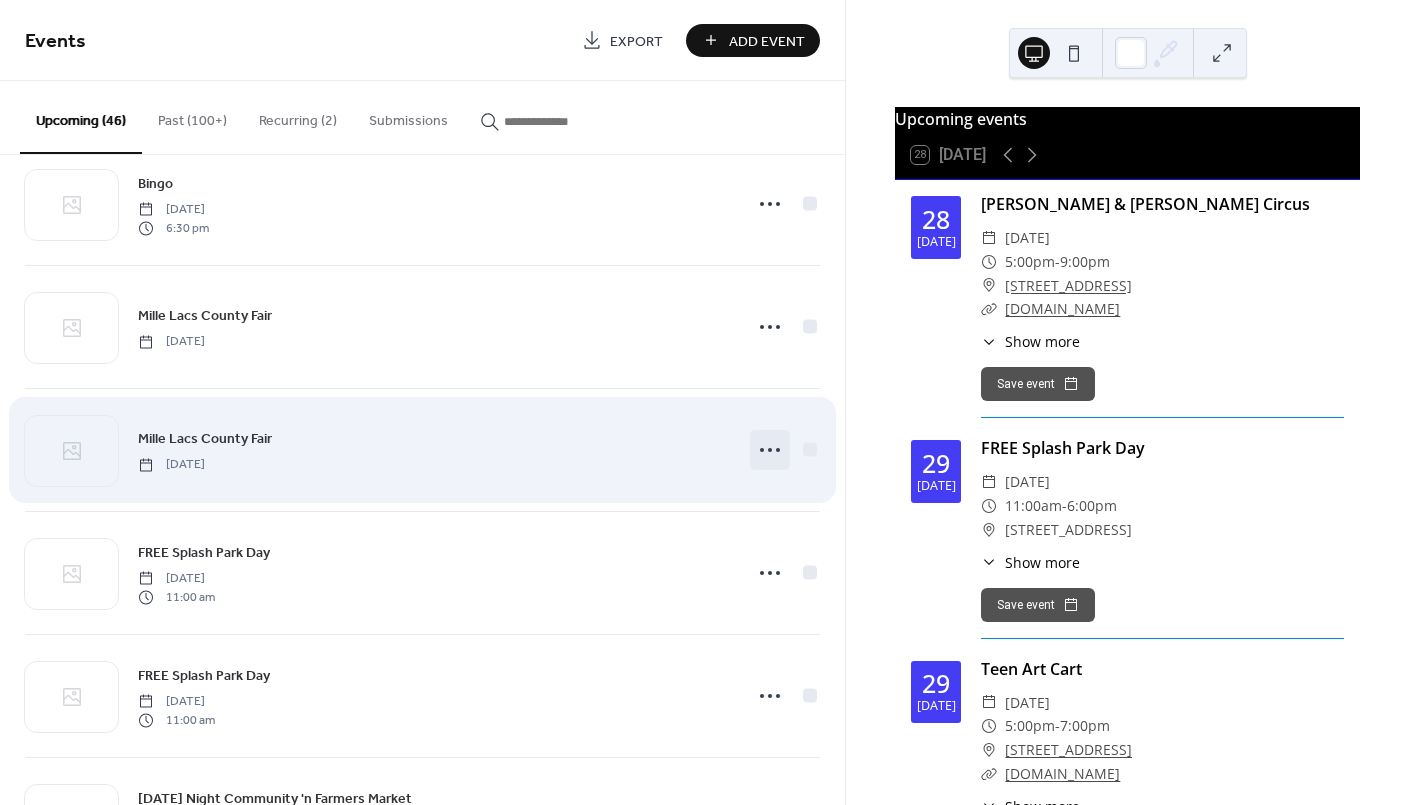click 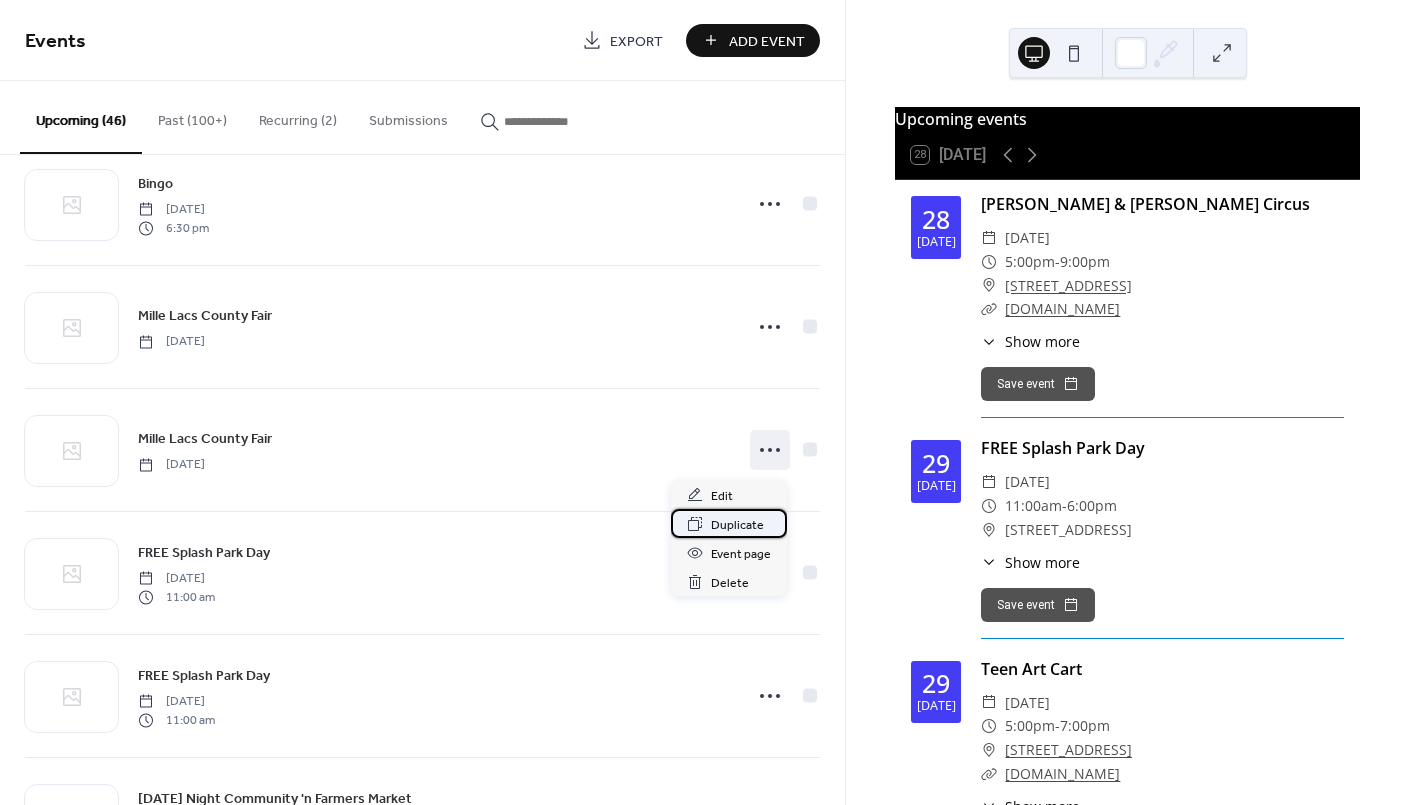 click on "Duplicate" at bounding box center [737, 525] 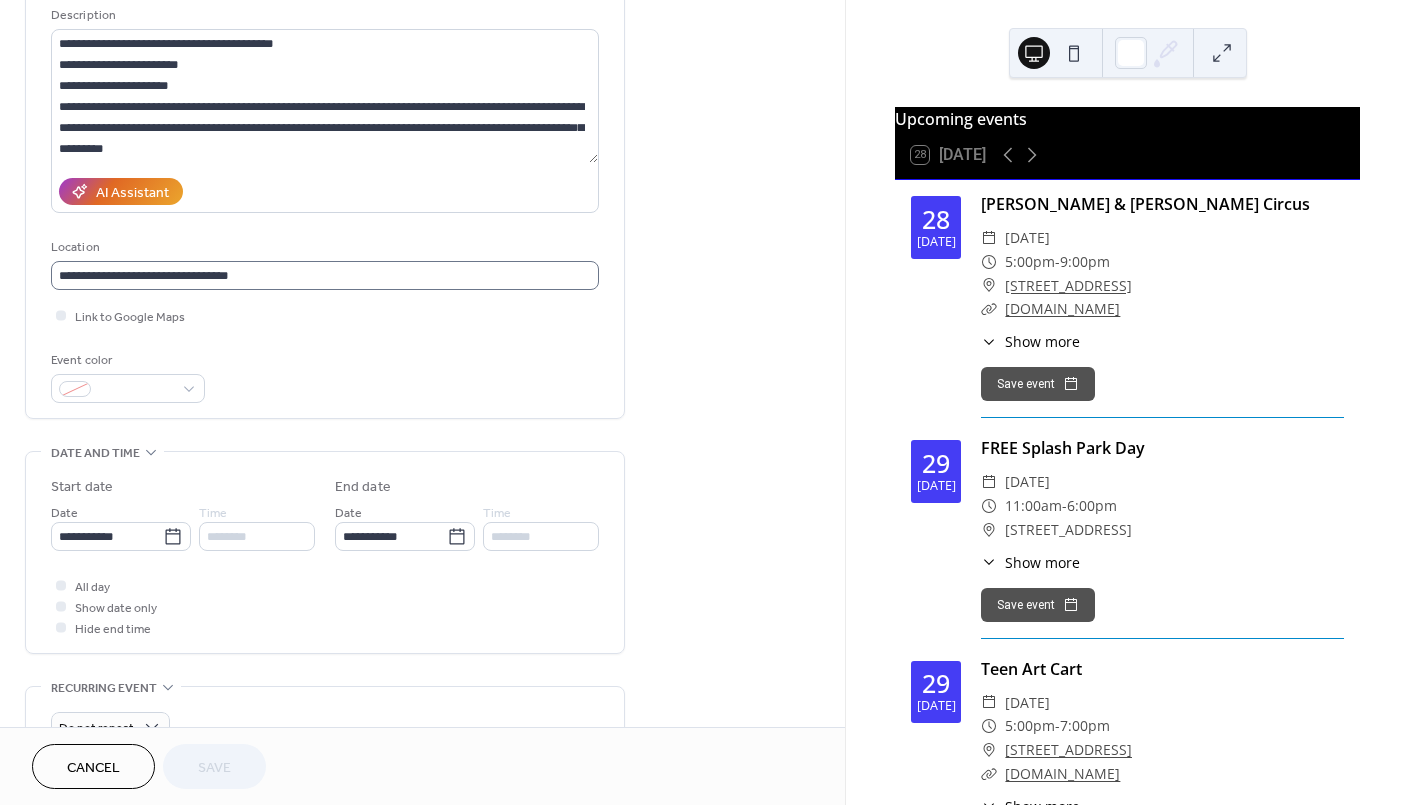 scroll, scrollTop: 400, scrollLeft: 0, axis: vertical 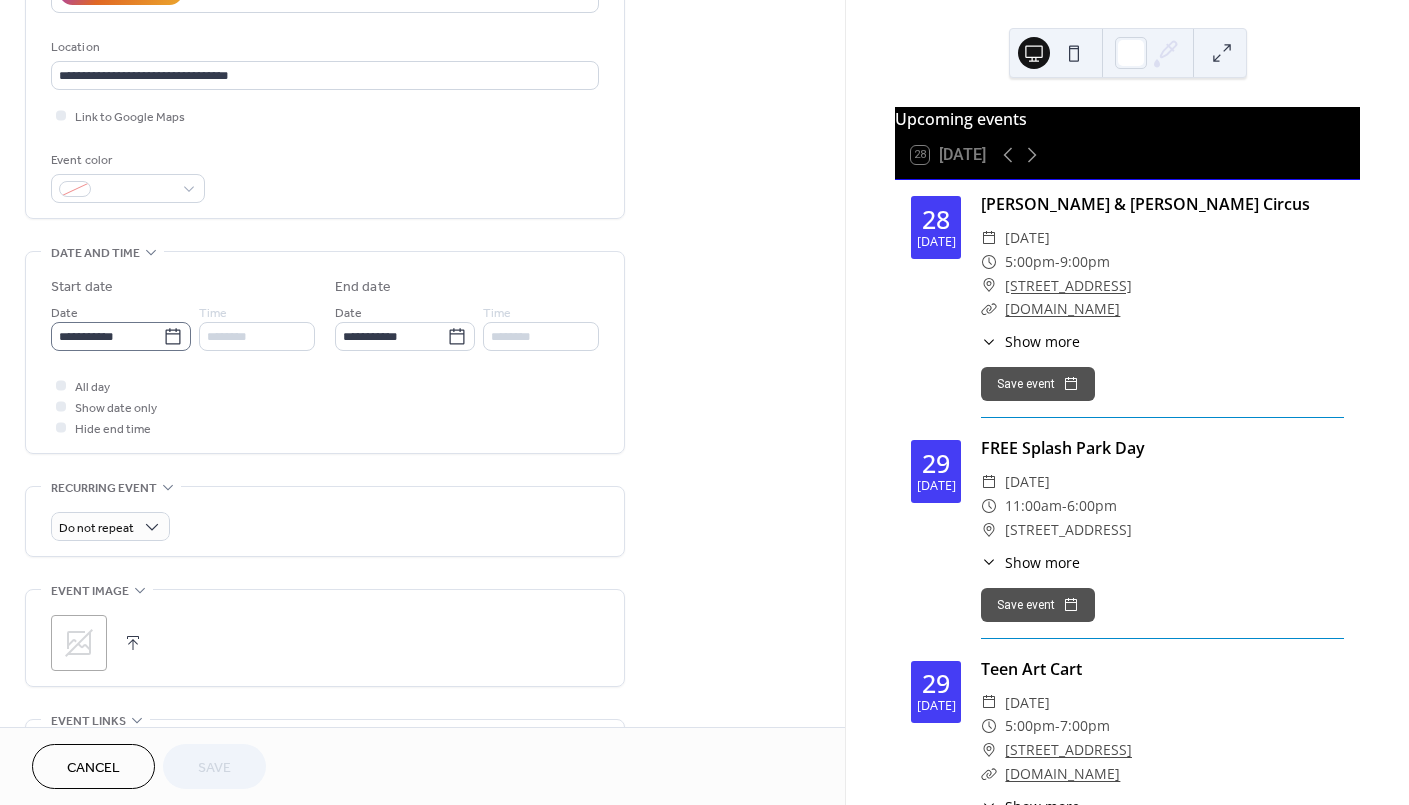 click 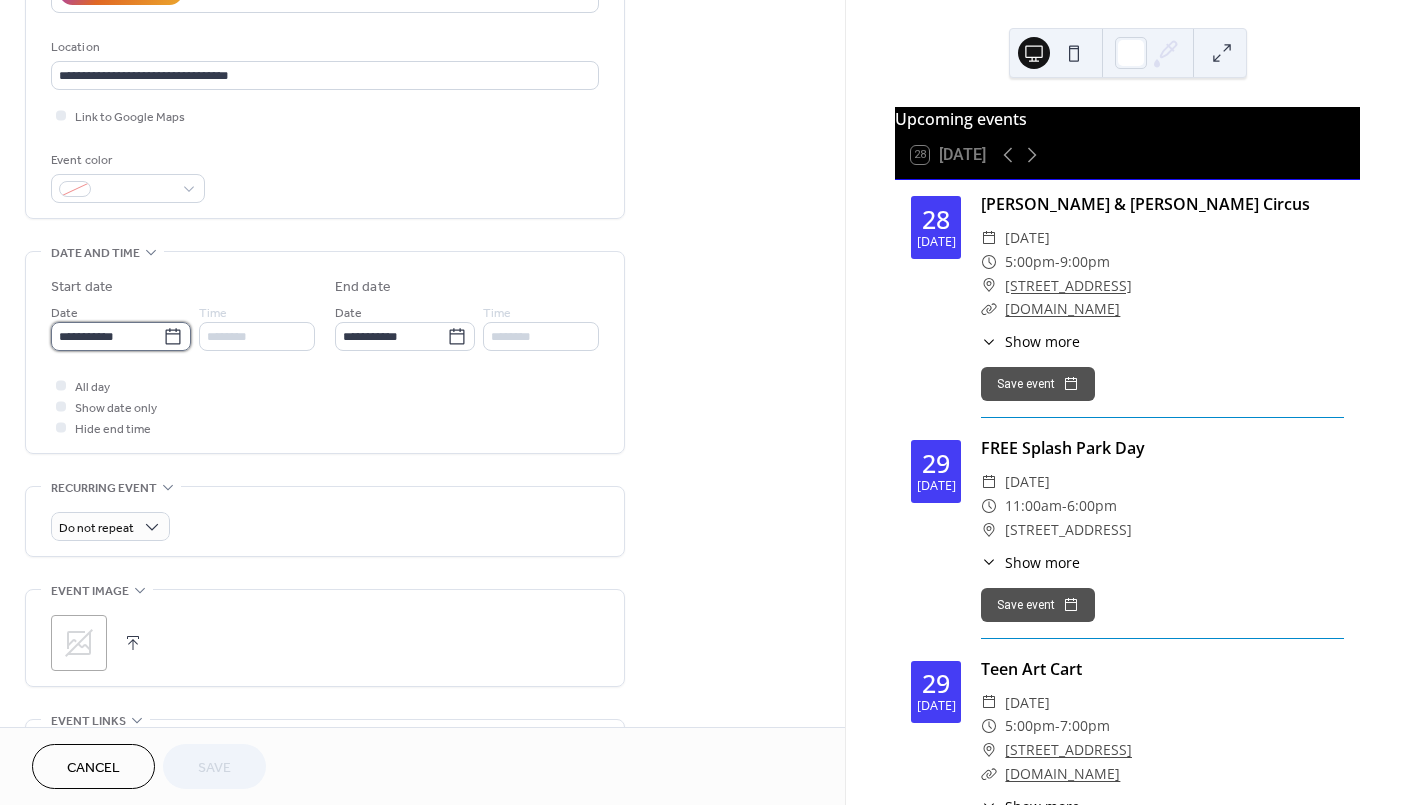 click on "**********" at bounding box center (107, 336) 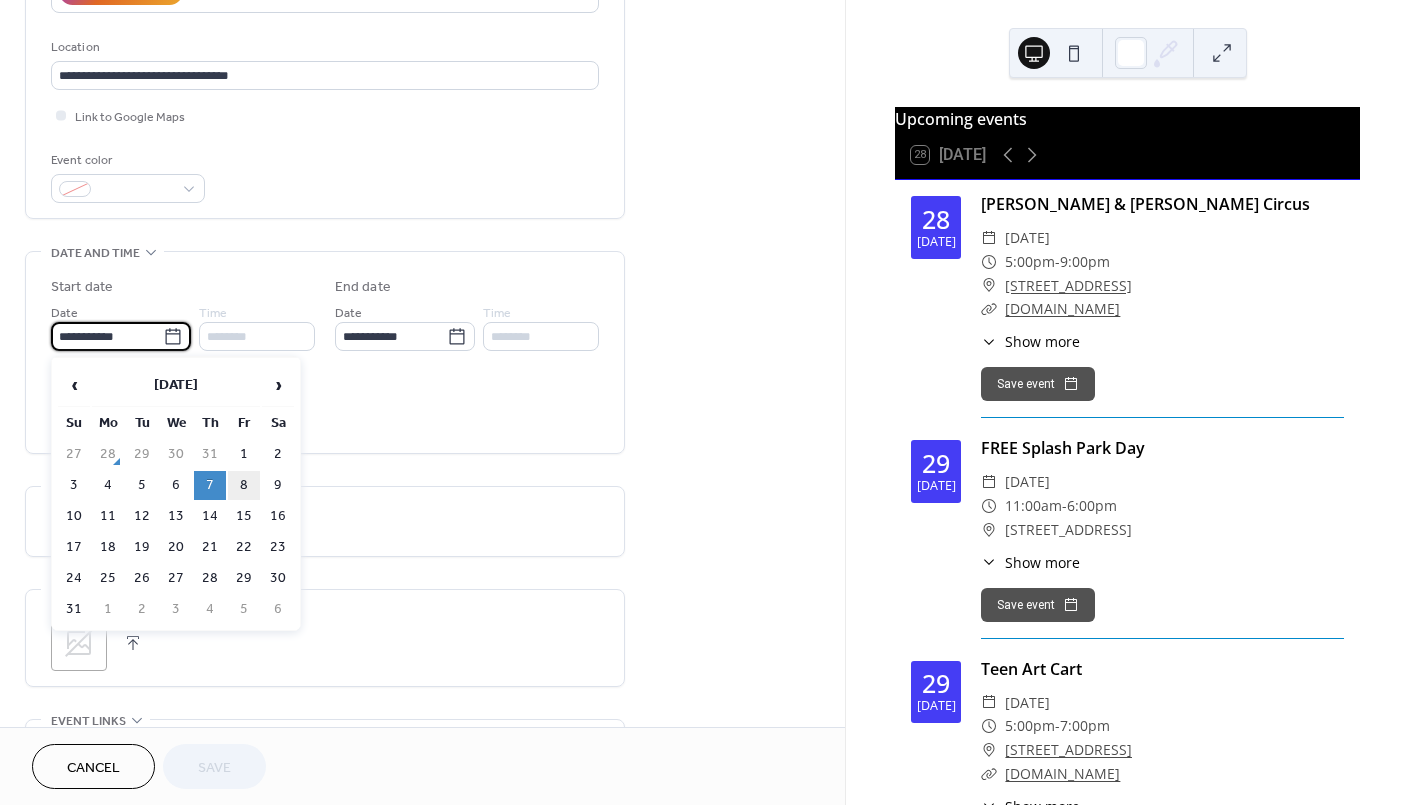 click on "8" at bounding box center (244, 485) 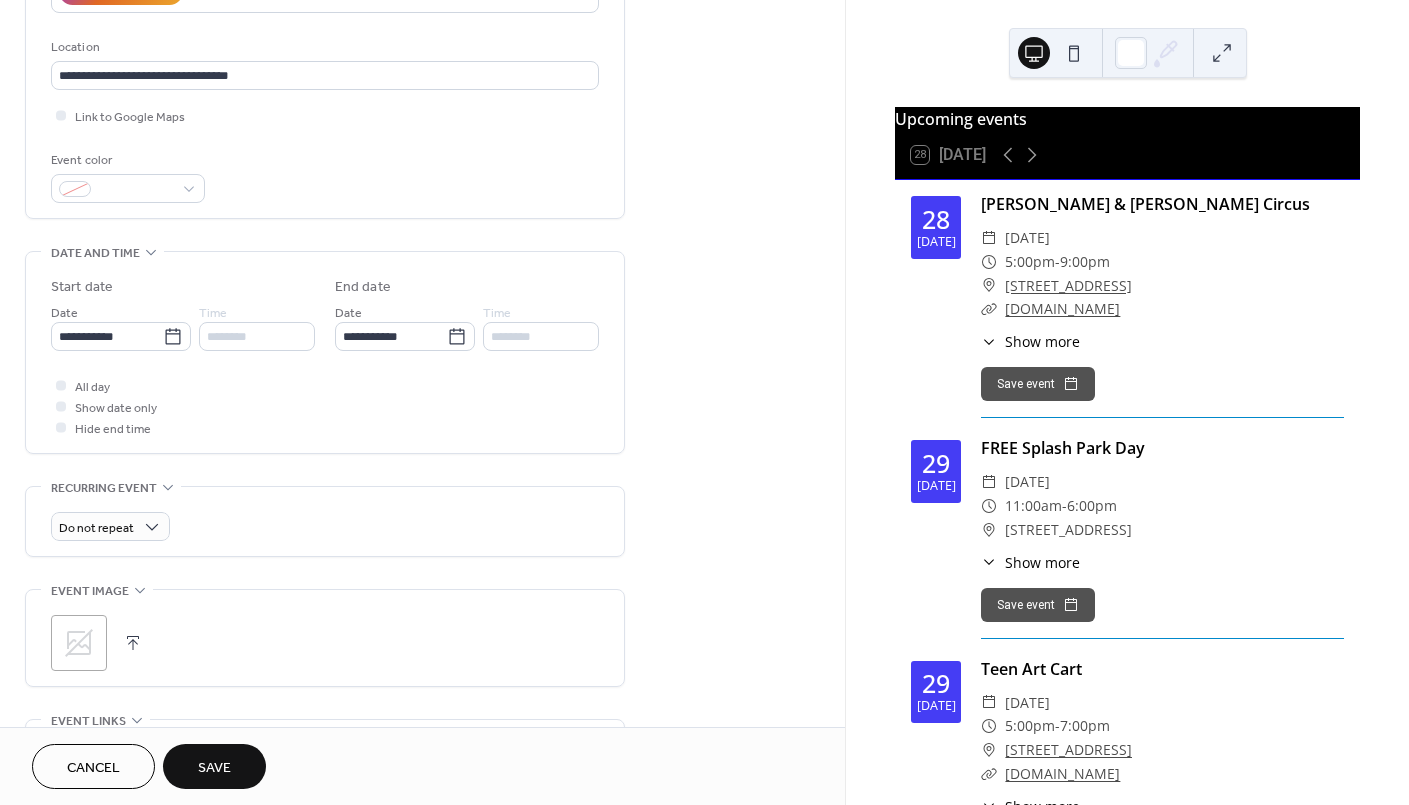 click on "Save" at bounding box center [214, 768] 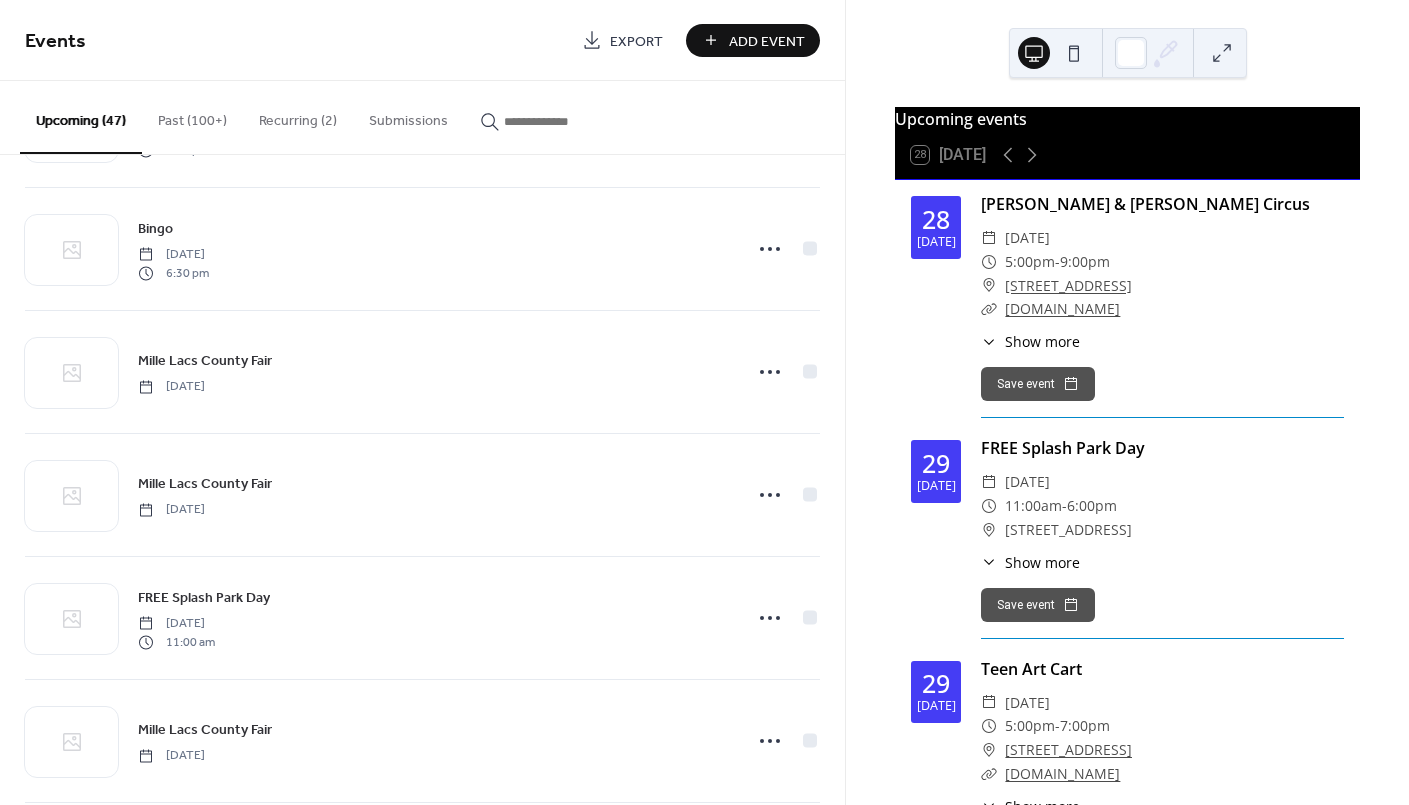 scroll, scrollTop: 2133, scrollLeft: 0, axis: vertical 